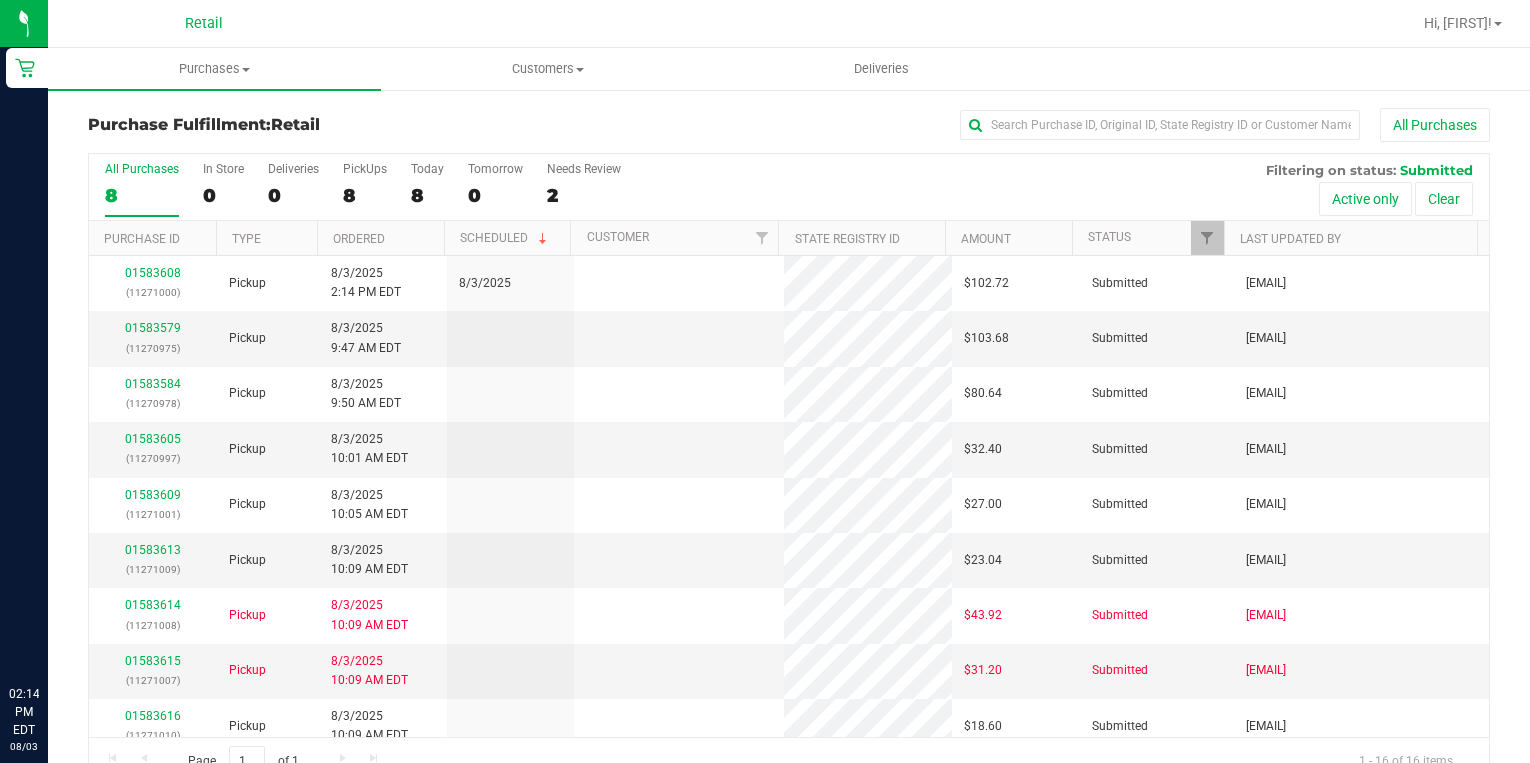 scroll, scrollTop: 0, scrollLeft: 0, axis: both 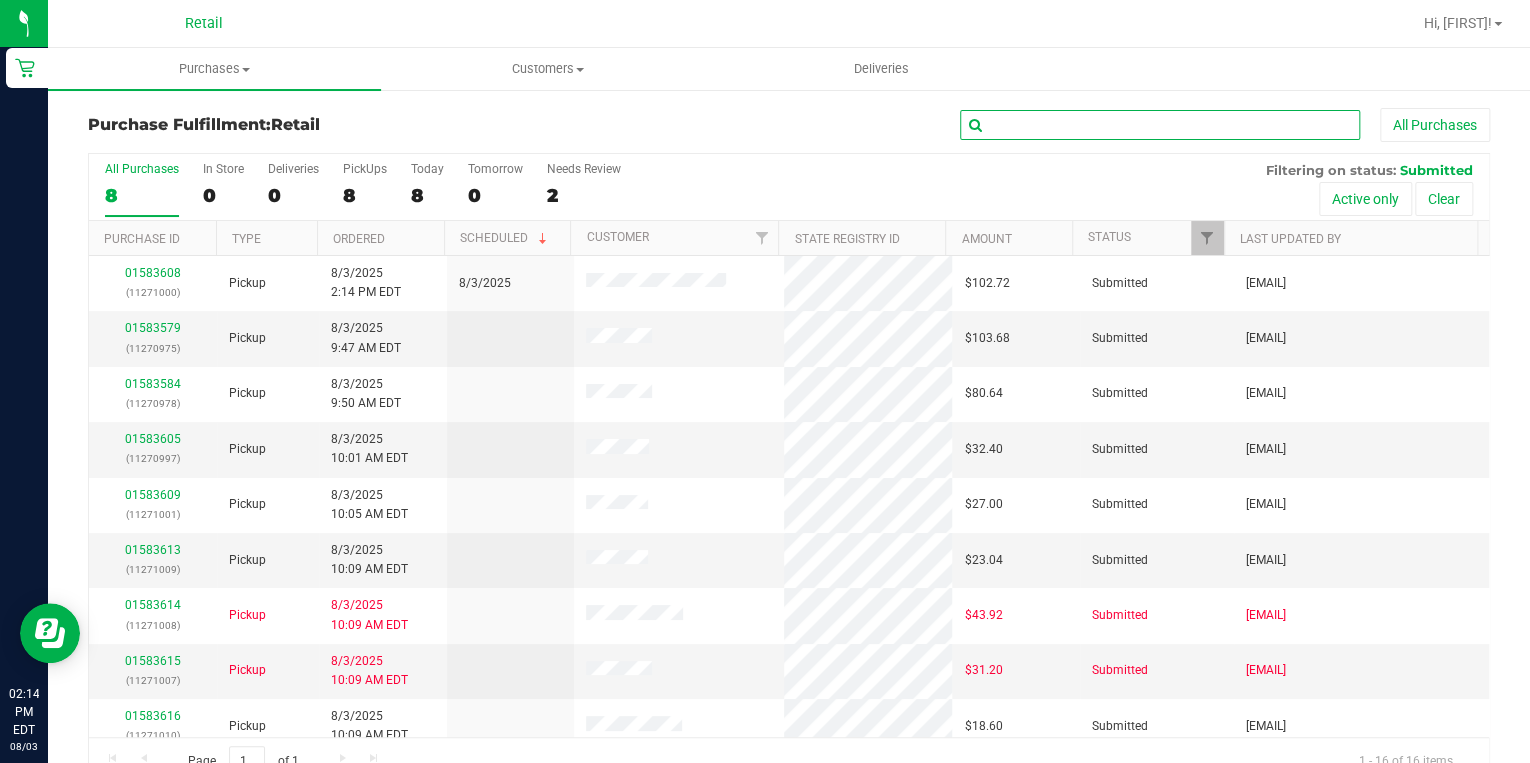 click at bounding box center [1160, 125] 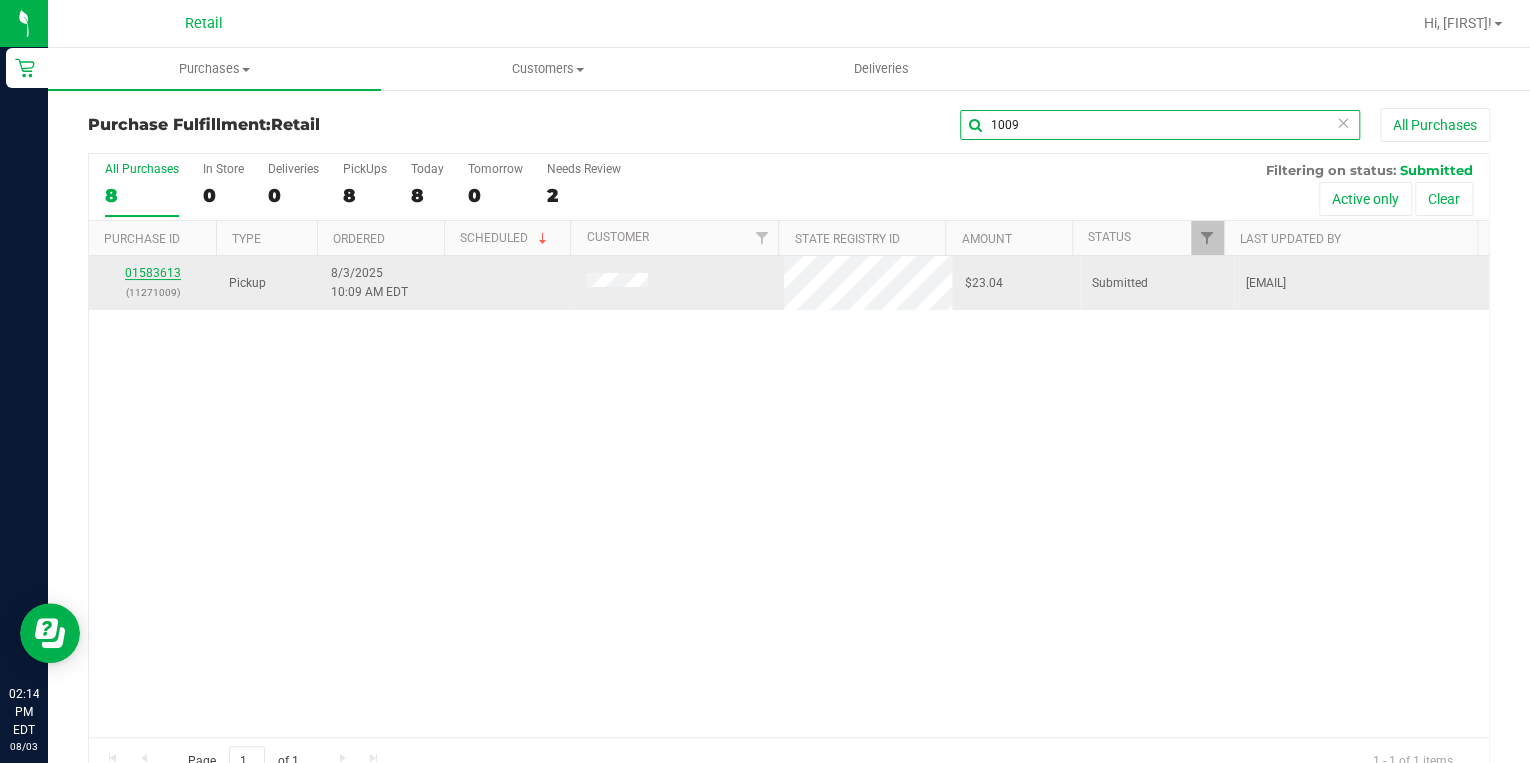 type on "1009" 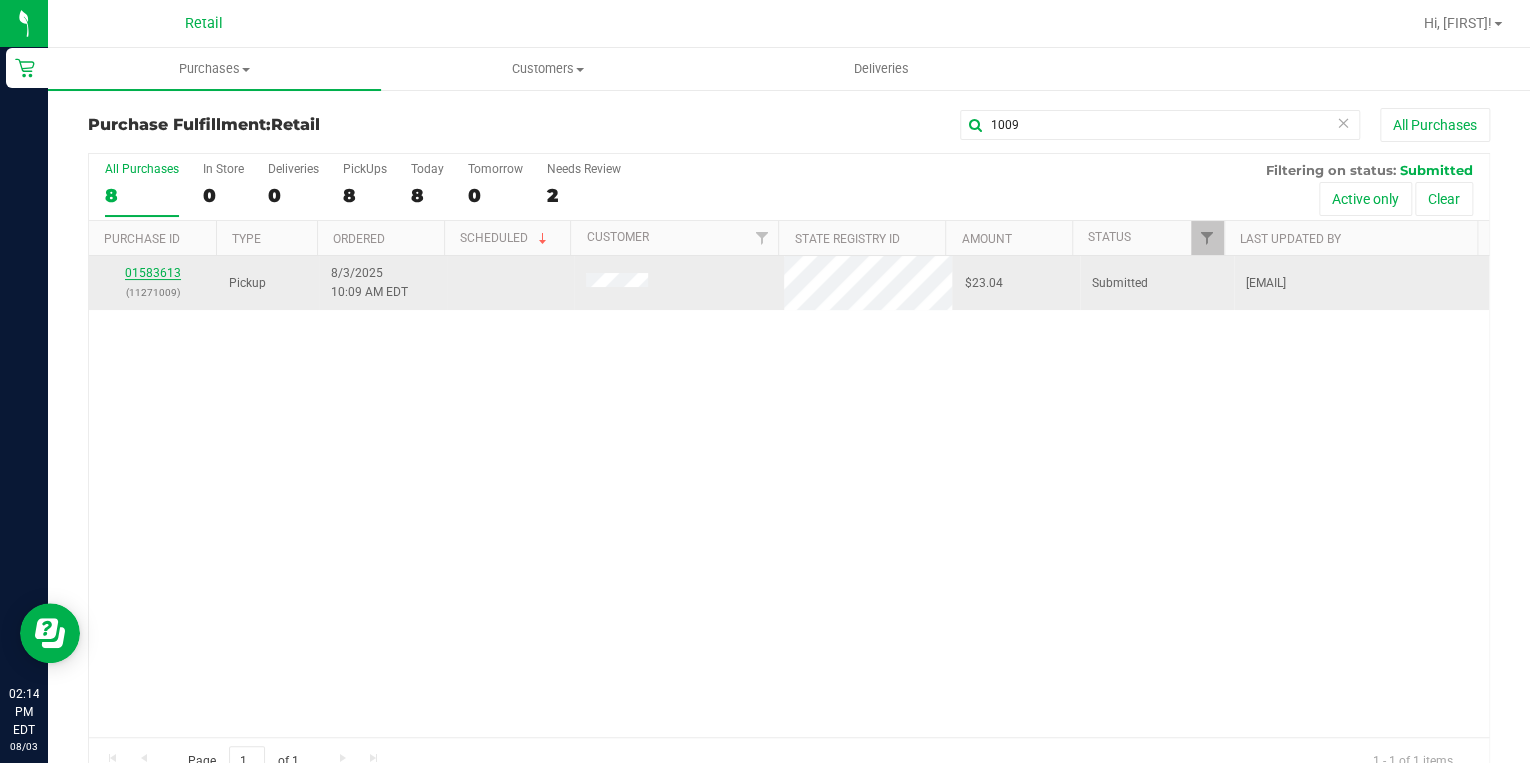 click on "01583613" at bounding box center [153, 273] 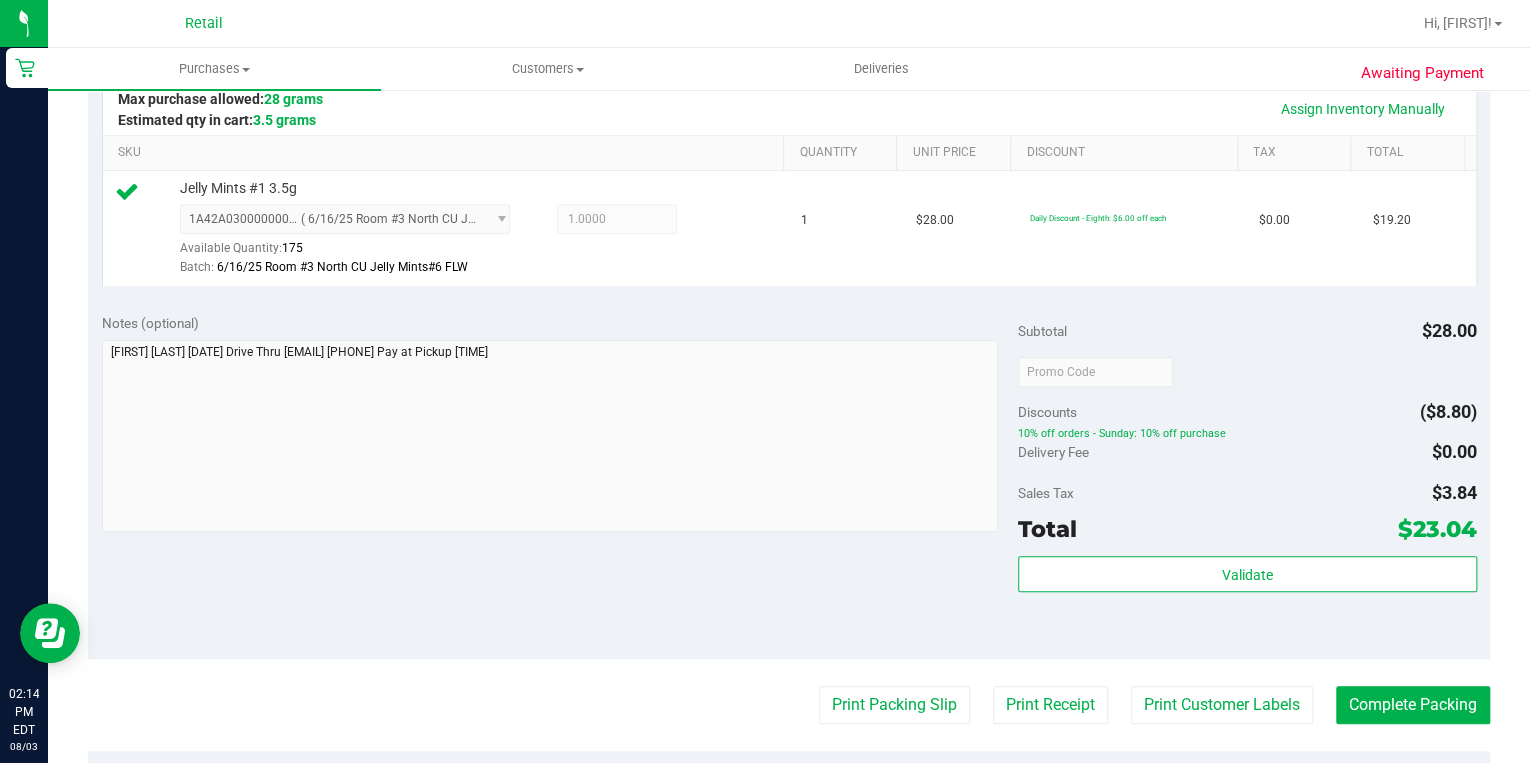 scroll, scrollTop: 480, scrollLeft: 0, axis: vertical 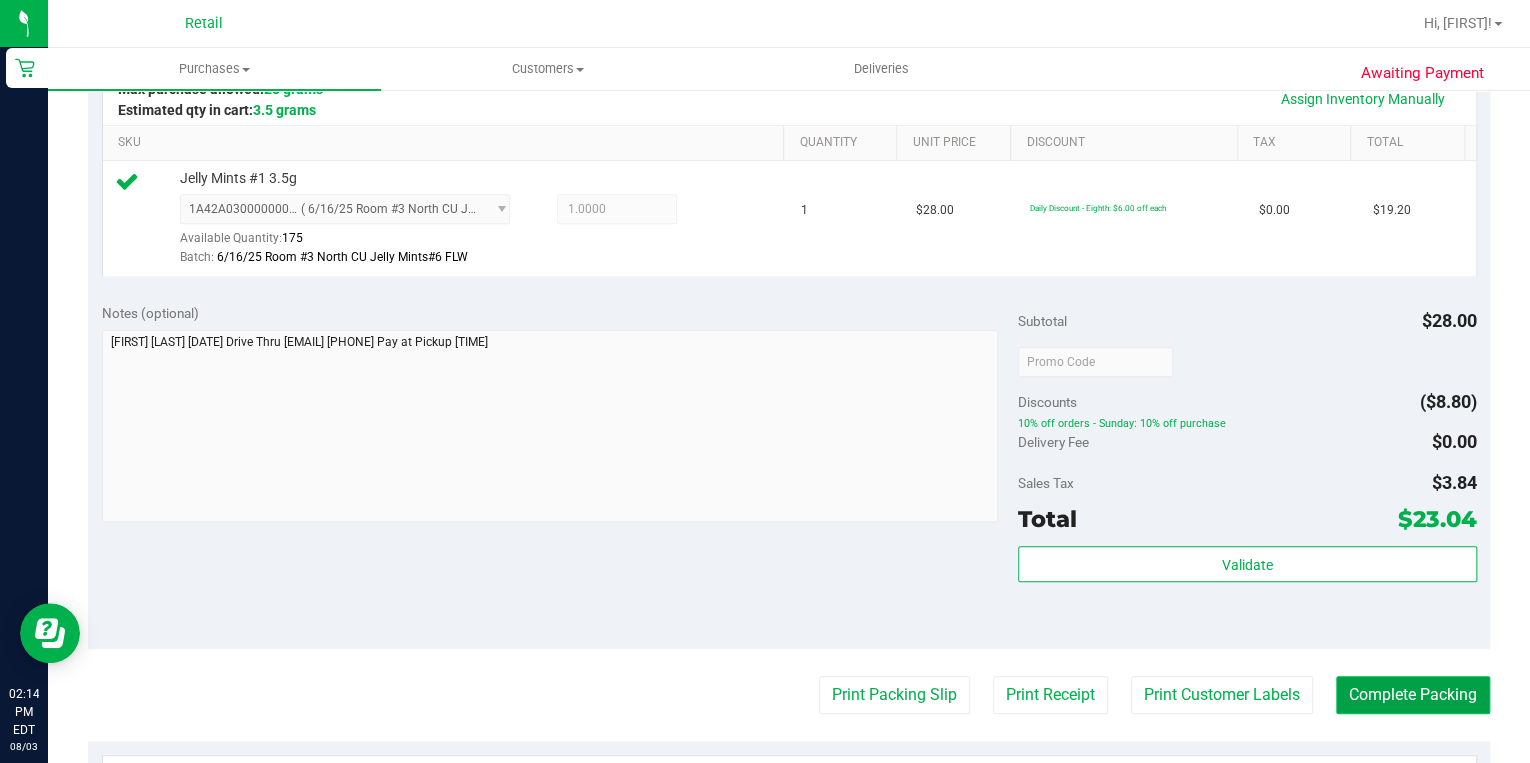 click on "Complete Packing" at bounding box center (1413, 695) 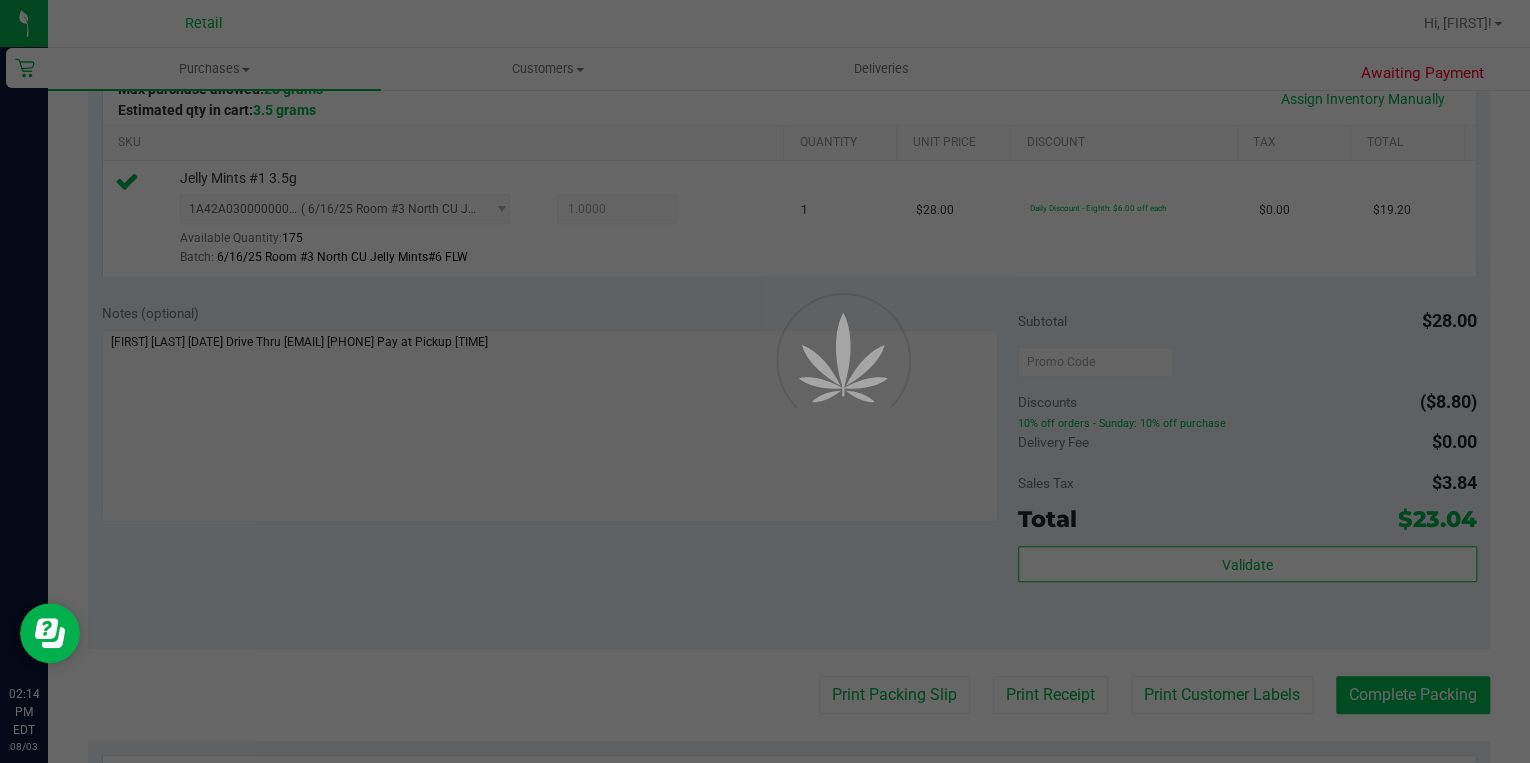 scroll, scrollTop: 0, scrollLeft: 0, axis: both 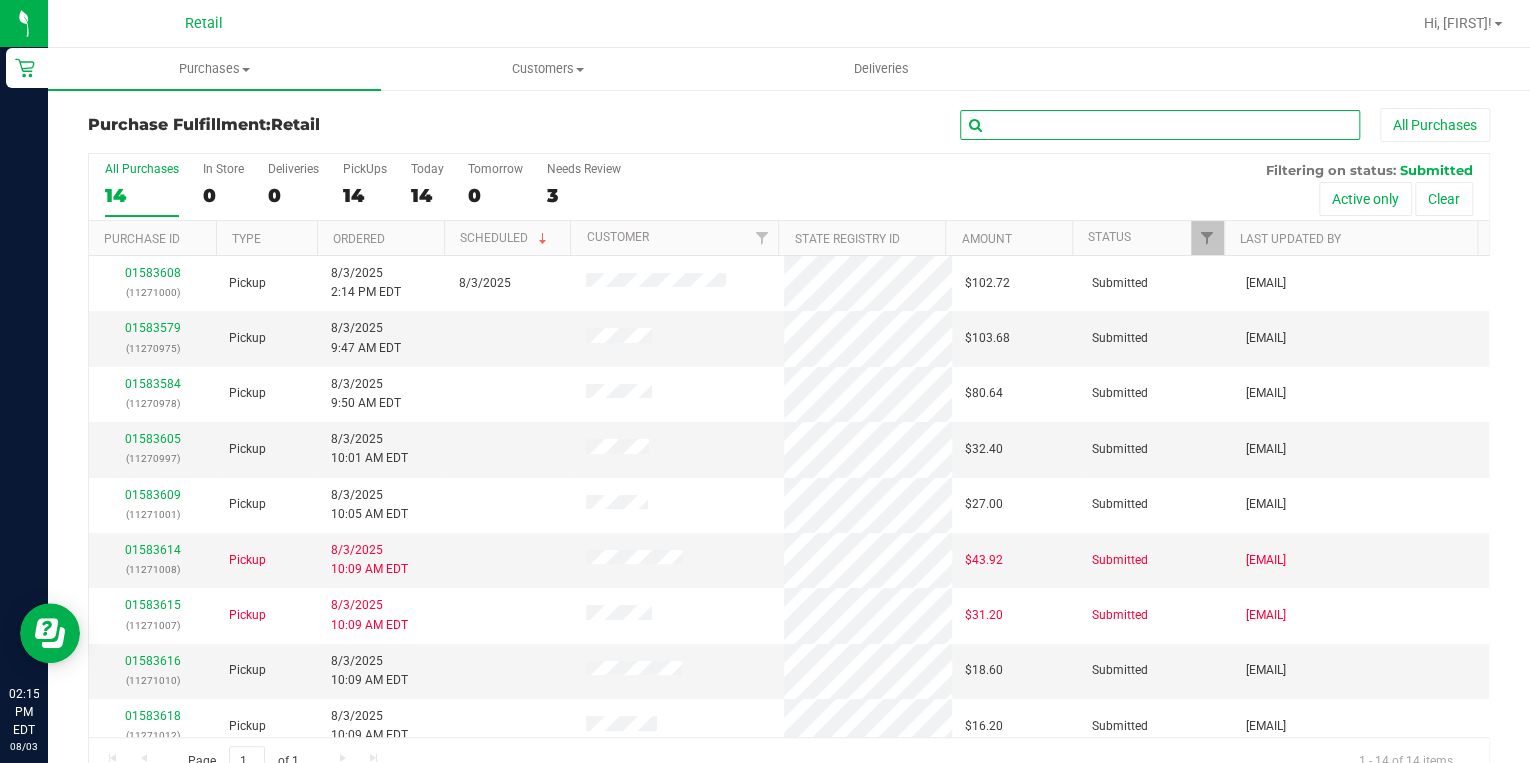 click at bounding box center (1160, 125) 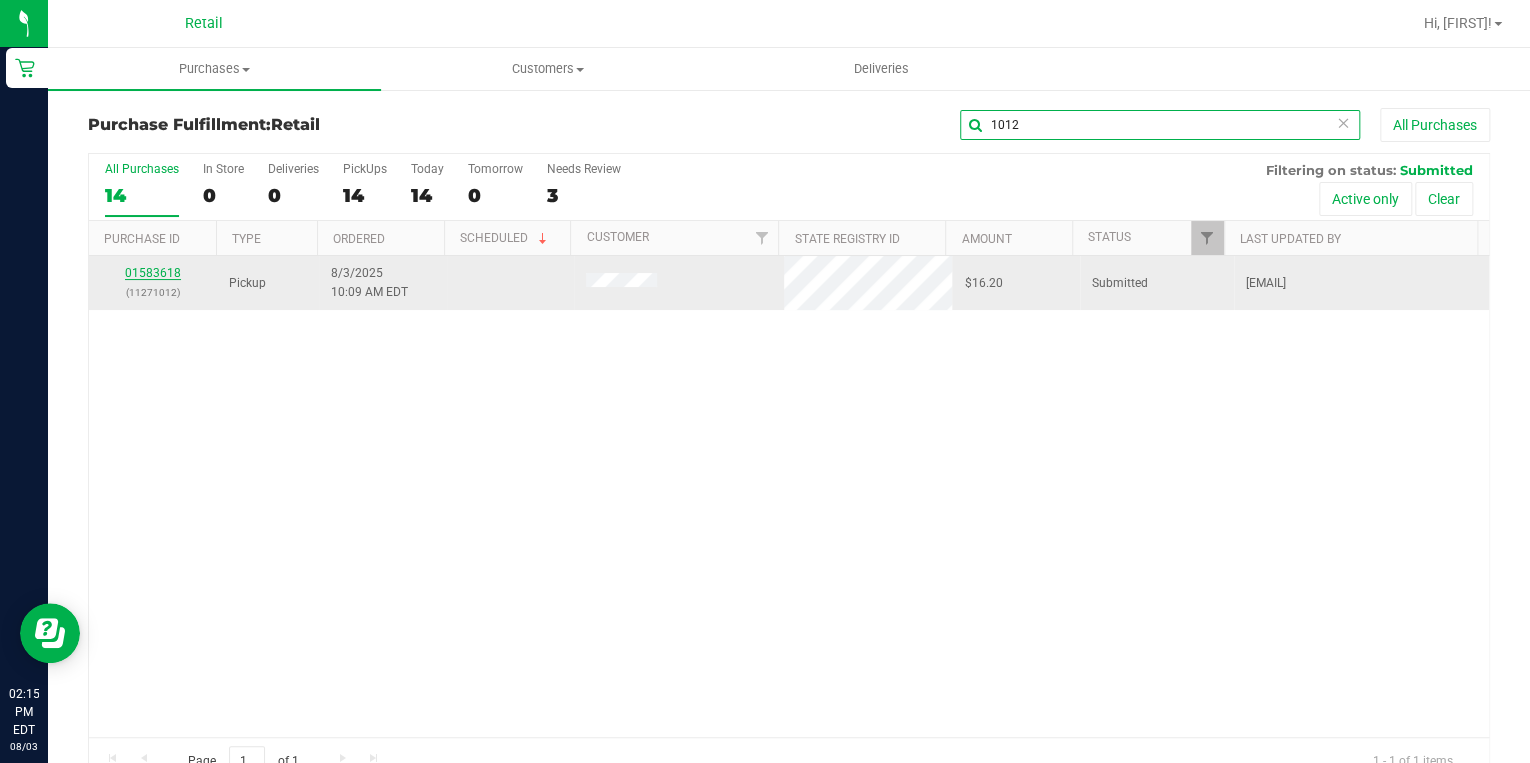 type on "1012" 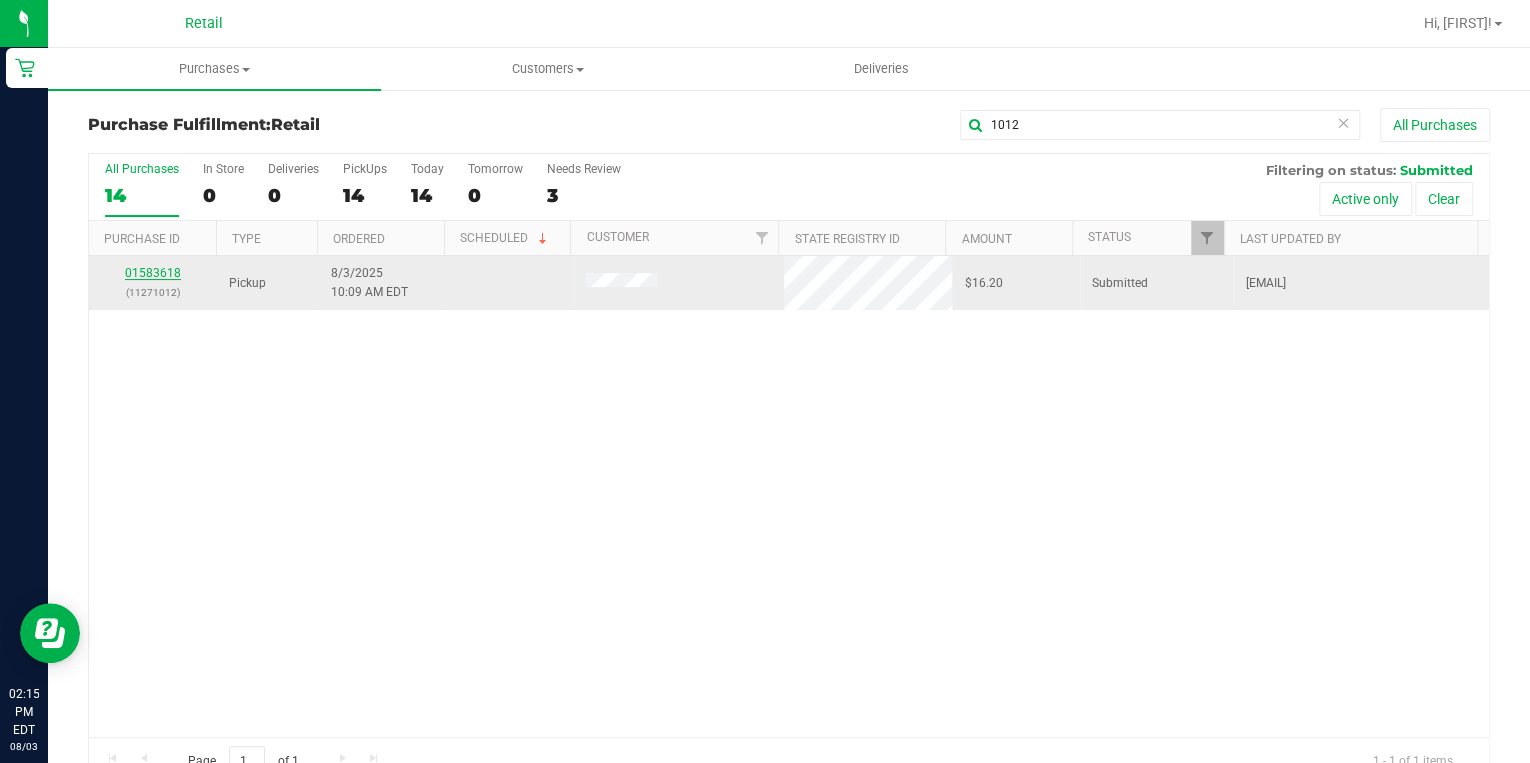 click on "01583618" at bounding box center [153, 273] 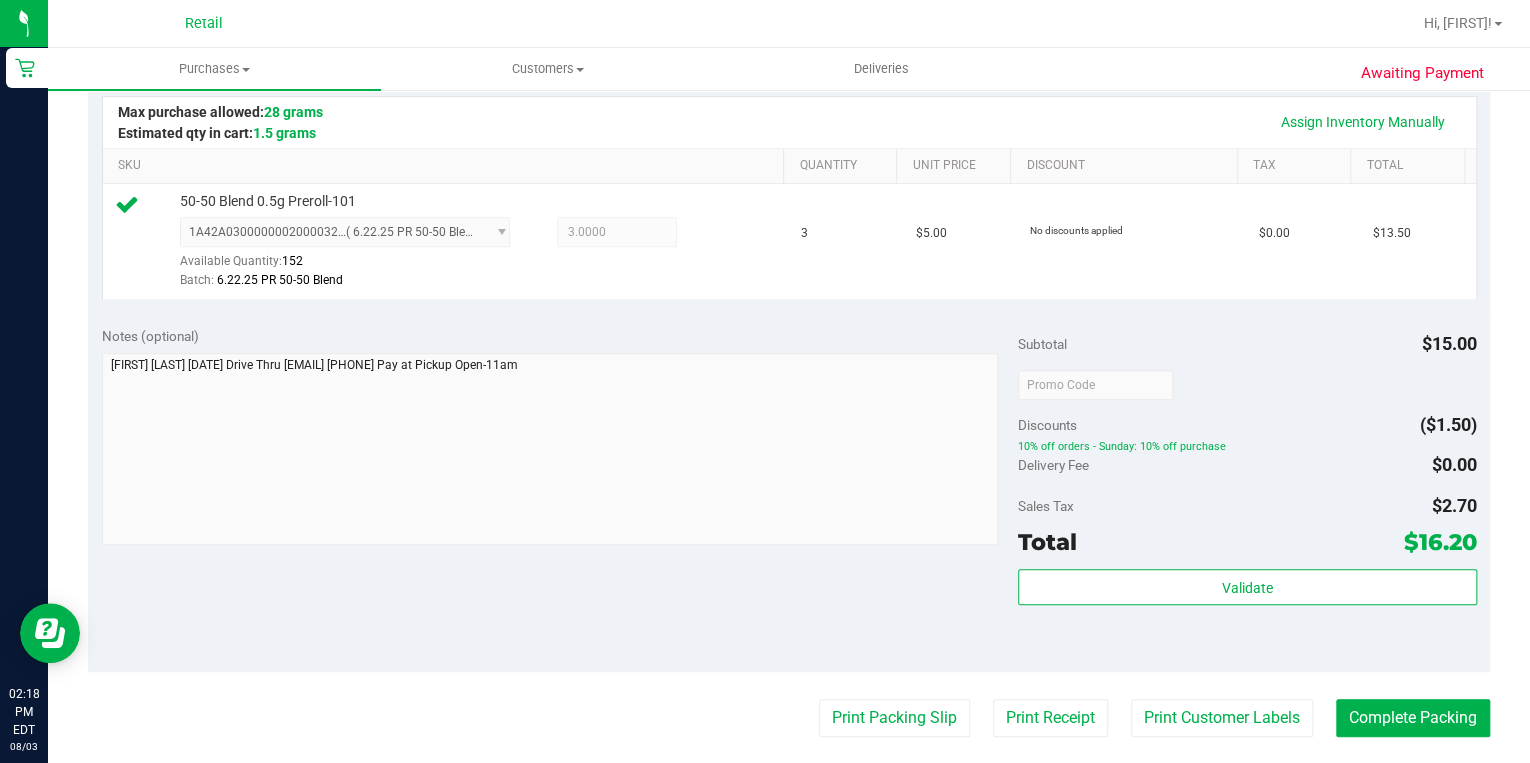 scroll, scrollTop: 480, scrollLeft: 0, axis: vertical 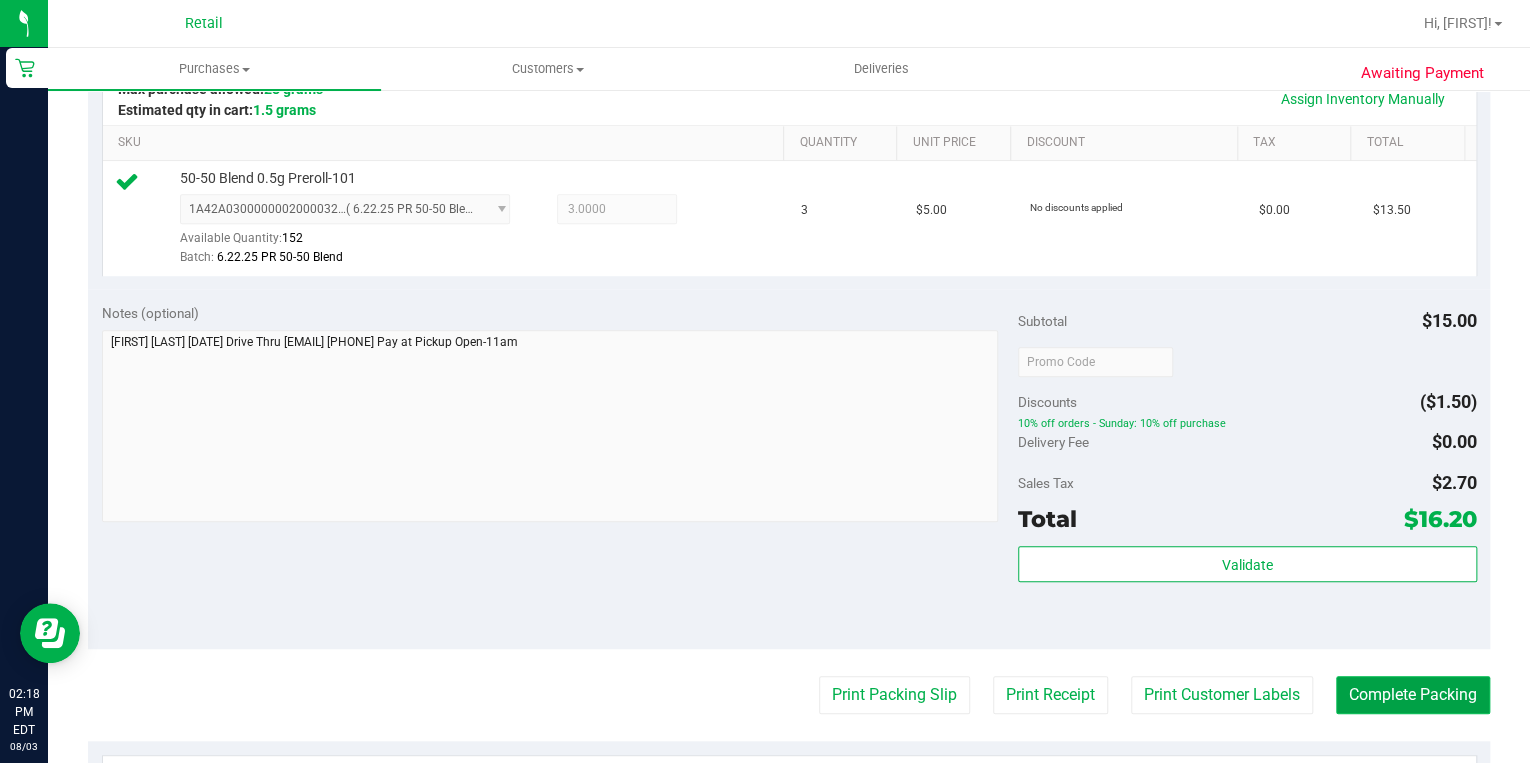 click on "Complete Packing" at bounding box center [1413, 695] 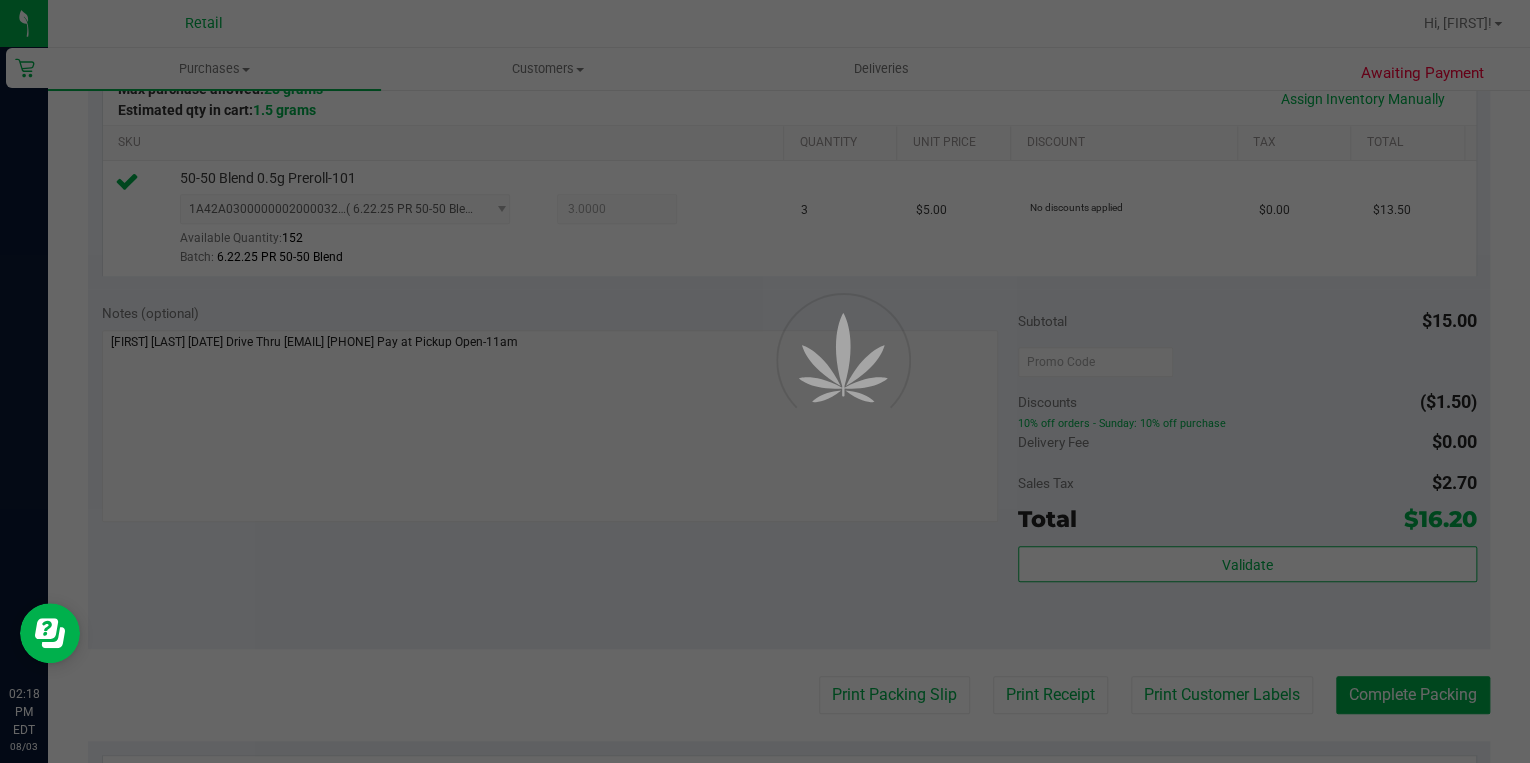 scroll, scrollTop: 0, scrollLeft: 0, axis: both 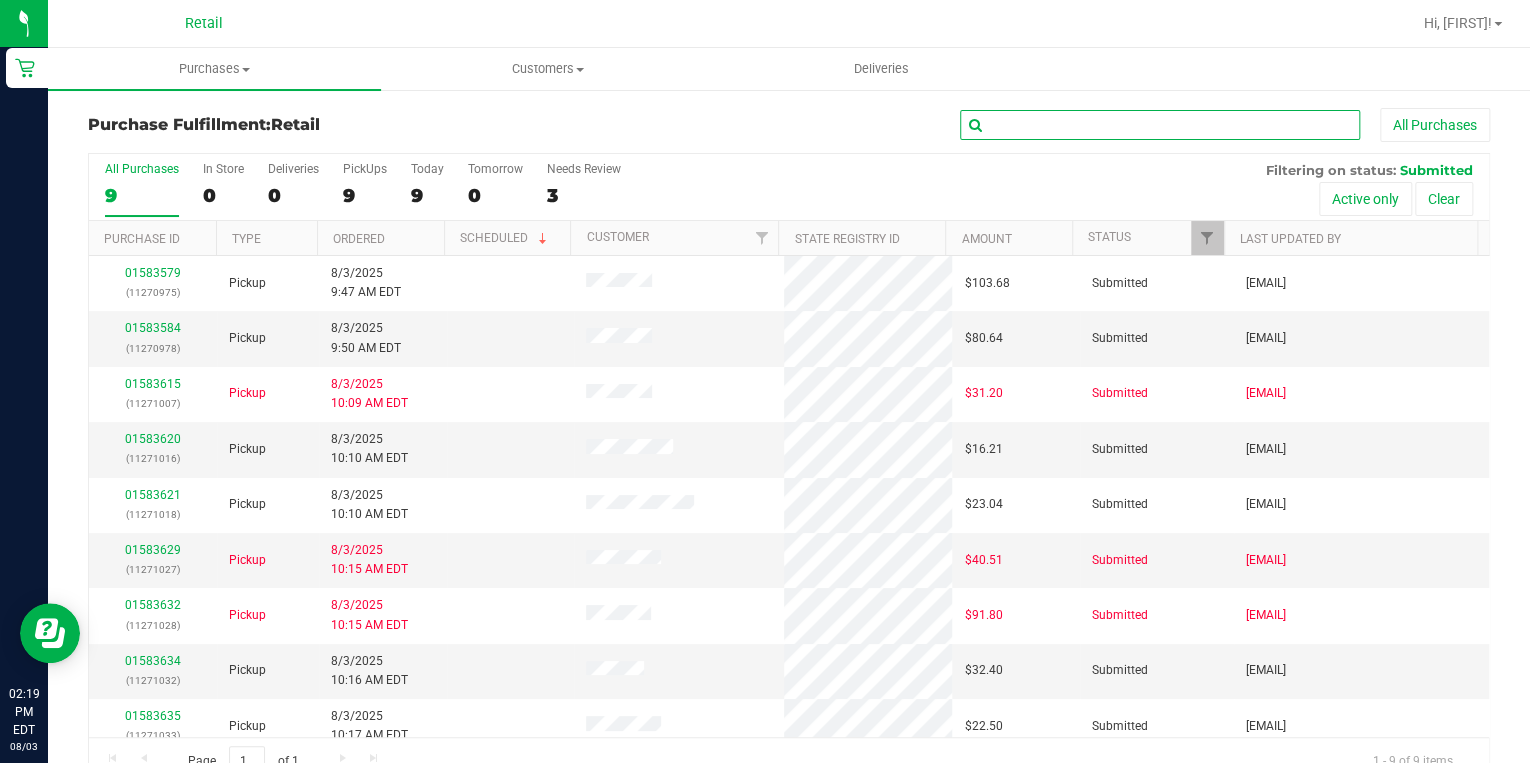 click at bounding box center [1160, 125] 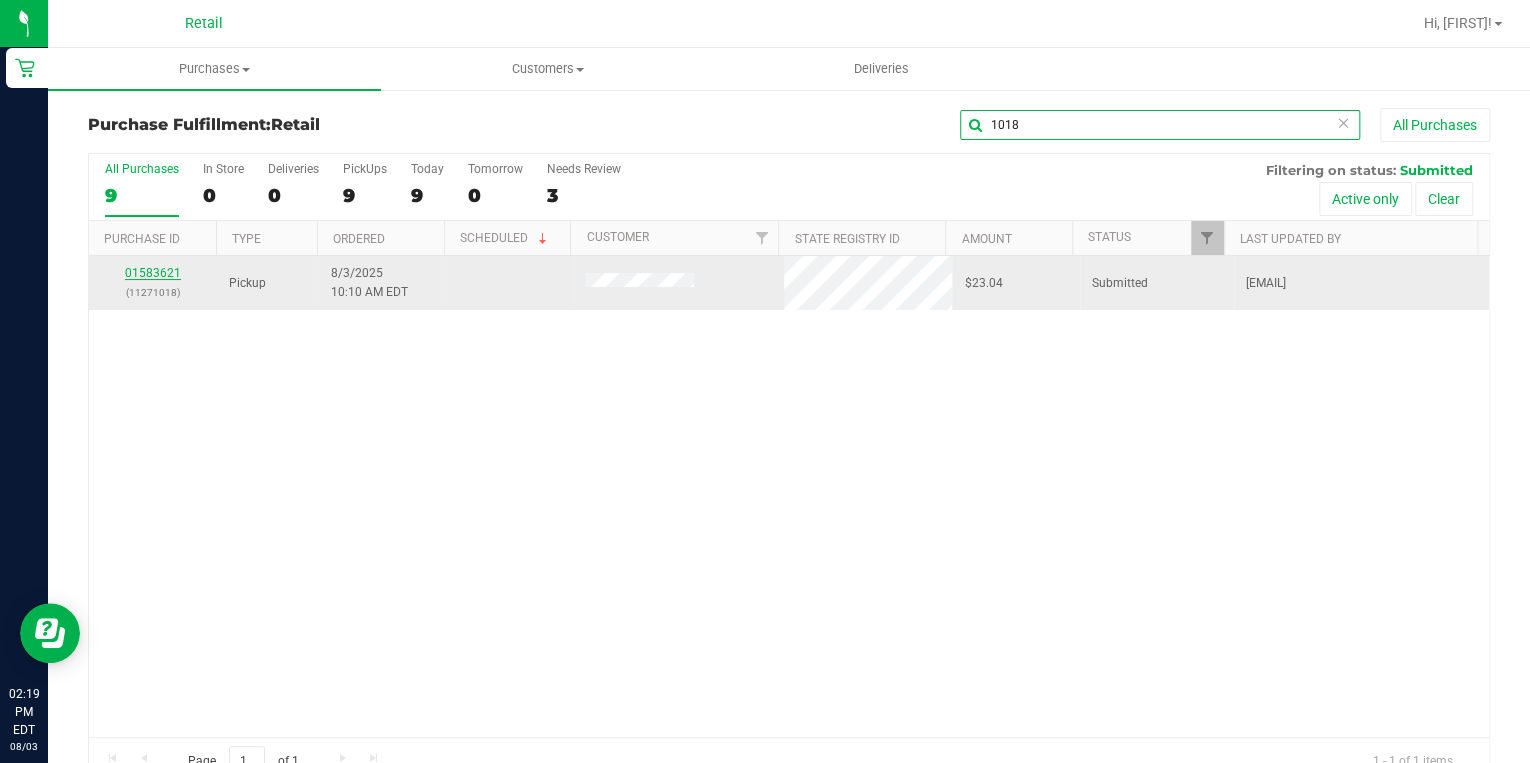 type on "1018" 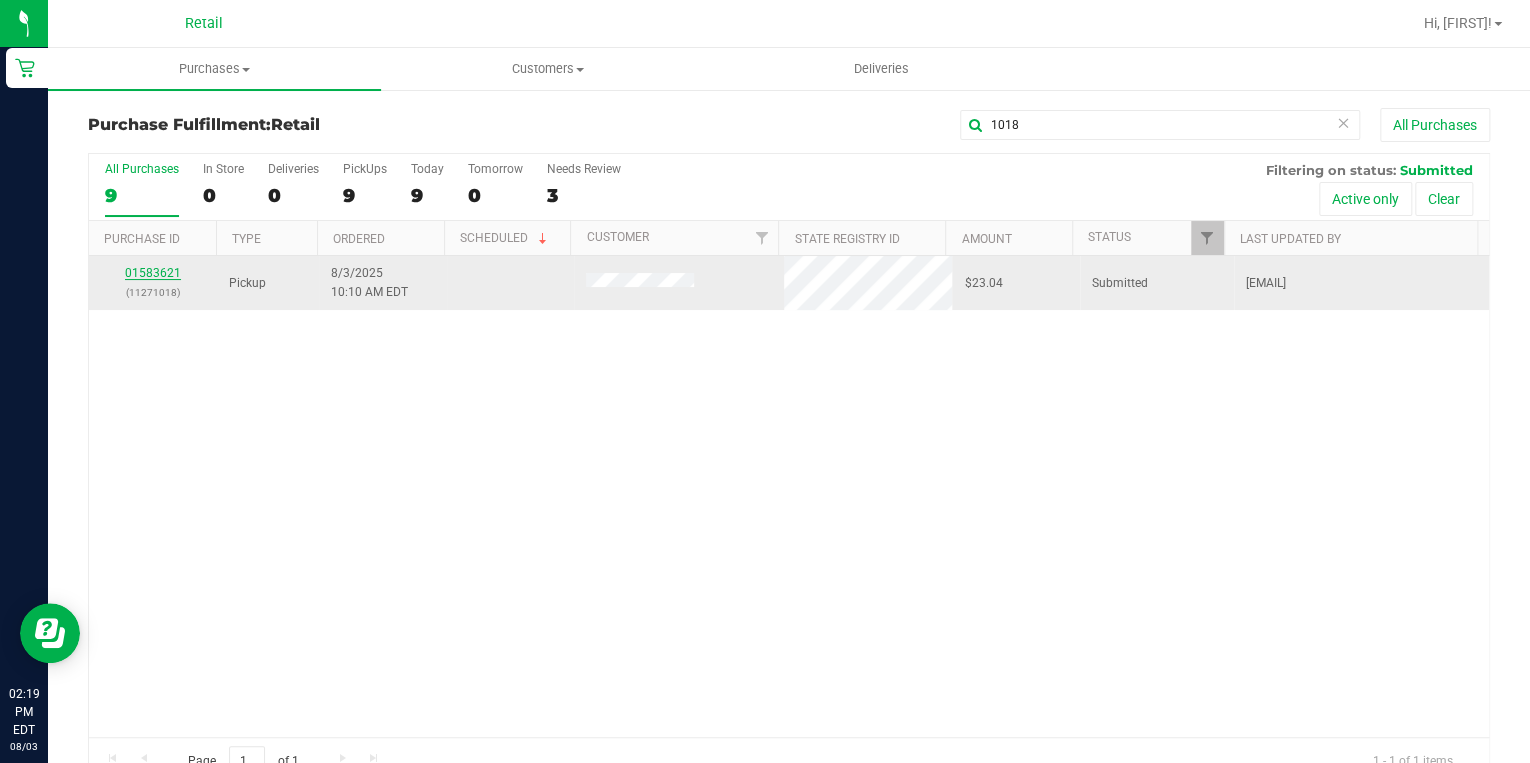 click on "01583621" at bounding box center (153, 273) 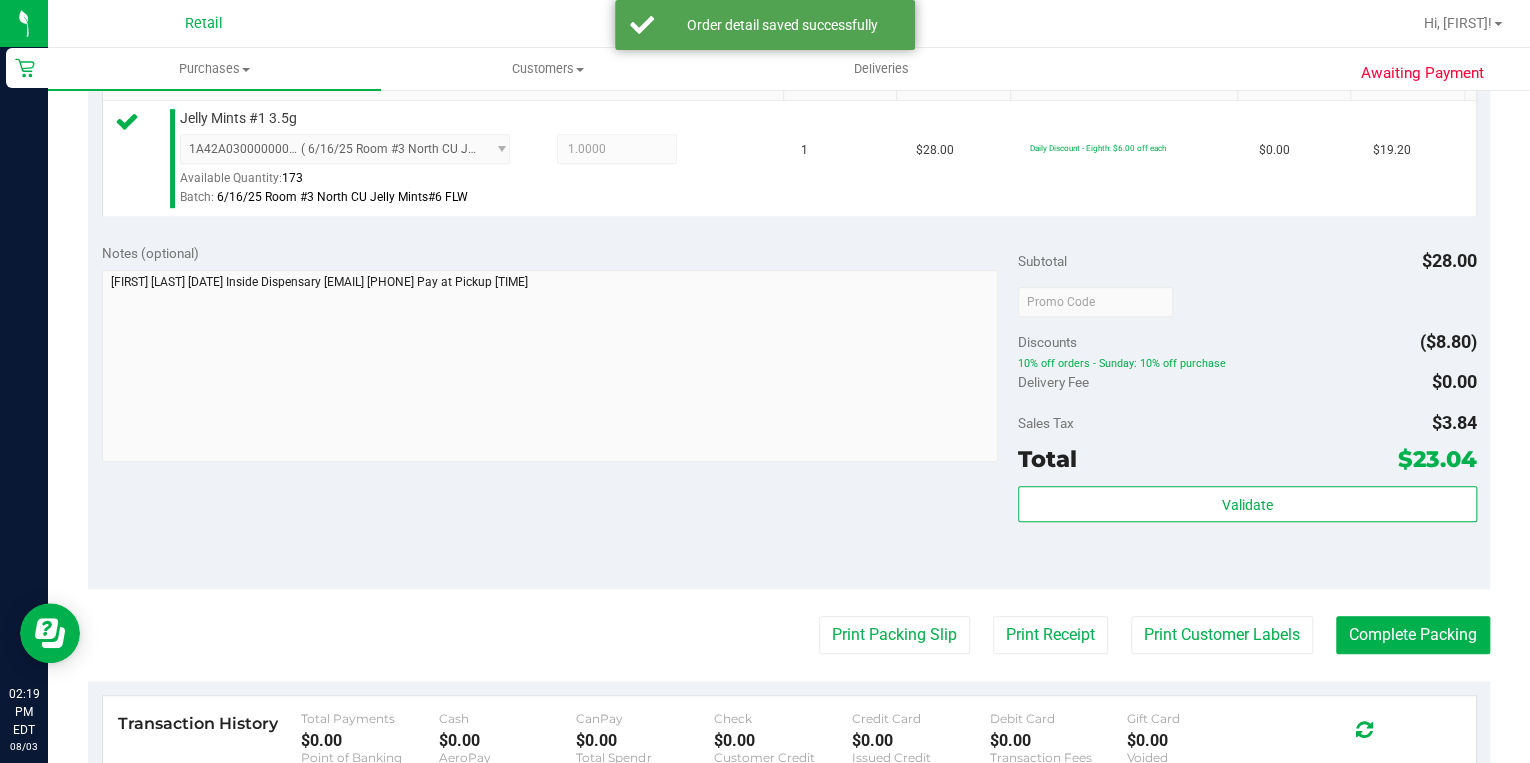 scroll, scrollTop: 560, scrollLeft: 0, axis: vertical 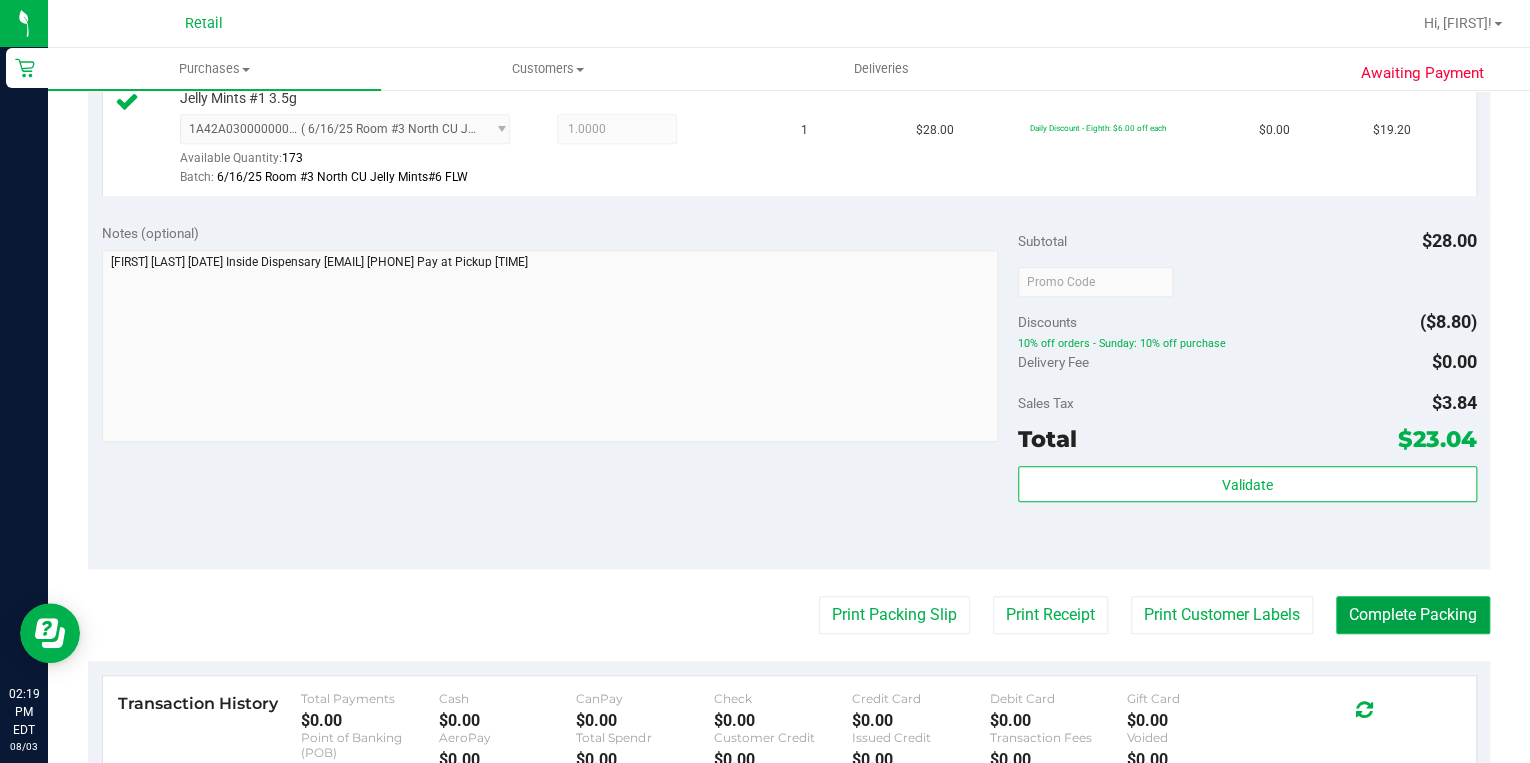 click on "Complete Packing" at bounding box center (1413, 615) 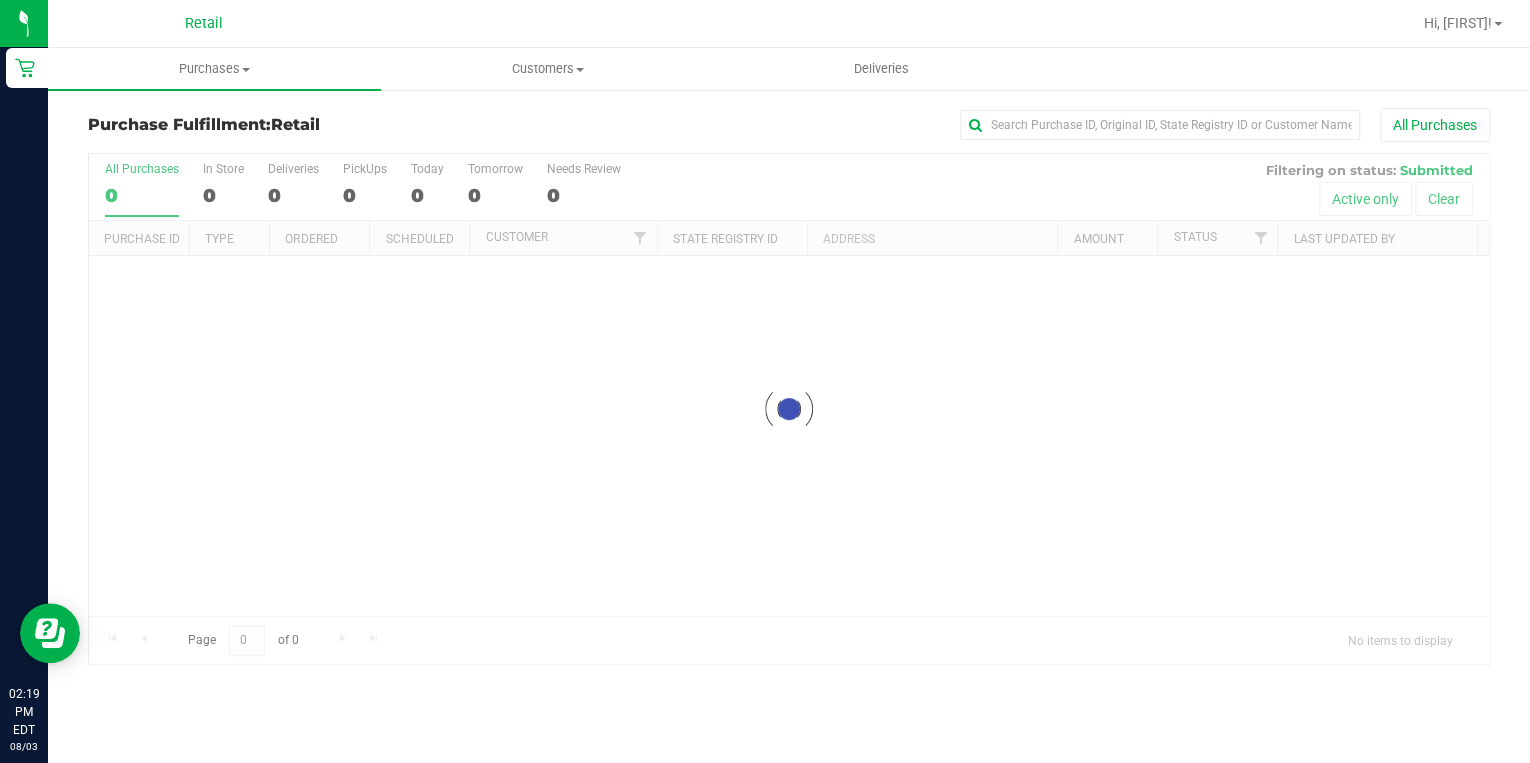 scroll, scrollTop: 0, scrollLeft: 0, axis: both 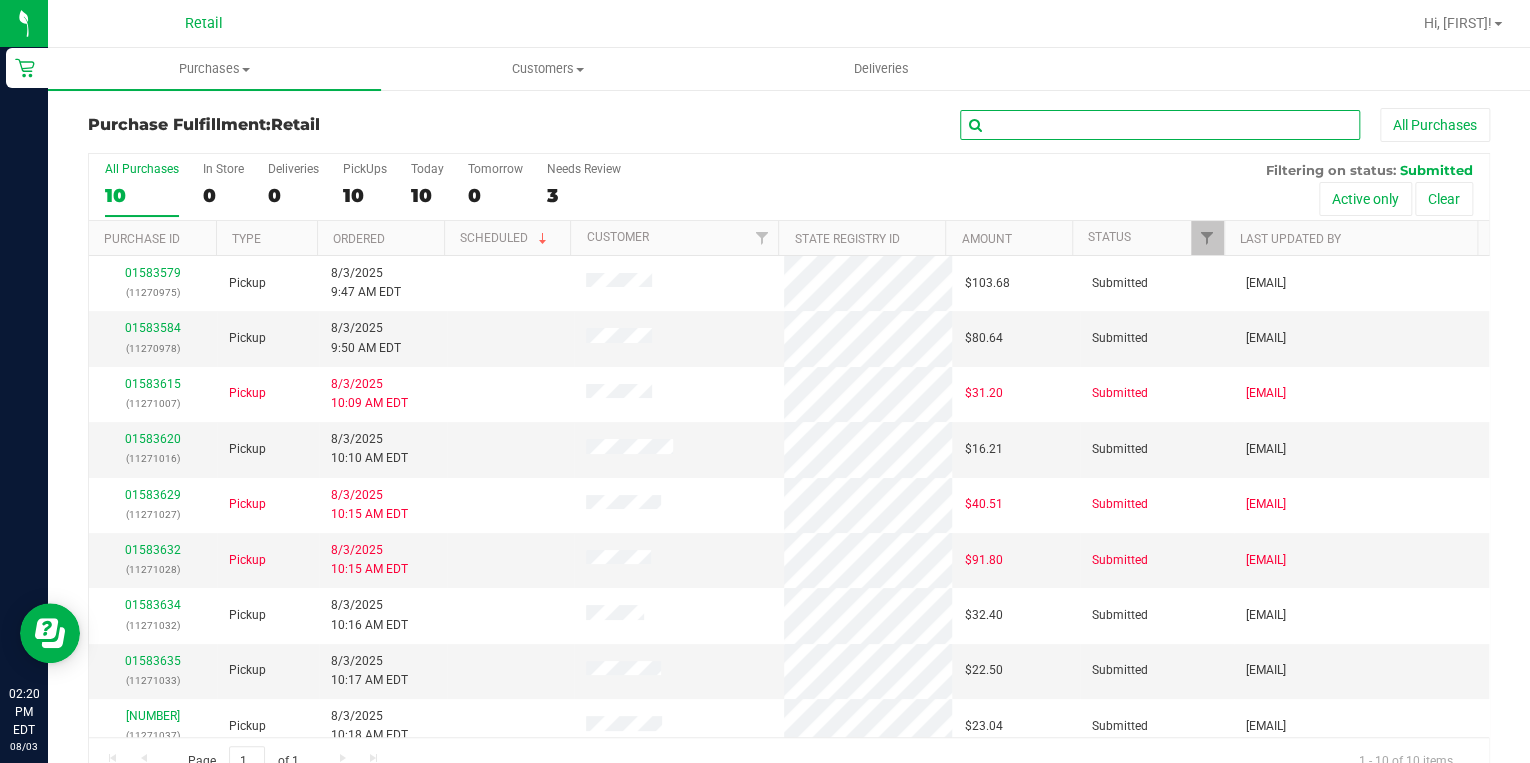 click at bounding box center [1160, 125] 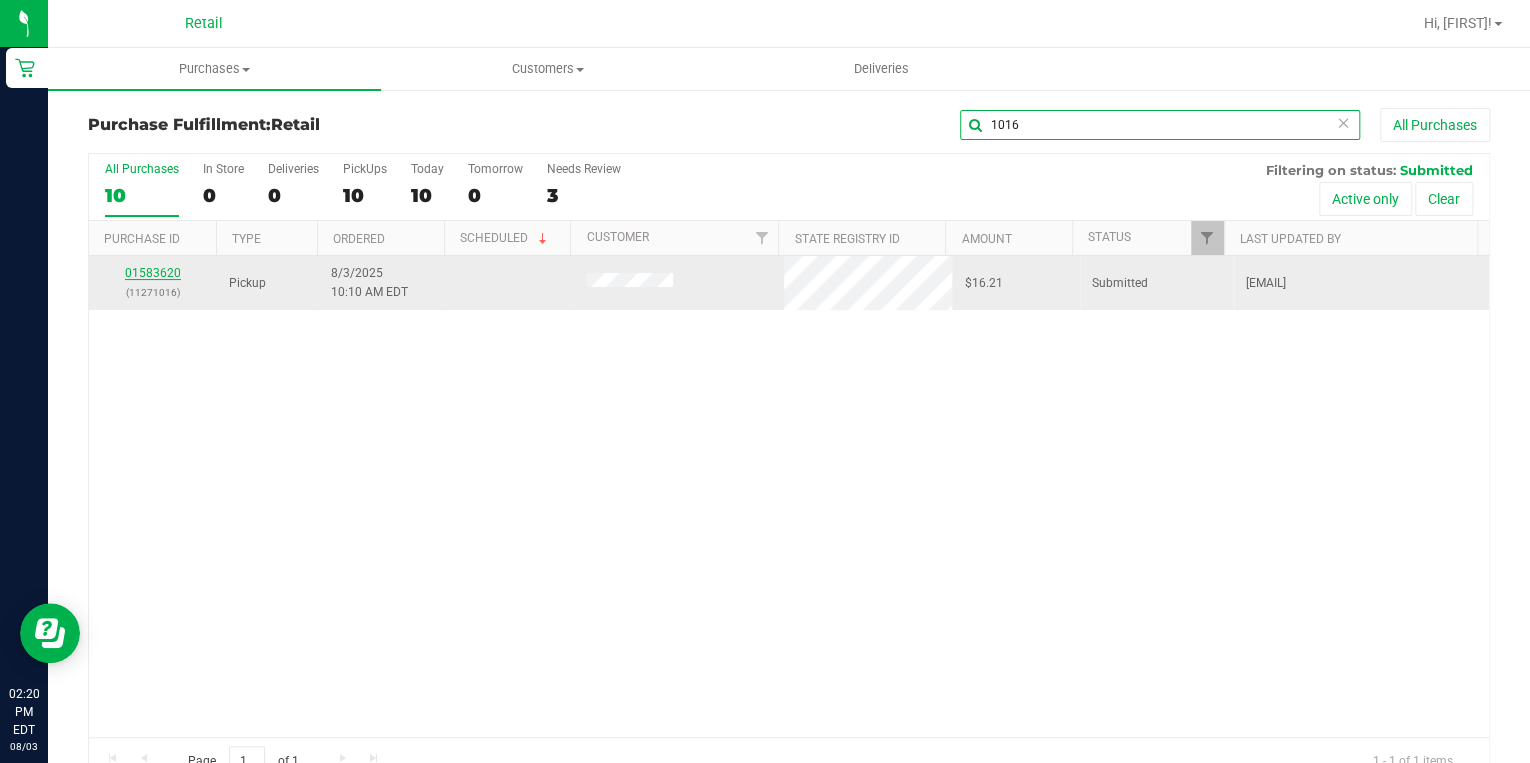 type on "1016" 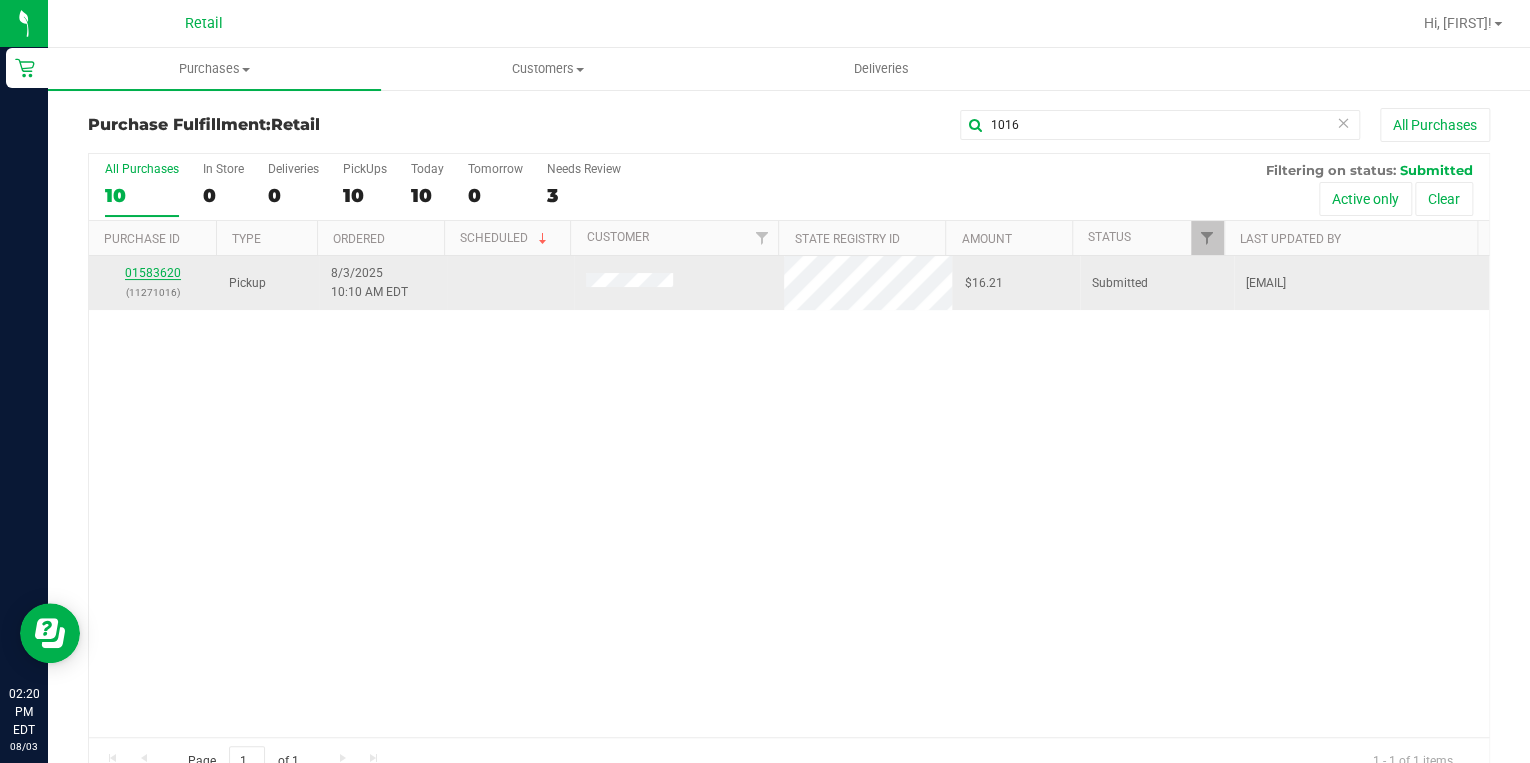 click on "01583620" at bounding box center [153, 273] 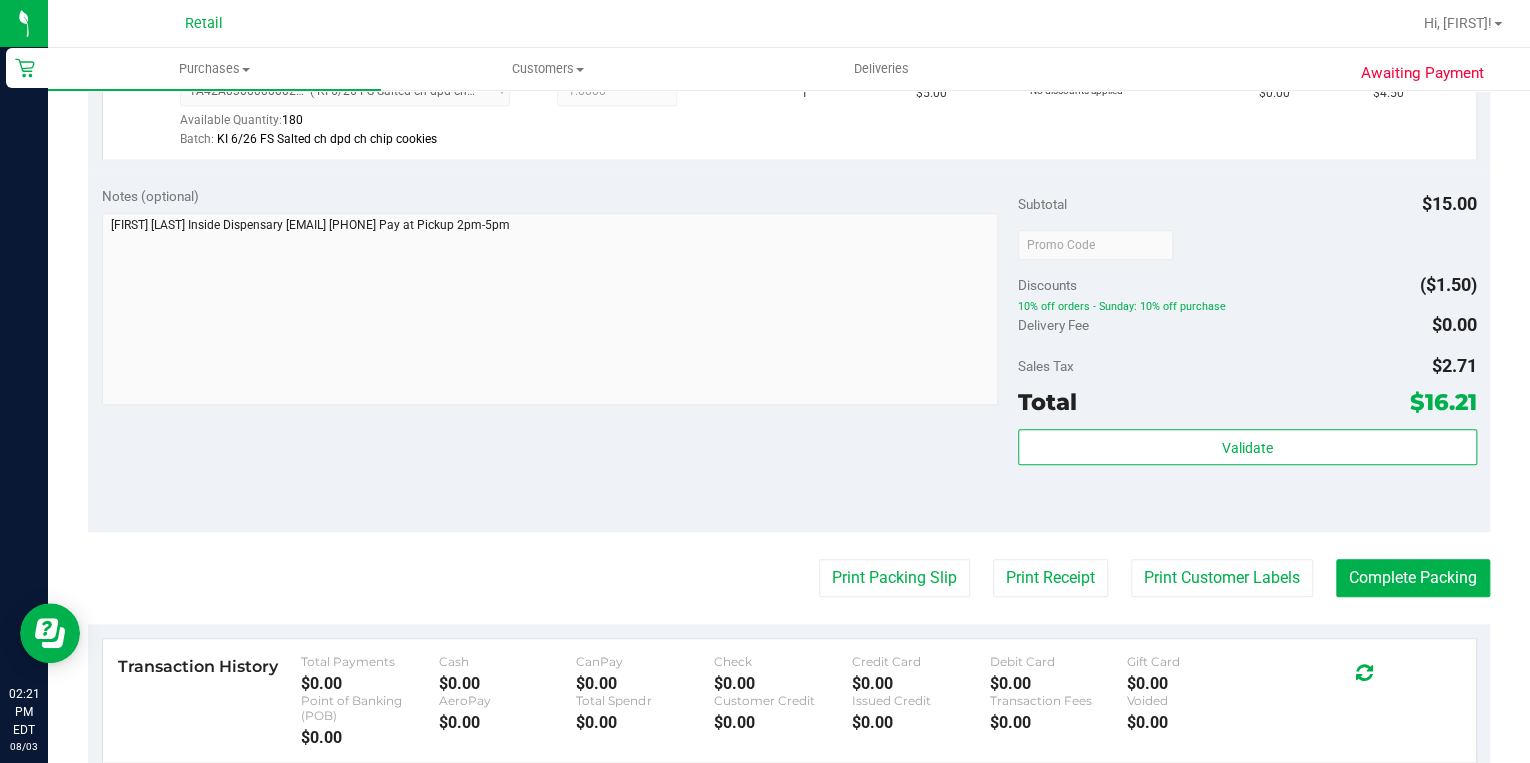 scroll, scrollTop: 720, scrollLeft: 0, axis: vertical 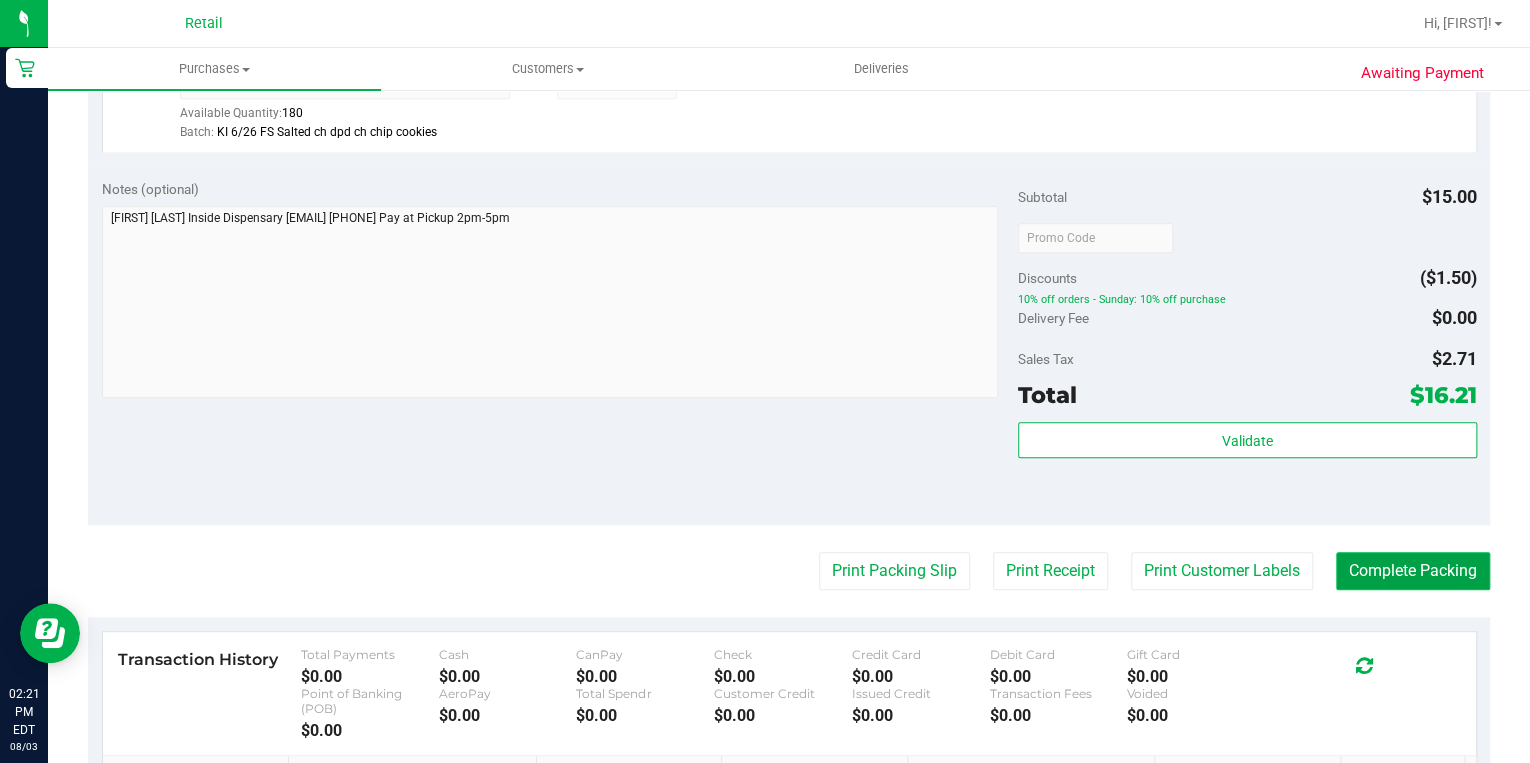 click on "Complete Packing" at bounding box center (1413, 571) 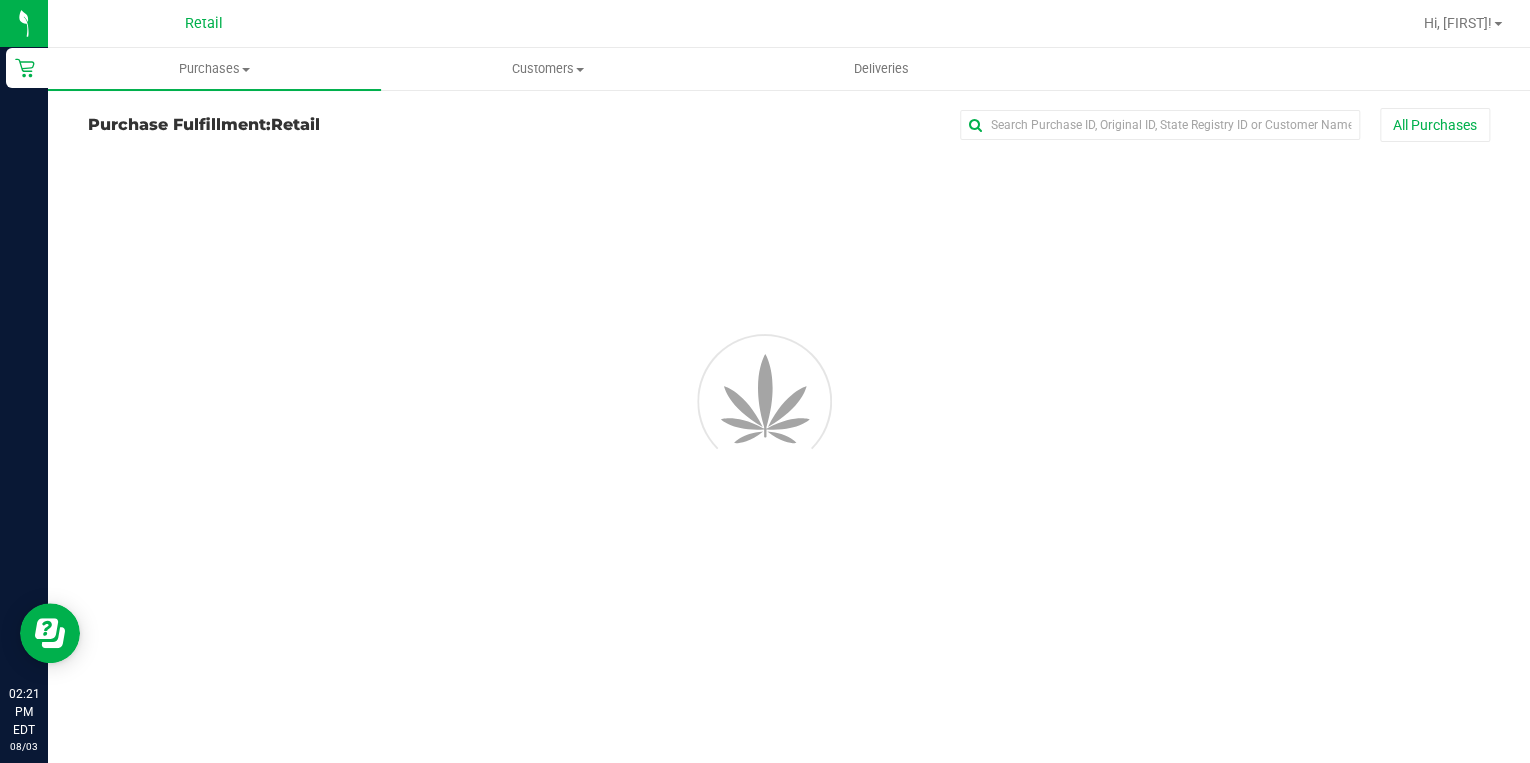 scroll, scrollTop: 0, scrollLeft: 0, axis: both 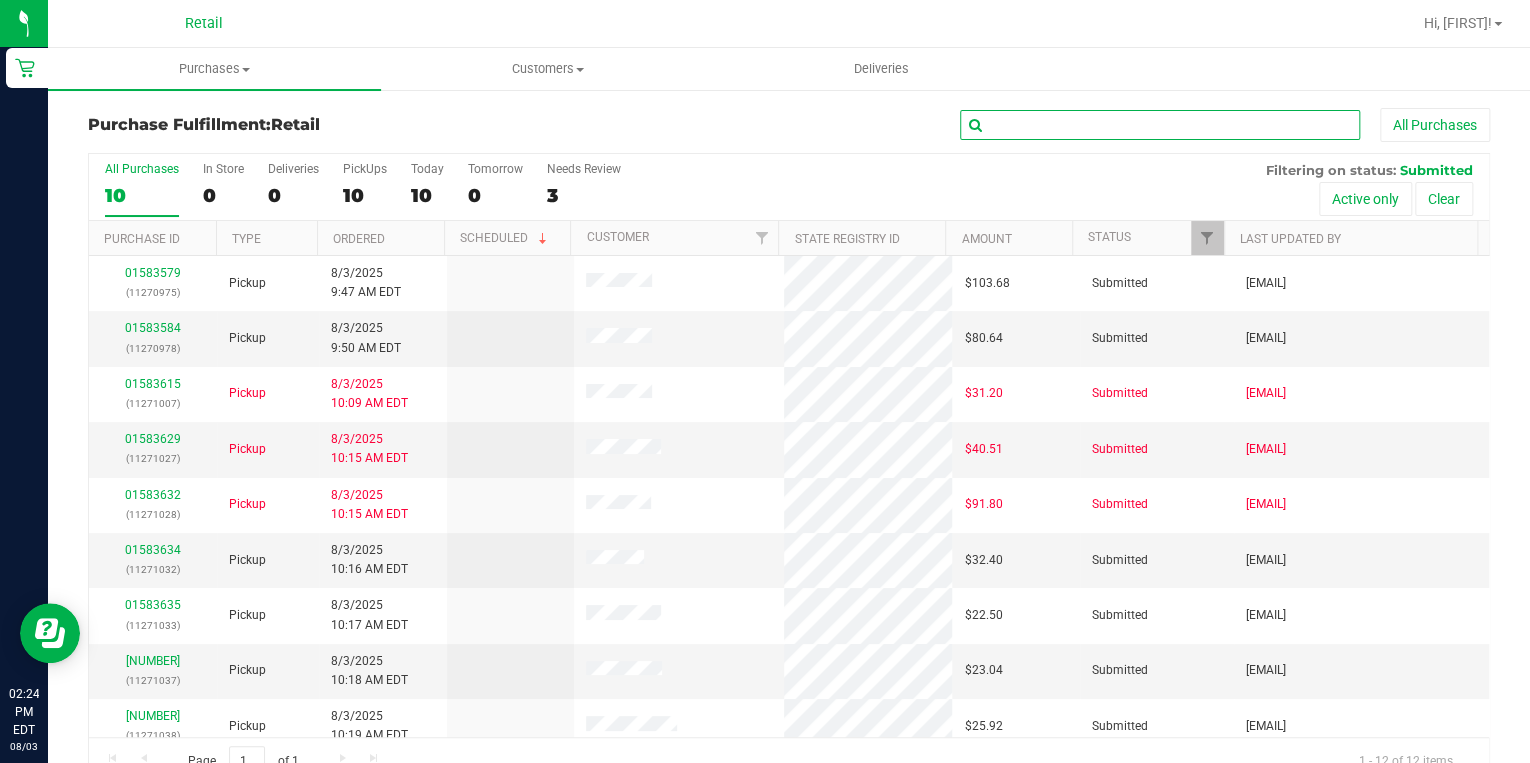 click at bounding box center (1160, 125) 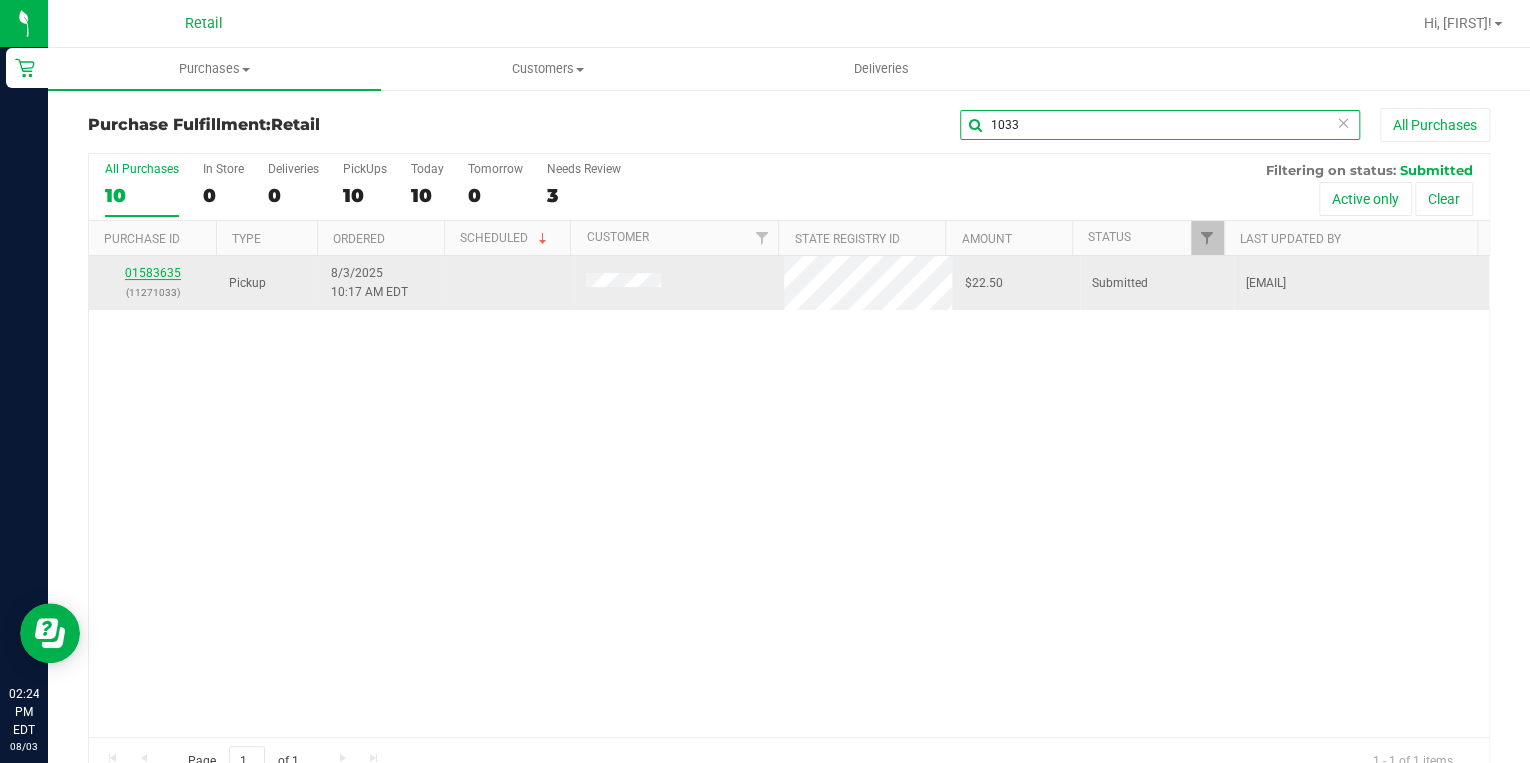 type on "1033" 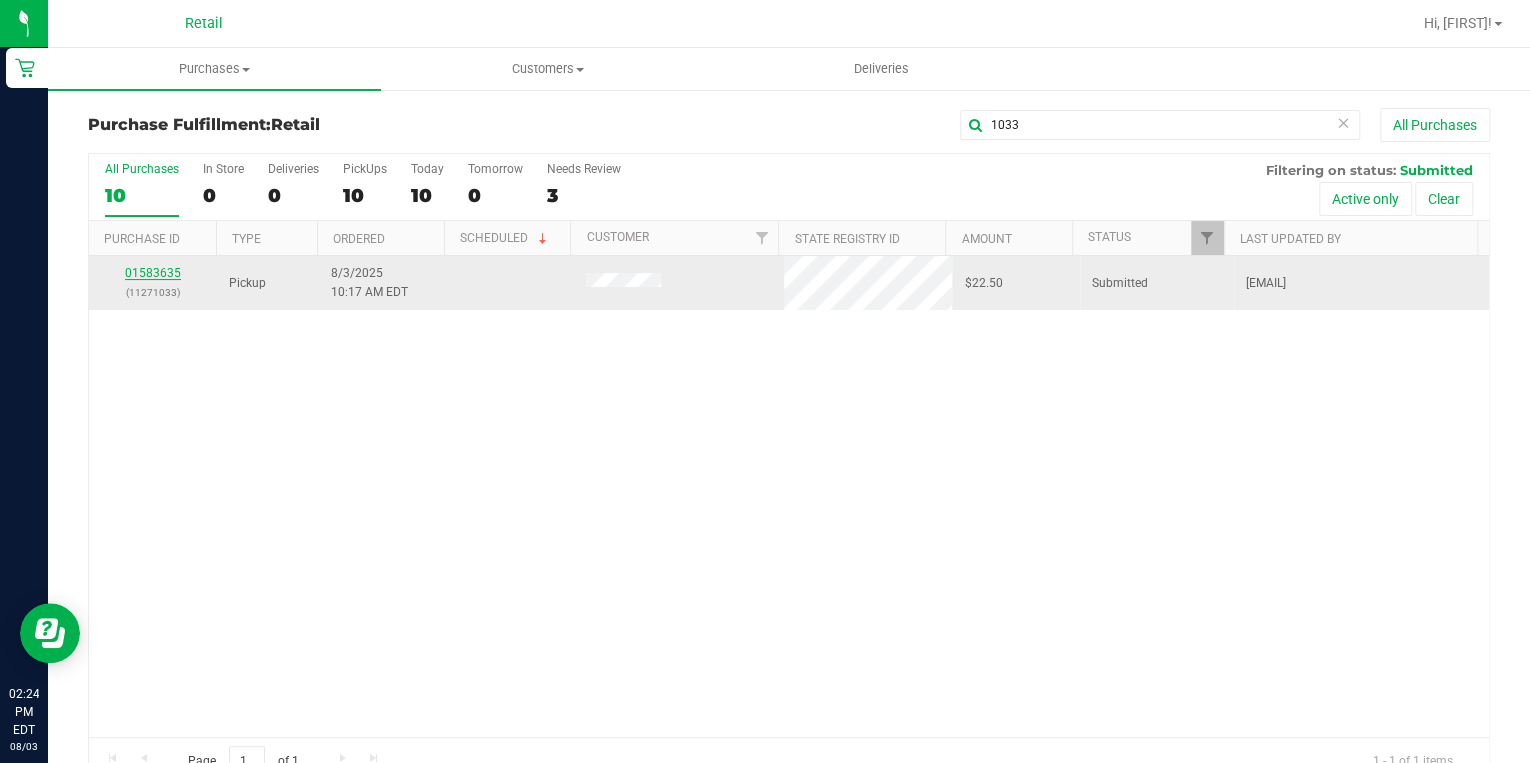 click on "01583635" at bounding box center [153, 273] 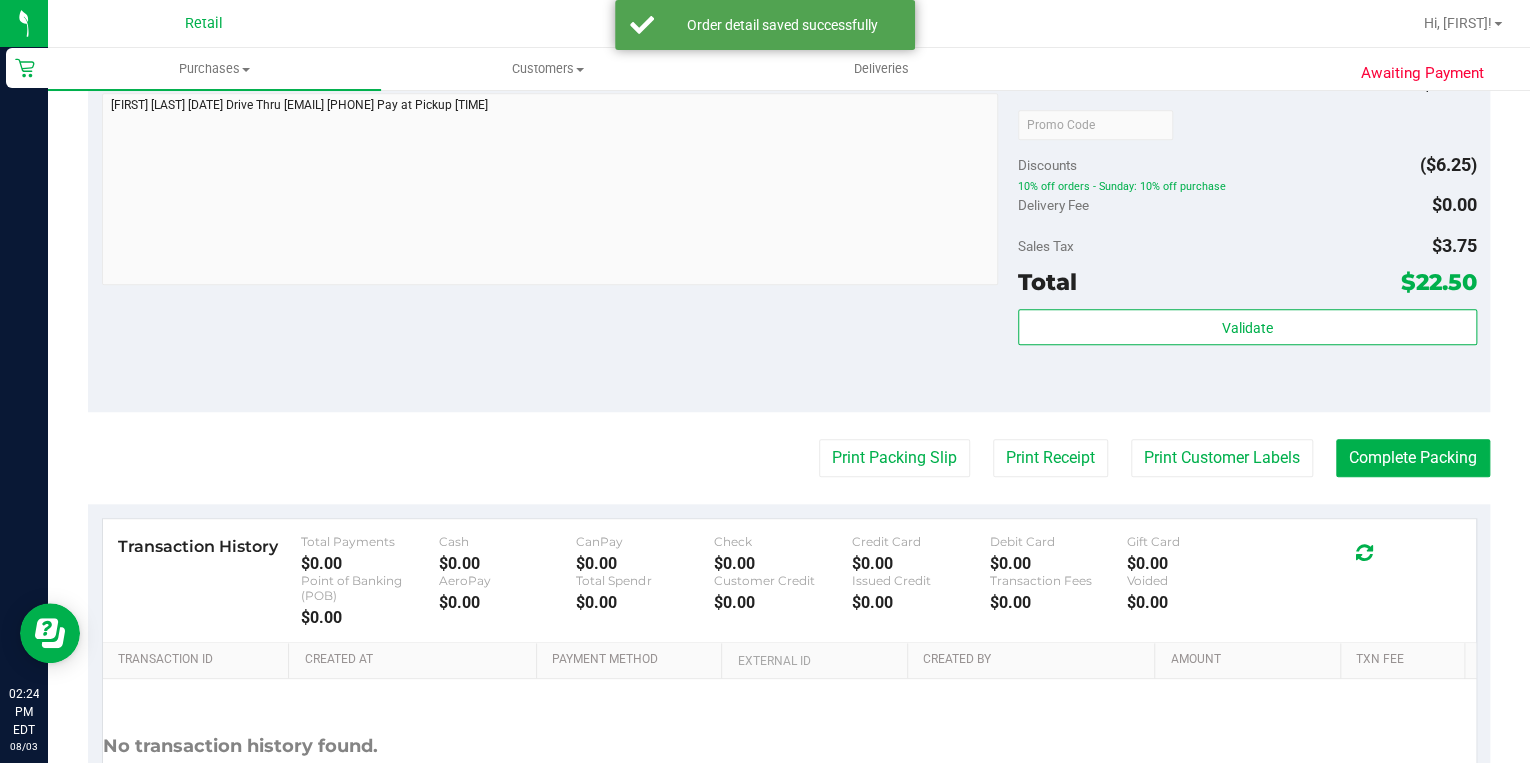 scroll, scrollTop: 720, scrollLeft: 0, axis: vertical 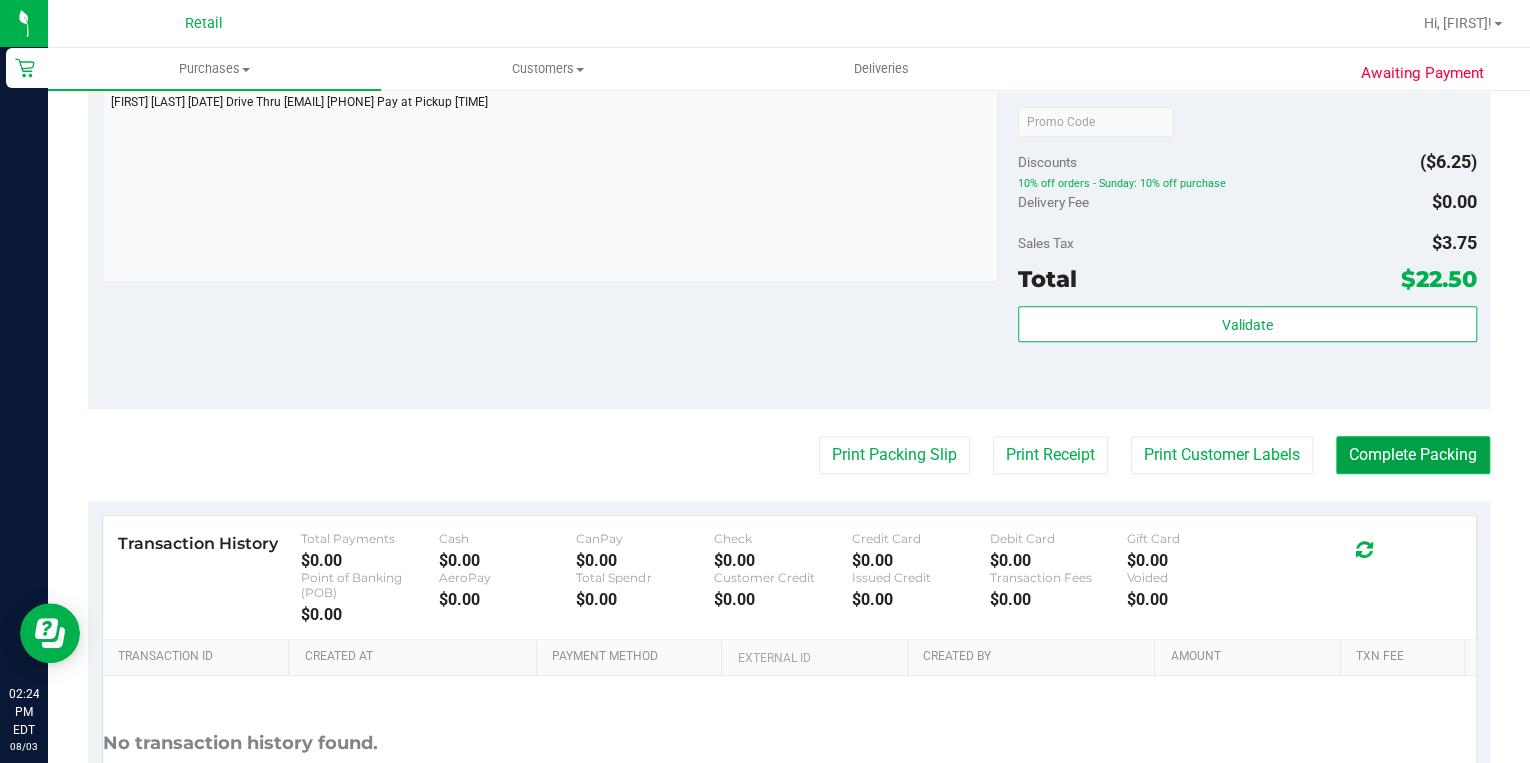 click on "Complete Packing" at bounding box center [1413, 455] 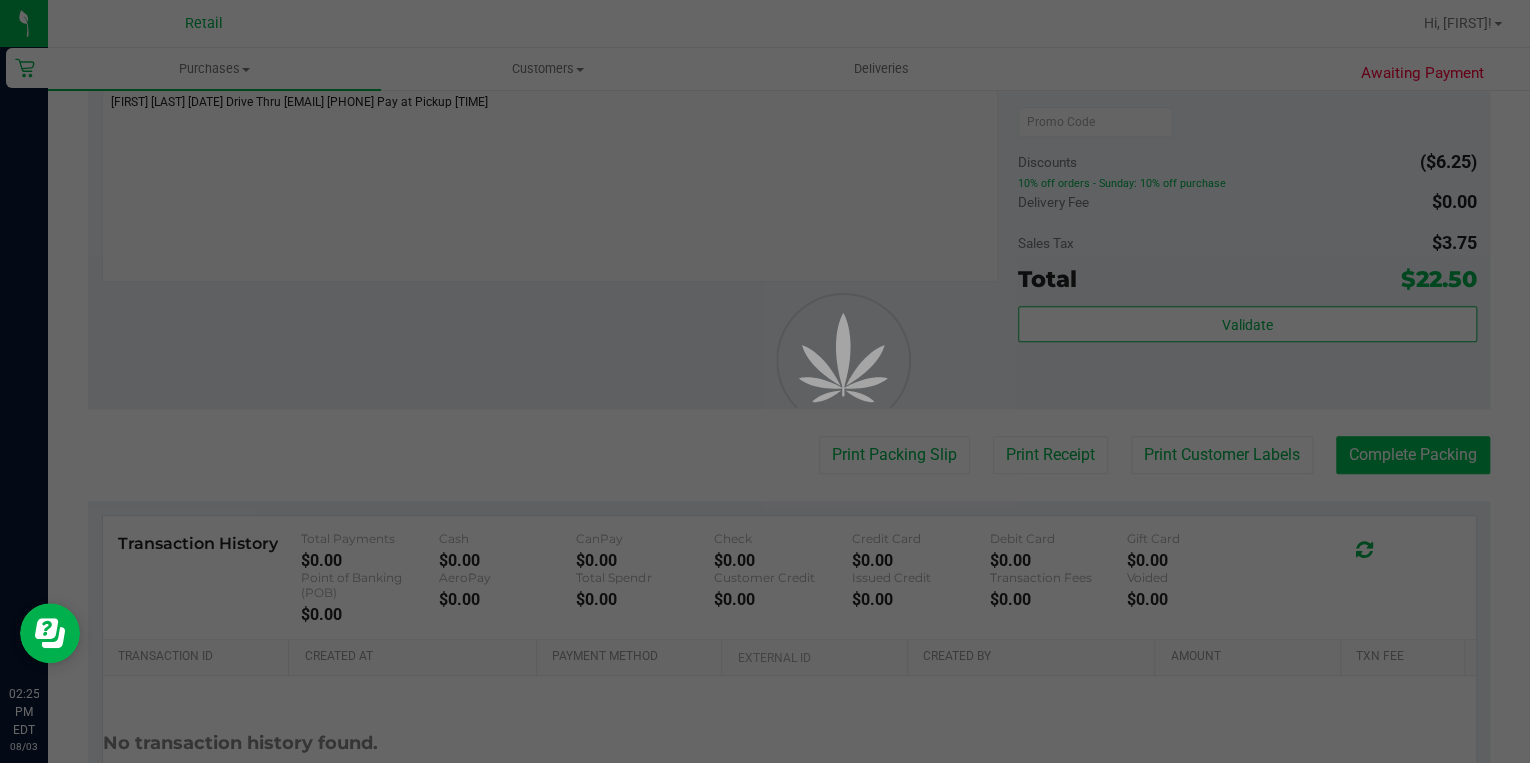 scroll, scrollTop: 0, scrollLeft: 0, axis: both 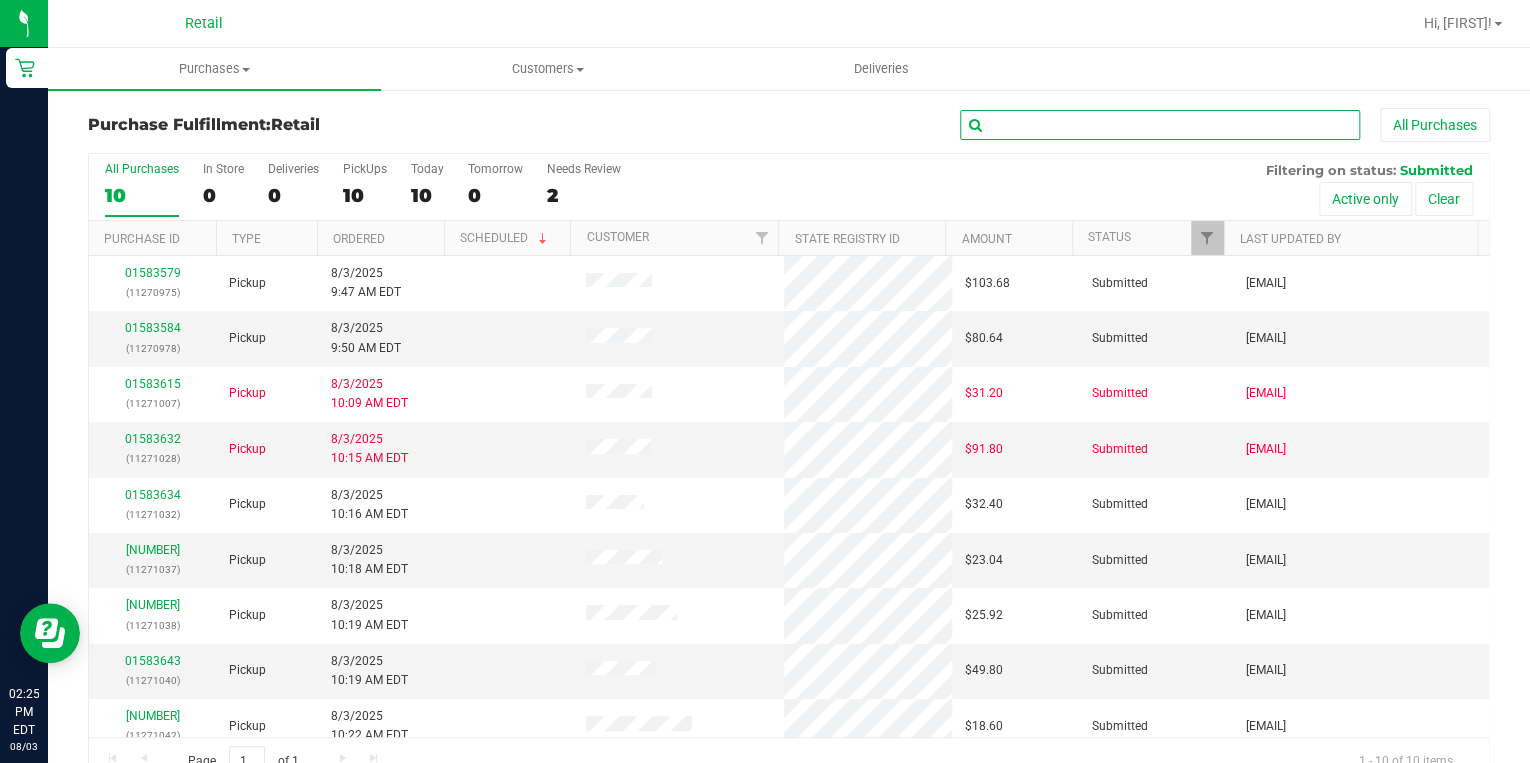 click at bounding box center (1160, 125) 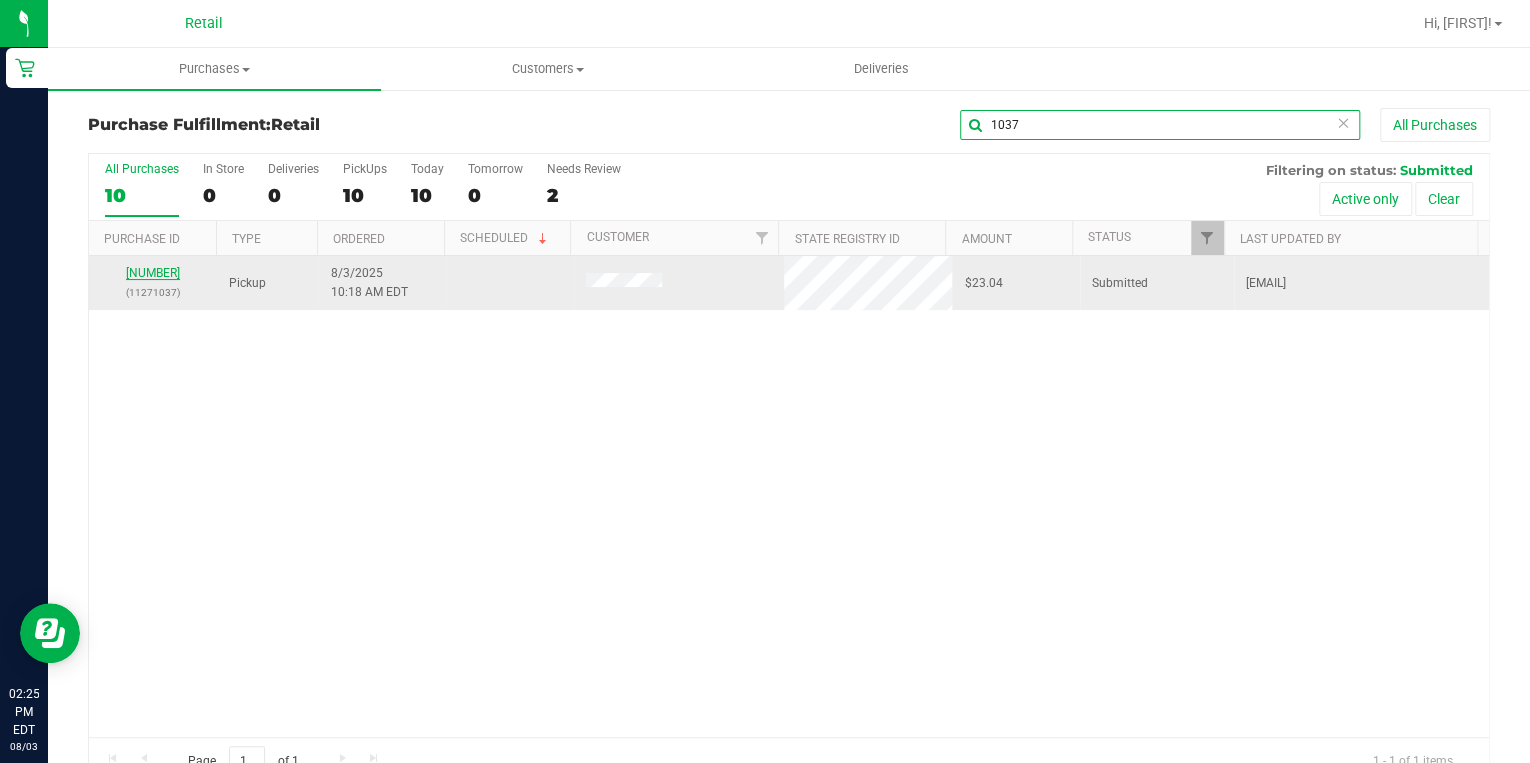 type on "1037" 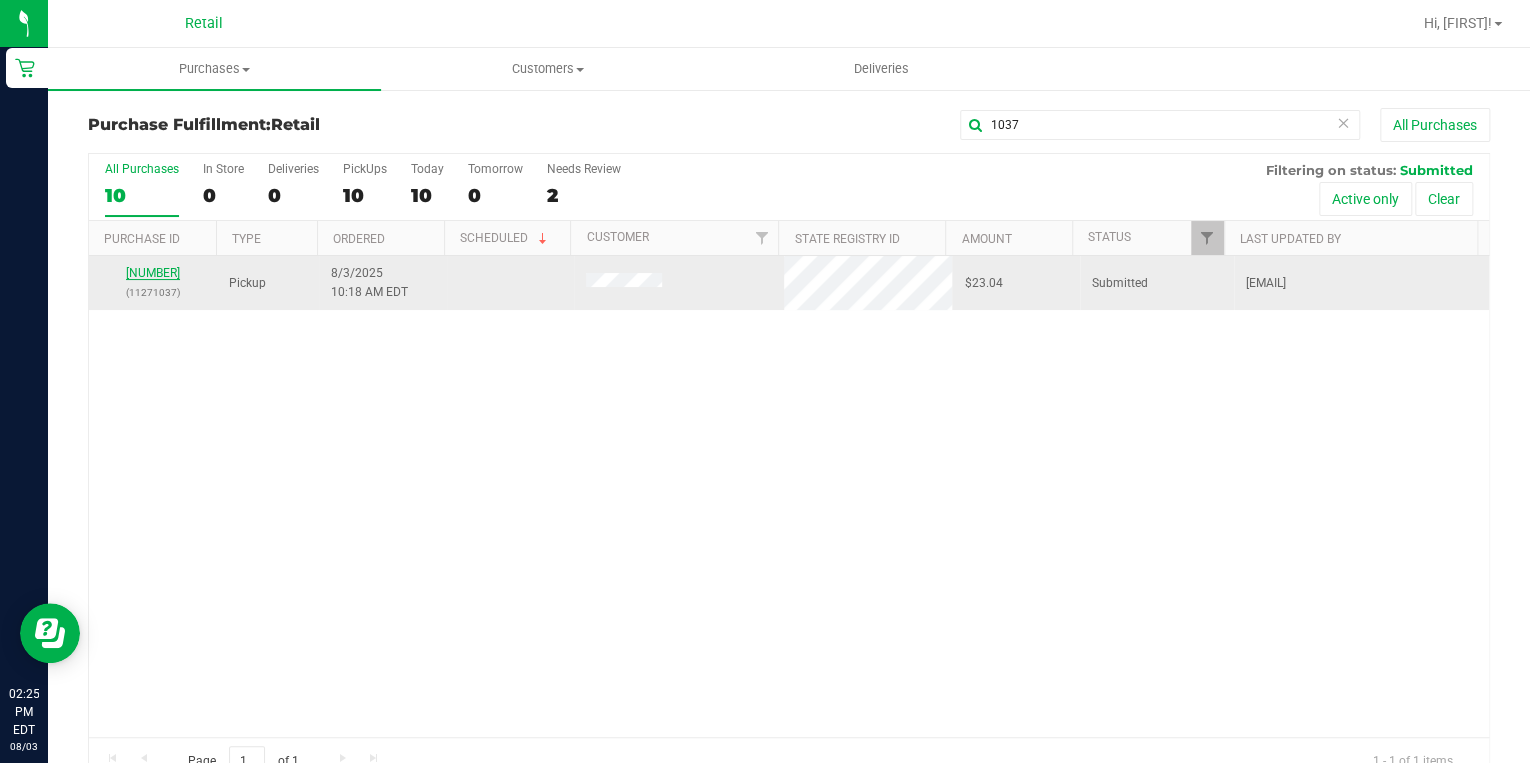 click on "[NUMBER]" at bounding box center [153, 273] 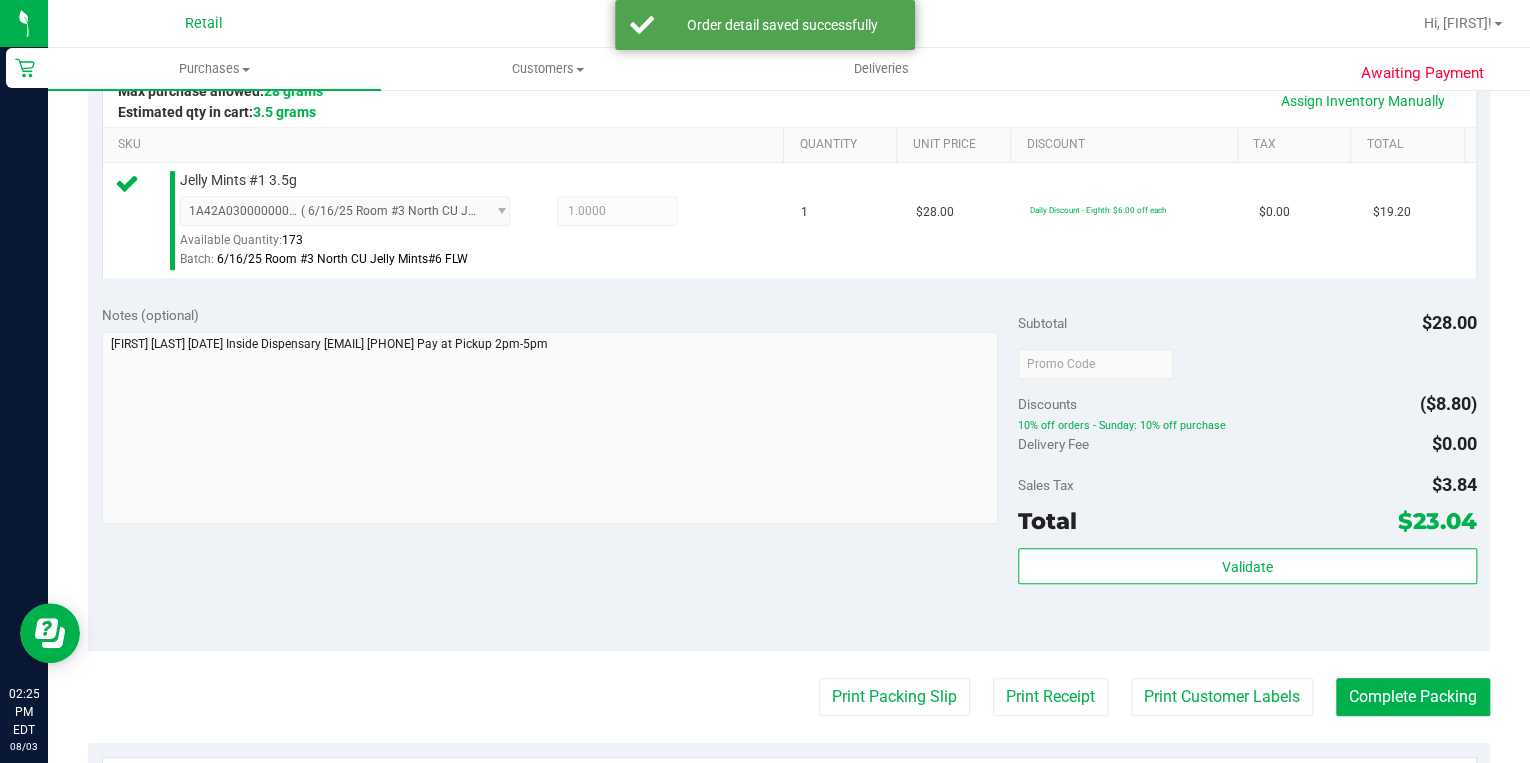 scroll, scrollTop: 480, scrollLeft: 0, axis: vertical 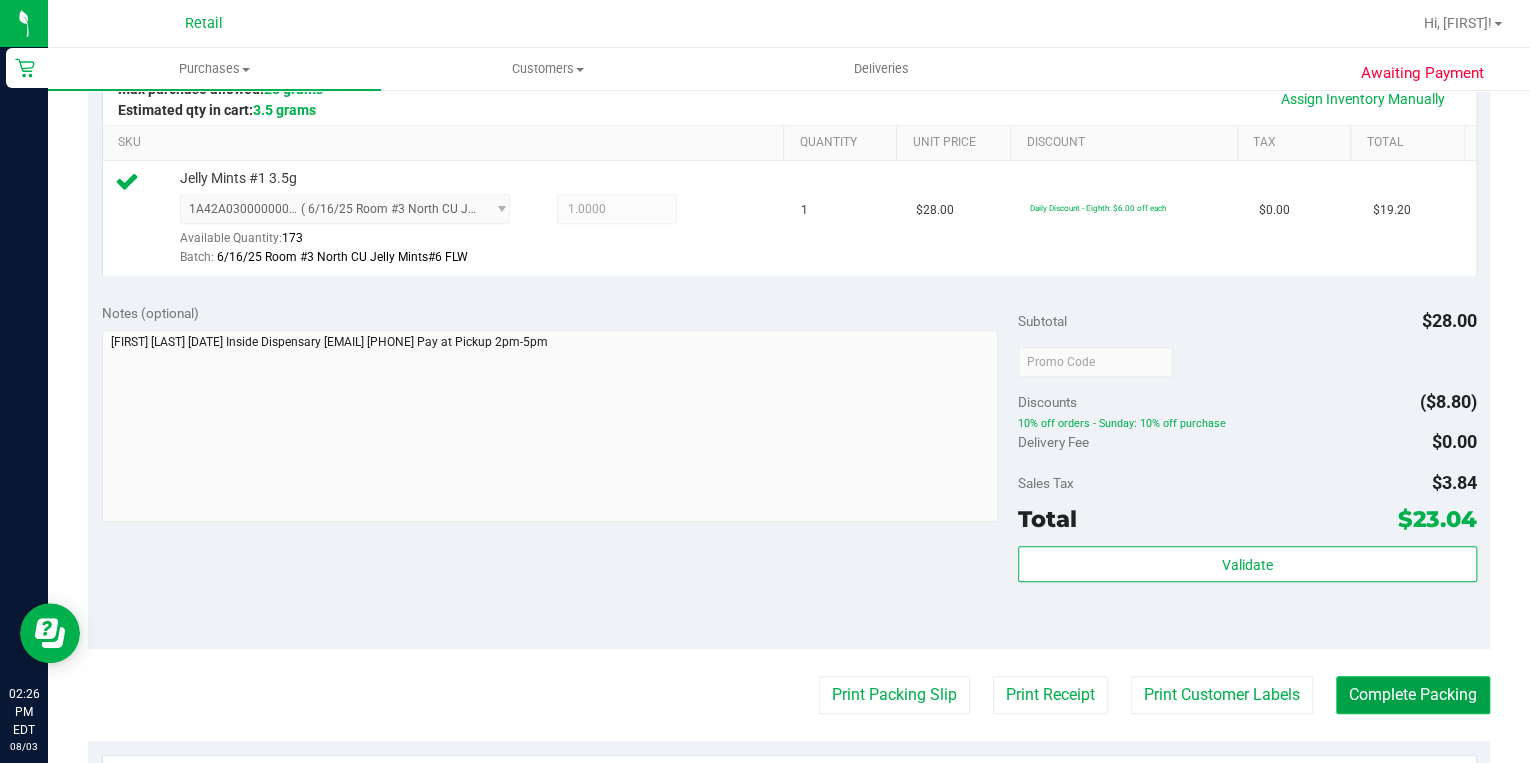 click on "Complete Packing" at bounding box center (1413, 695) 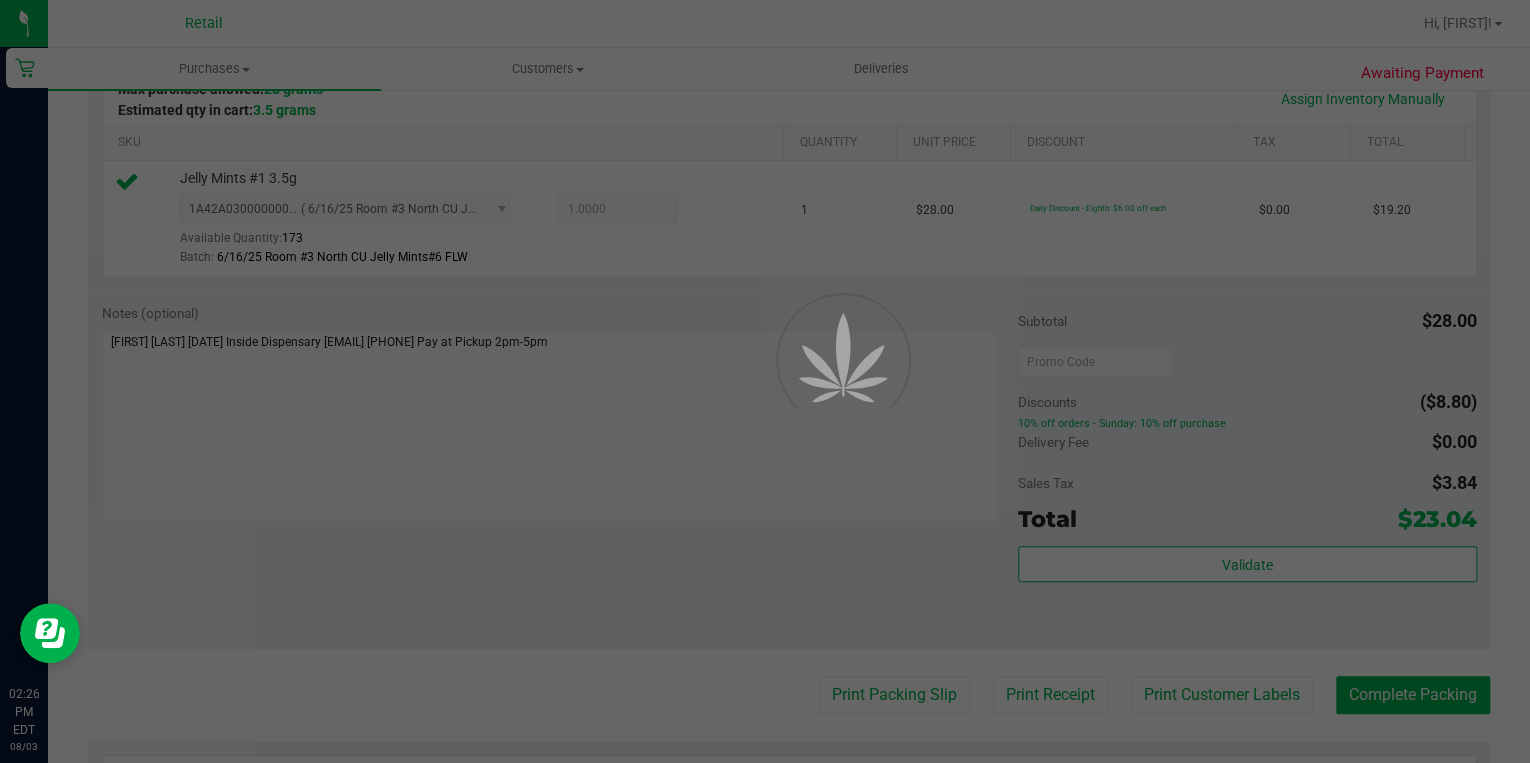 scroll, scrollTop: 0, scrollLeft: 0, axis: both 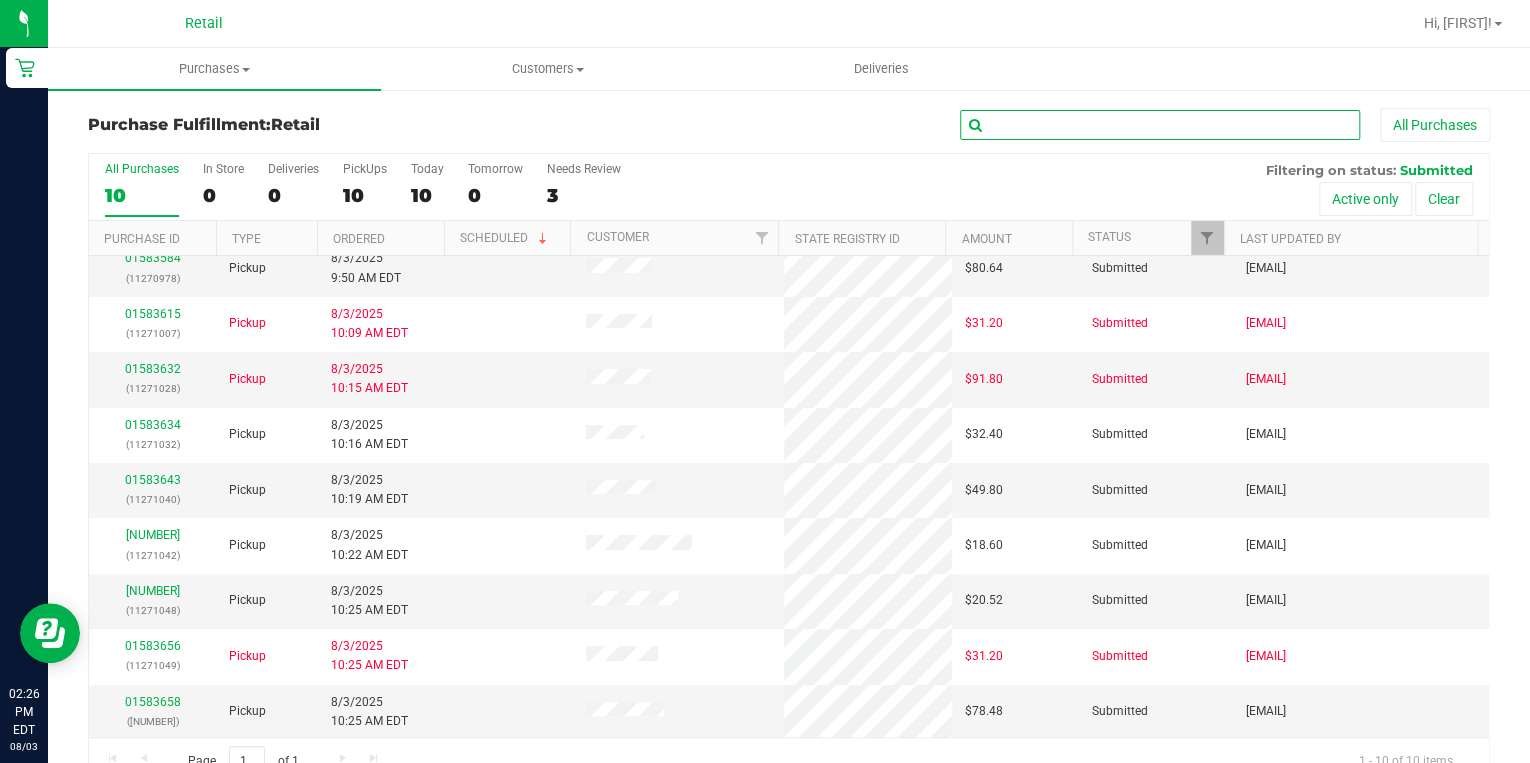 click at bounding box center [1160, 125] 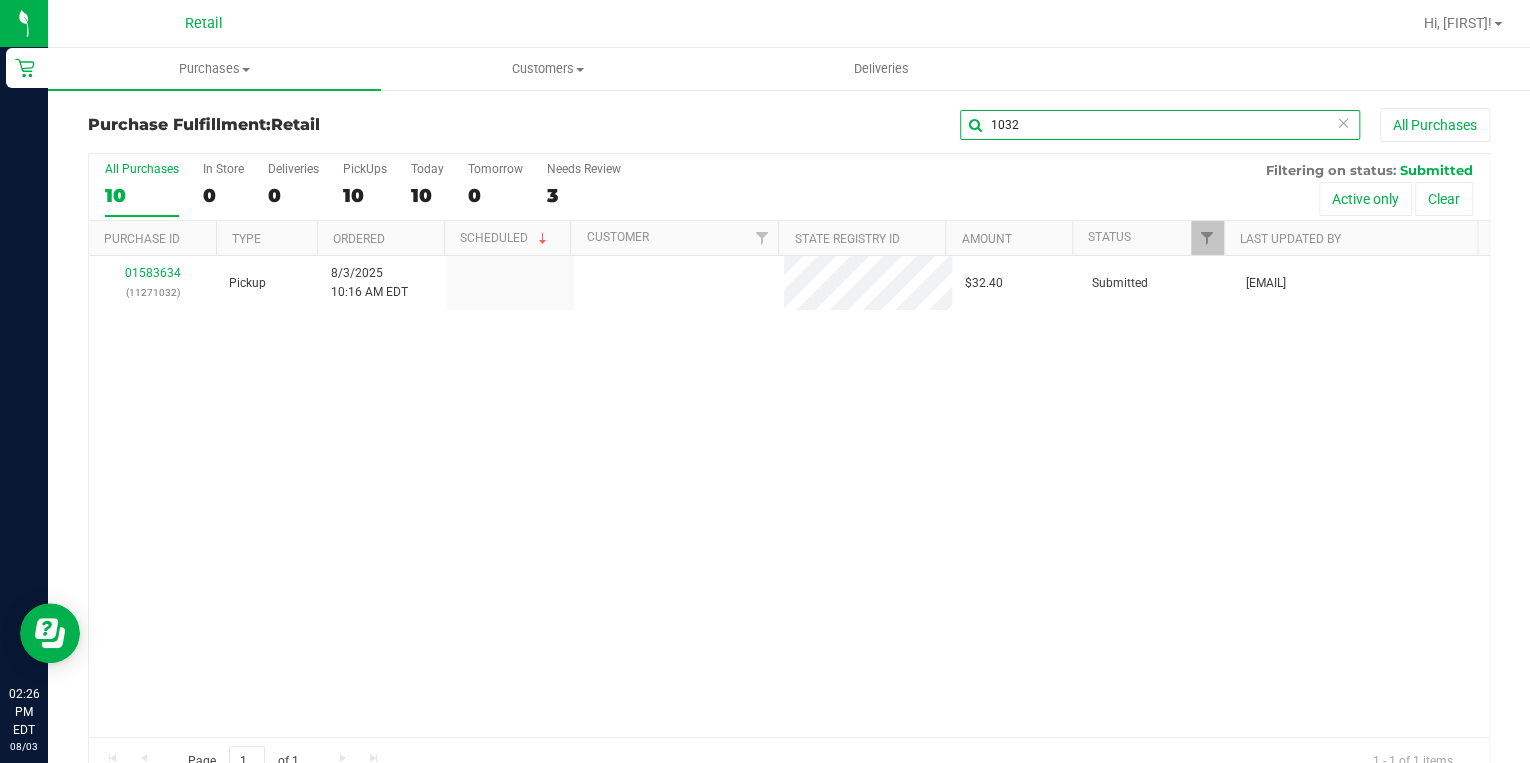 scroll, scrollTop: 0, scrollLeft: 0, axis: both 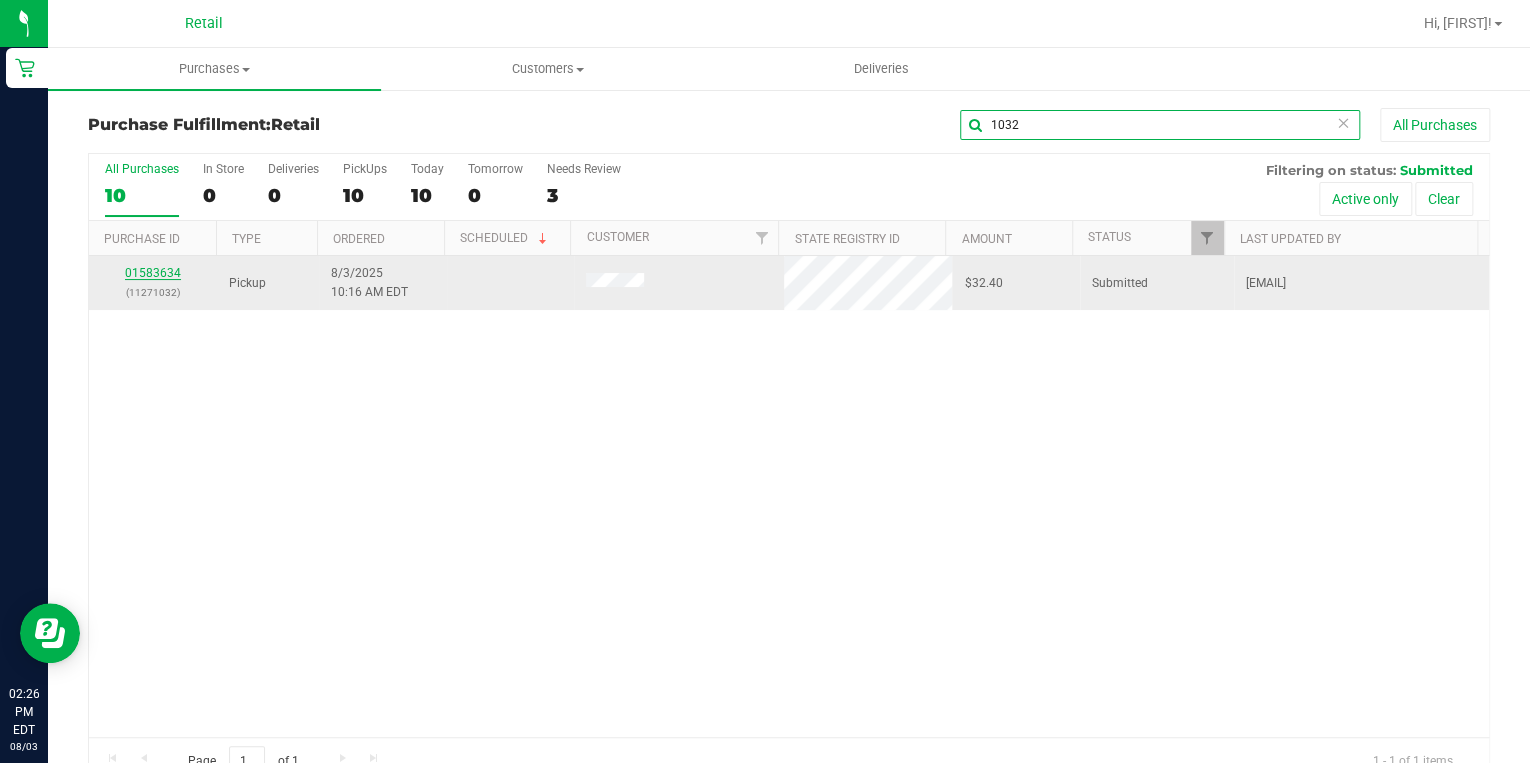 type on "1032" 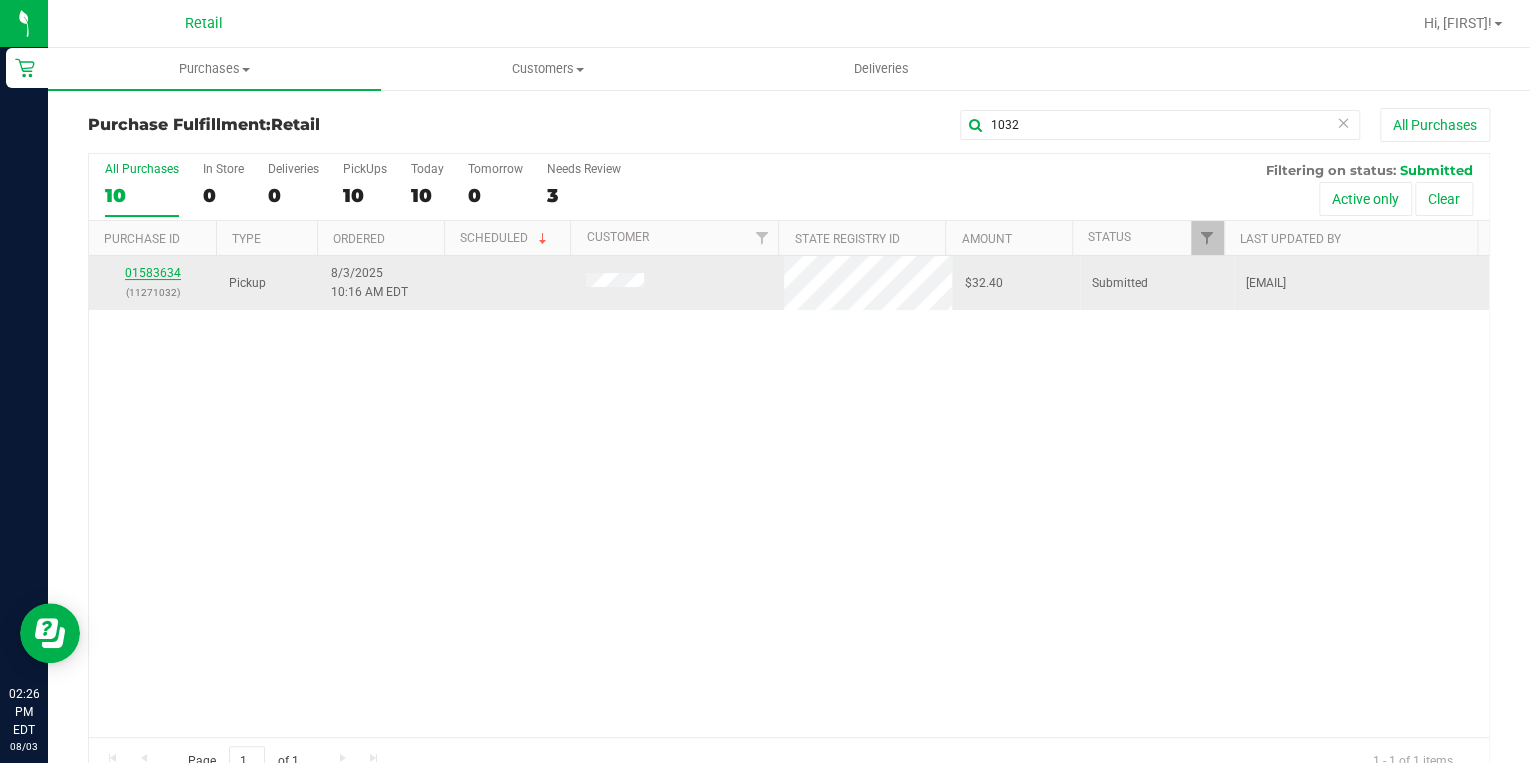 click on "01583634" at bounding box center (153, 273) 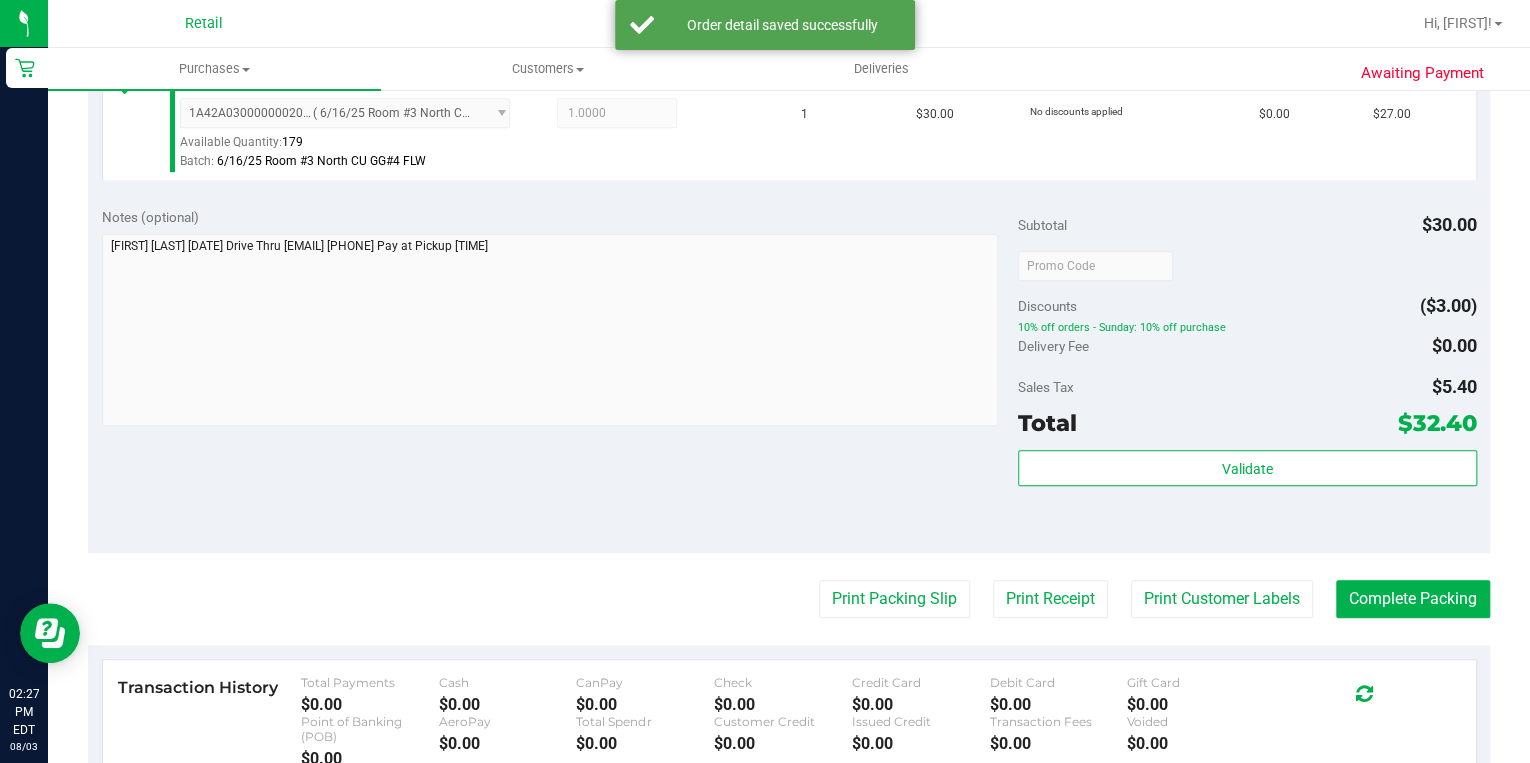 scroll, scrollTop: 640, scrollLeft: 0, axis: vertical 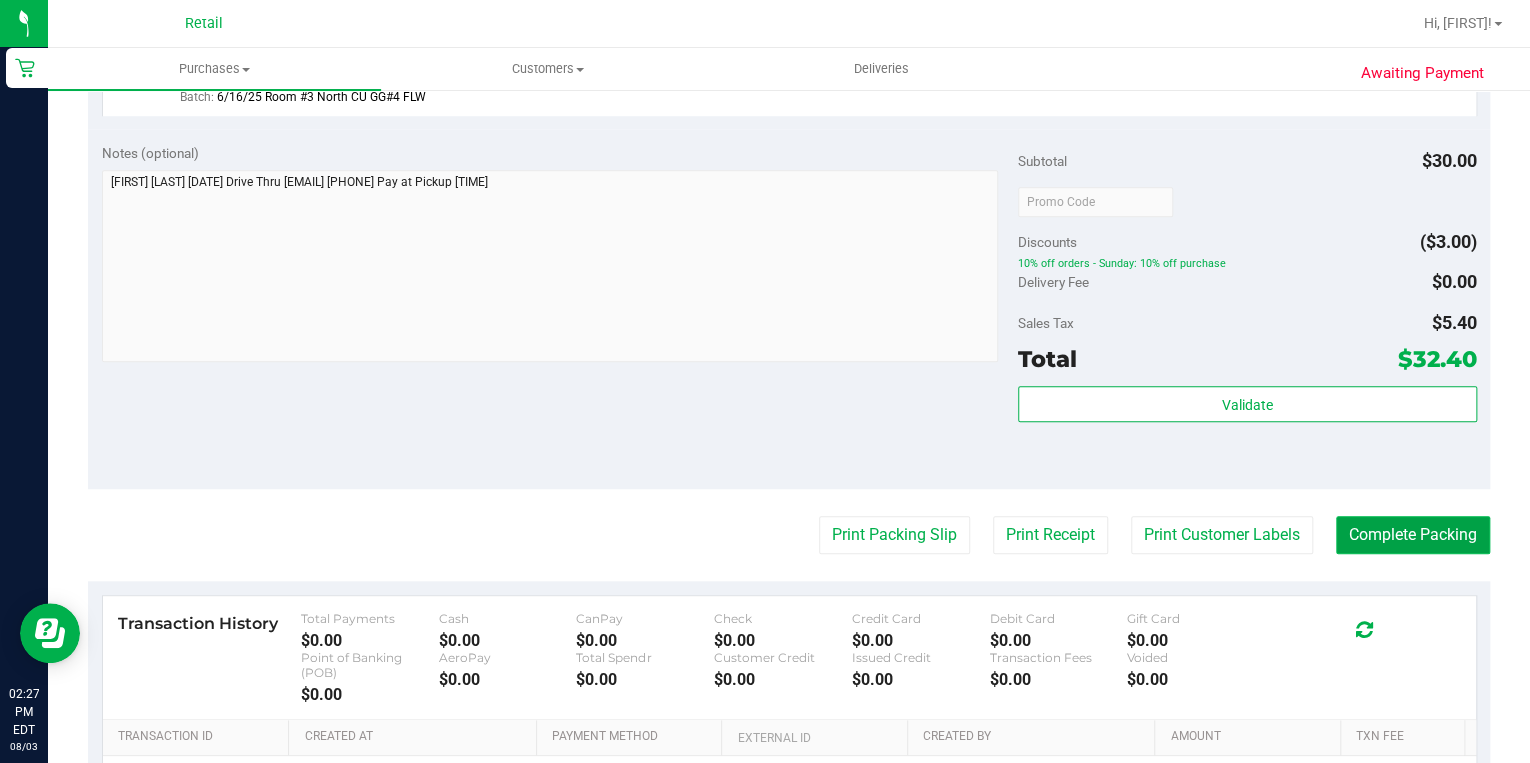 click on "Complete Packing" at bounding box center [1413, 535] 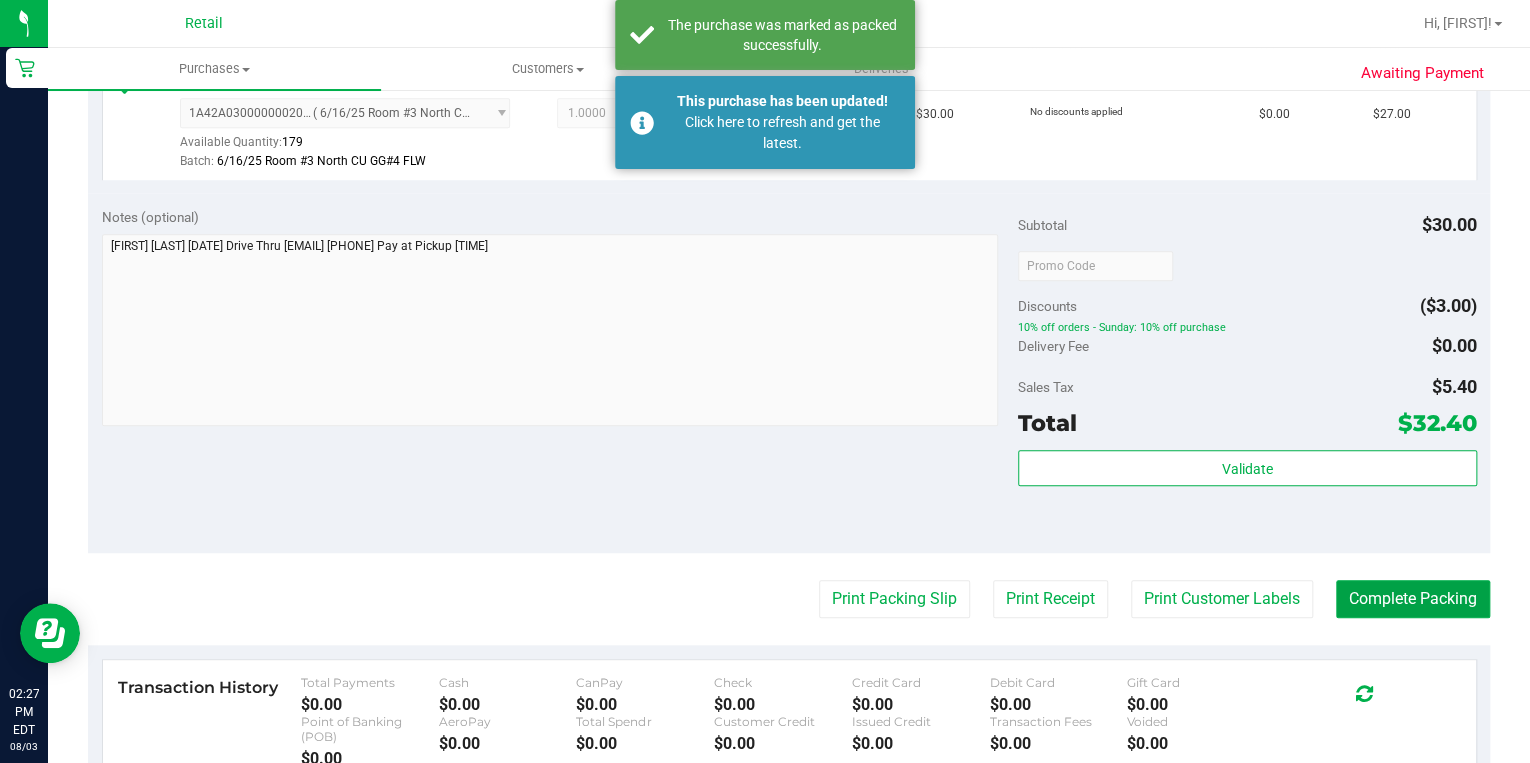 scroll, scrollTop: 480, scrollLeft: 0, axis: vertical 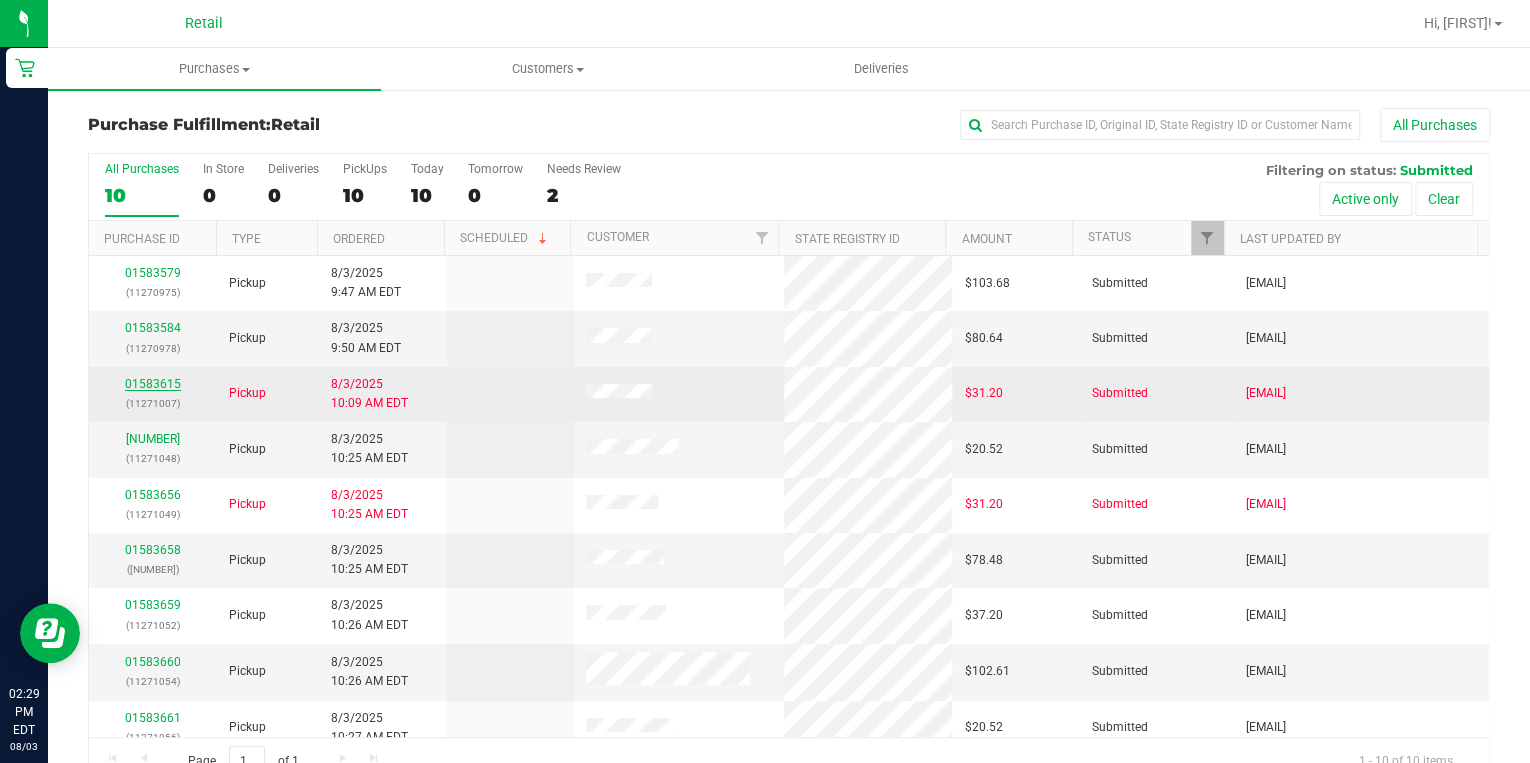 click on "01583615" at bounding box center [153, 384] 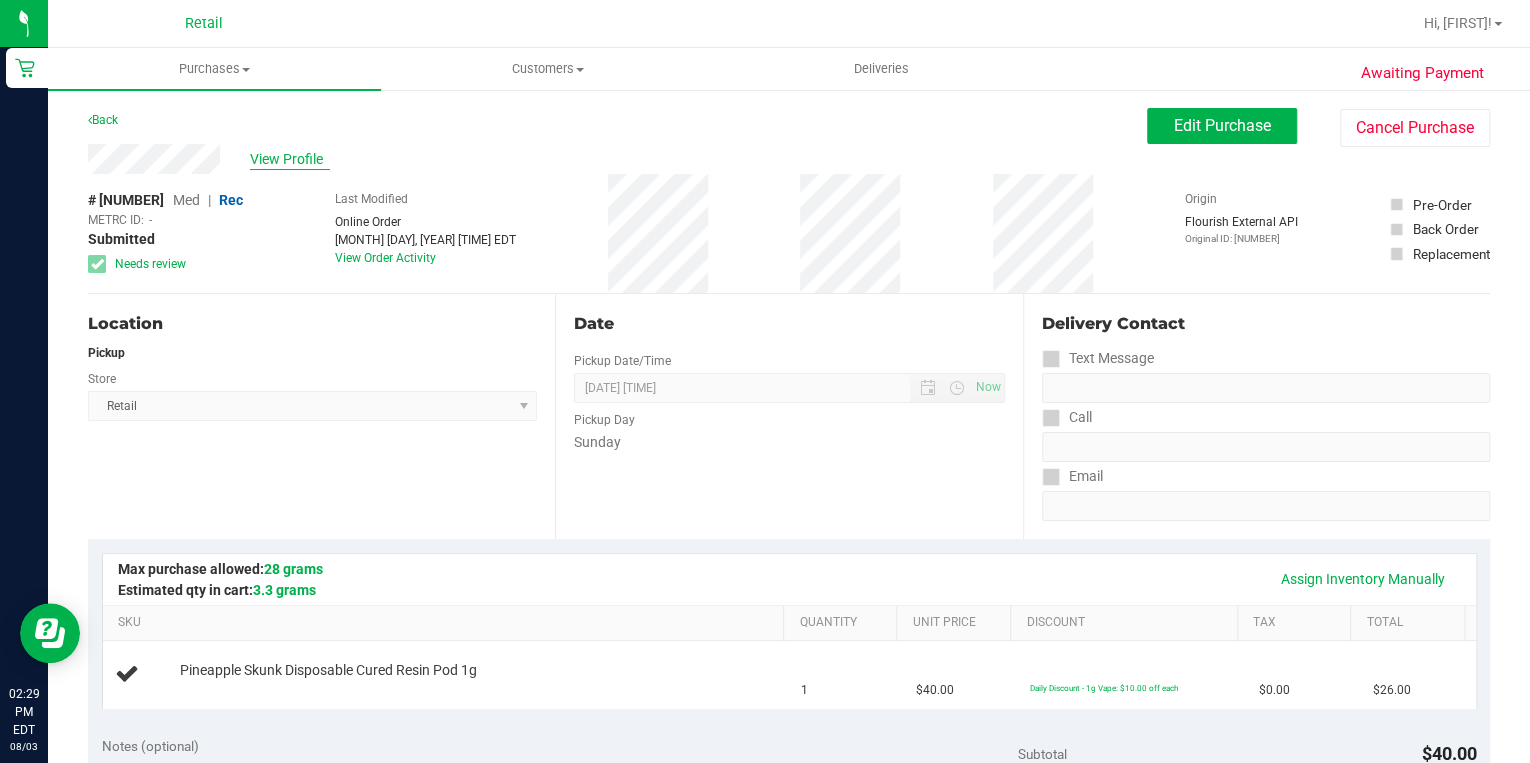 click on "View Profile" at bounding box center (290, 159) 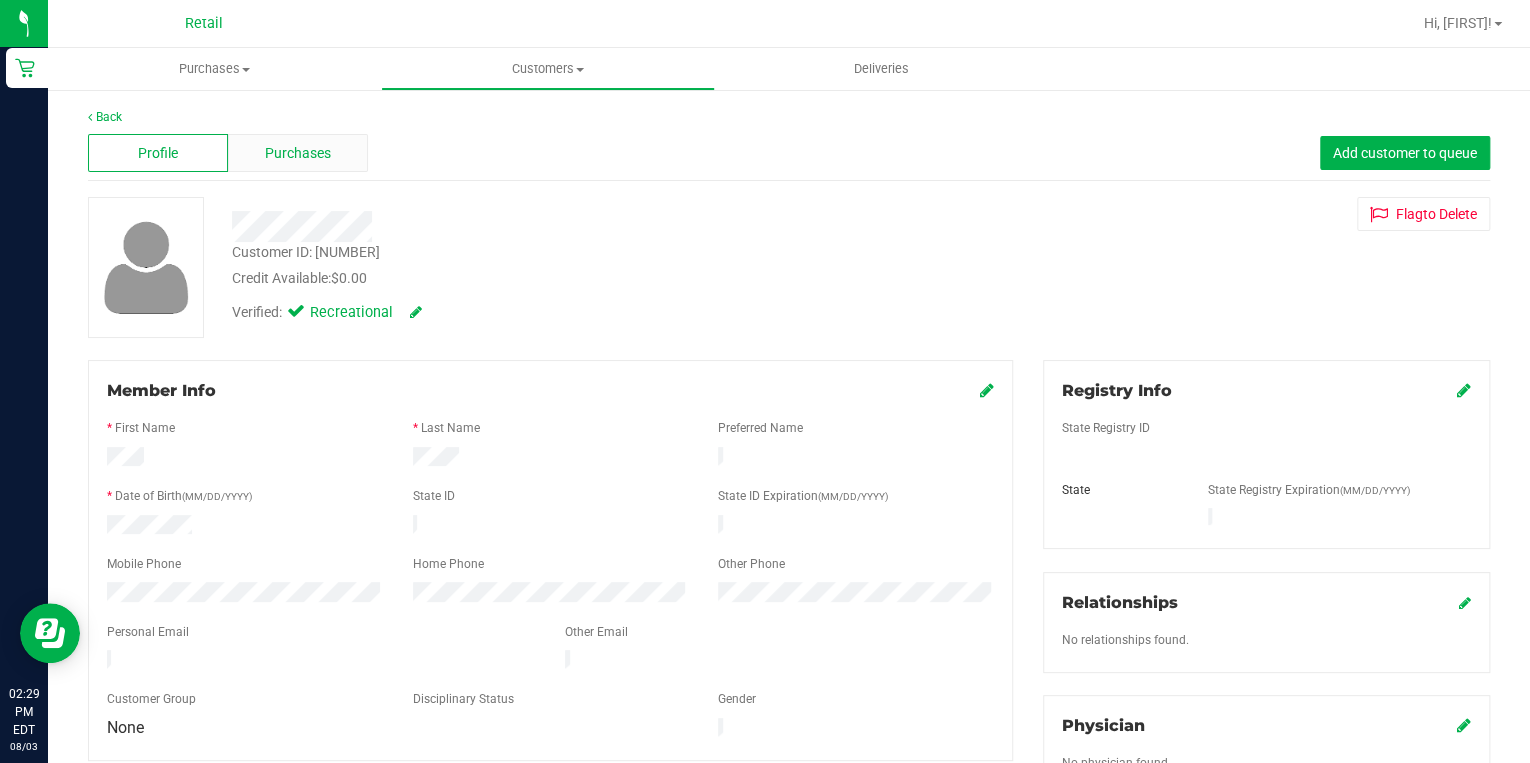 click on "Purchases" at bounding box center [298, 153] 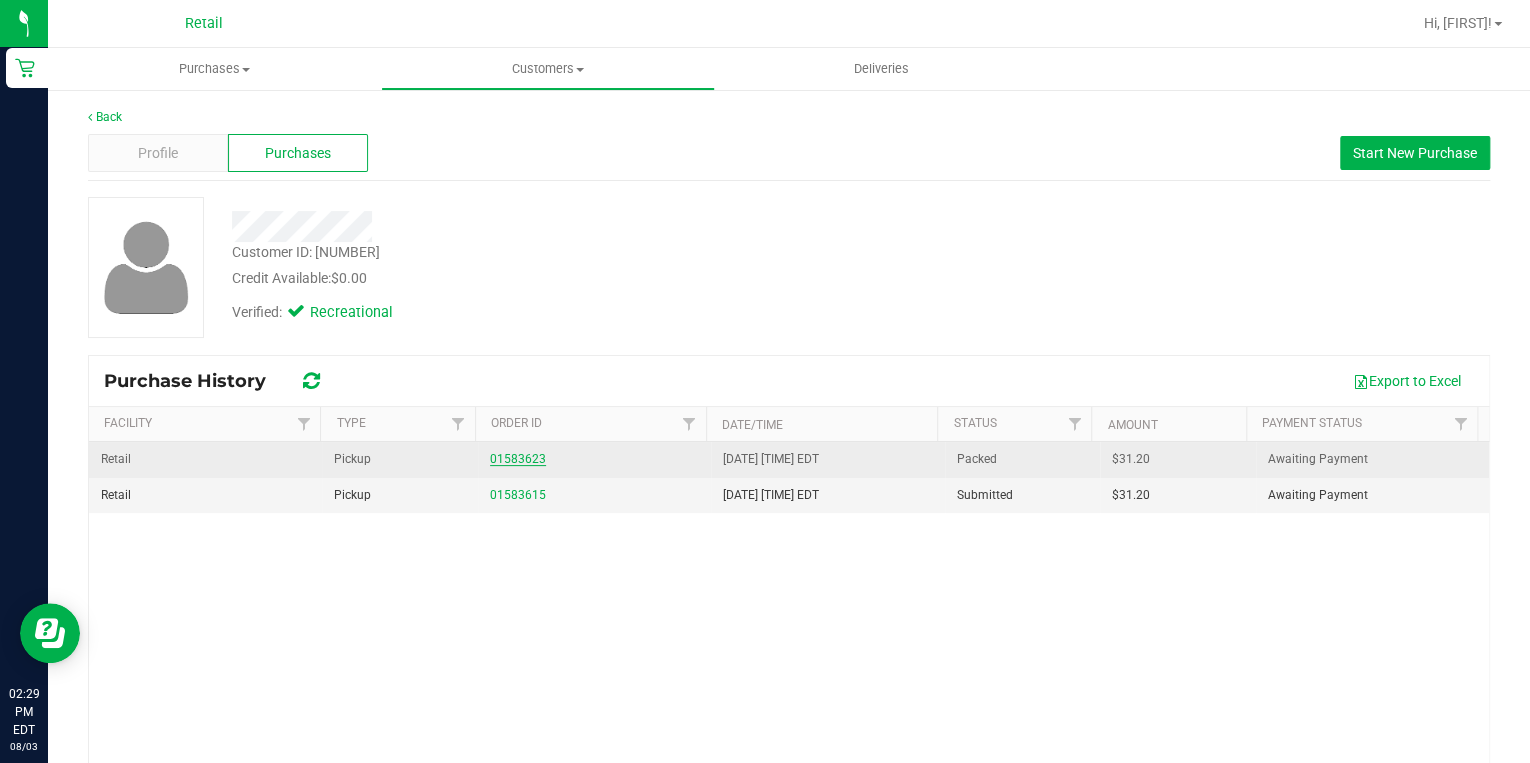 click on "01583623" at bounding box center (518, 459) 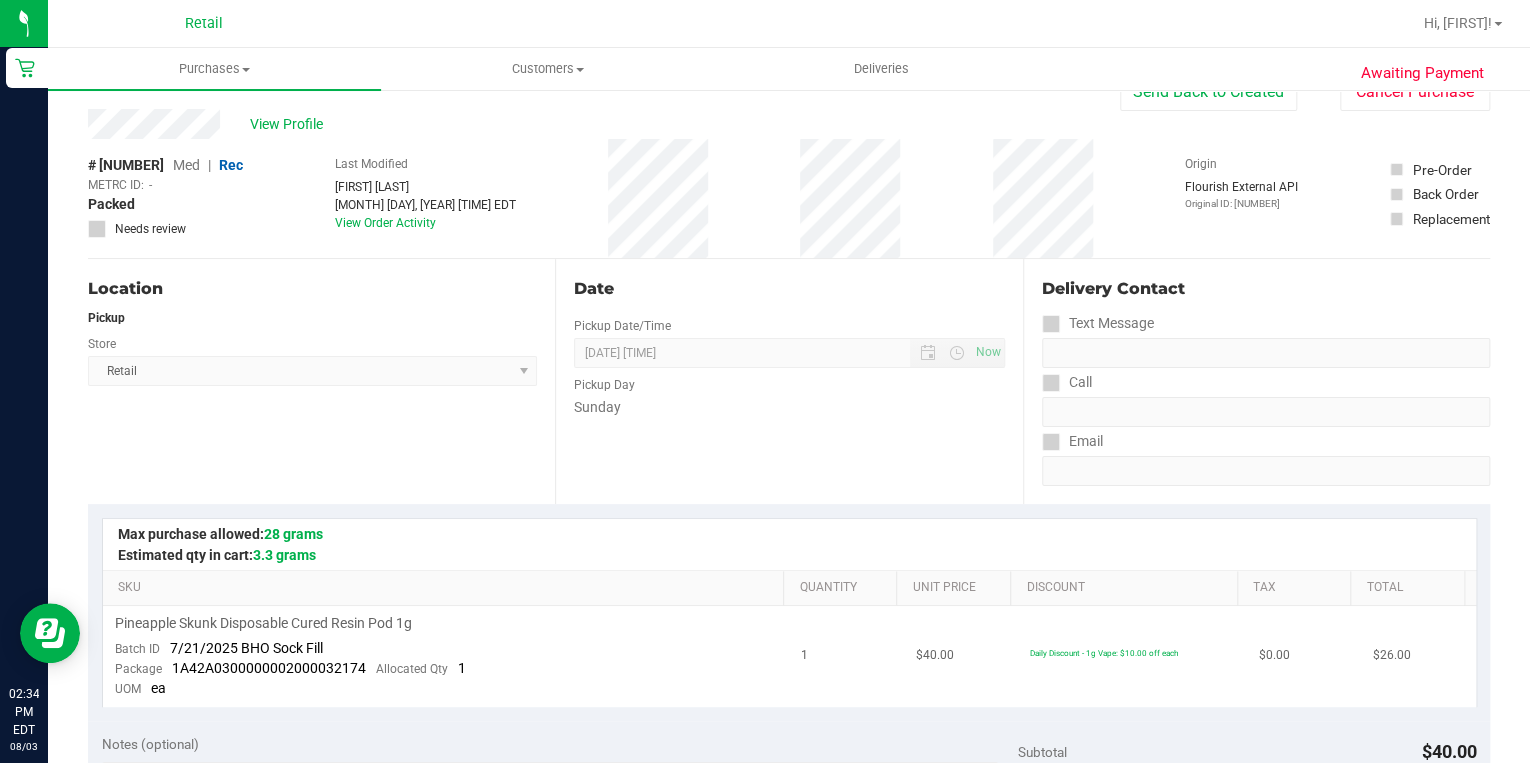 scroll, scrollTop: 0, scrollLeft: 0, axis: both 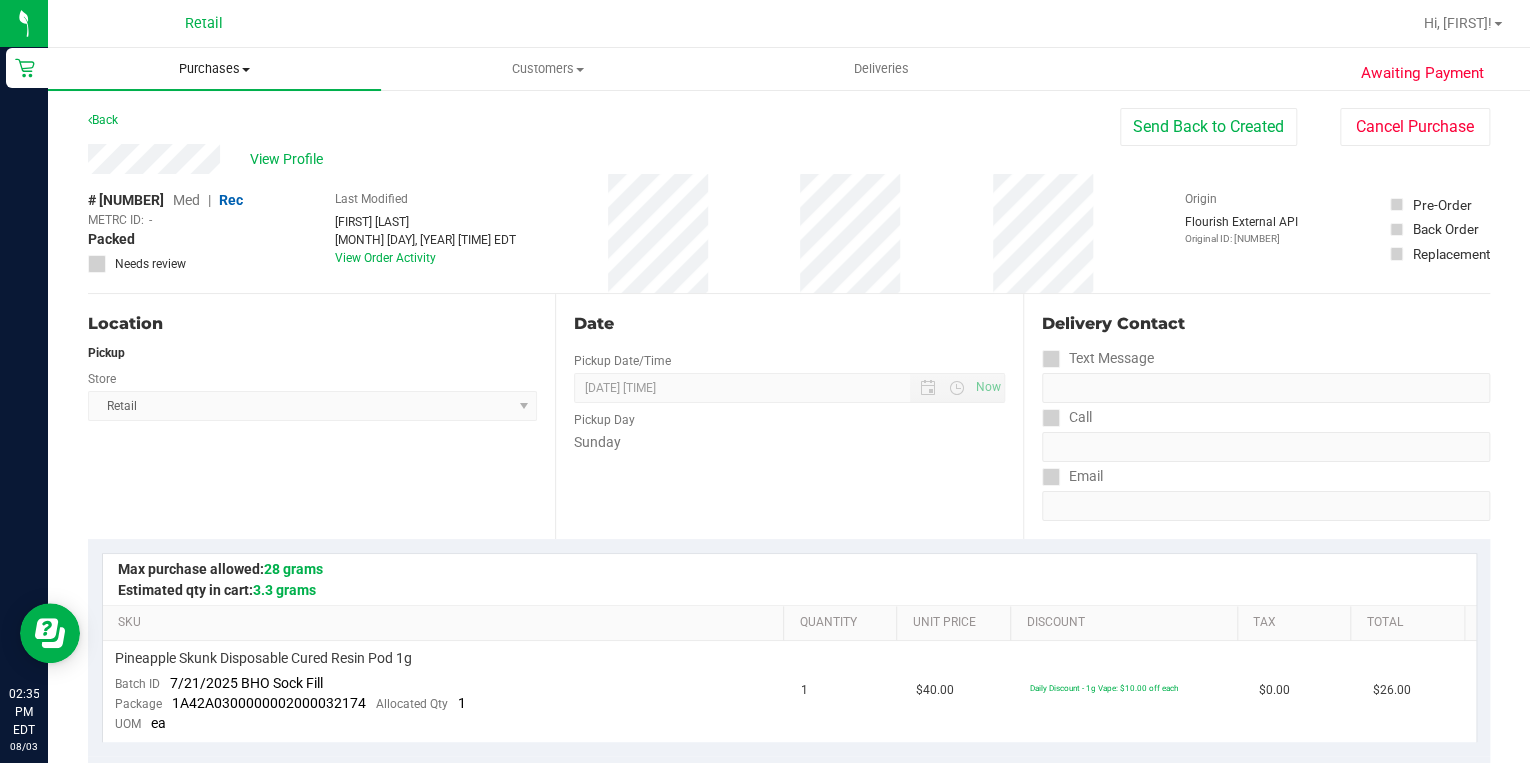 click on "Purchases" at bounding box center [214, 69] 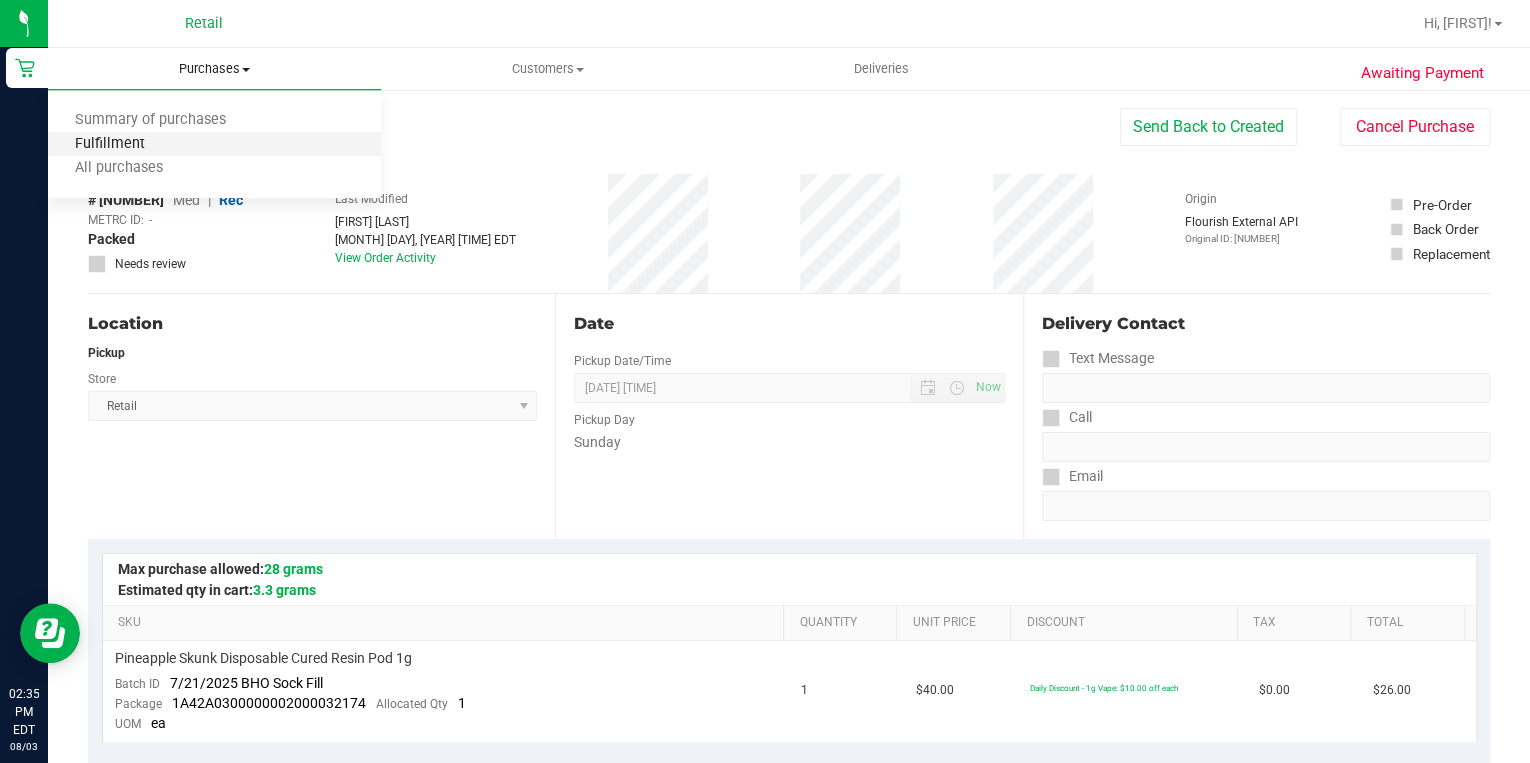 click on "Fulfillment" at bounding box center (110, 144) 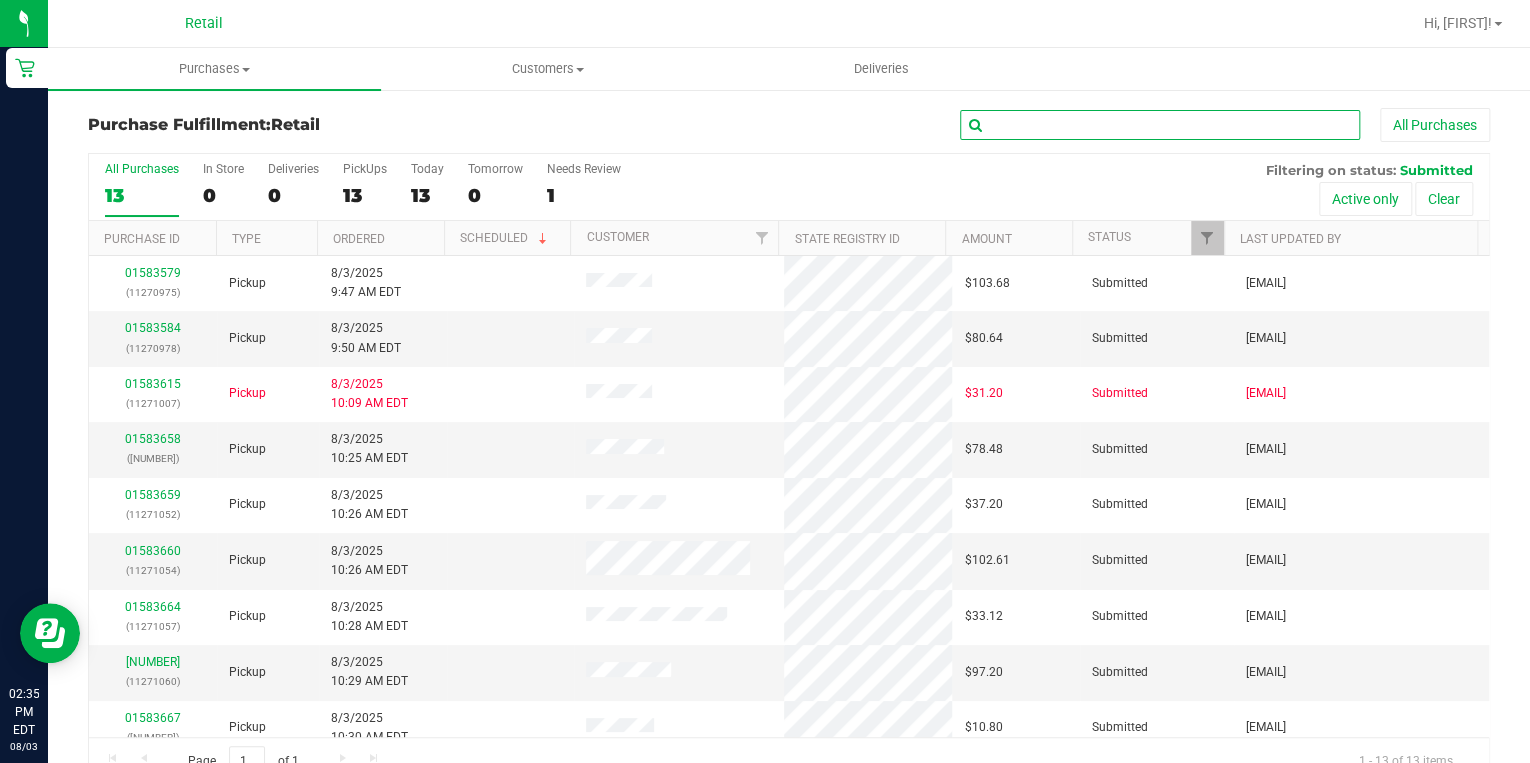 click at bounding box center (1160, 125) 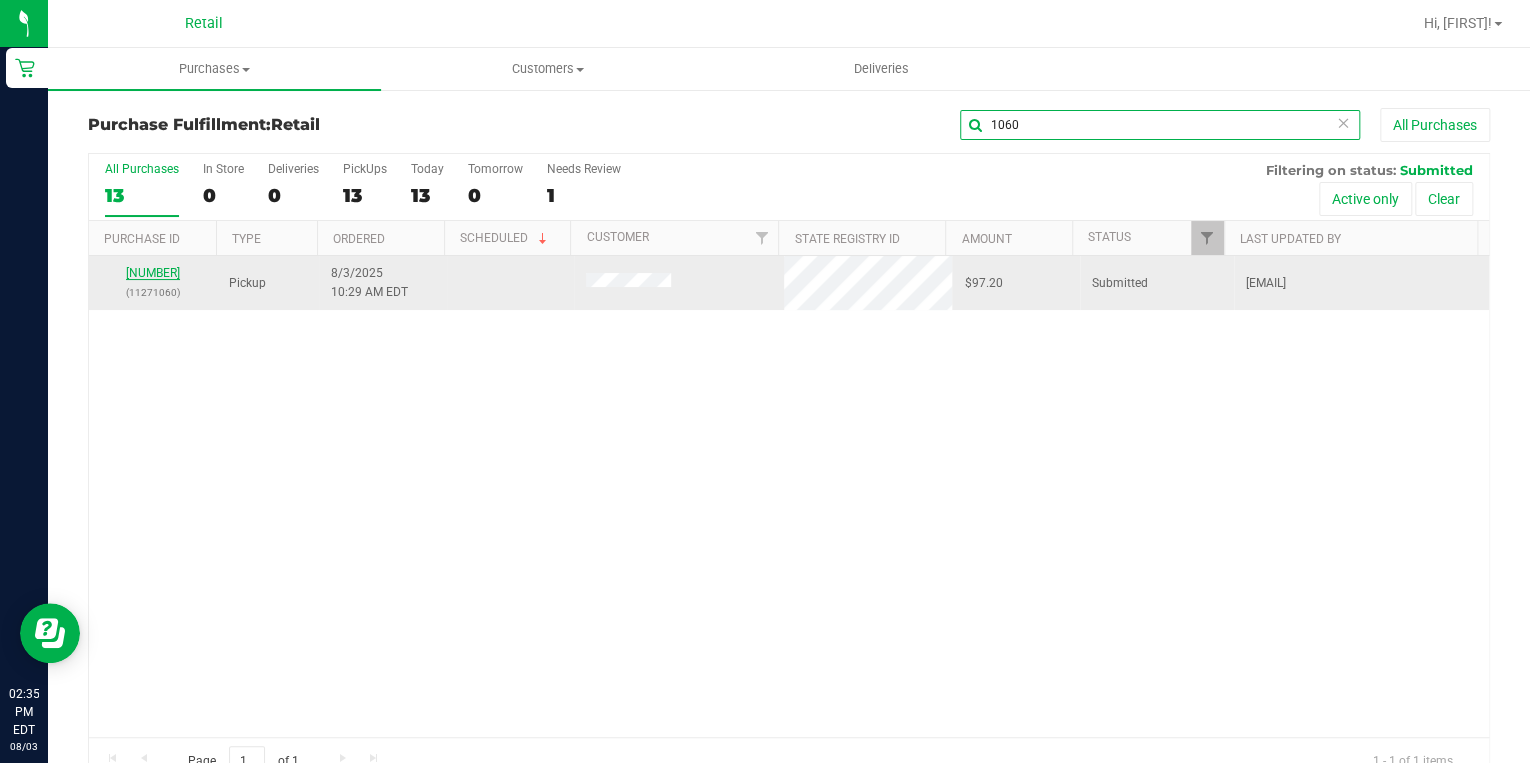 type on "1060" 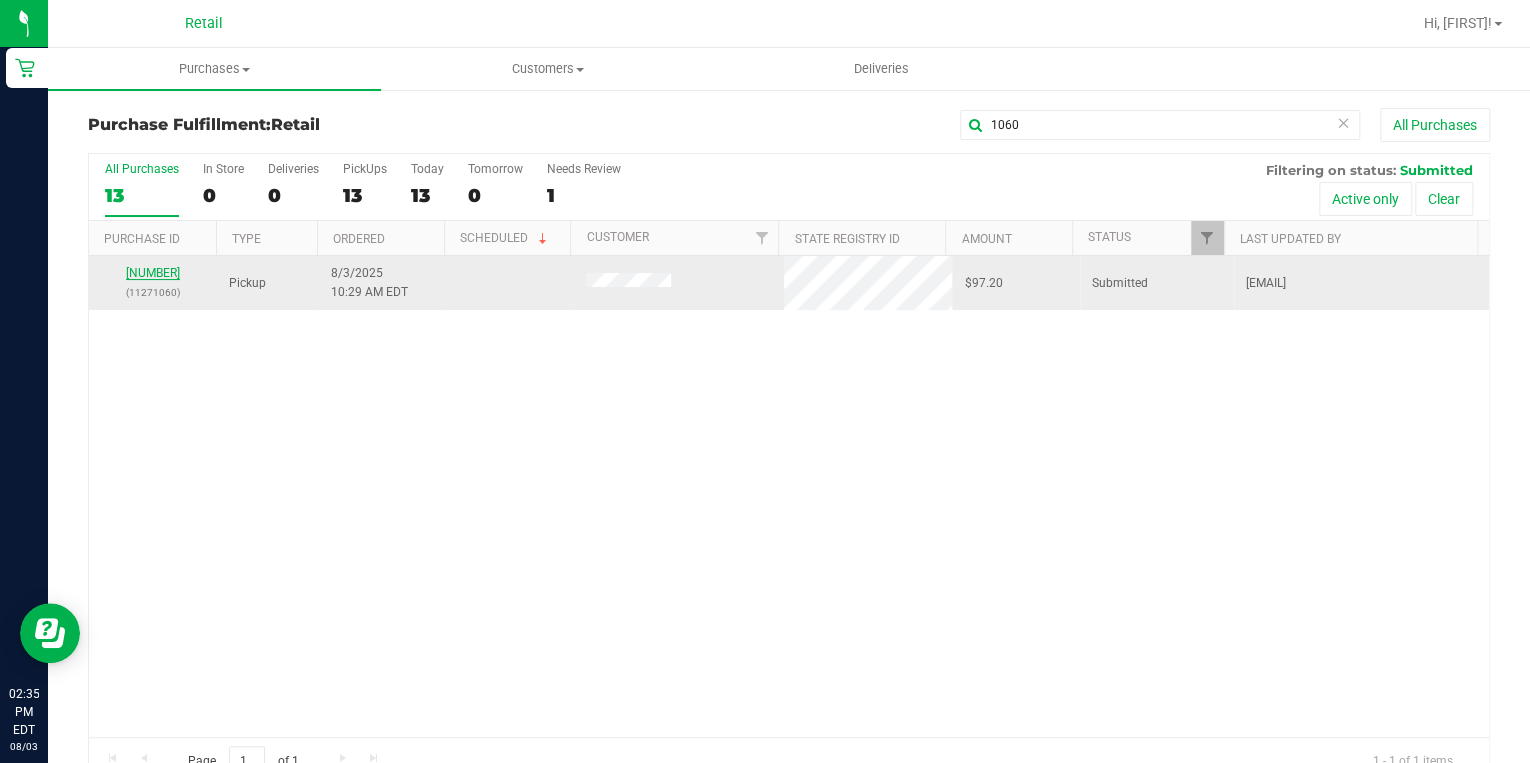 click on "[NUMBER]" at bounding box center (153, 273) 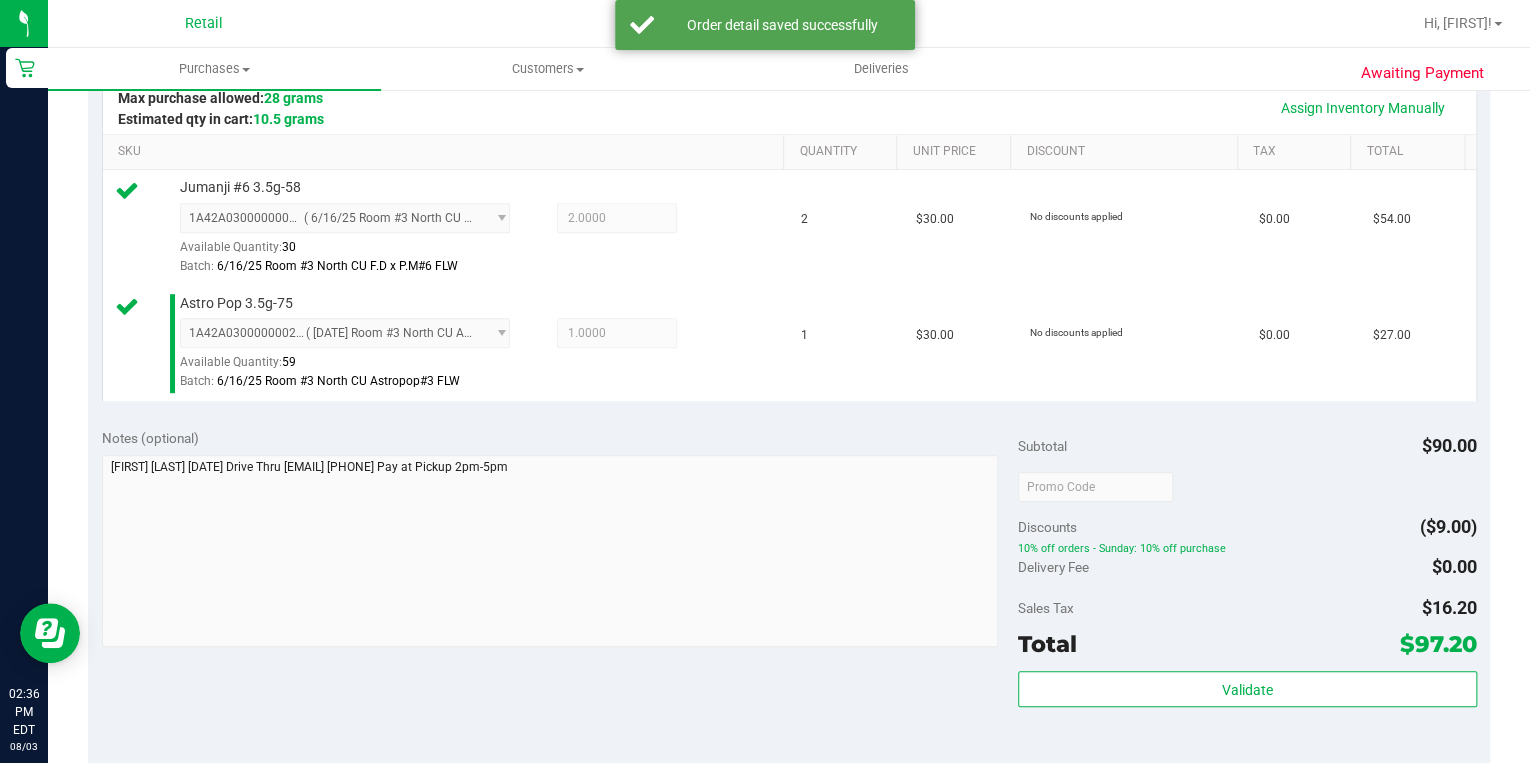 scroll, scrollTop: 560, scrollLeft: 0, axis: vertical 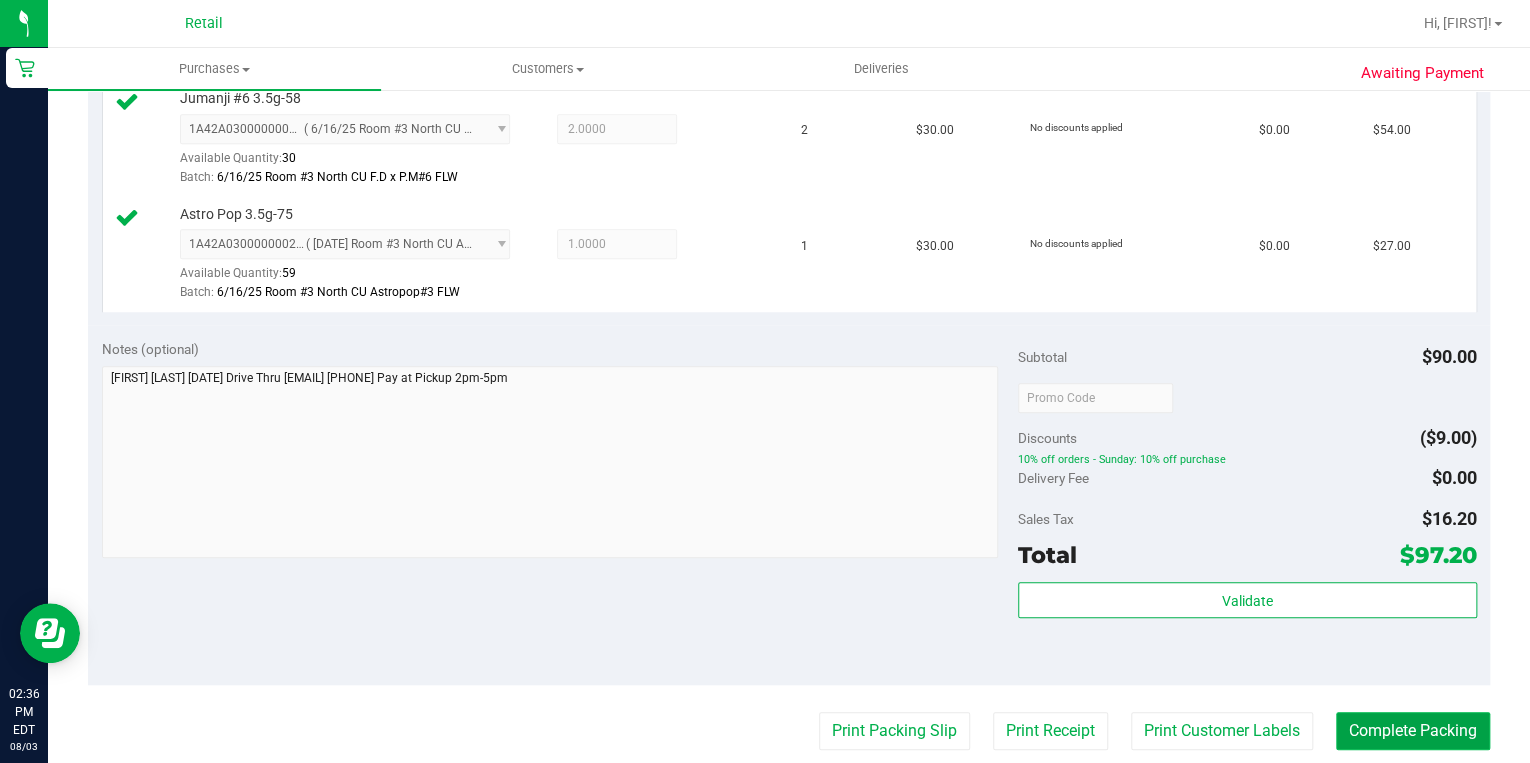 click on "Complete Packing" at bounding box center [1413, 731] 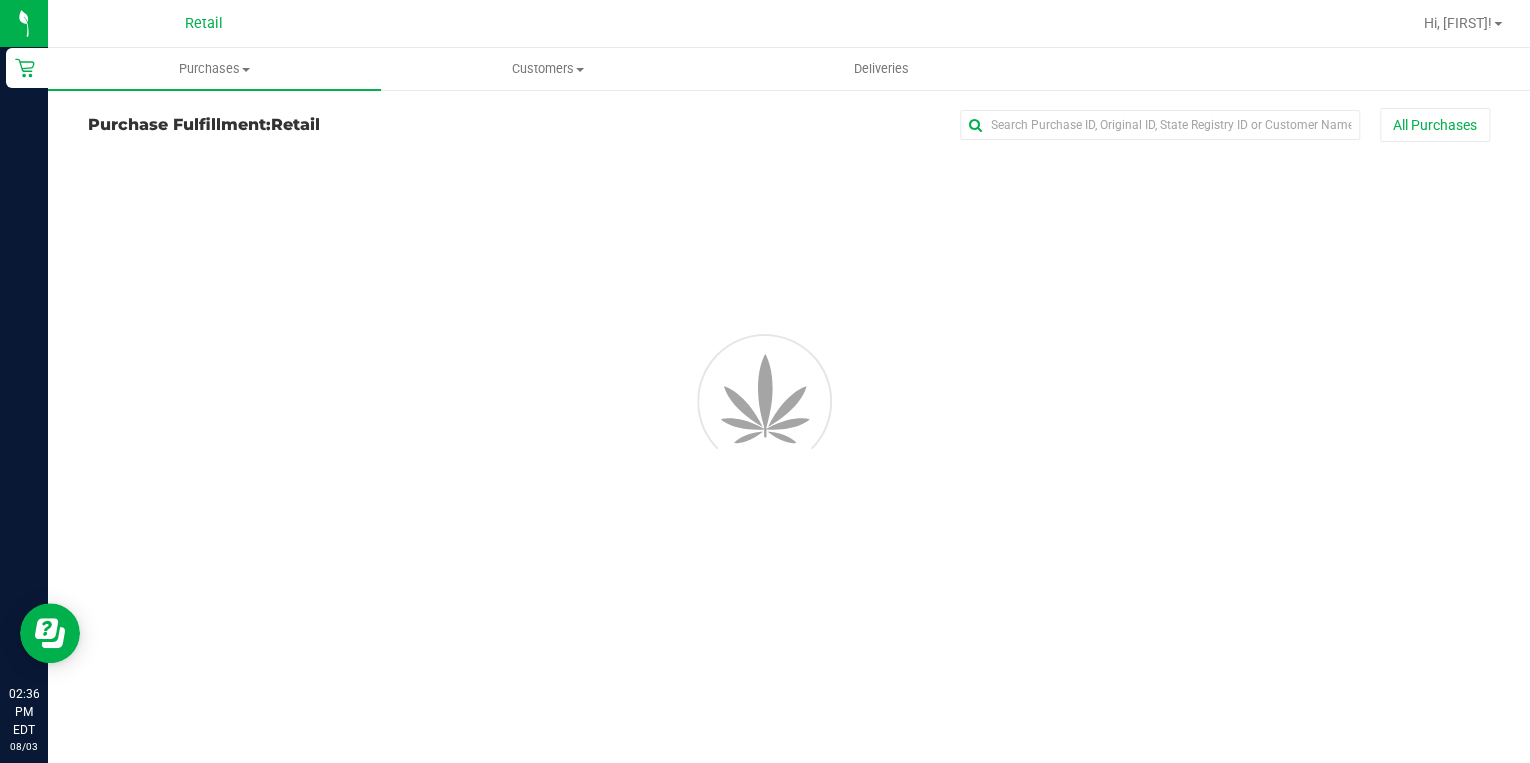 scroll, scrollTop: 0, scrollLeft: 0, axis: both 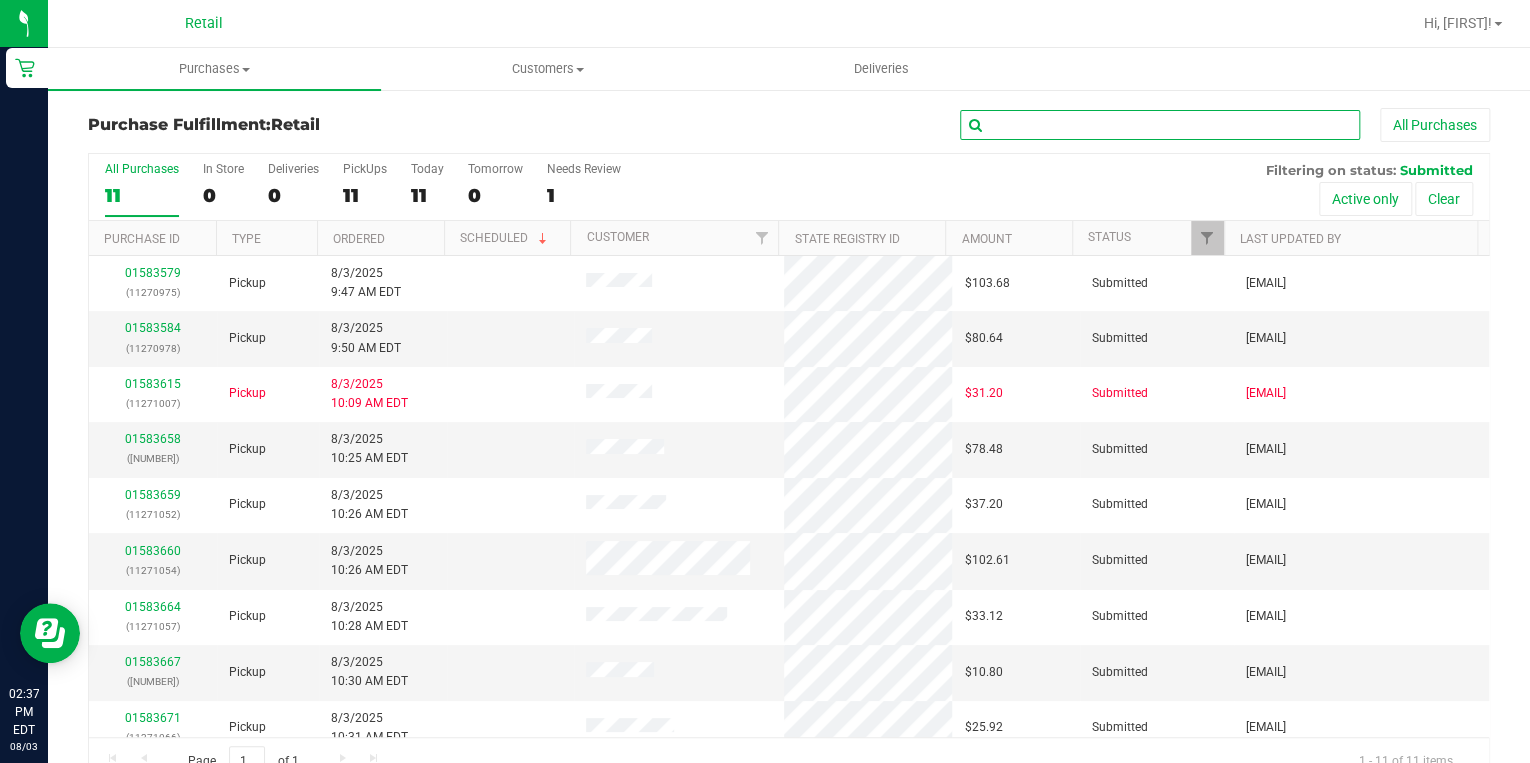 click at bounding box center [1160, 125] 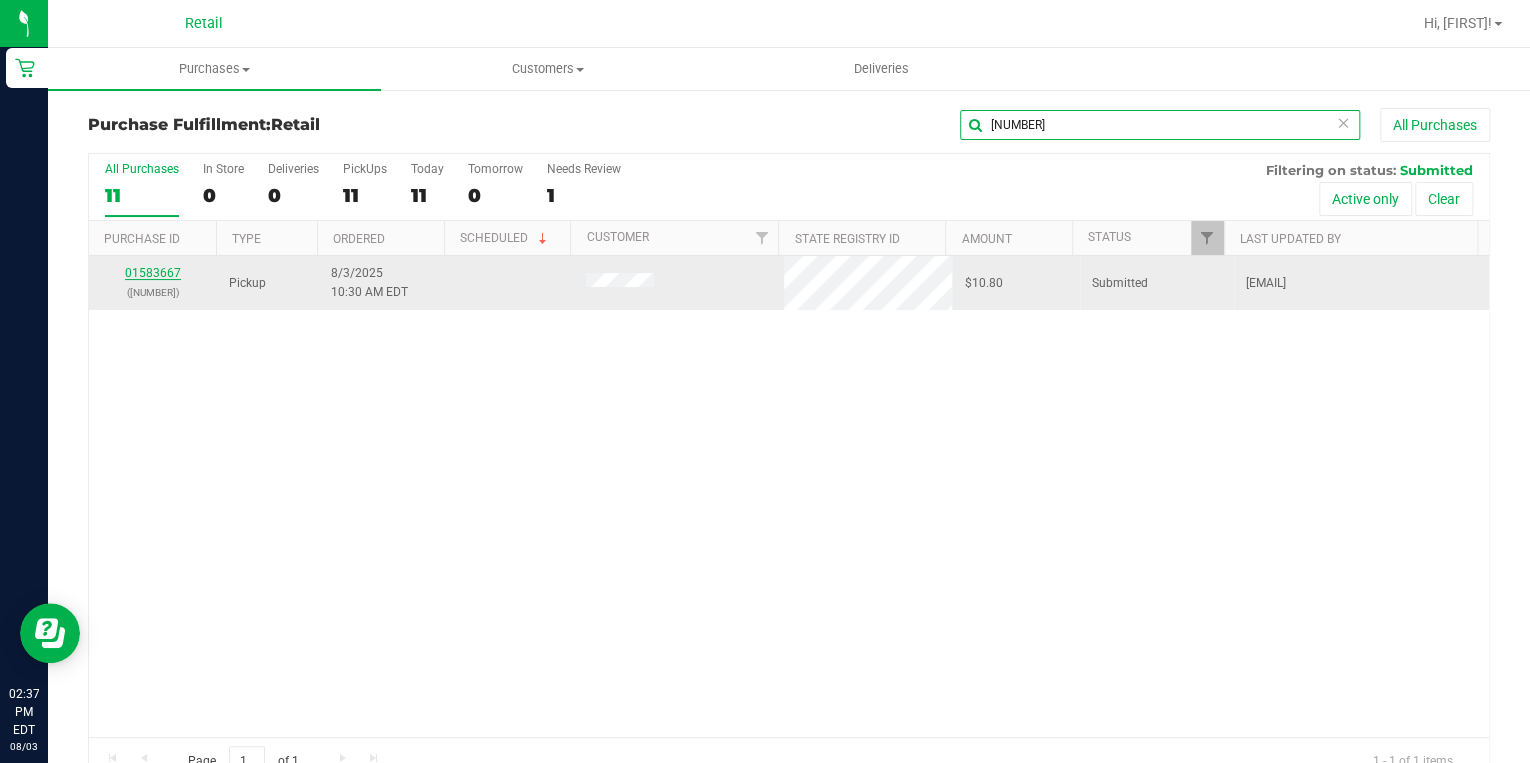 type on "[NUMBER]" 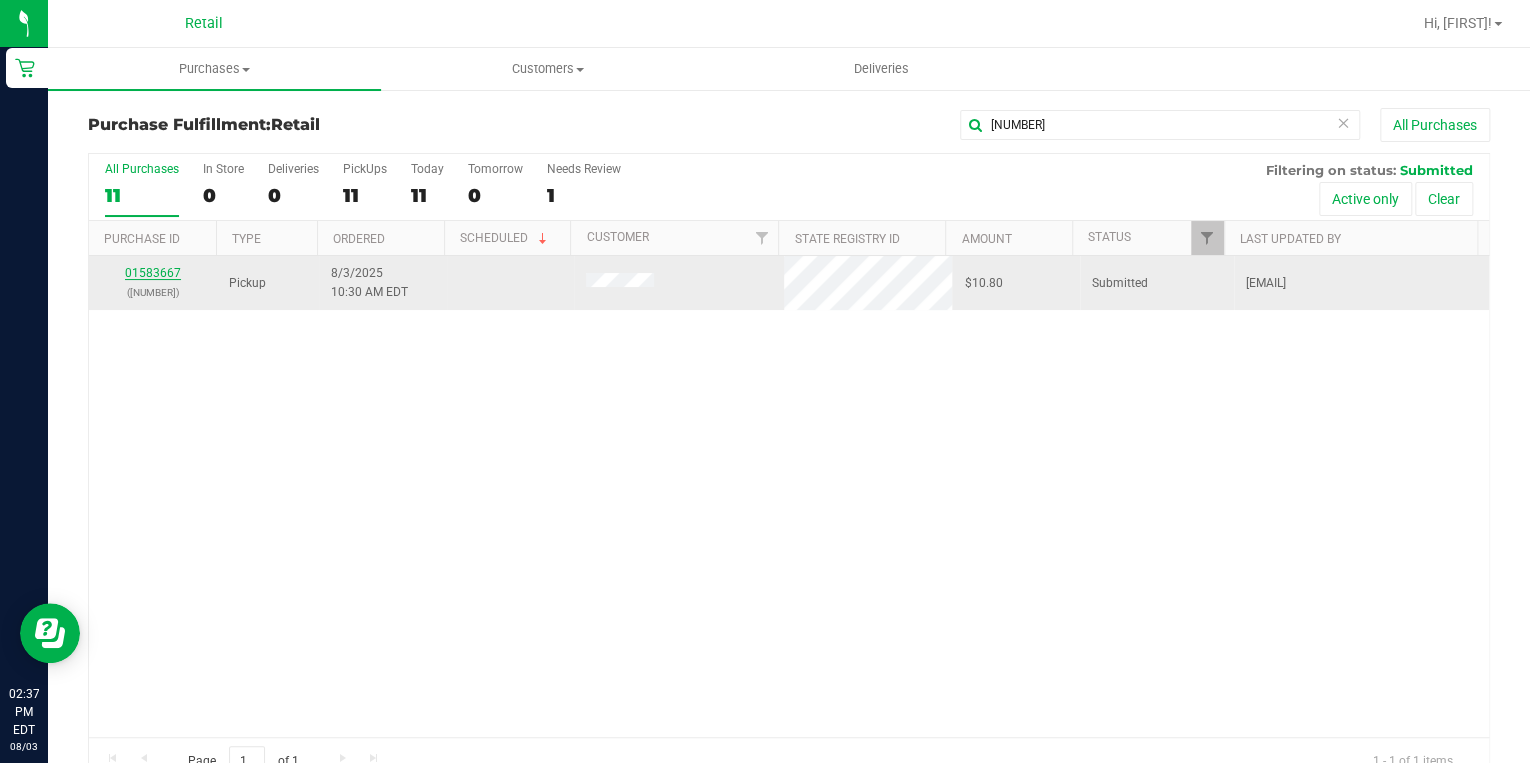 click on "01583667" at bounding box center [153, 273] 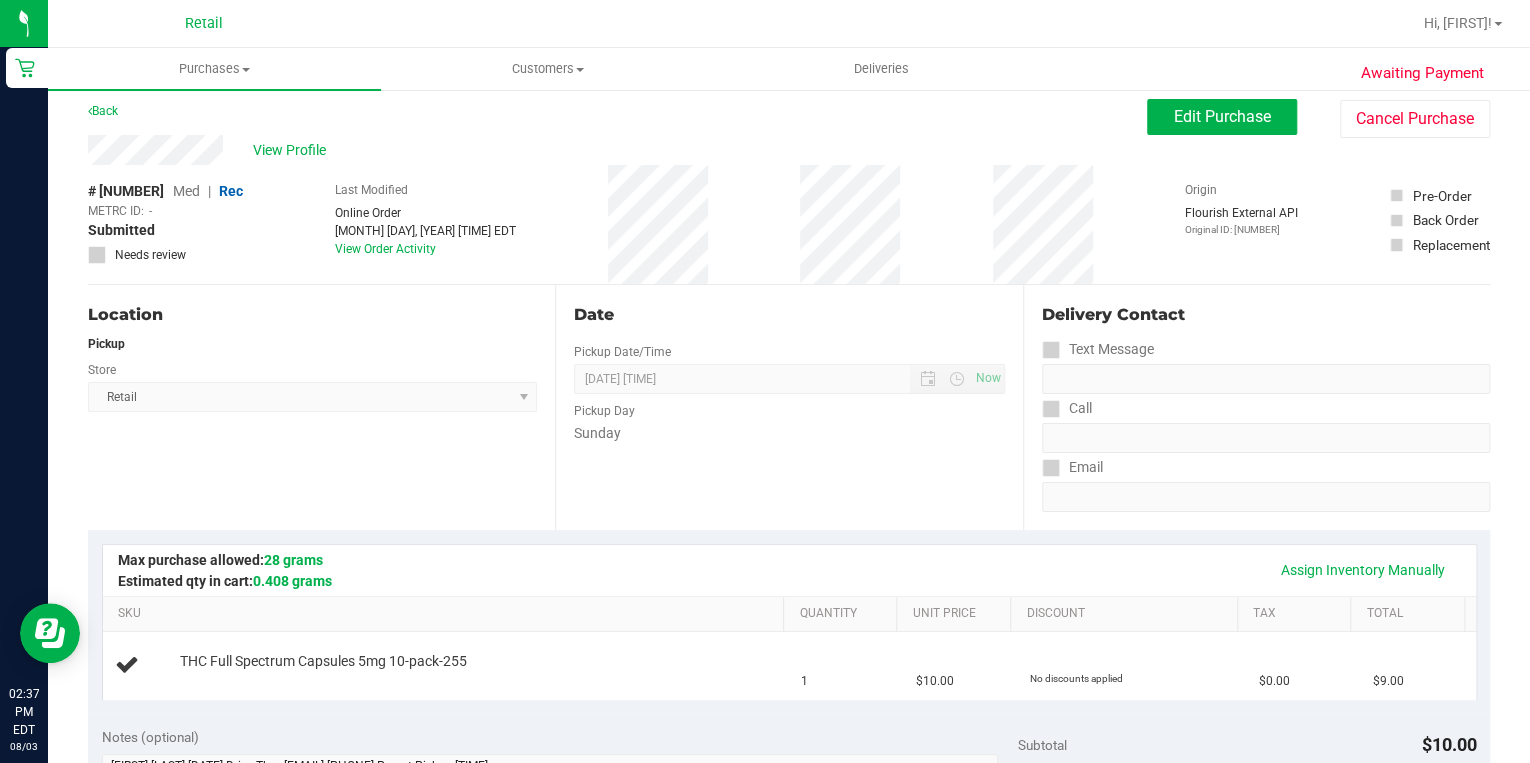 scroll, scrollTop: 0, scrollLeft: 0, axis: both 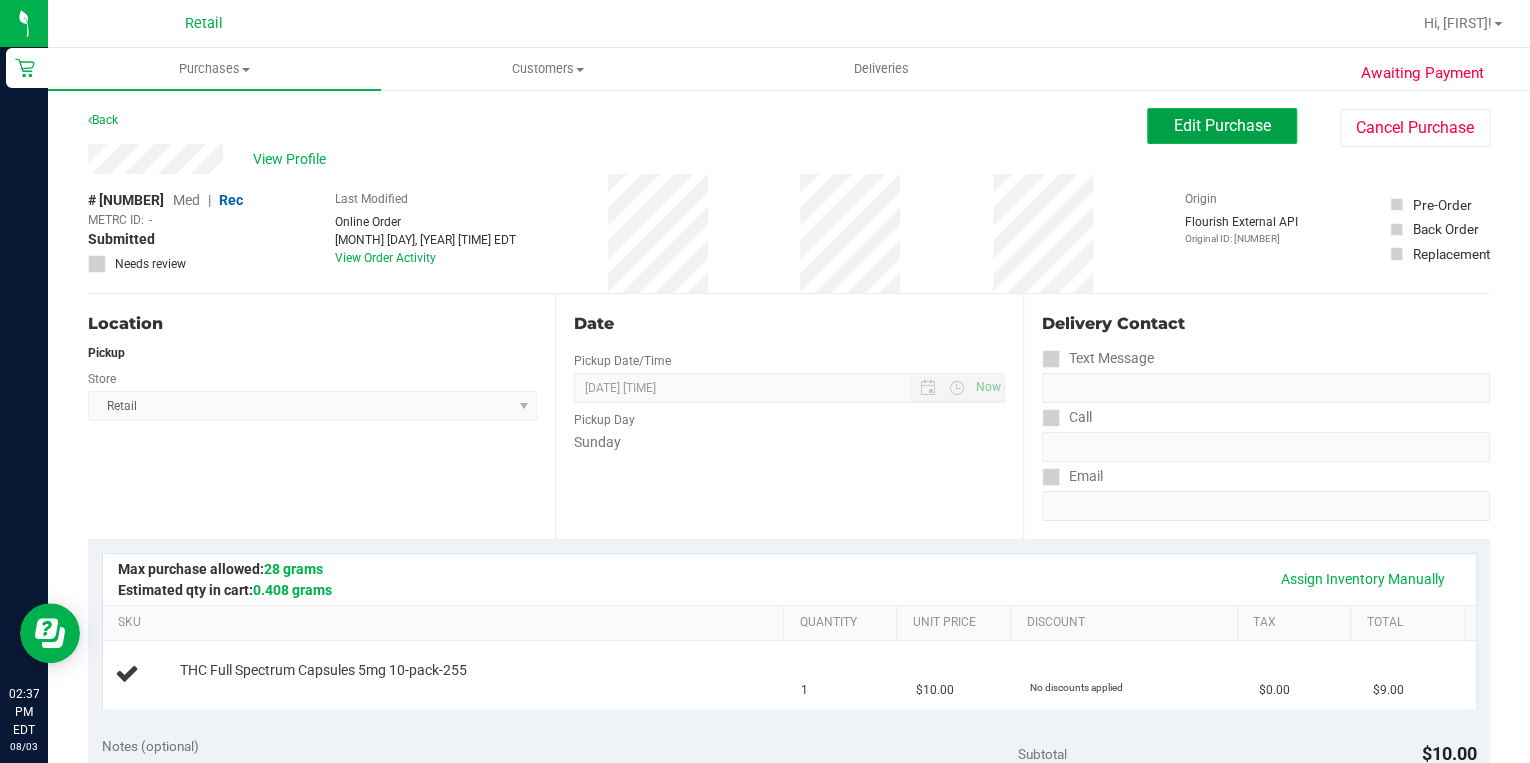 click on "Edit Purchase" at bounding box center [1222, 126] 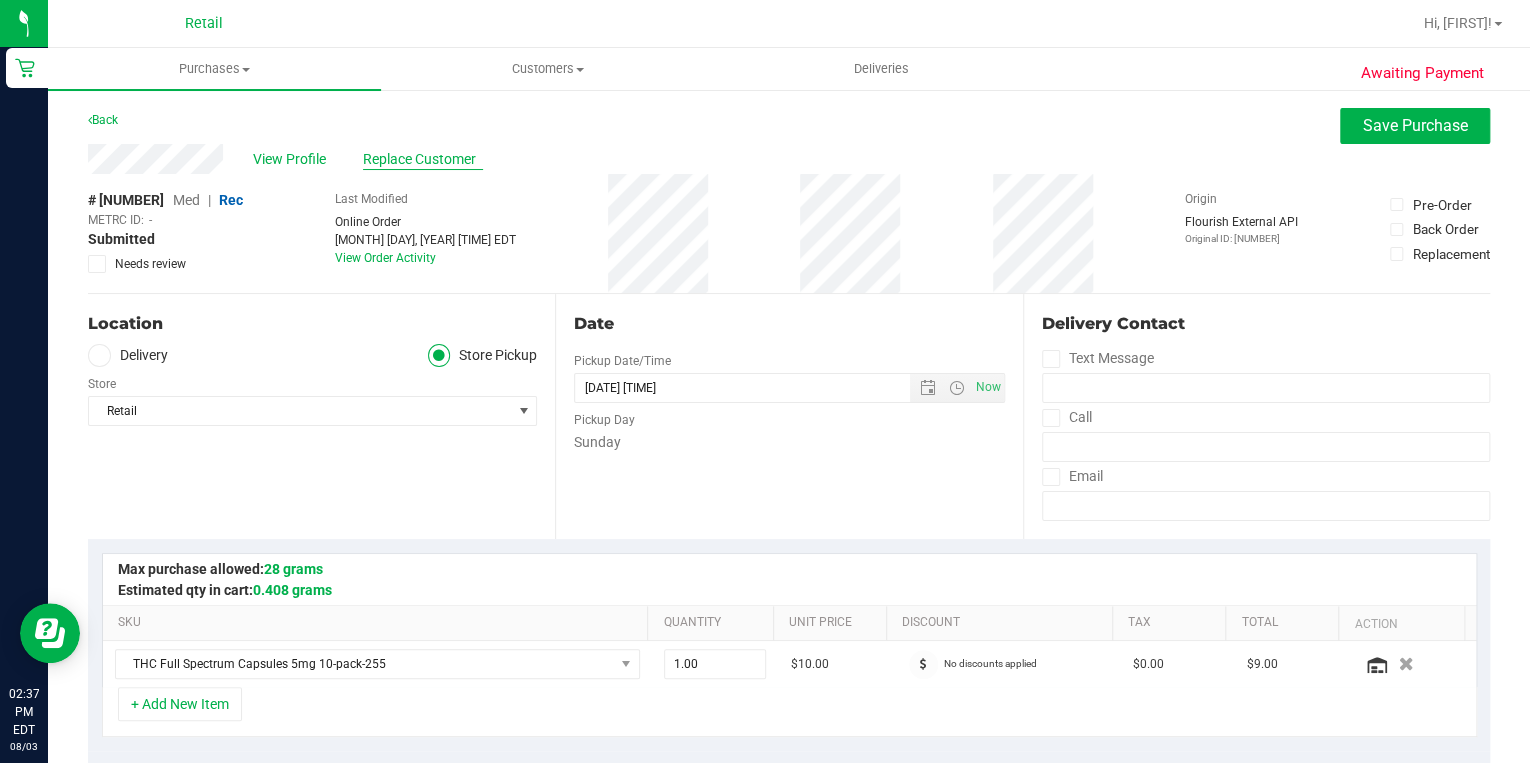 click on "Replace Customer" at bounding box center (423, 159) 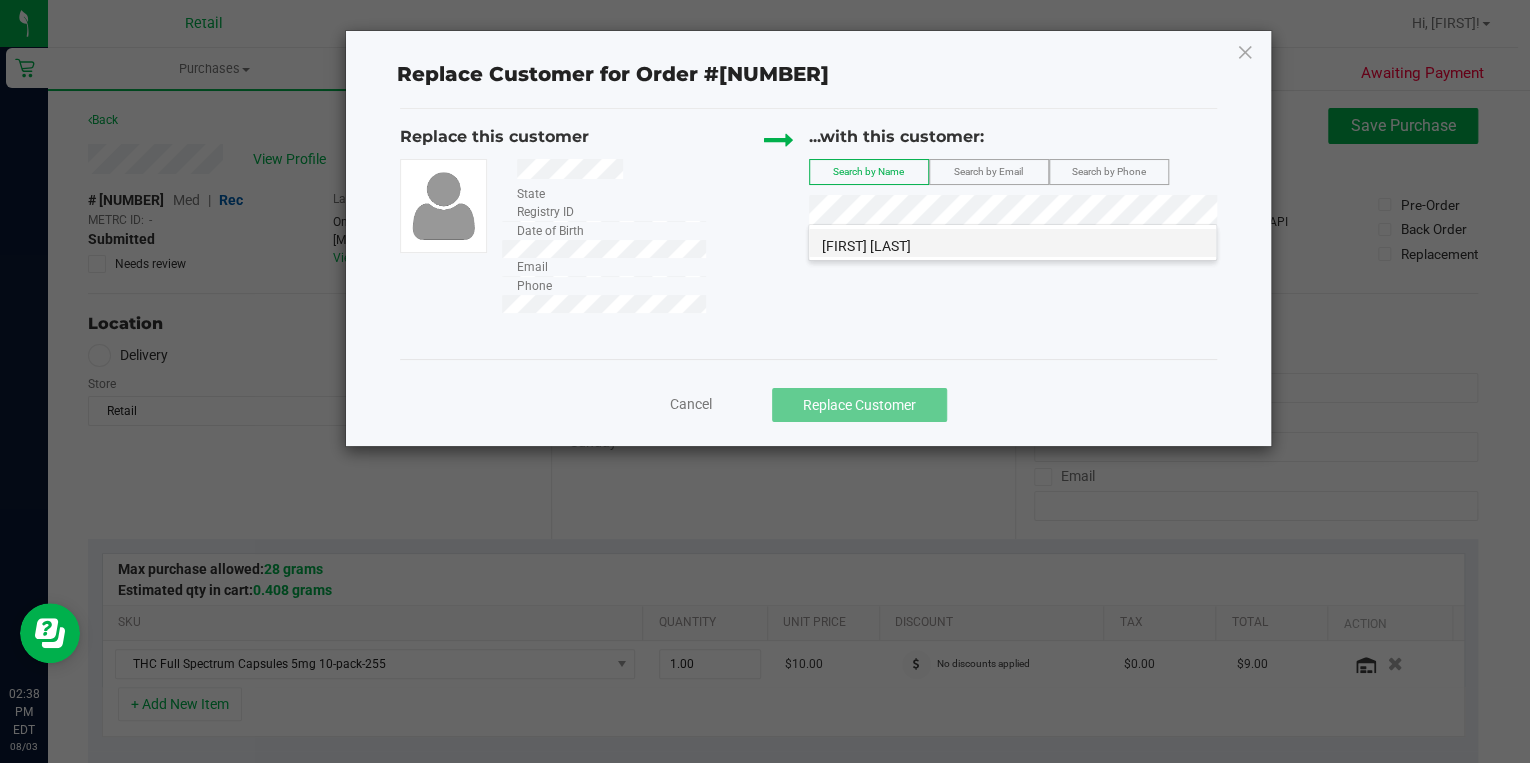 click on "[FIRST] [LAST]" at bounding box center [1012, 243] 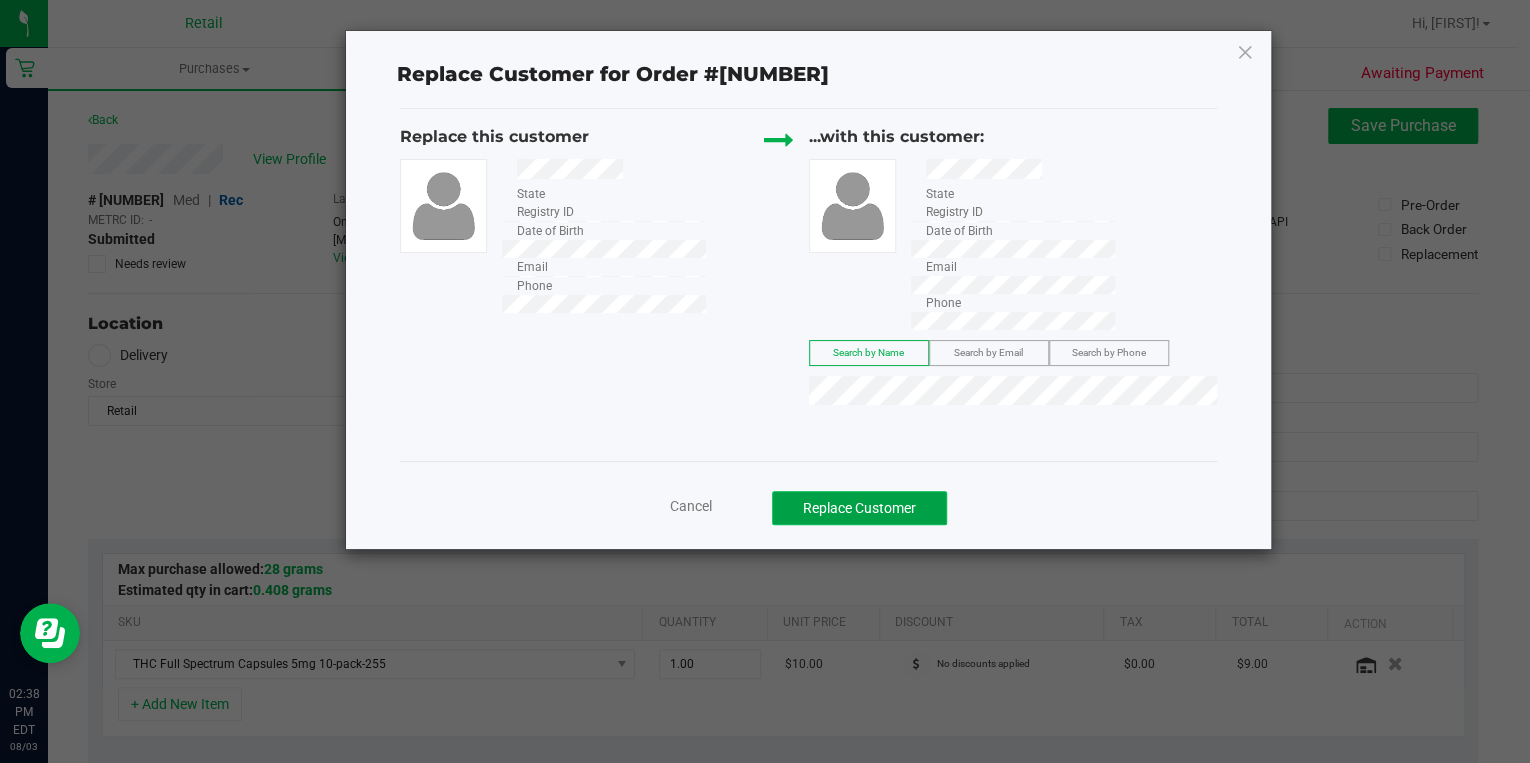click on "Replace Customer" 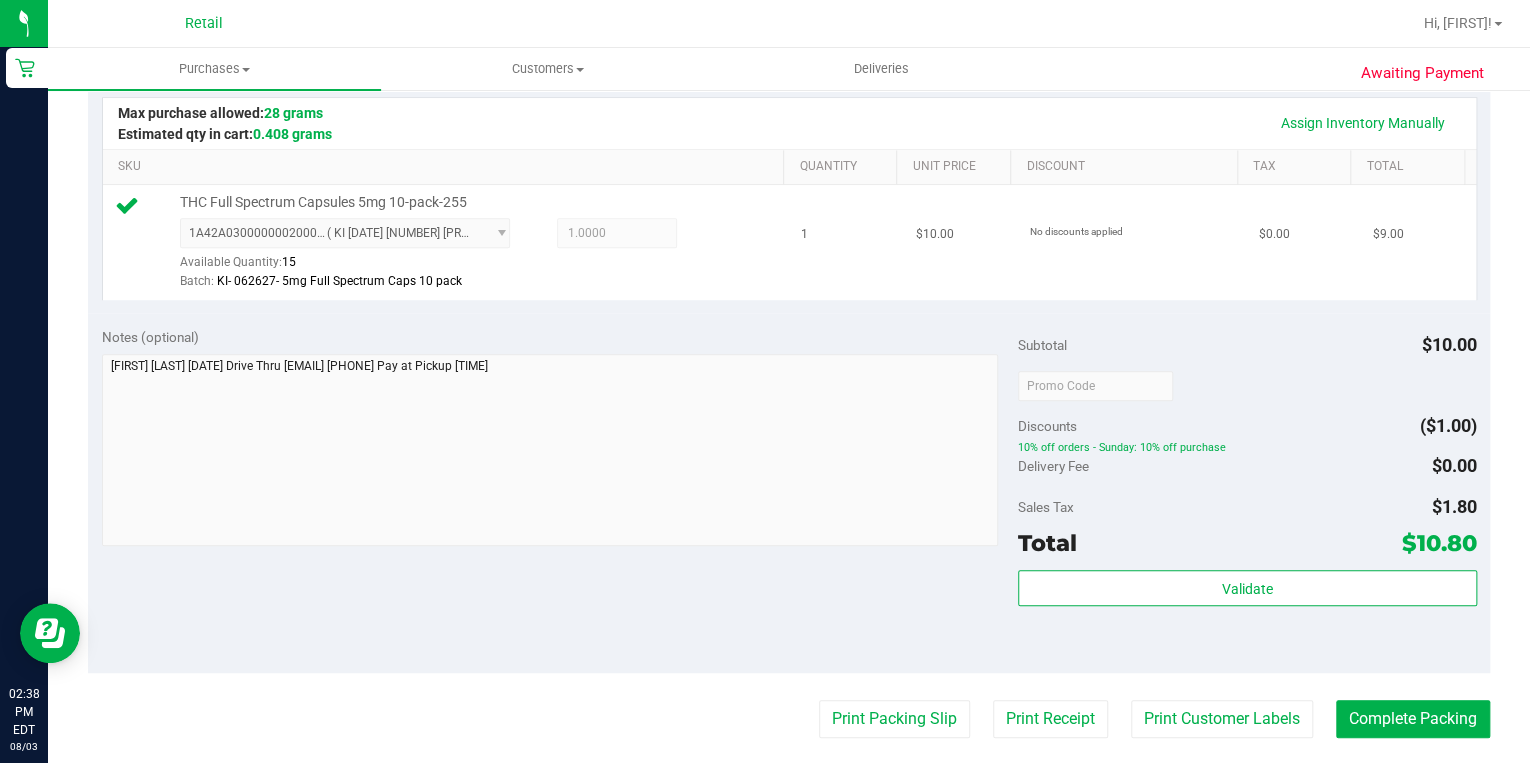scroll, scrollTop: 480, scrollLeft: 0, axis: vertical 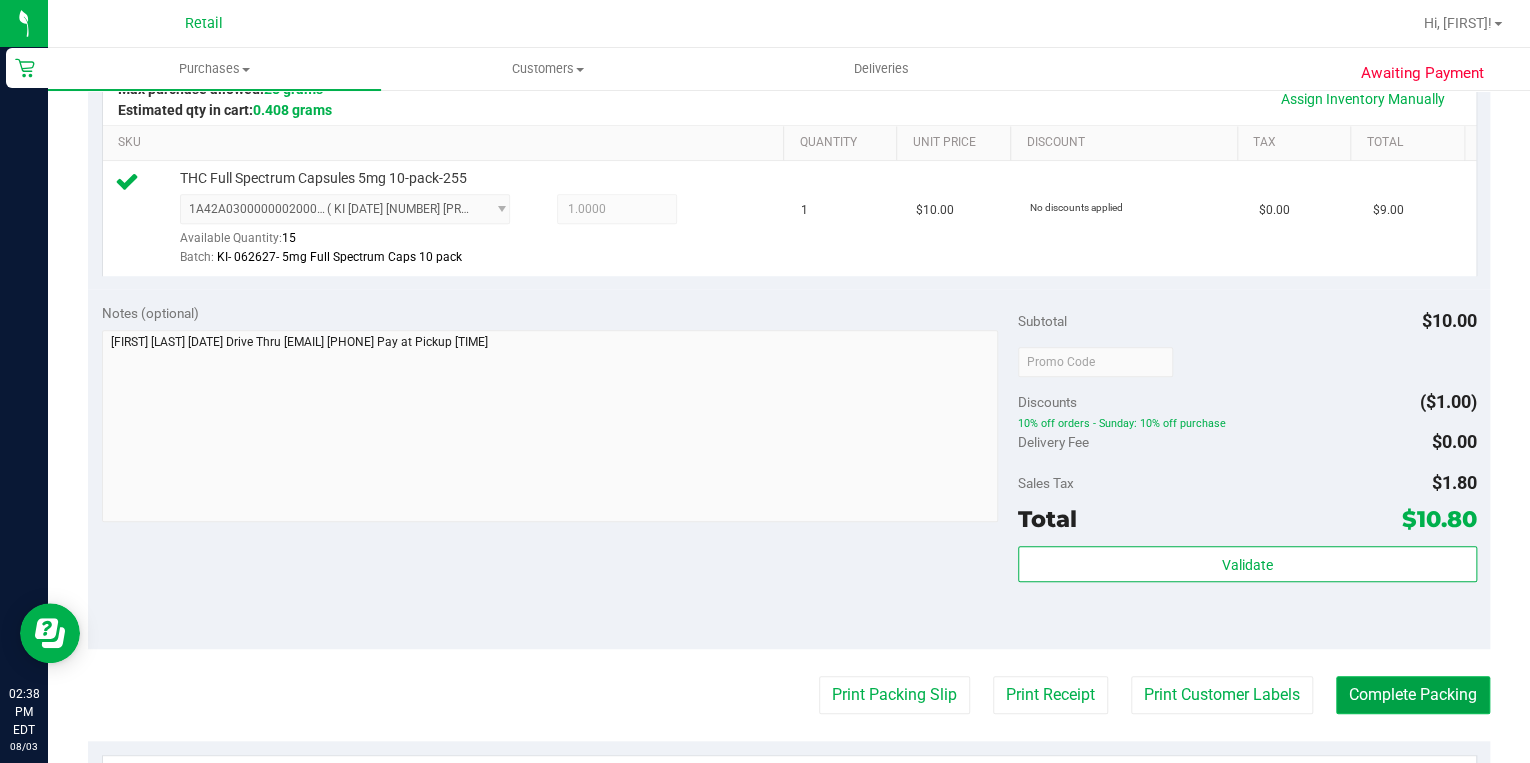 click on "Complete Packing" at bounding box center [1413, 695] 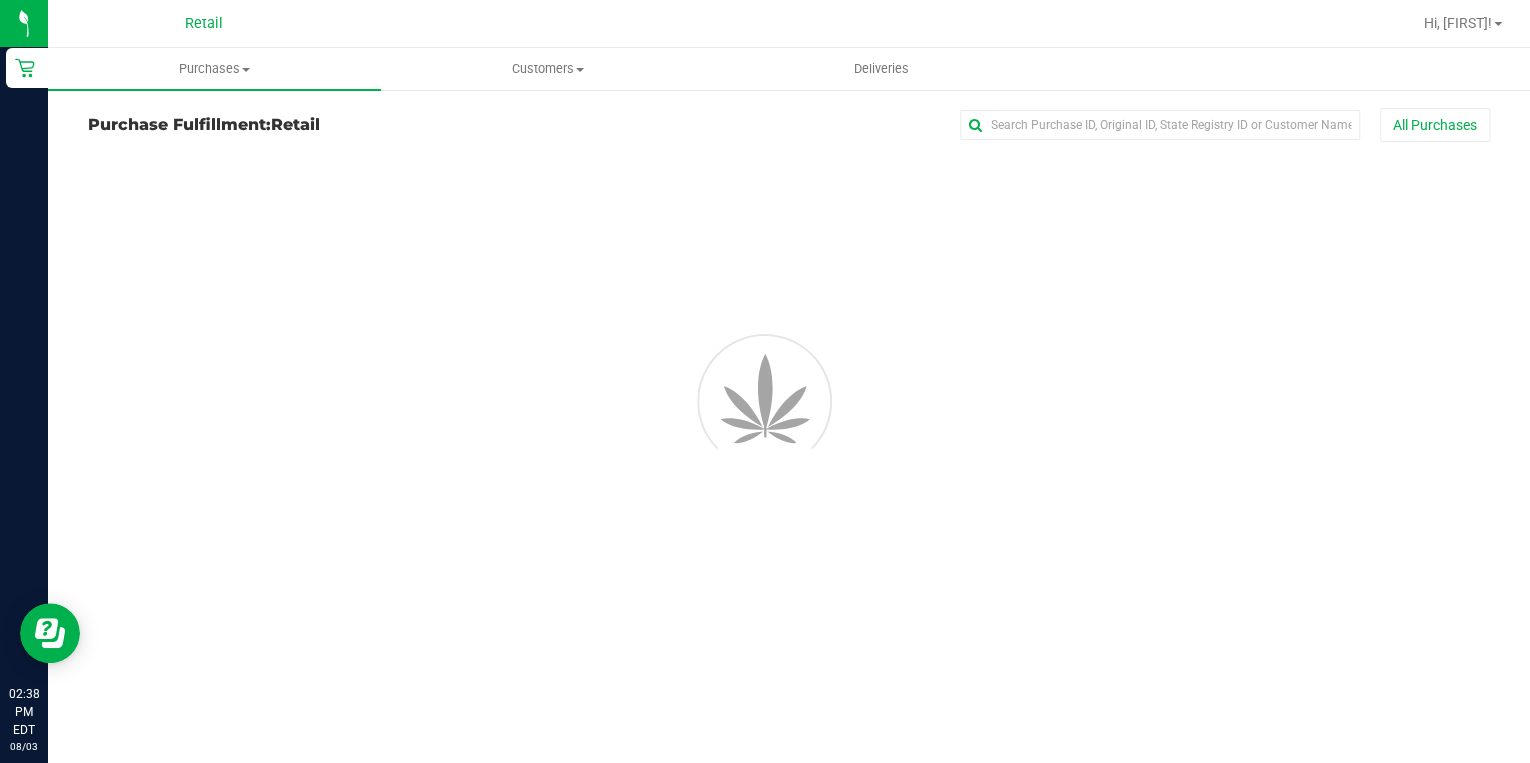 scroll, scrollTop: 0, scrollLeft: 0, axis: both 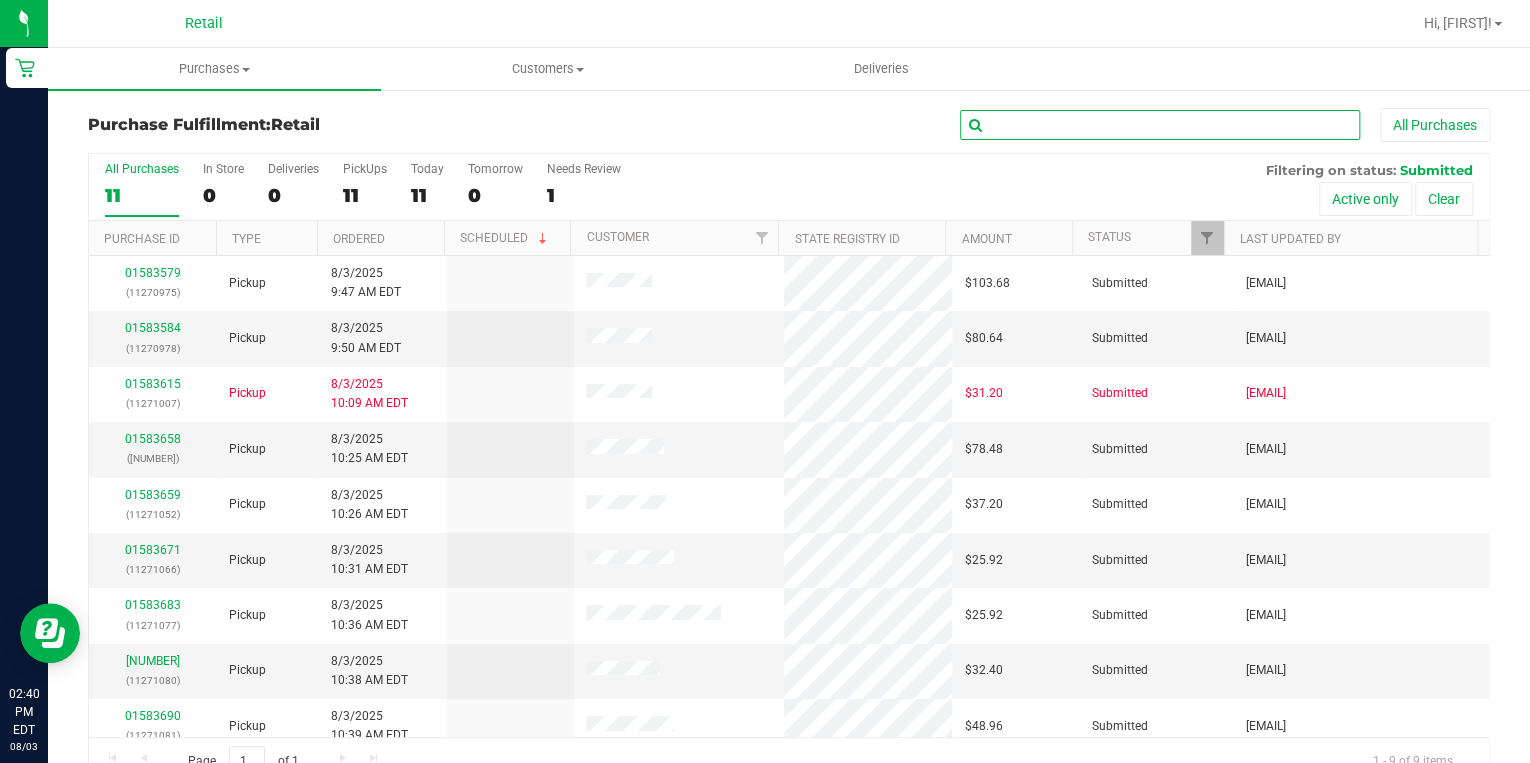 click at bounding box center [1160, 125] 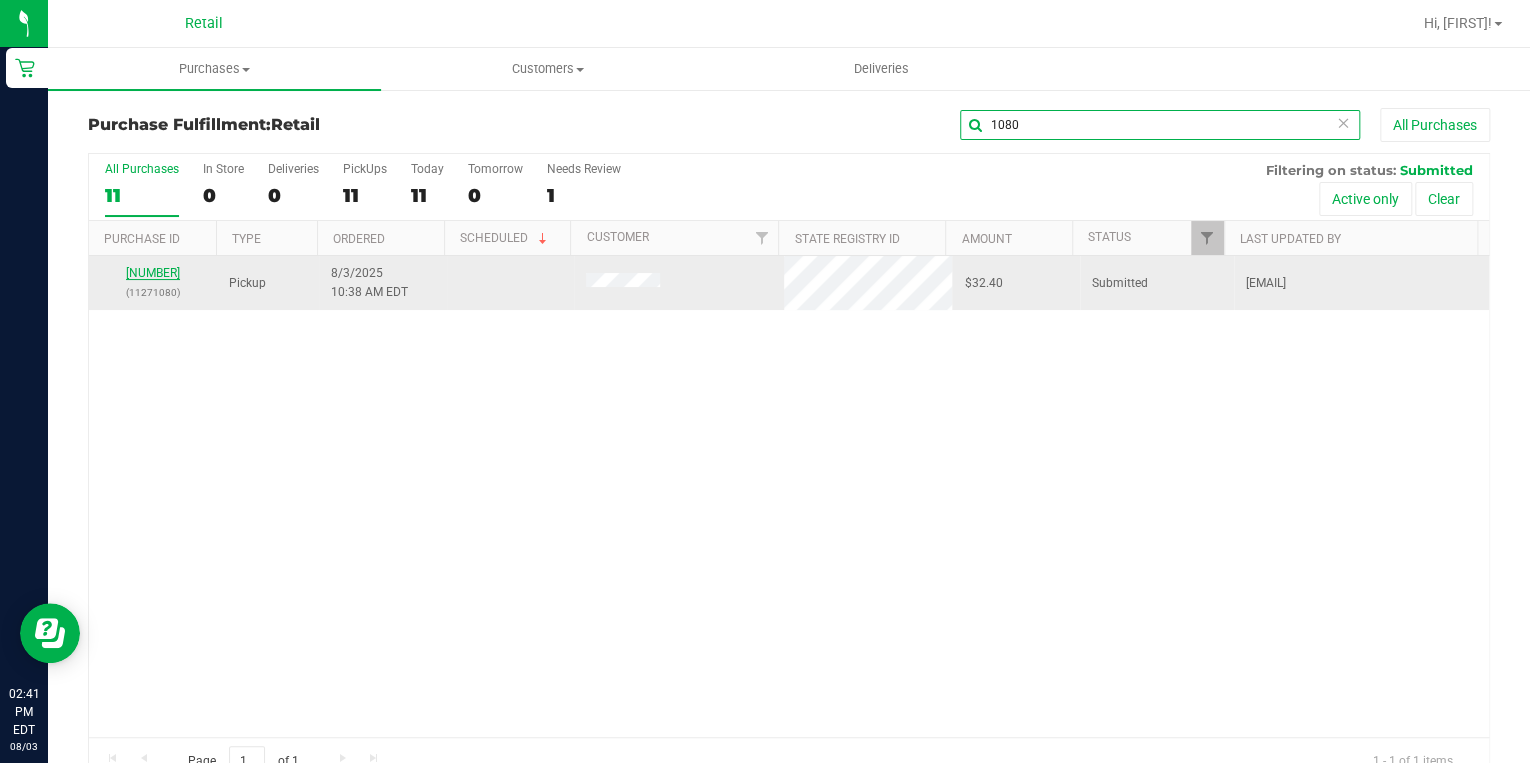 type on "1080" 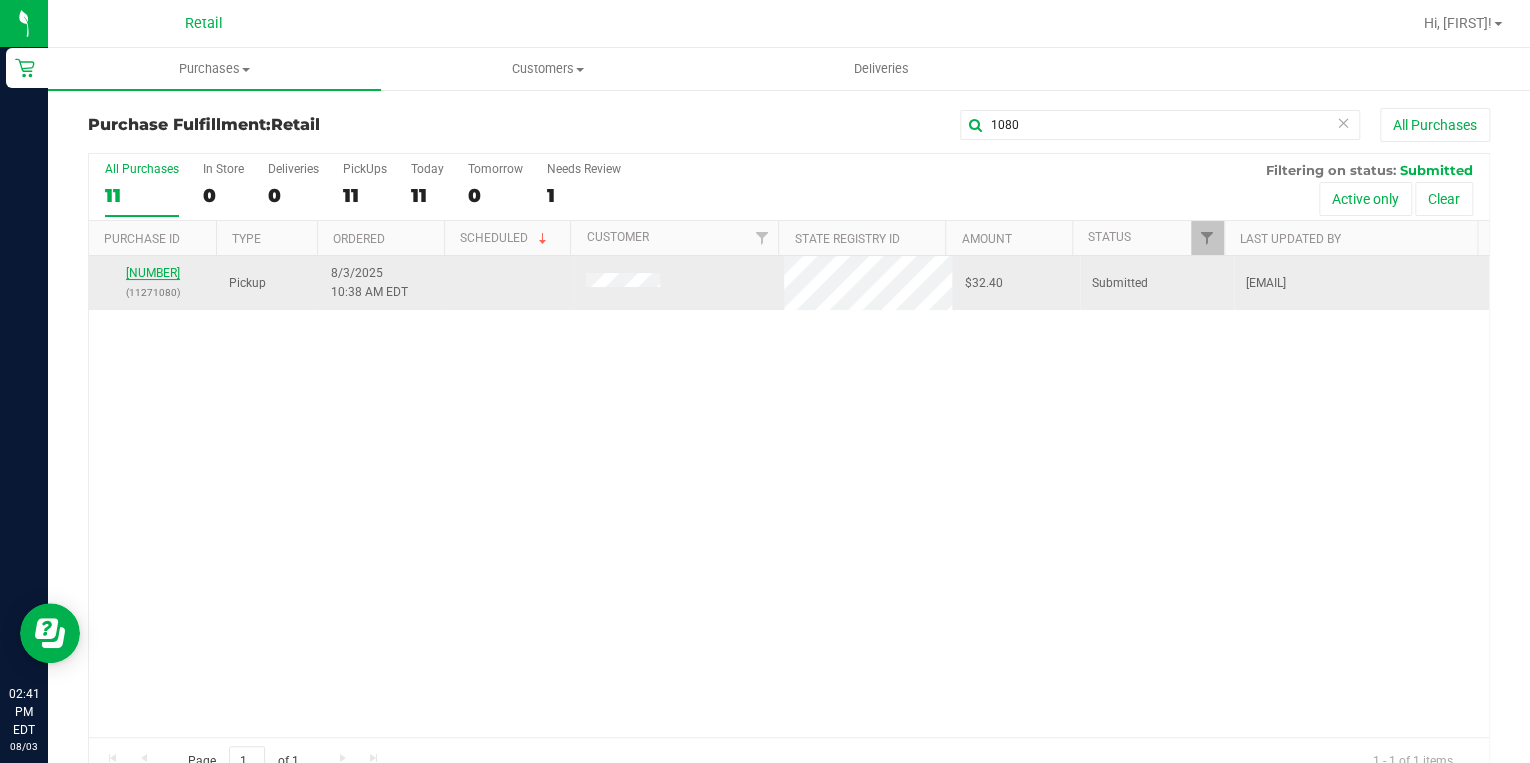 click on "[NUMBER]" at bounding box center [153, 273] 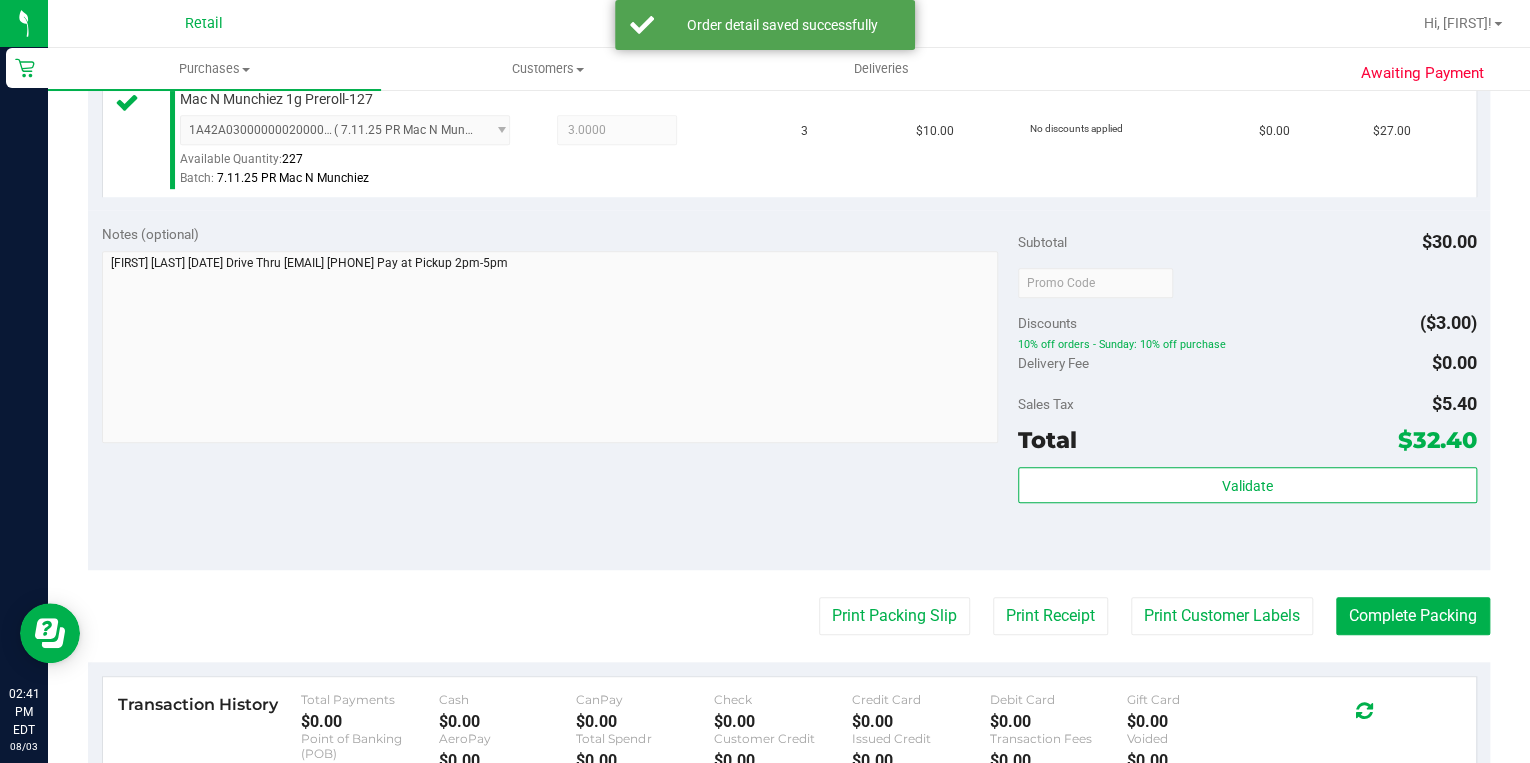 scroll, scrollTop: 560, scrollLeft: 0, axis: vertical 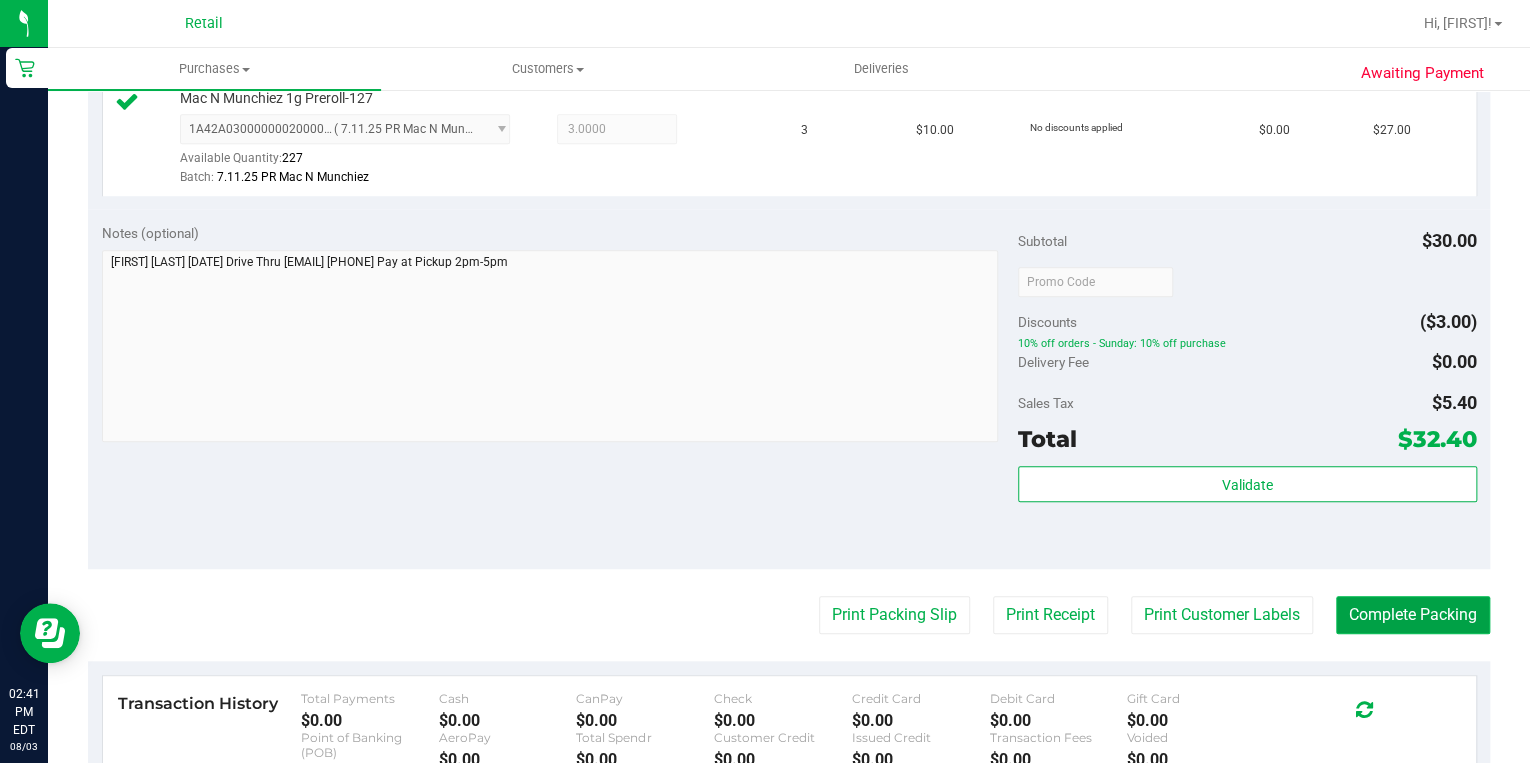 click on "Complete Packing" at bounding box center [1413, 615] 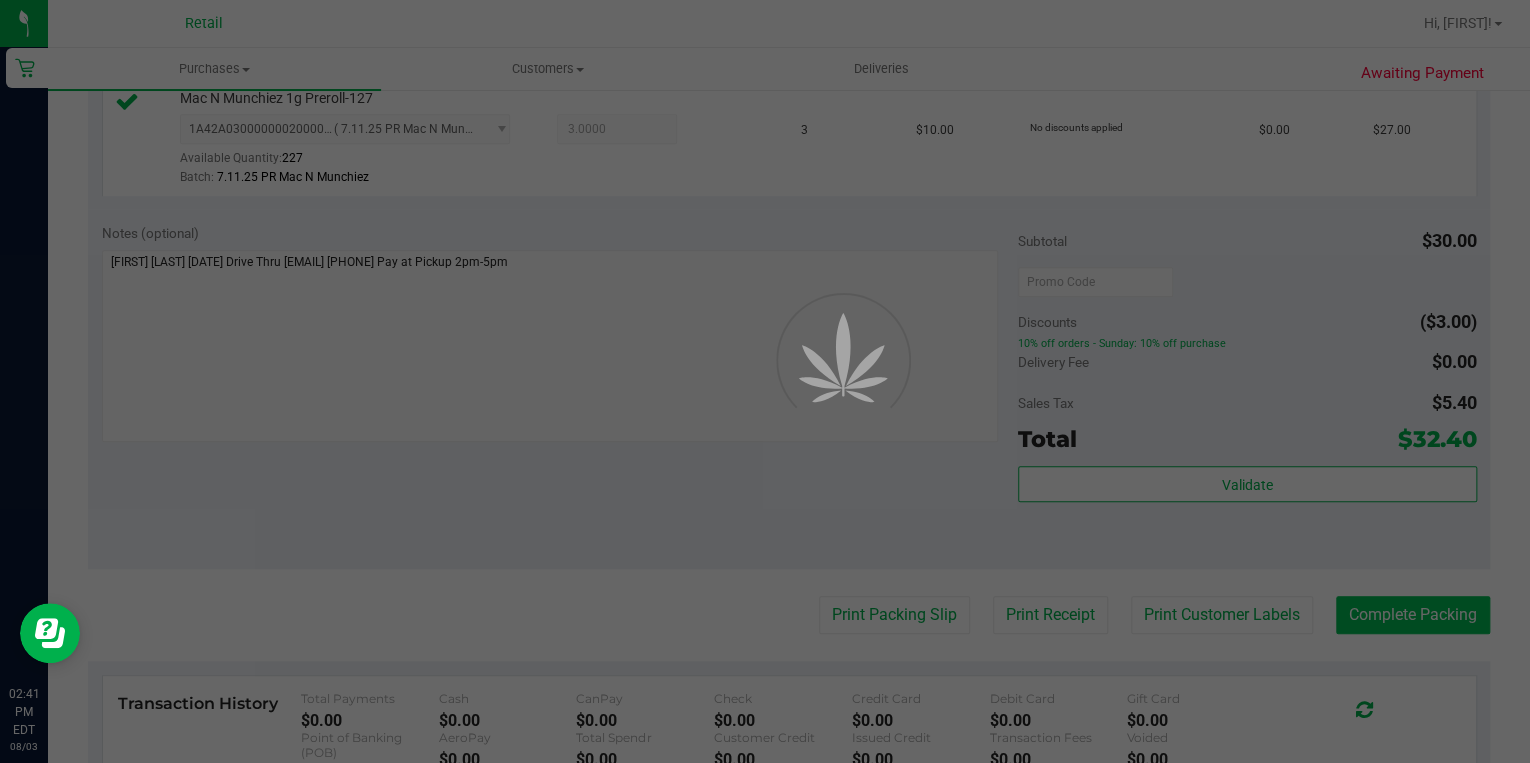 scroll, scrollTop: 0, scrollLeft: 0, axis: both 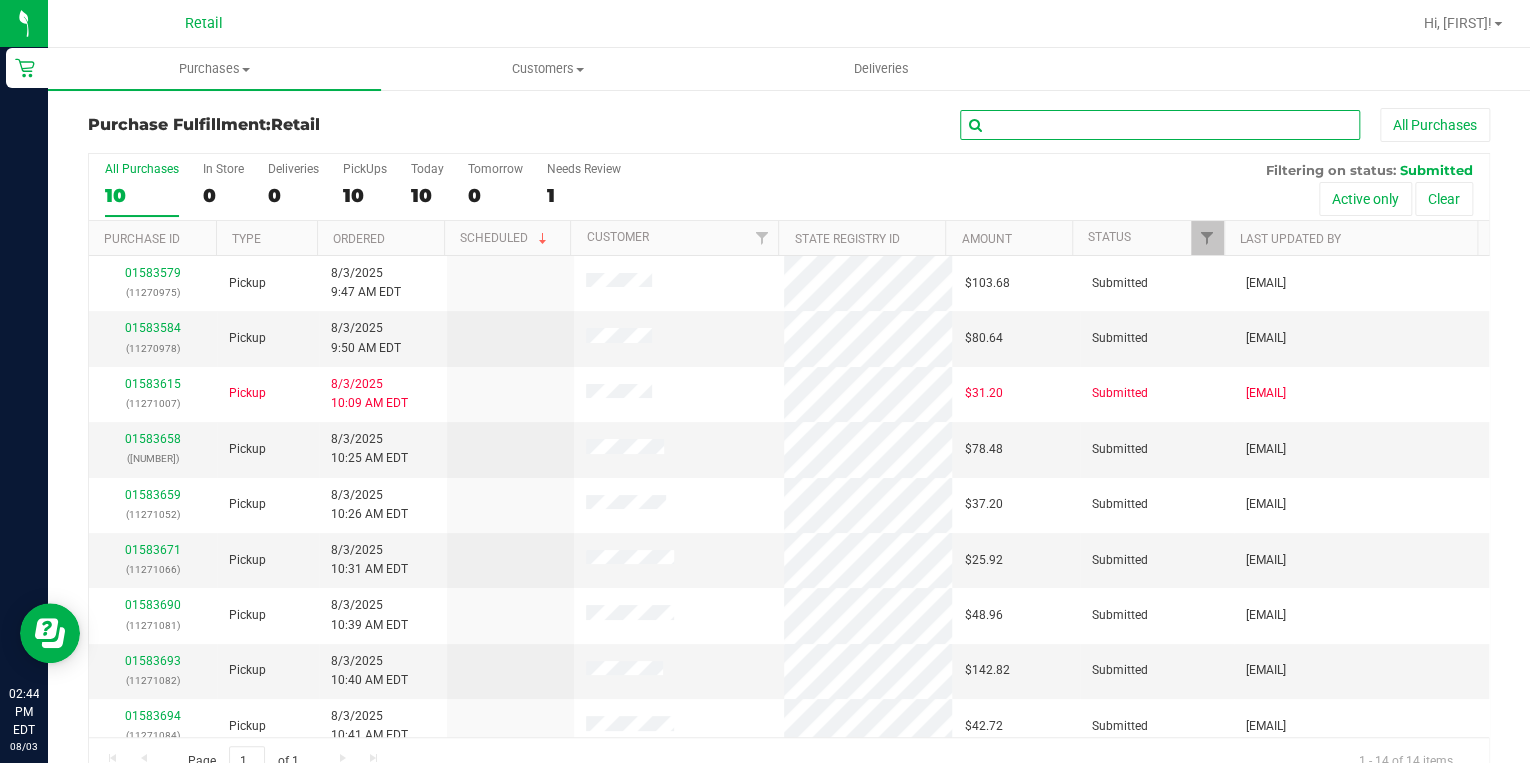 click at bounding box center (1160, 125) 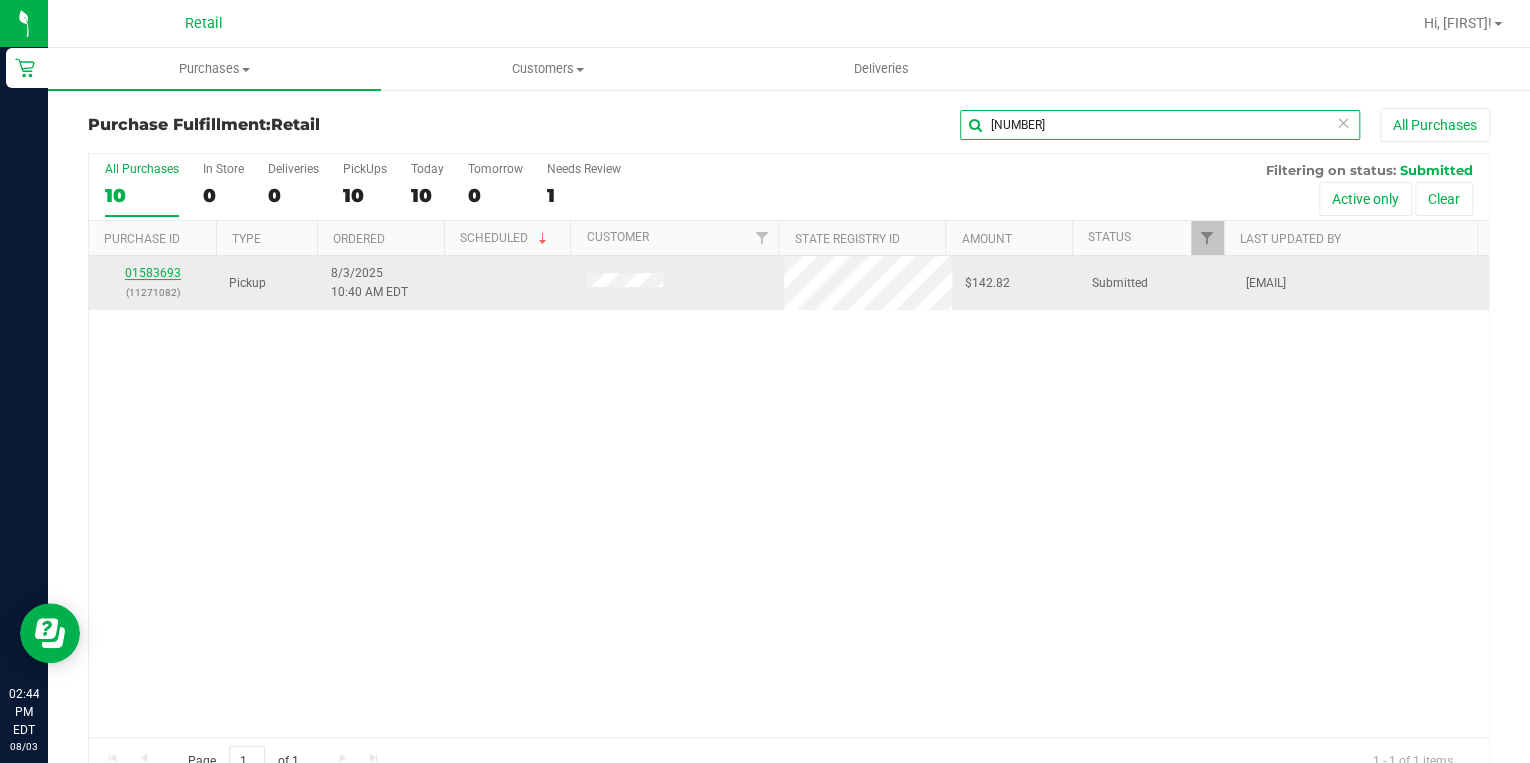 type on "[NUMBER]" 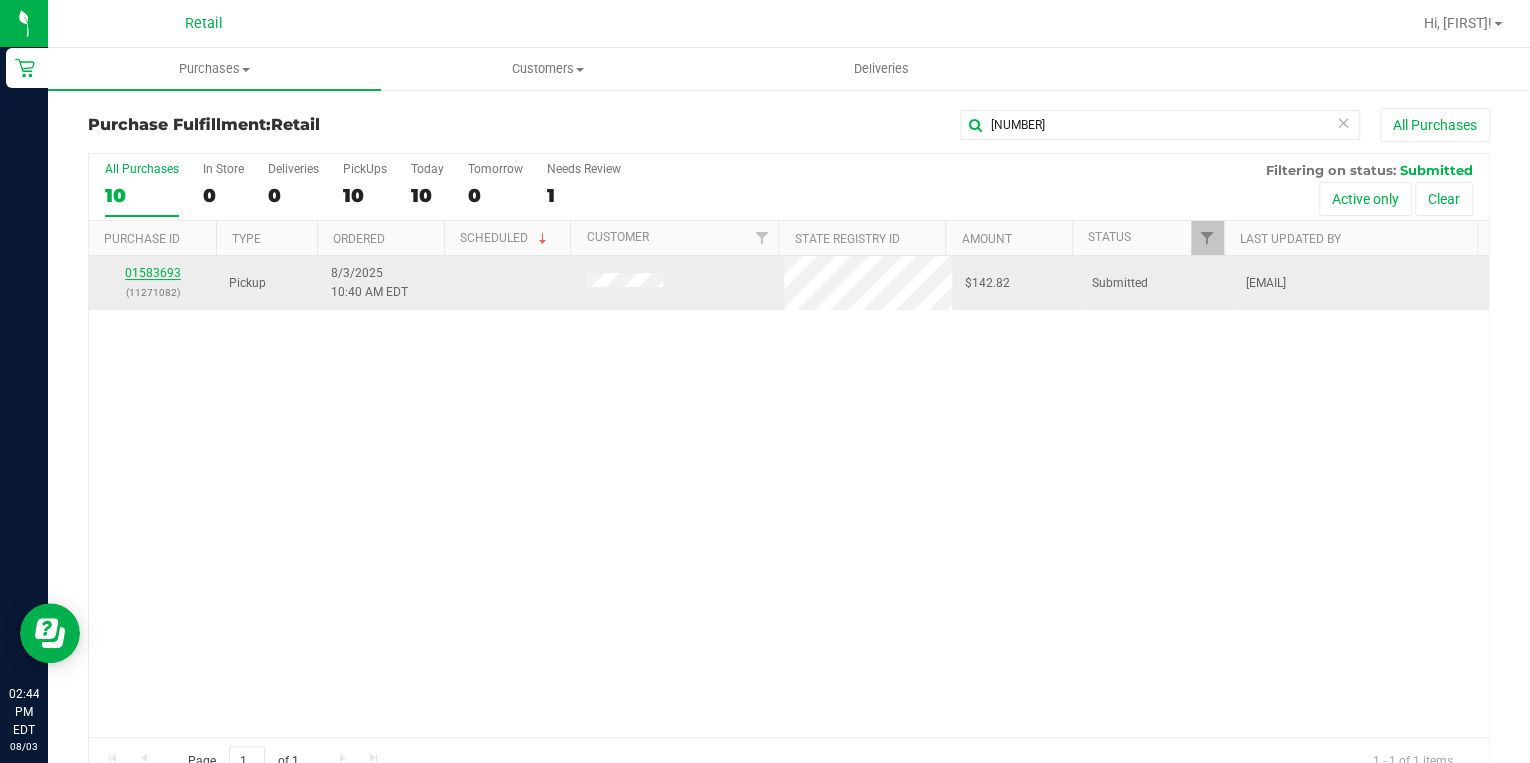 click on "01583693" at bounding box center (153, 273) 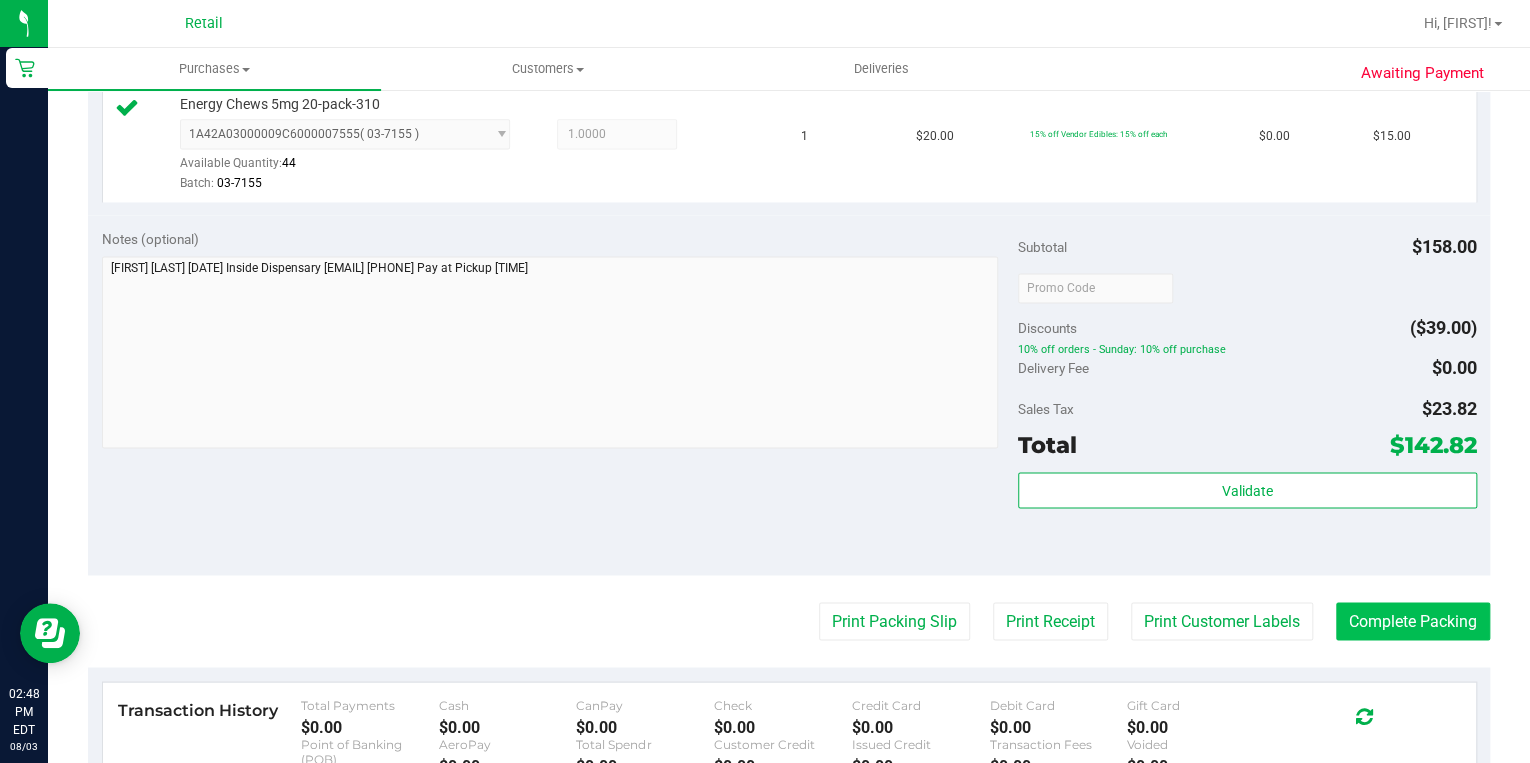 scroll, scrollTop: 1360, scrollLeft: 0, axis: vertical 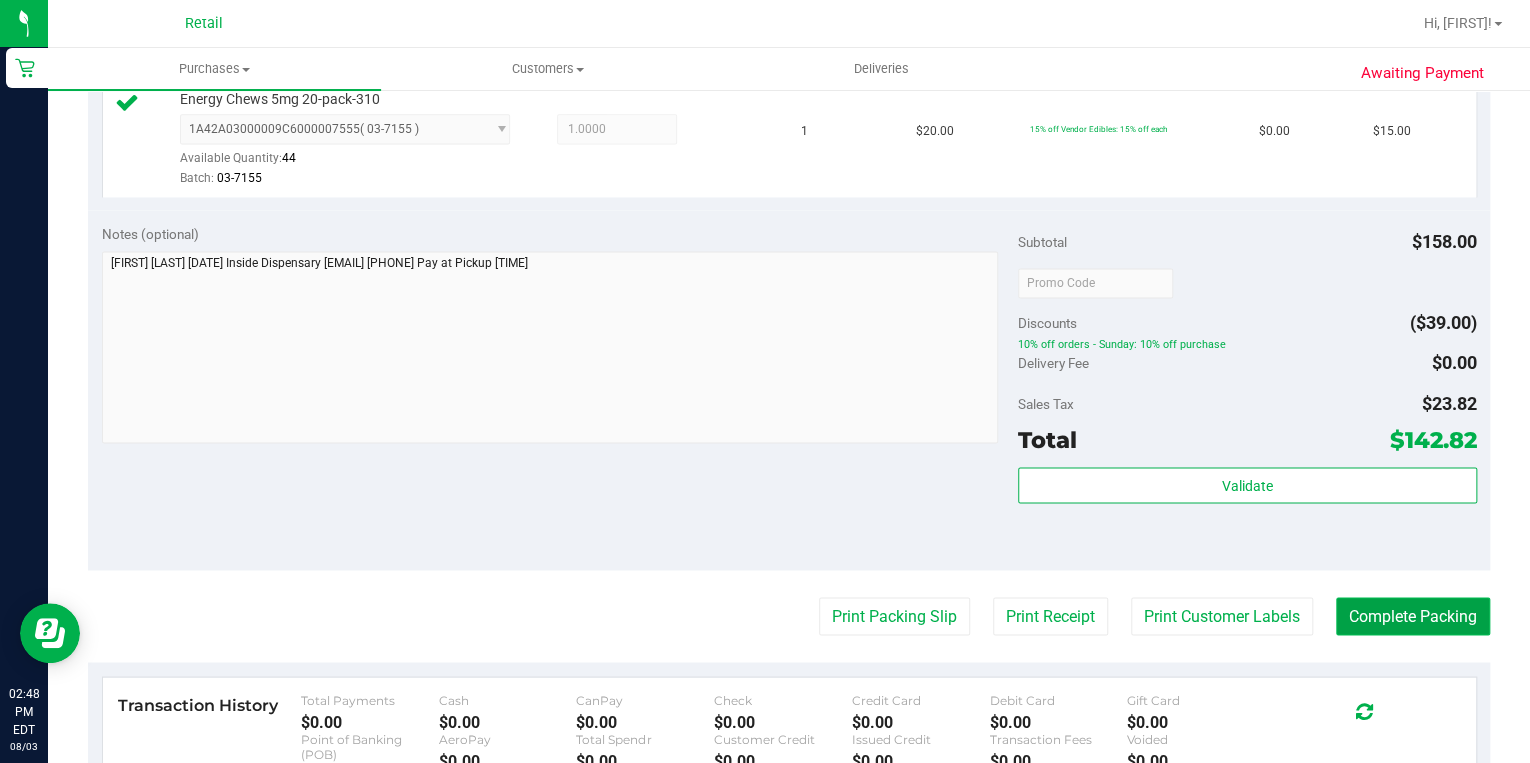 click on "Complete Packing" at bounding box center (1413, 616) 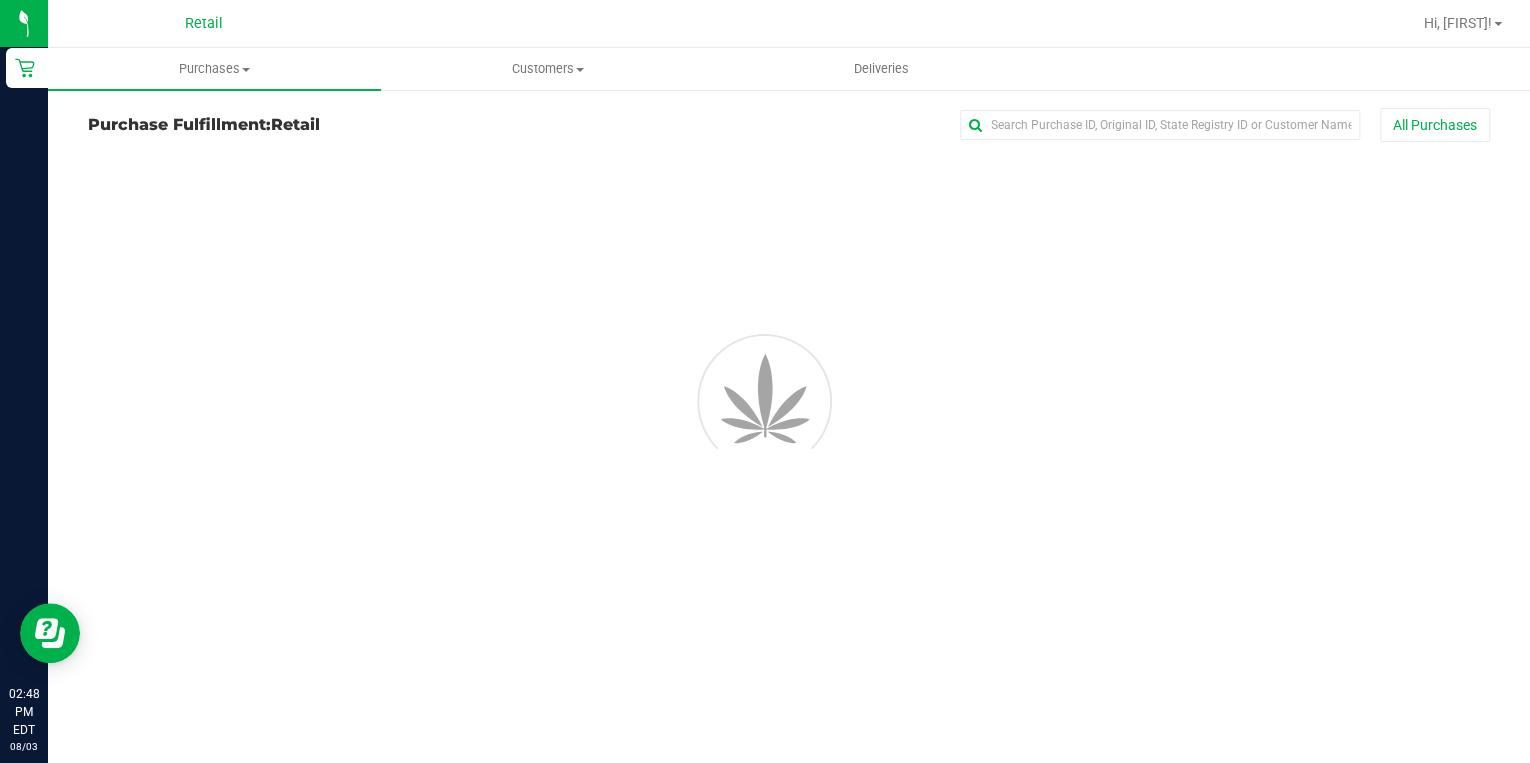 scroll, scrollTop: 0, scrollLeft: 0, axis: both 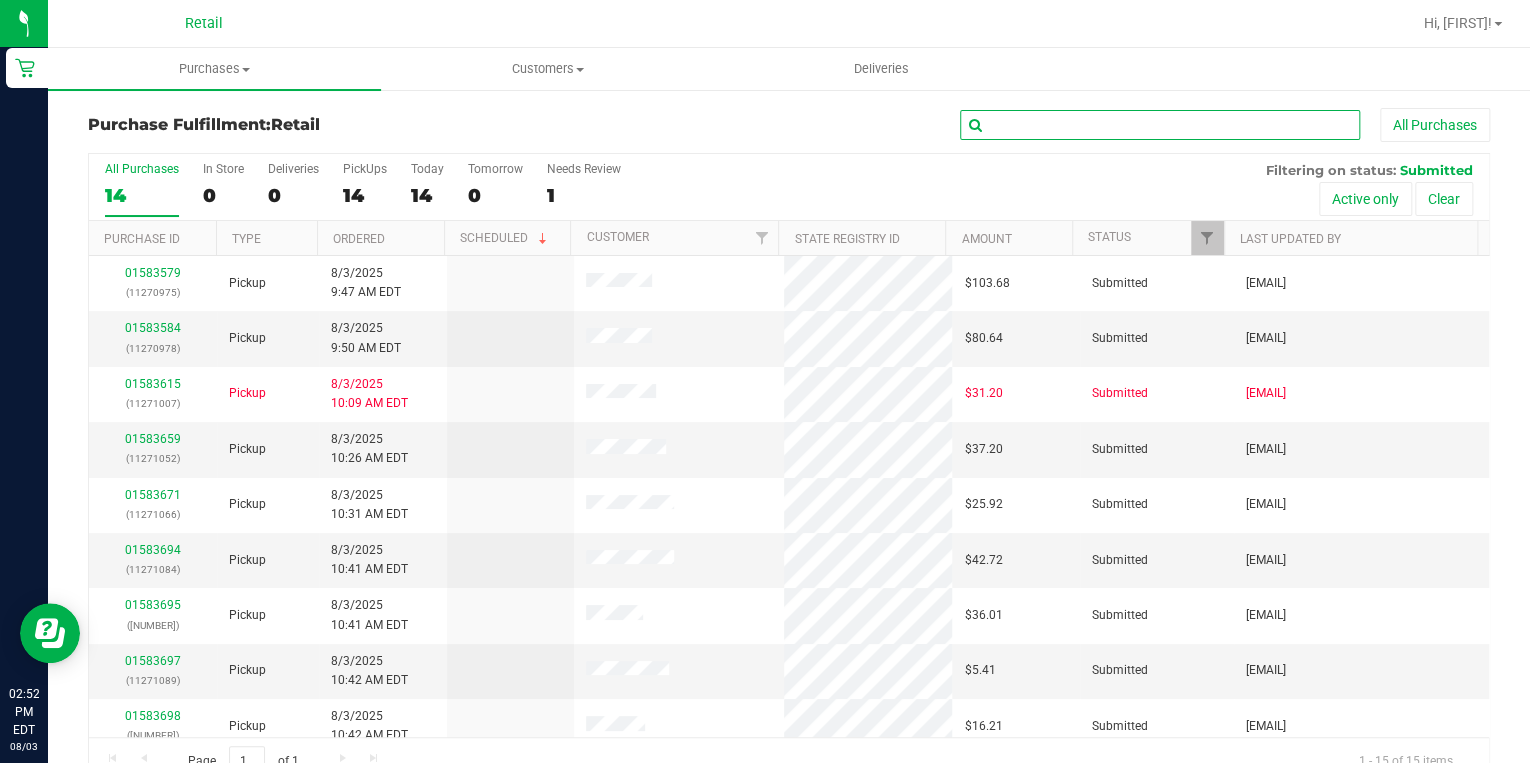 click at bounding box center (1160, 125) 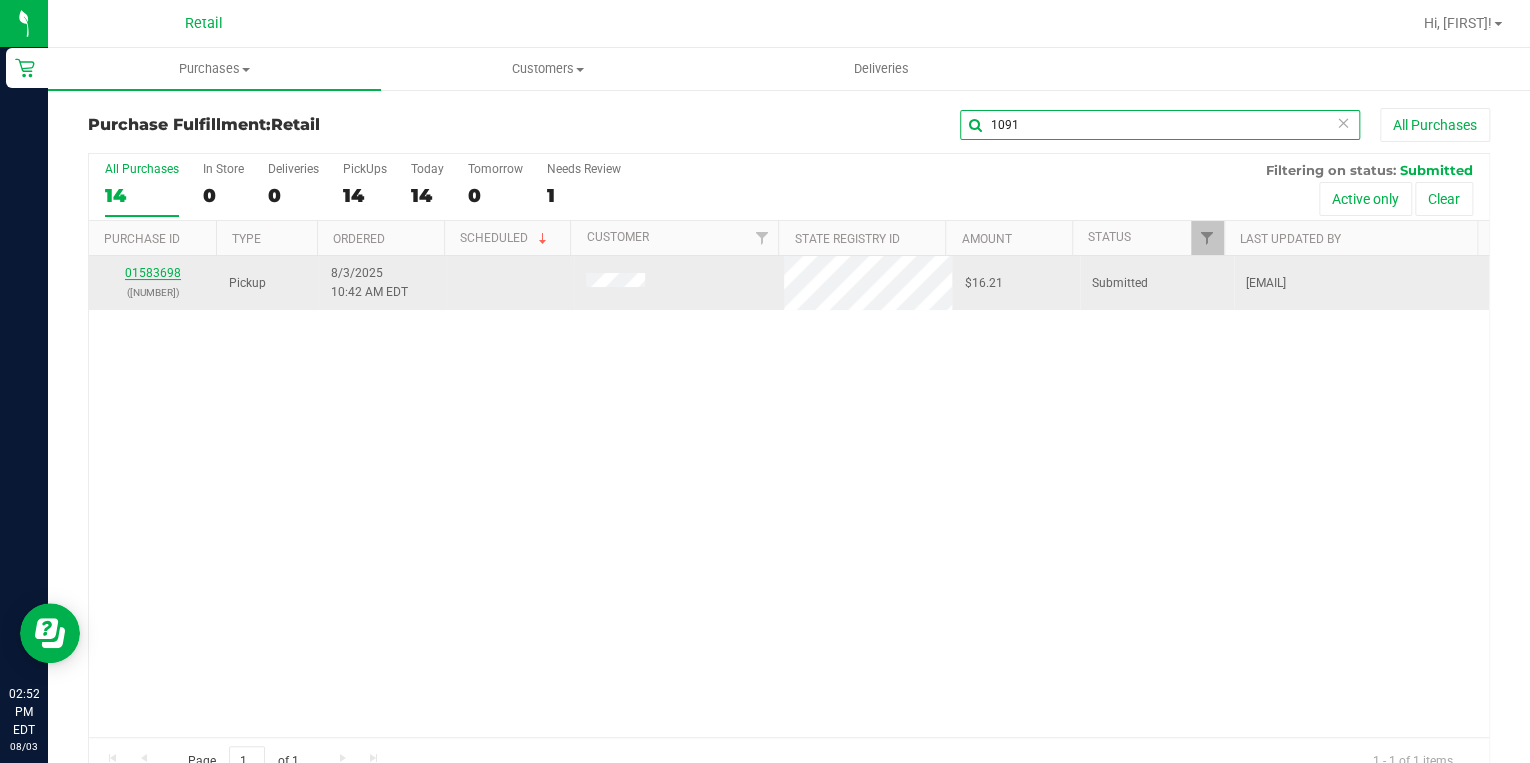 type on "1091" 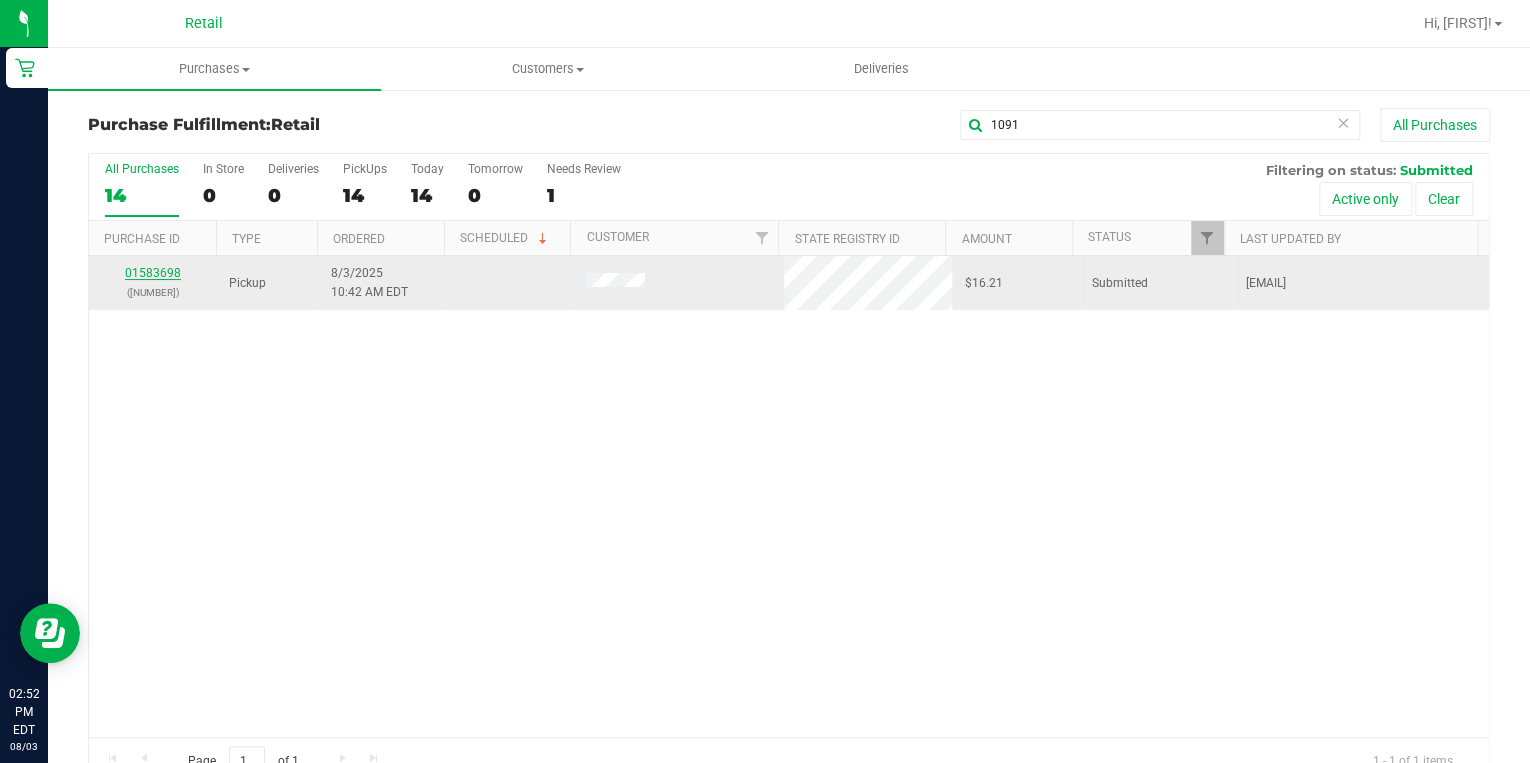 click on "01583698" at bounding box center [153, 273] 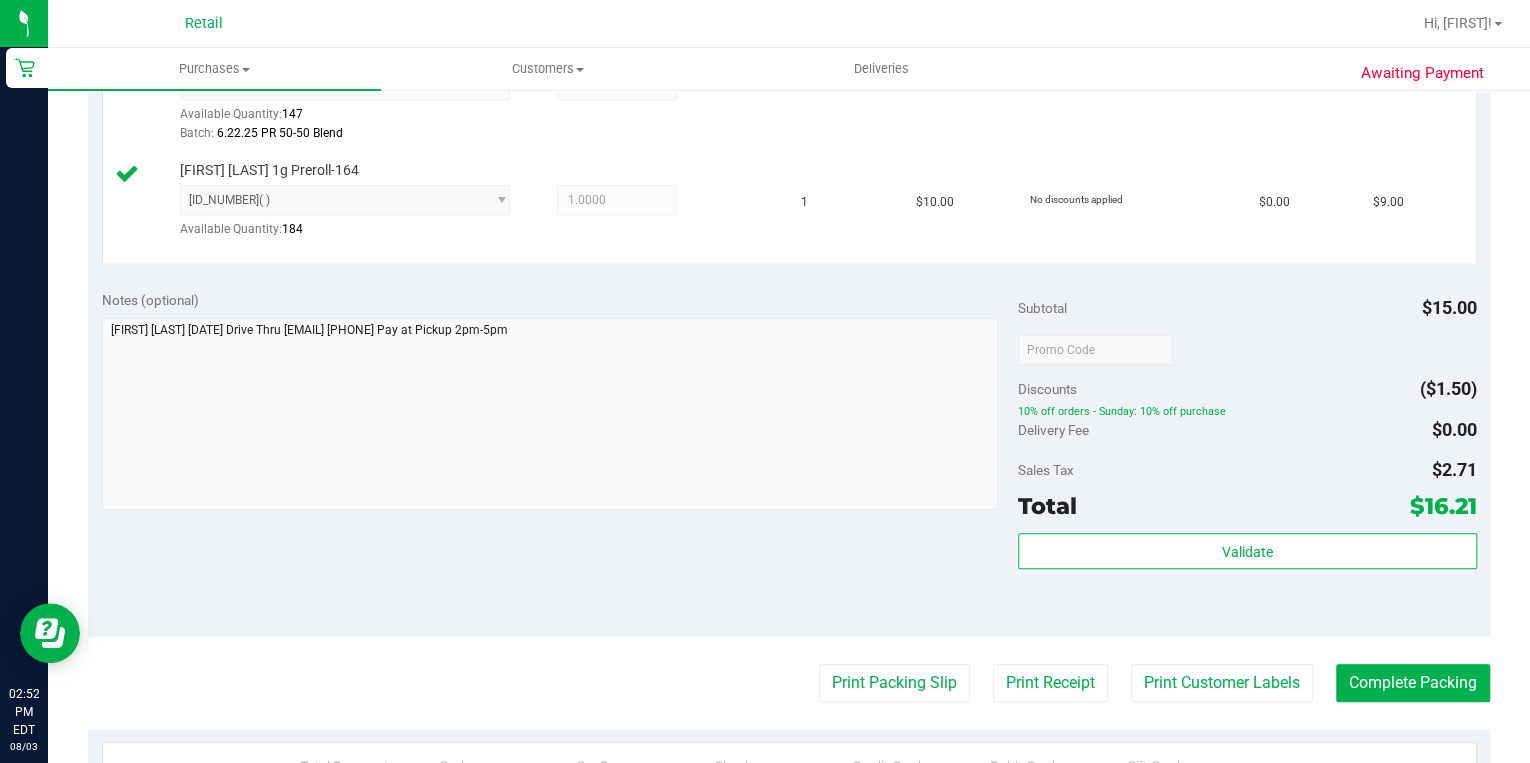 scroll, scrollTop: 640, scrollLeft: 0, axis: vertical 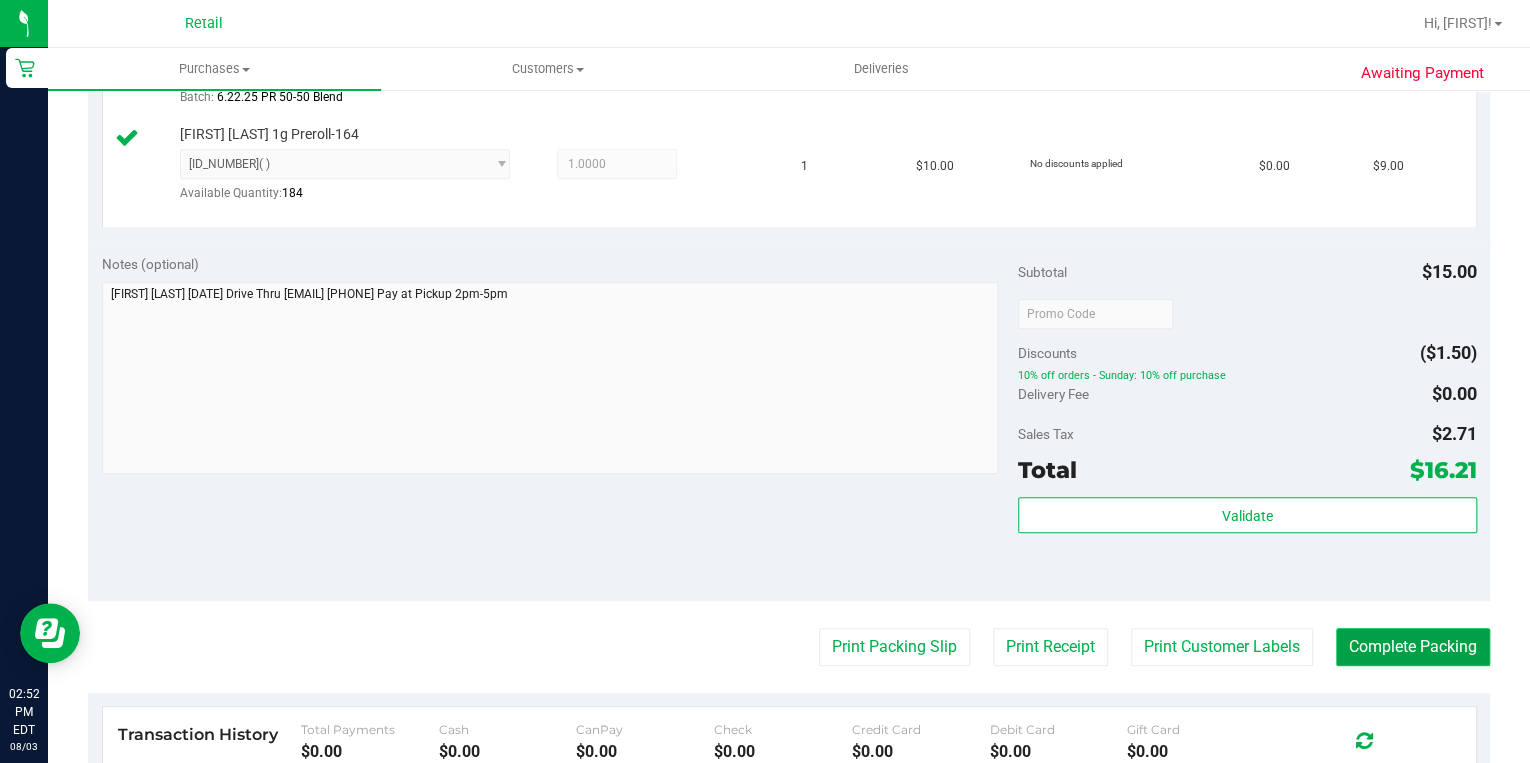 click on "Complete Packing" at bounding box center (1413, 647) 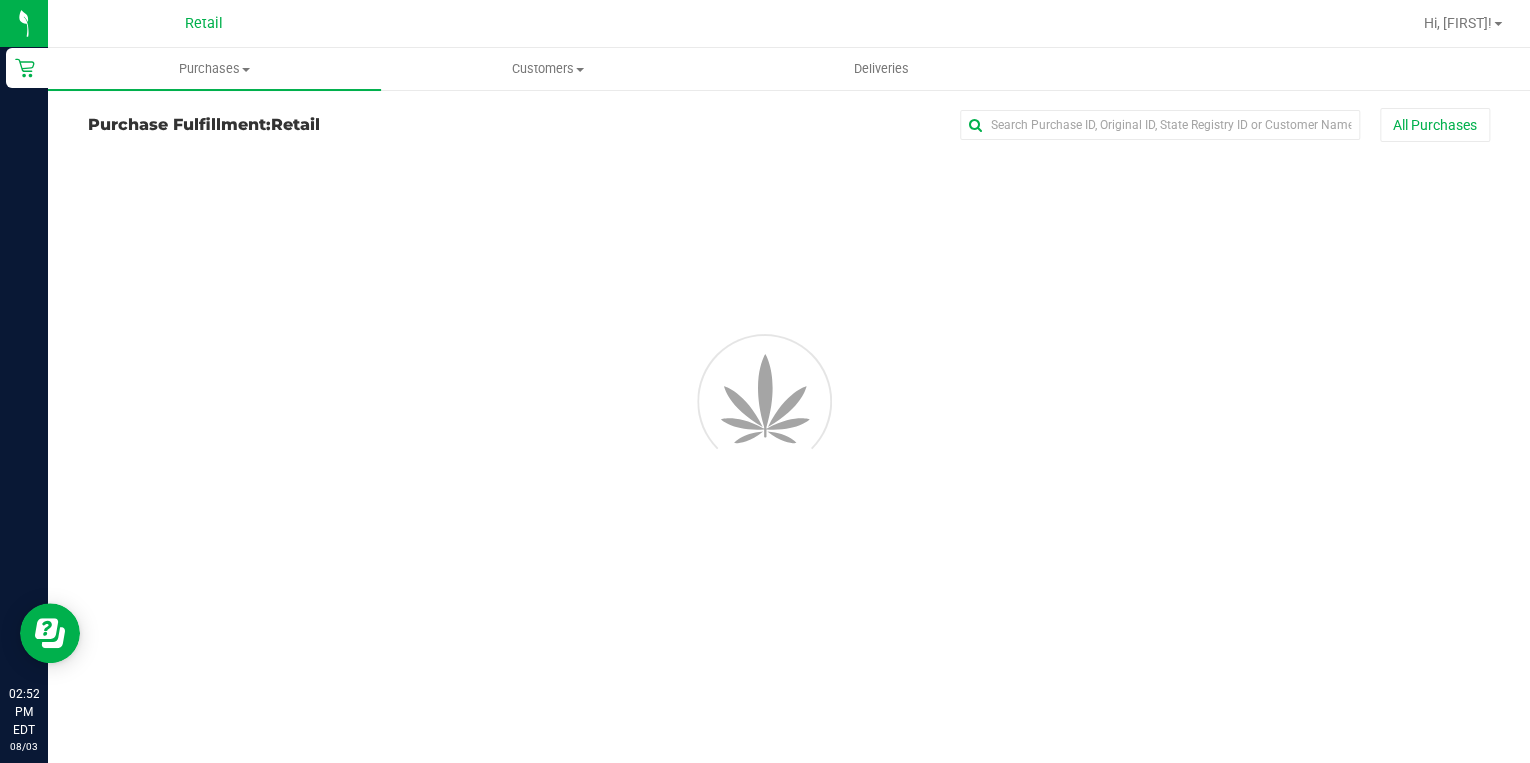 scroll, scrollTop: 0, scrollLeft: 0, axis: both 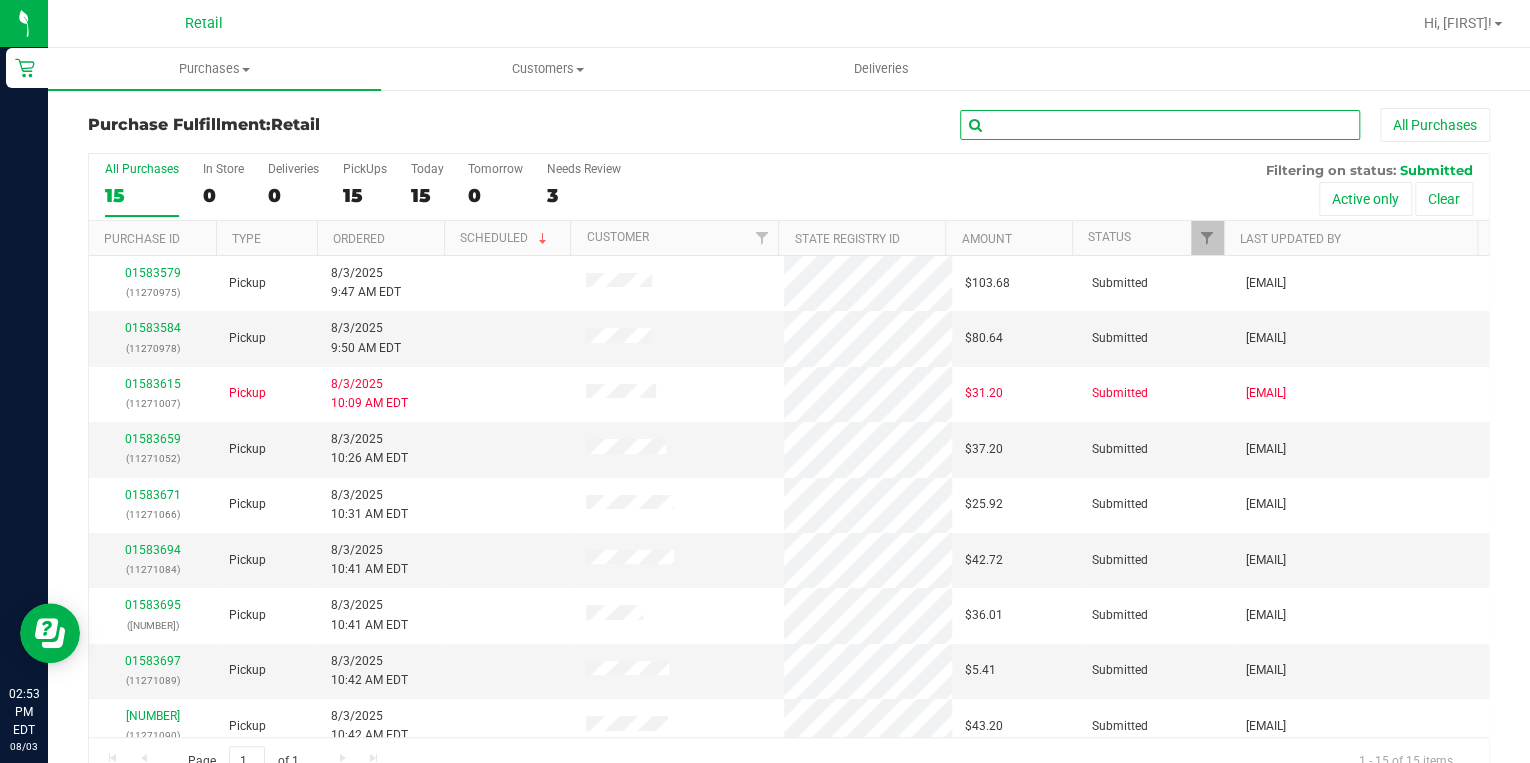 click at bounding box center (1160, 125) 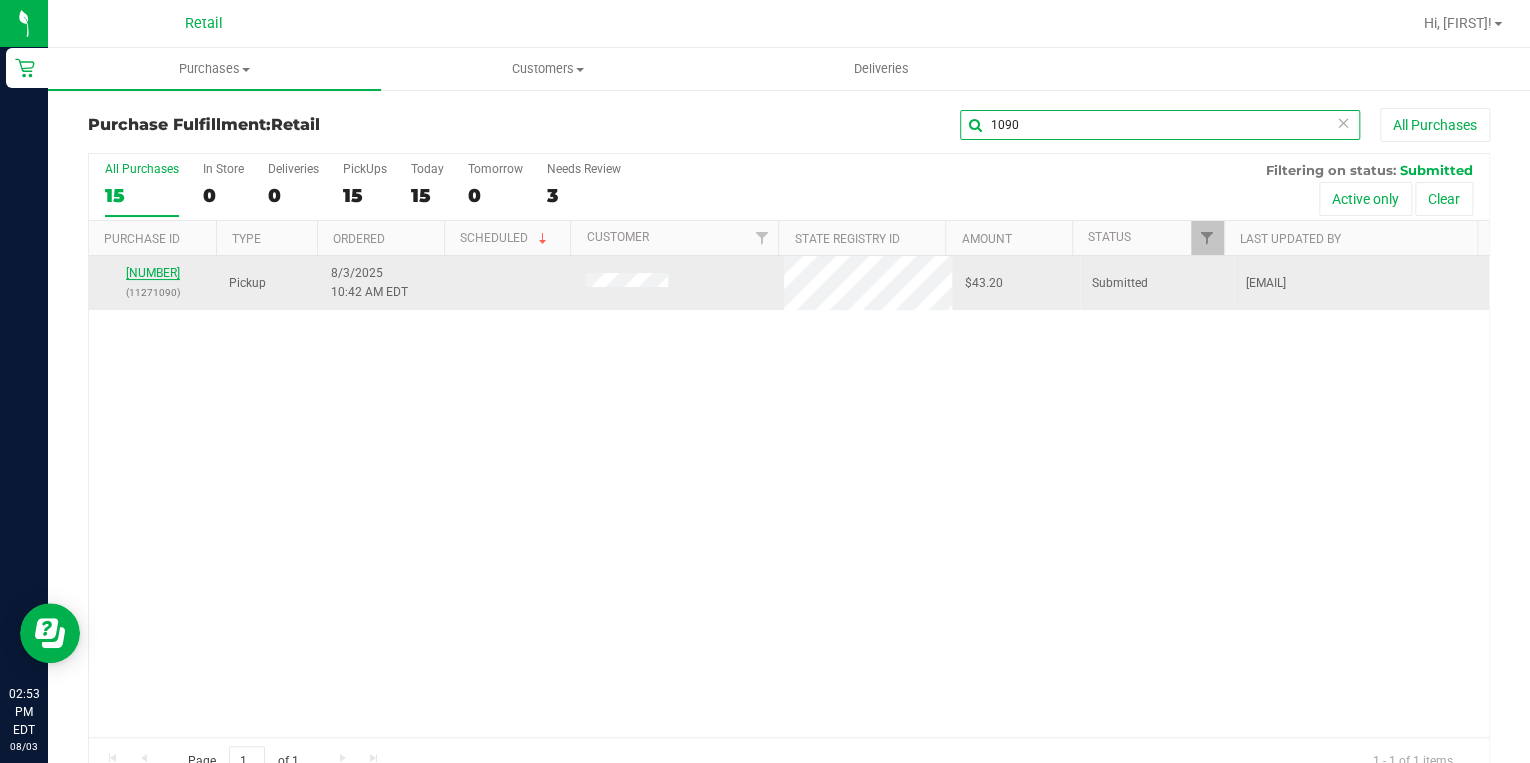 type on "1090" 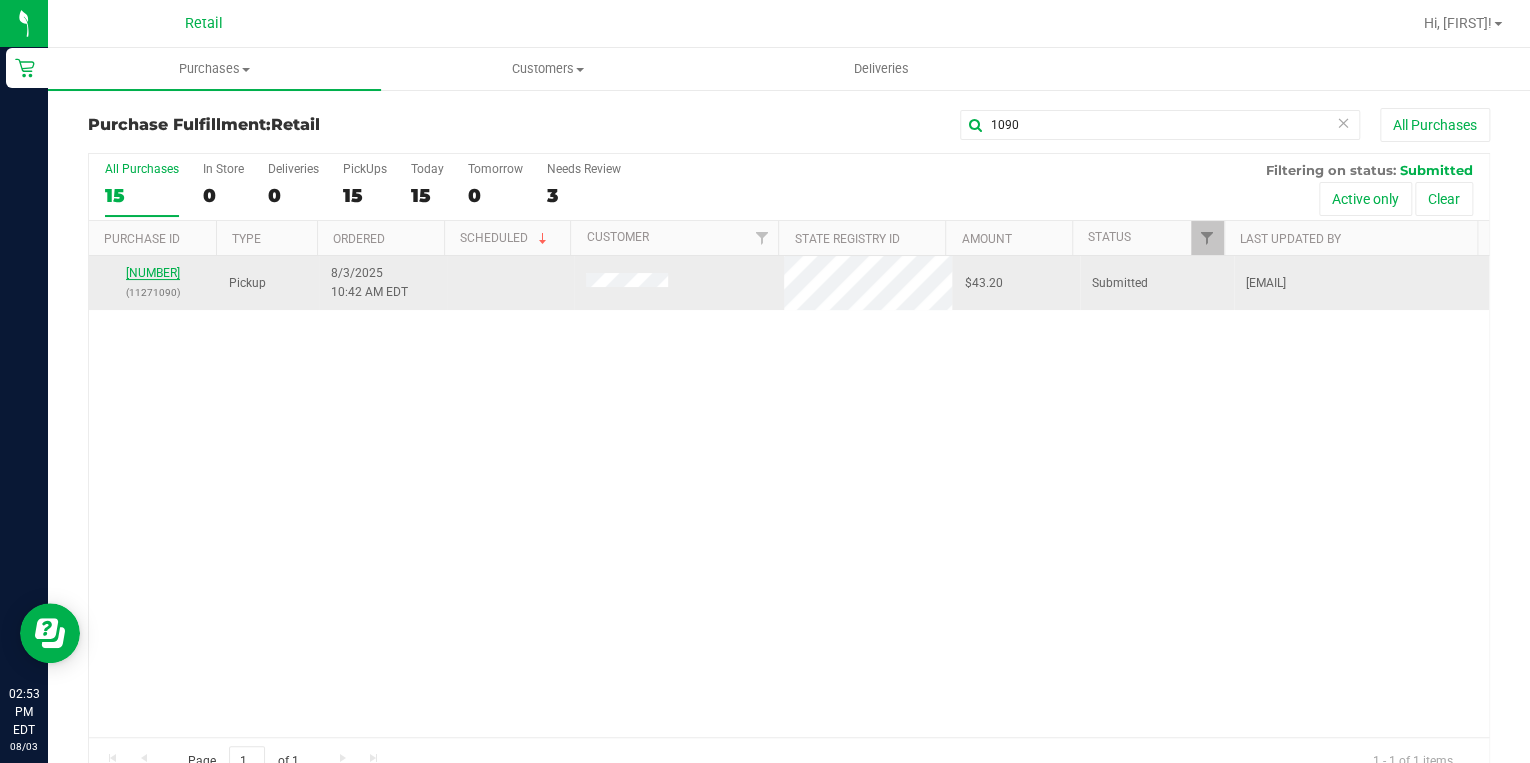 click on "[NUMBER]" at bounding box center [153, 273] 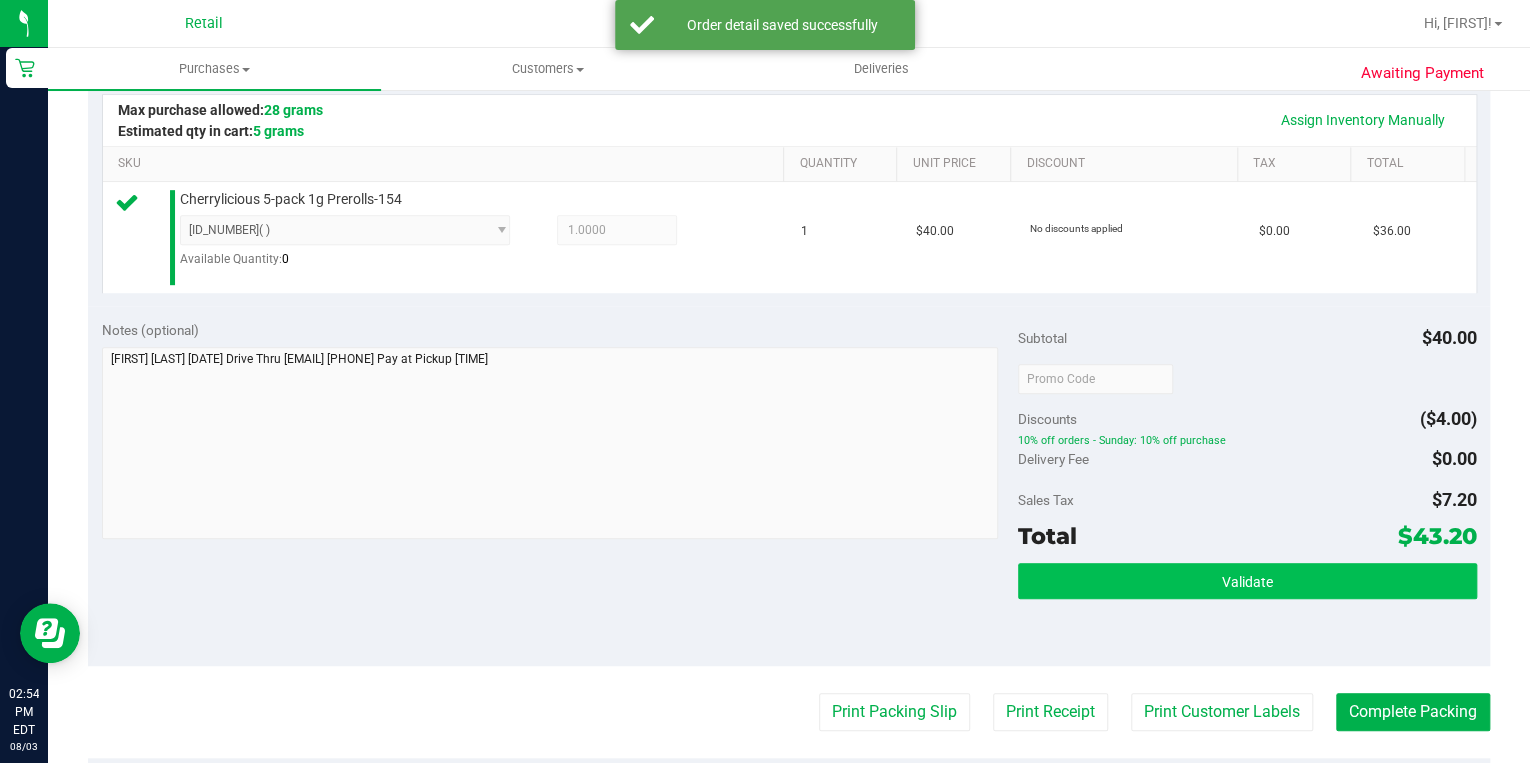 scroll, scrollTop: 480, scrollLeft: 0, axis: vertical 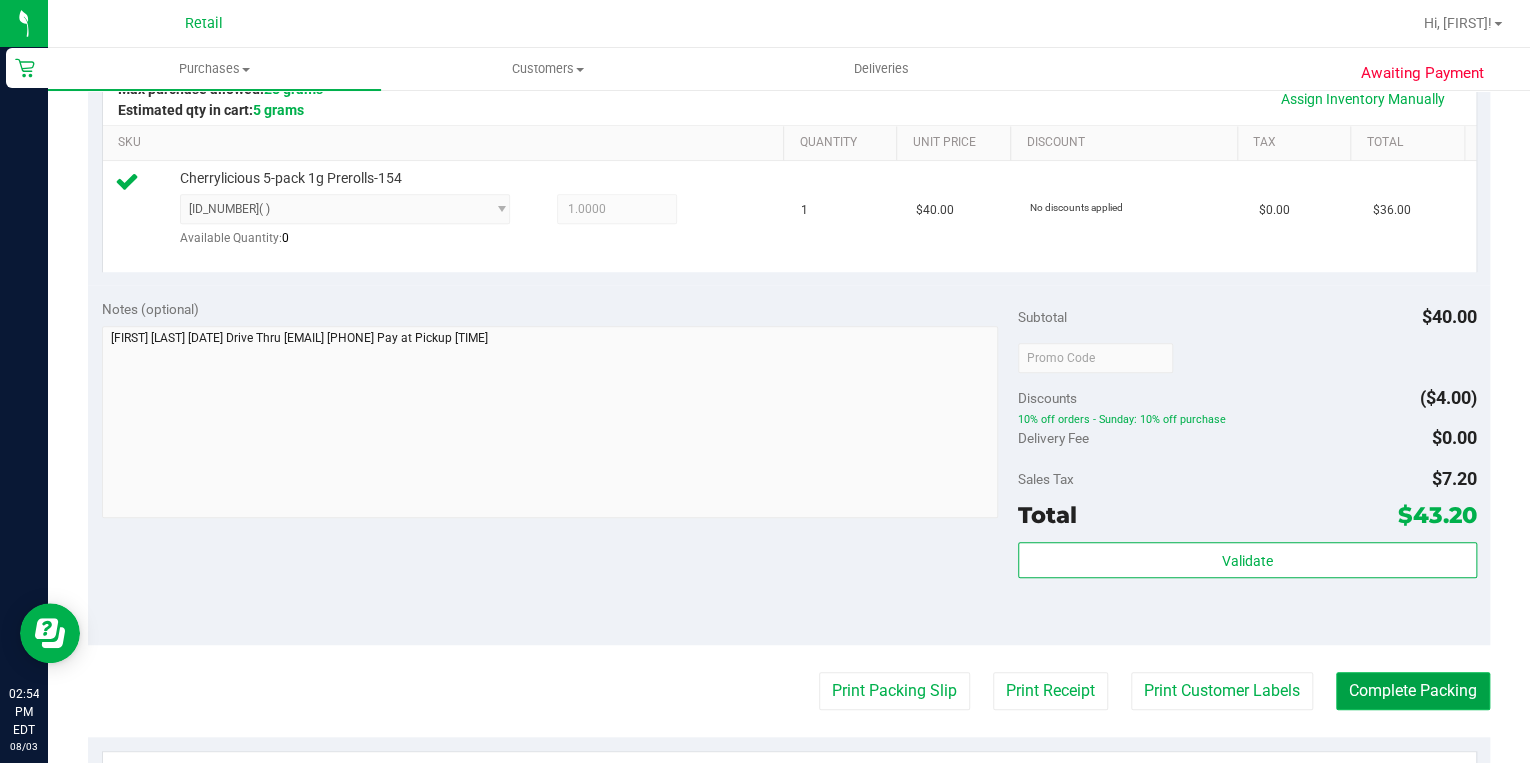 click on "Complete Packing" at bounding box center (1413, 691) 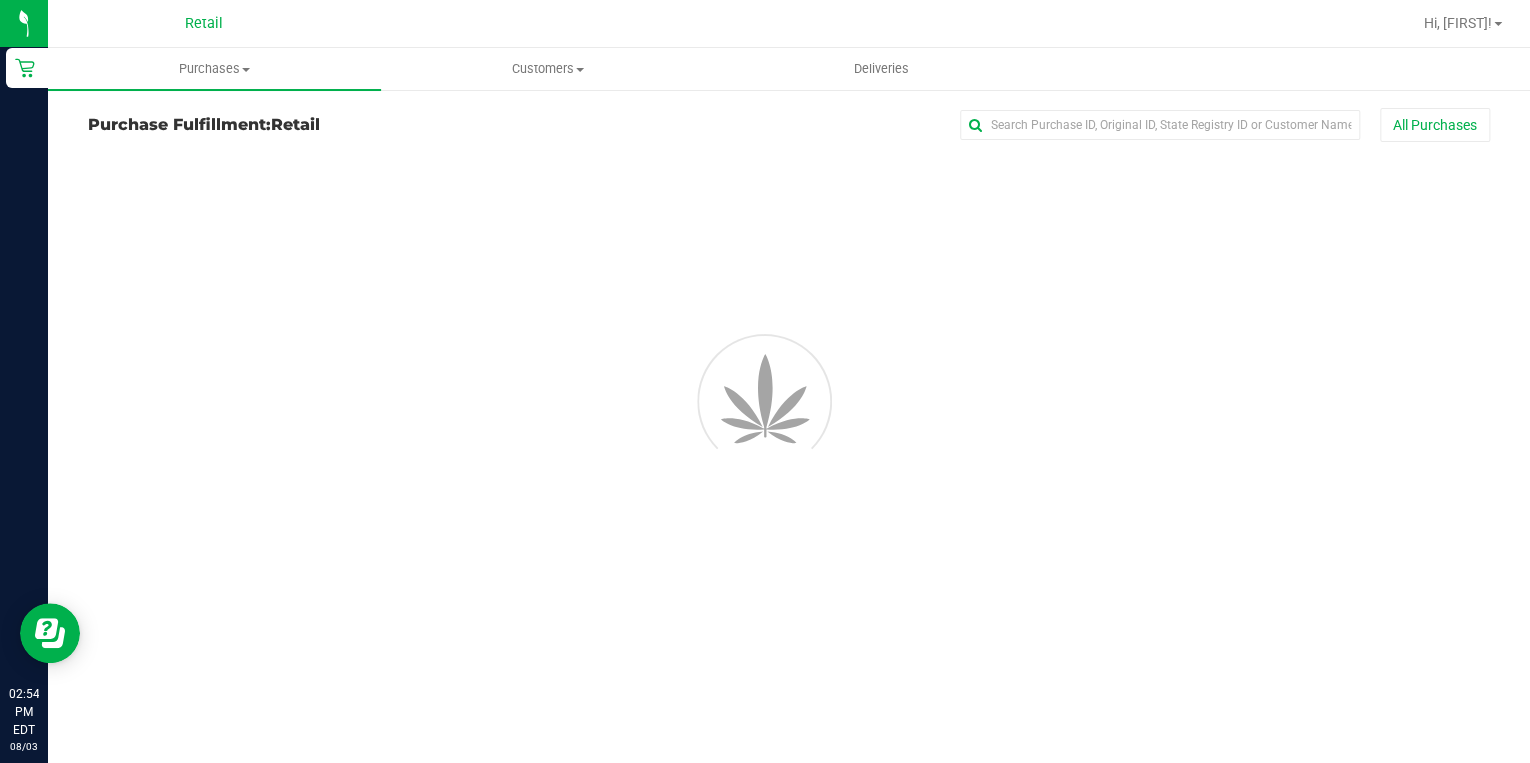 scroll, scrollTop: 0, scrollLeft: 0, axis: both 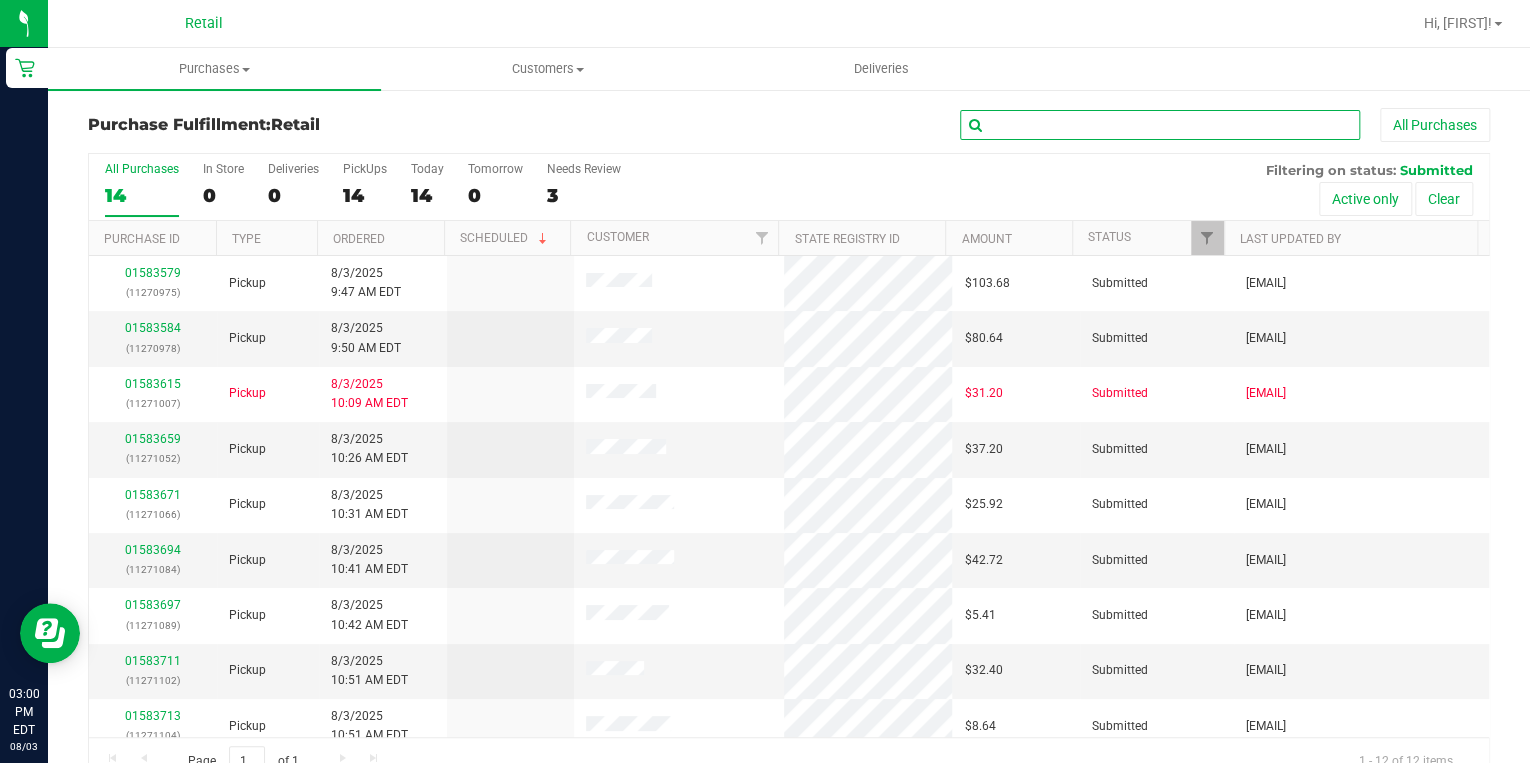 click at bounding box center (1160, 125) 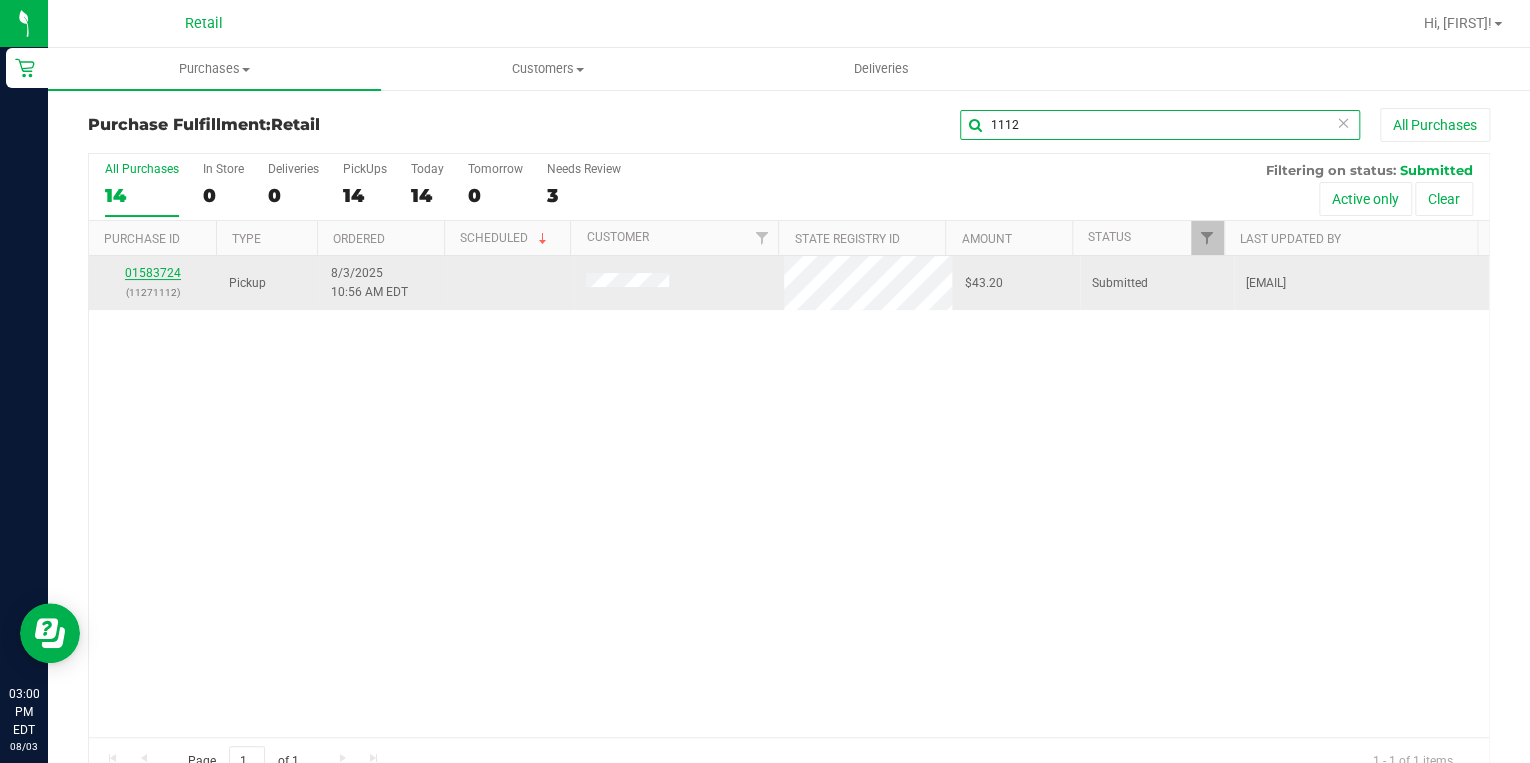 type on "1112" 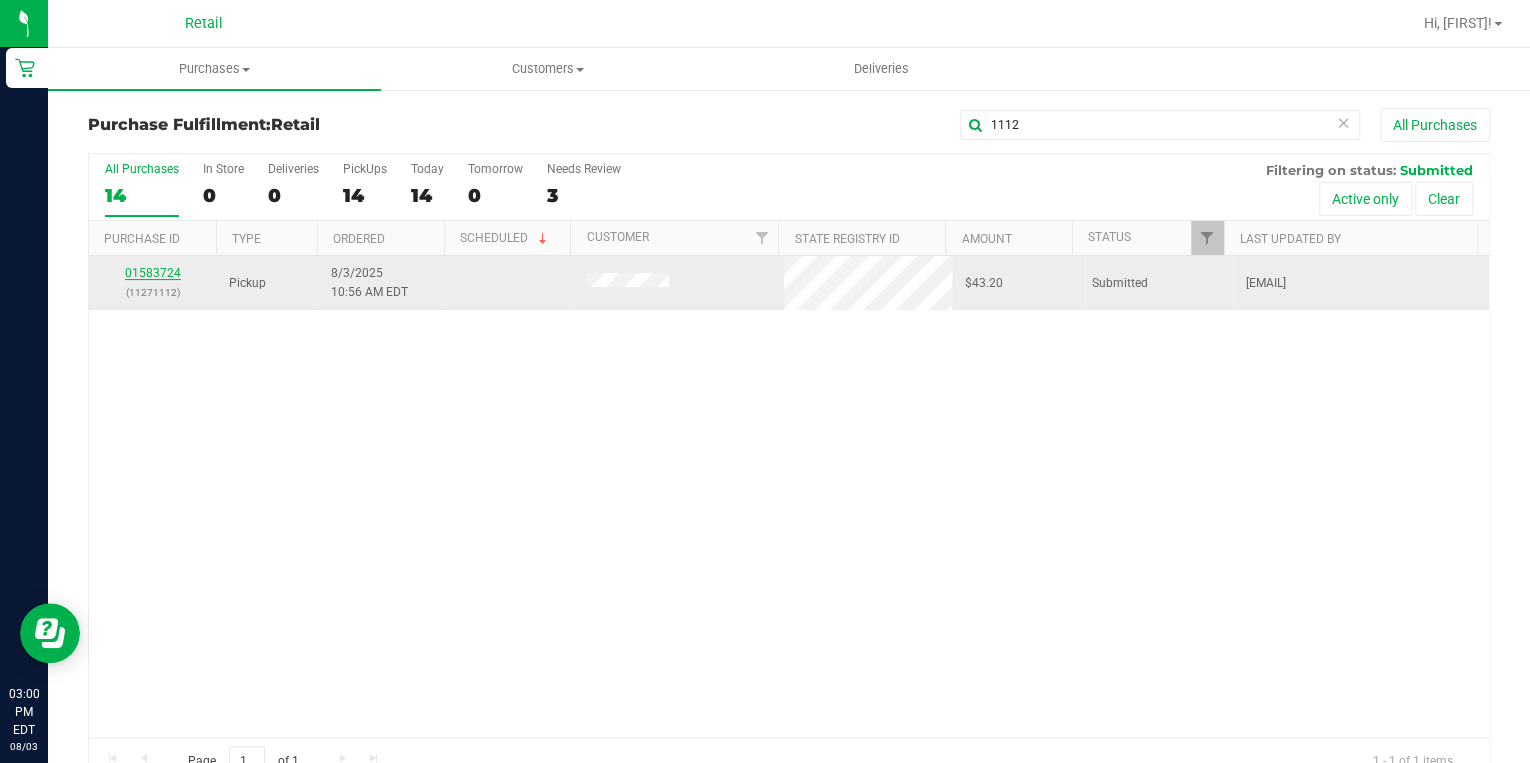 click on "01583724" at bounding box center [153, 273] 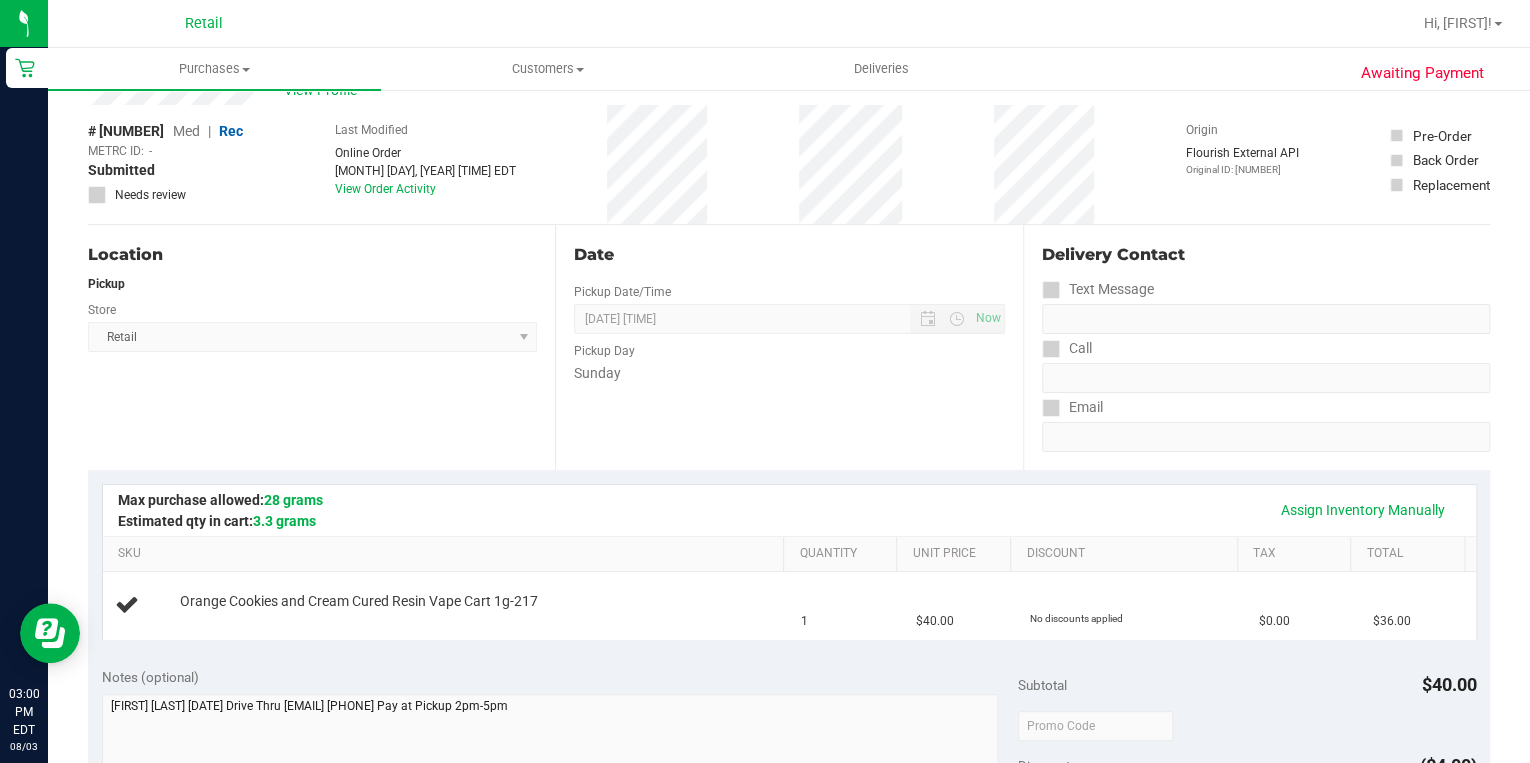 scroll, scrollTop: 0, scrollLeft: 0, axis: both 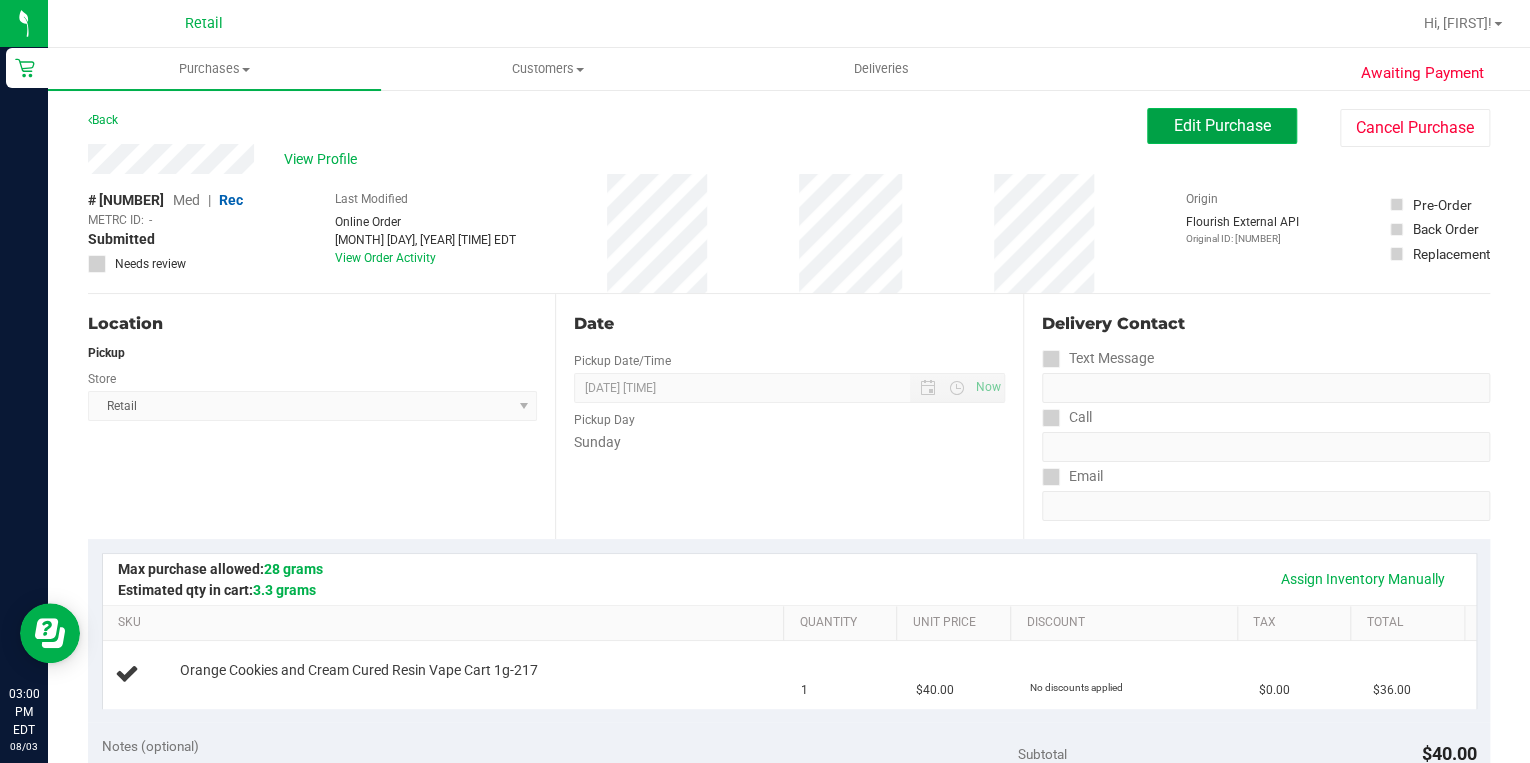 click on "Edit Purchase" at bounding box center (1222, 126) 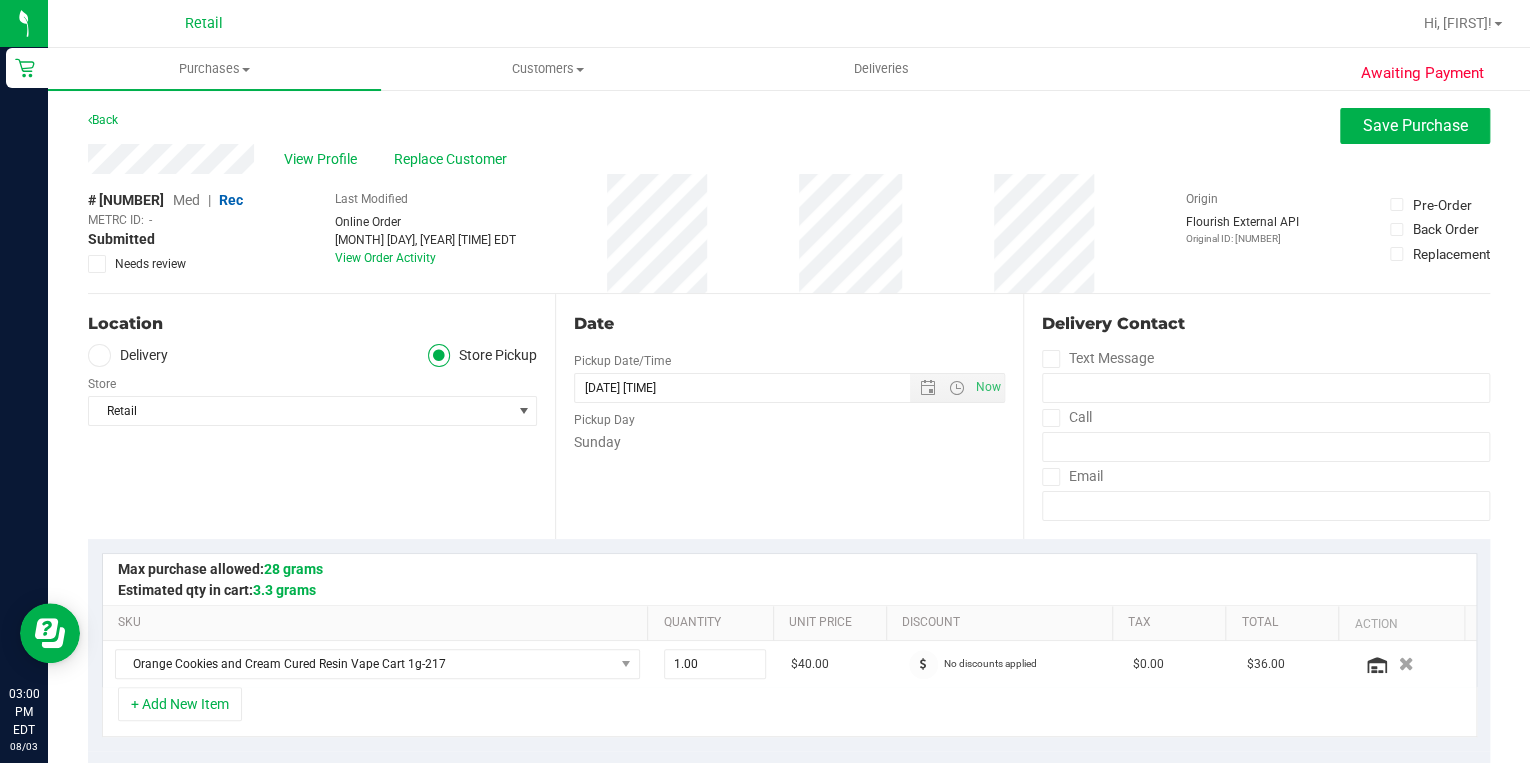 click on "Med" at bounding box center (186, 200) 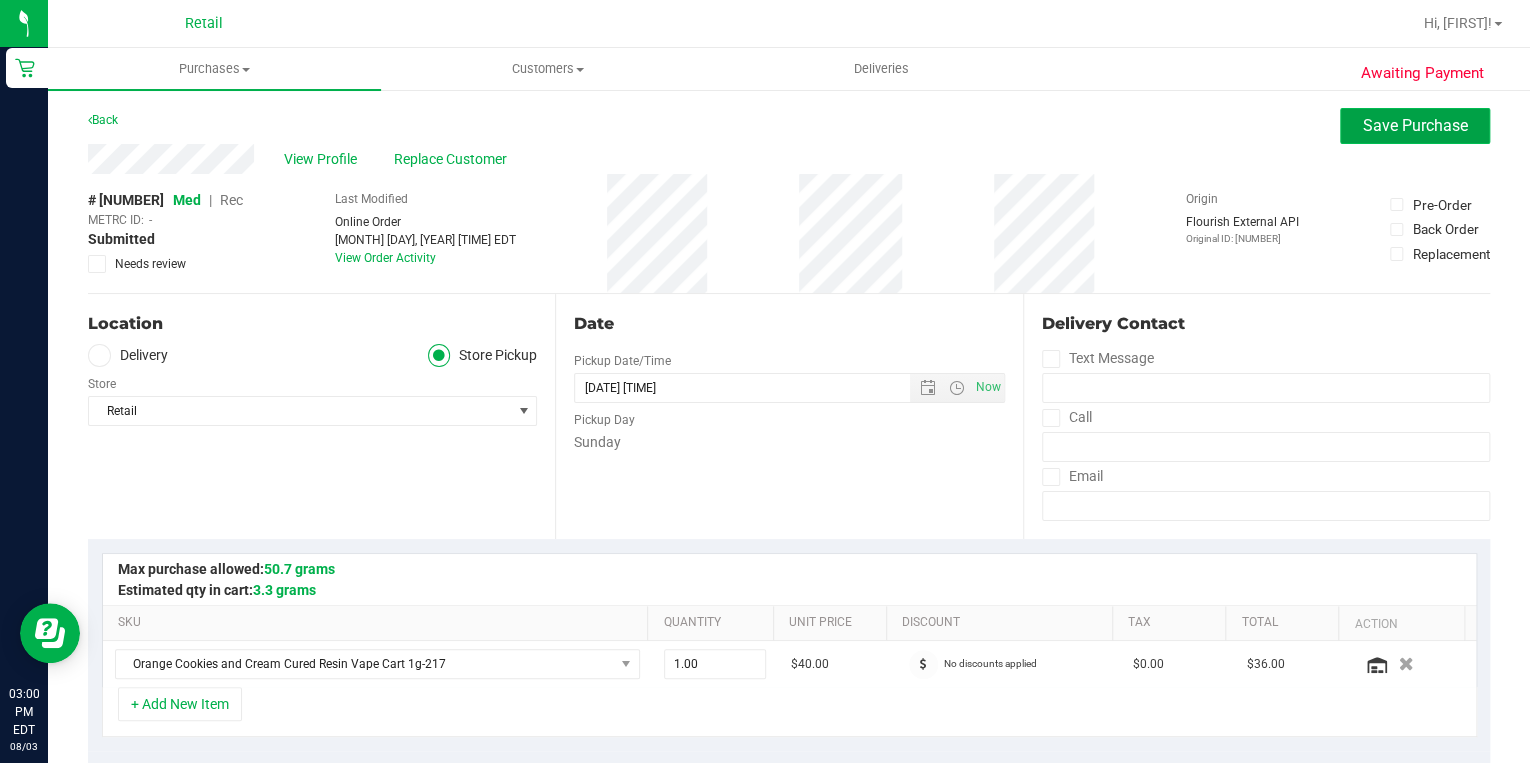click on "Save Purchase" at bounding box center (1415, 125) 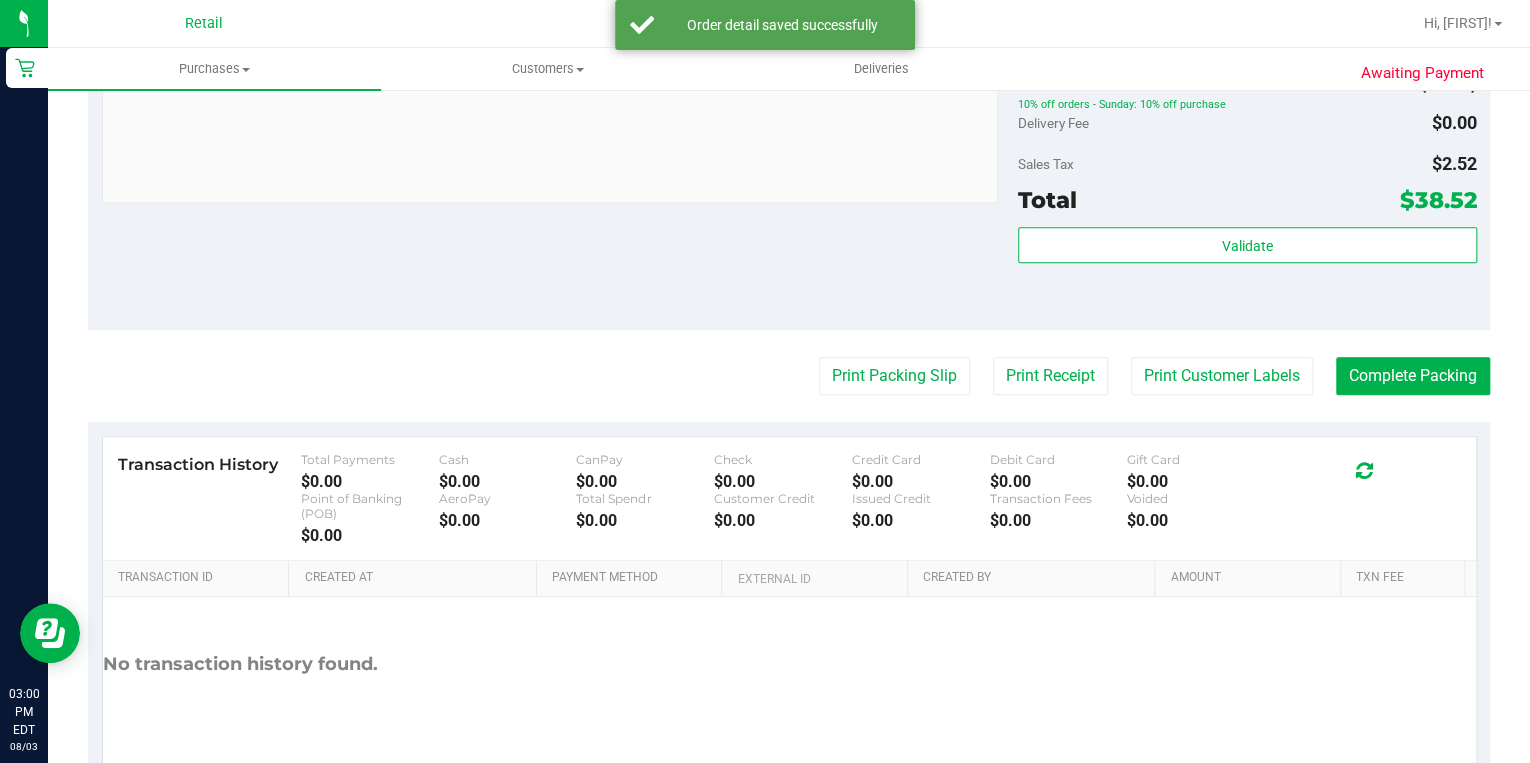 scroll, scrollTop: 800, scrollLeft: 0, axis: vertical 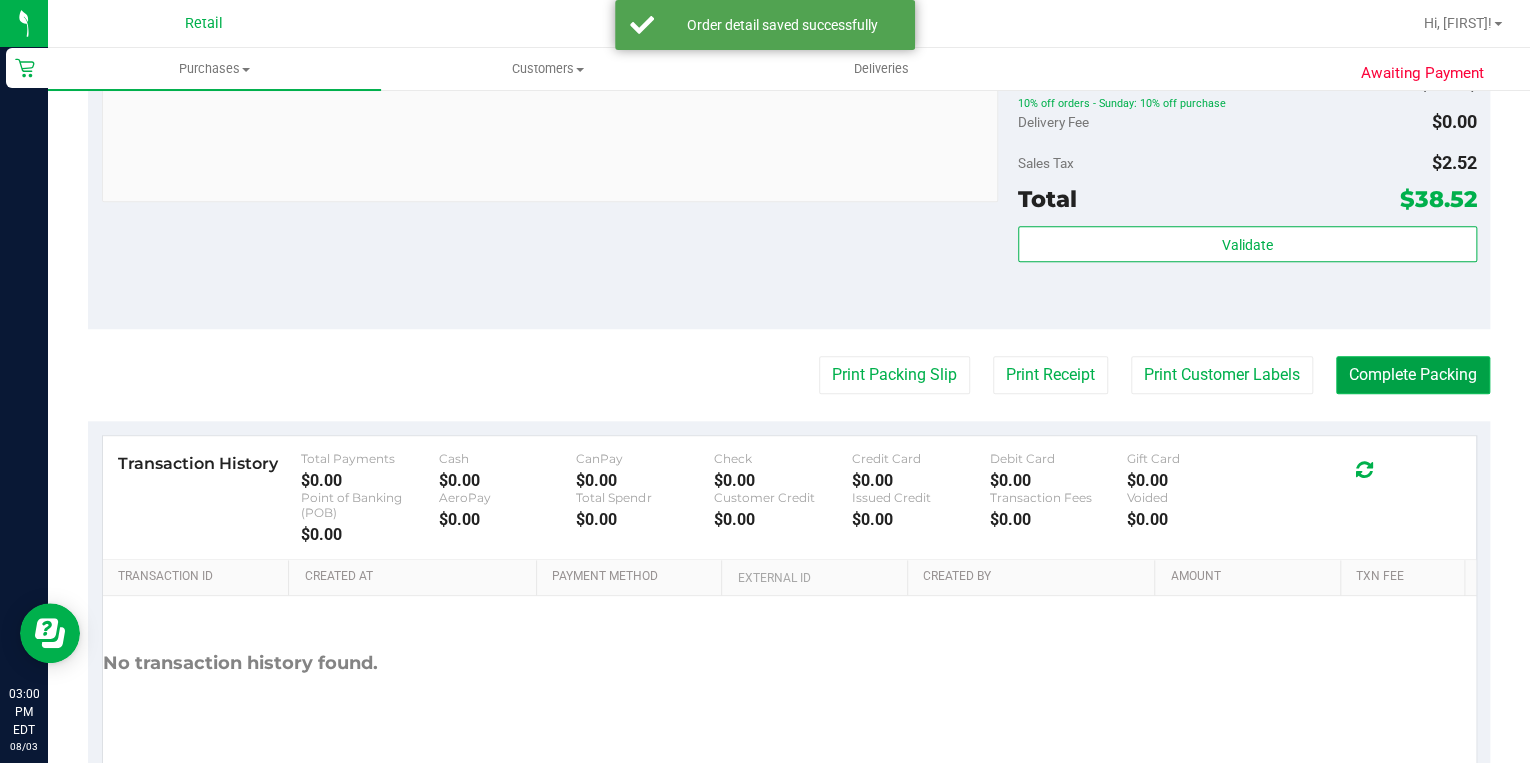 click on "Complete Packing" at bounding box center [1413, 375] 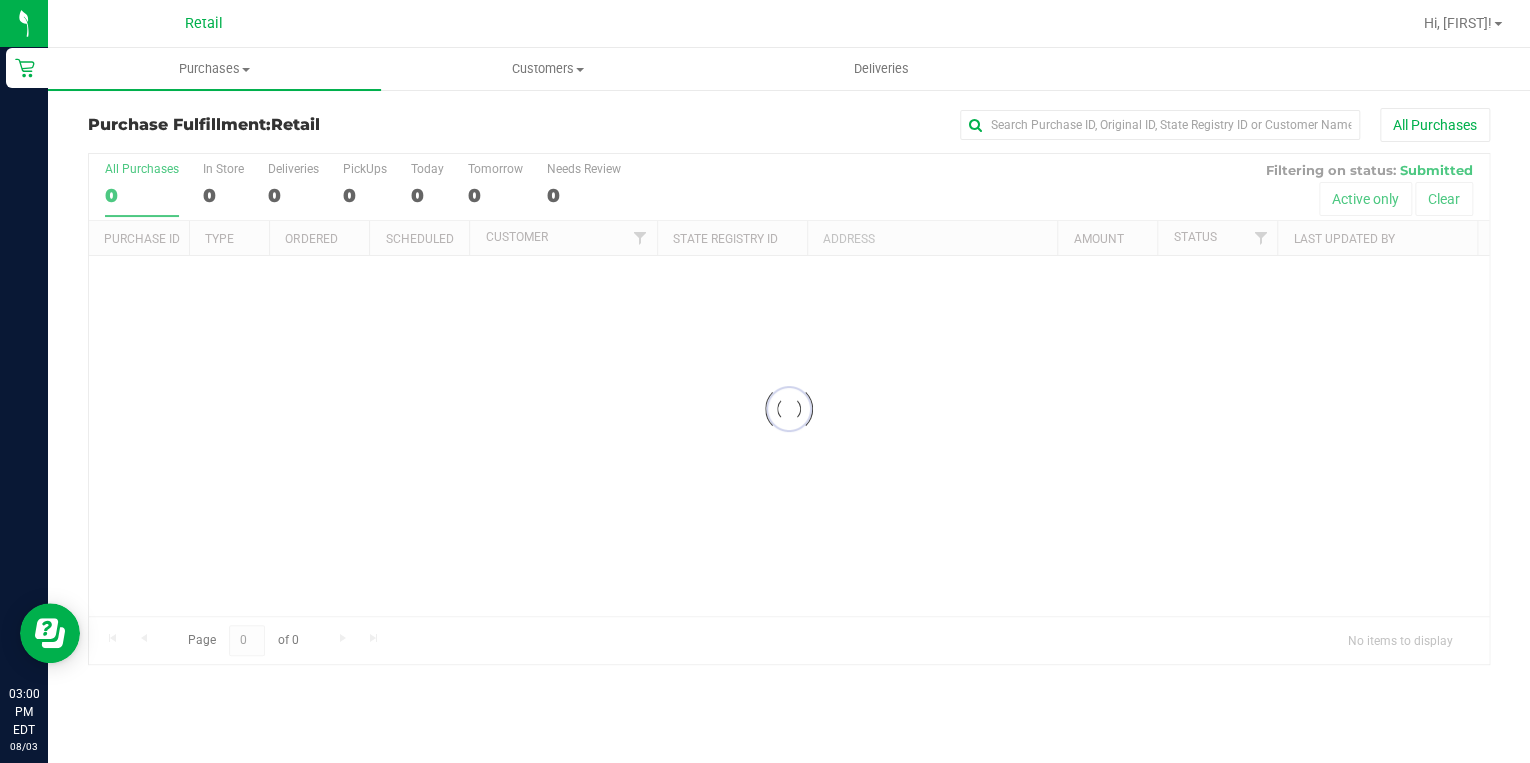 scroll, scrollTop: 0, scrollLeft: 0, axis: both 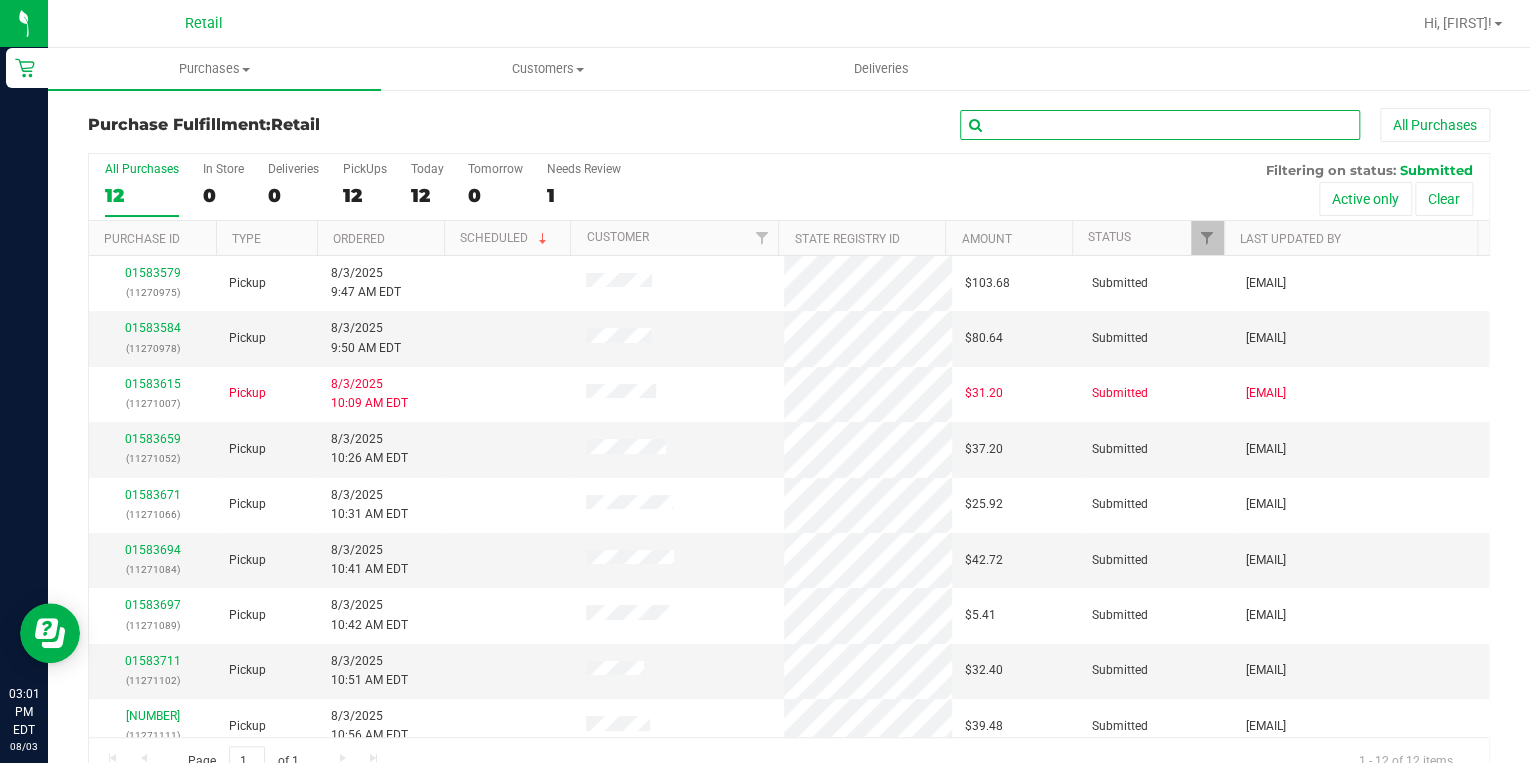 click at bounding box center (1160, 125) 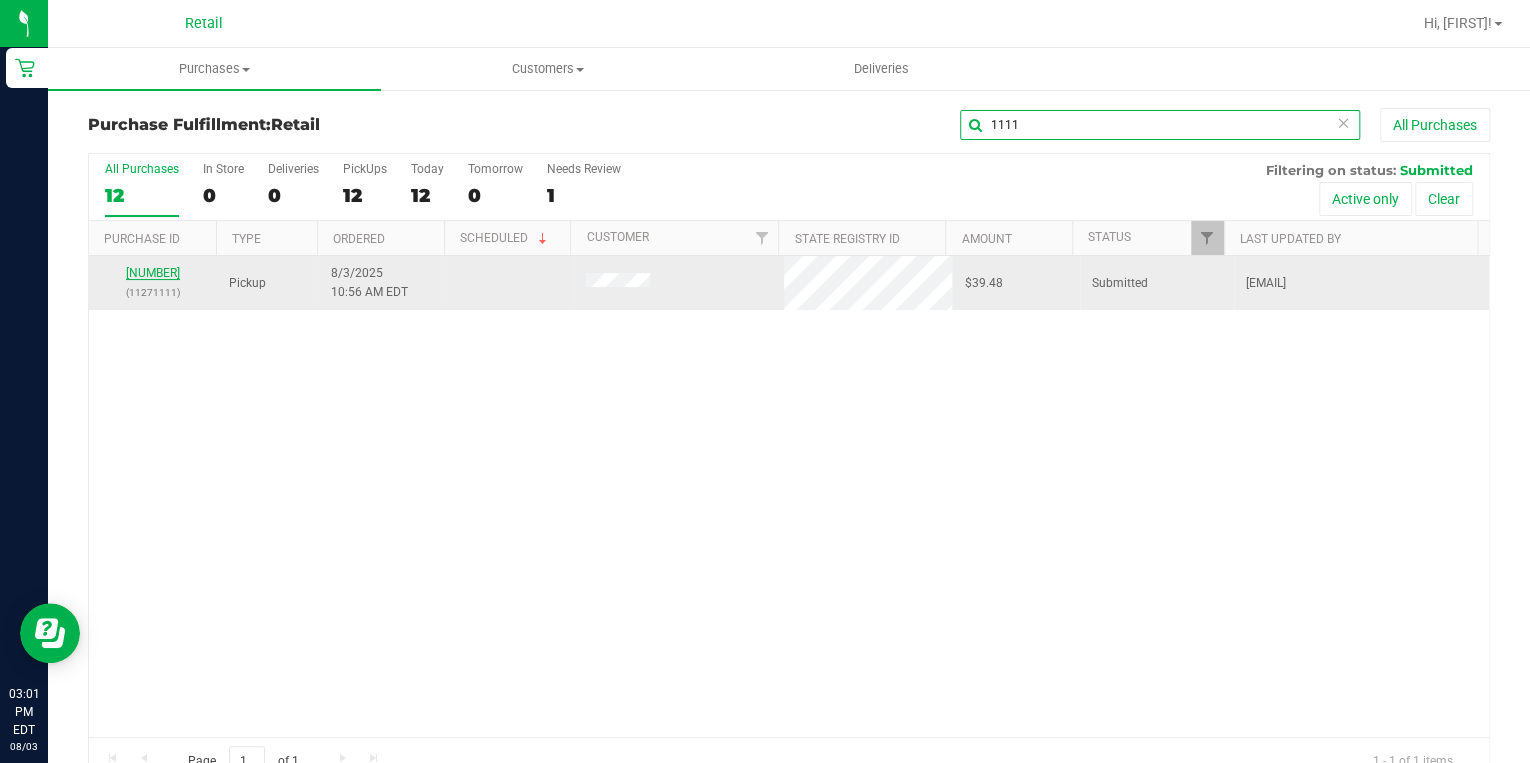 type on "1111" 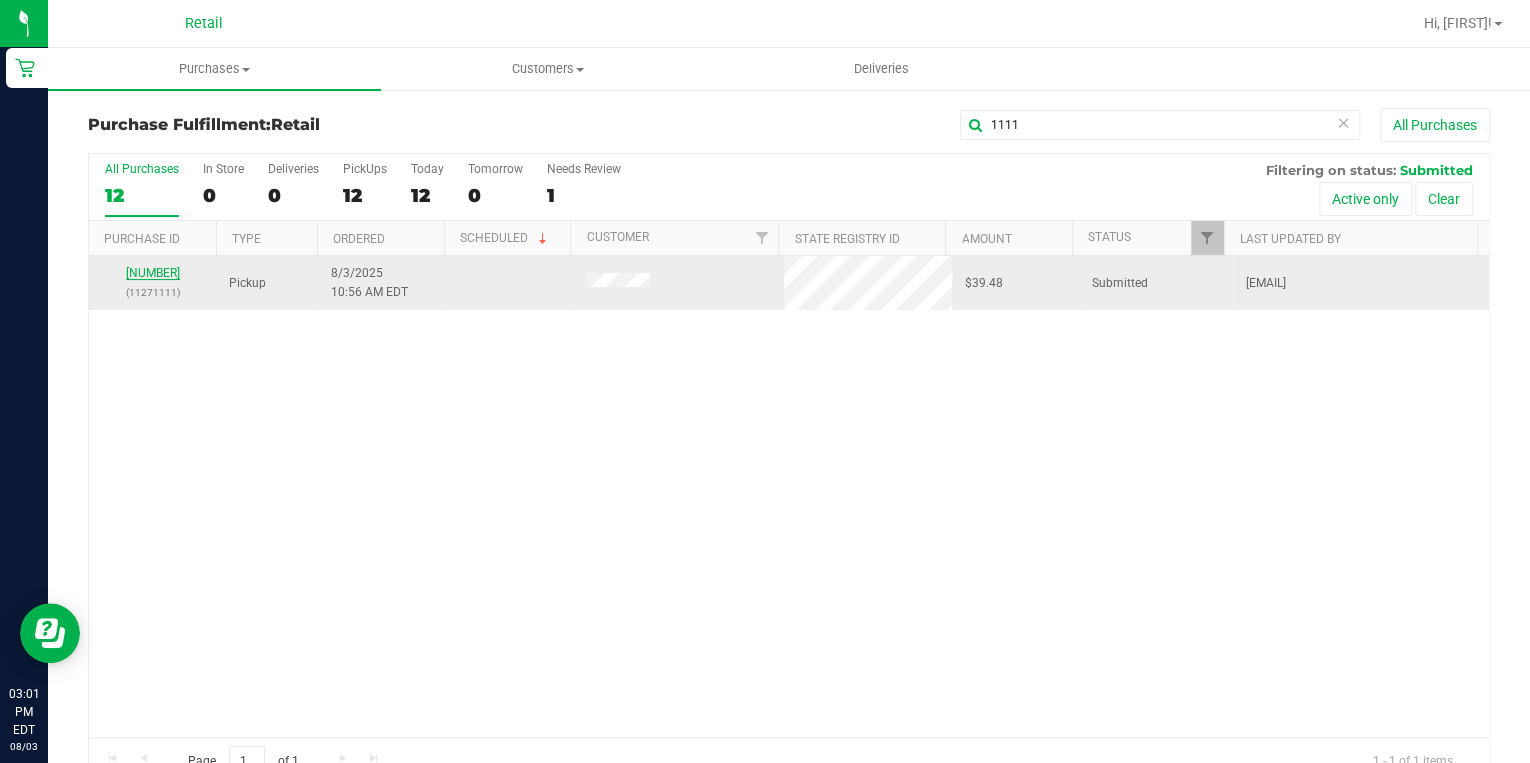 click on "[NUMBER]" at bounding box center [153, 273] 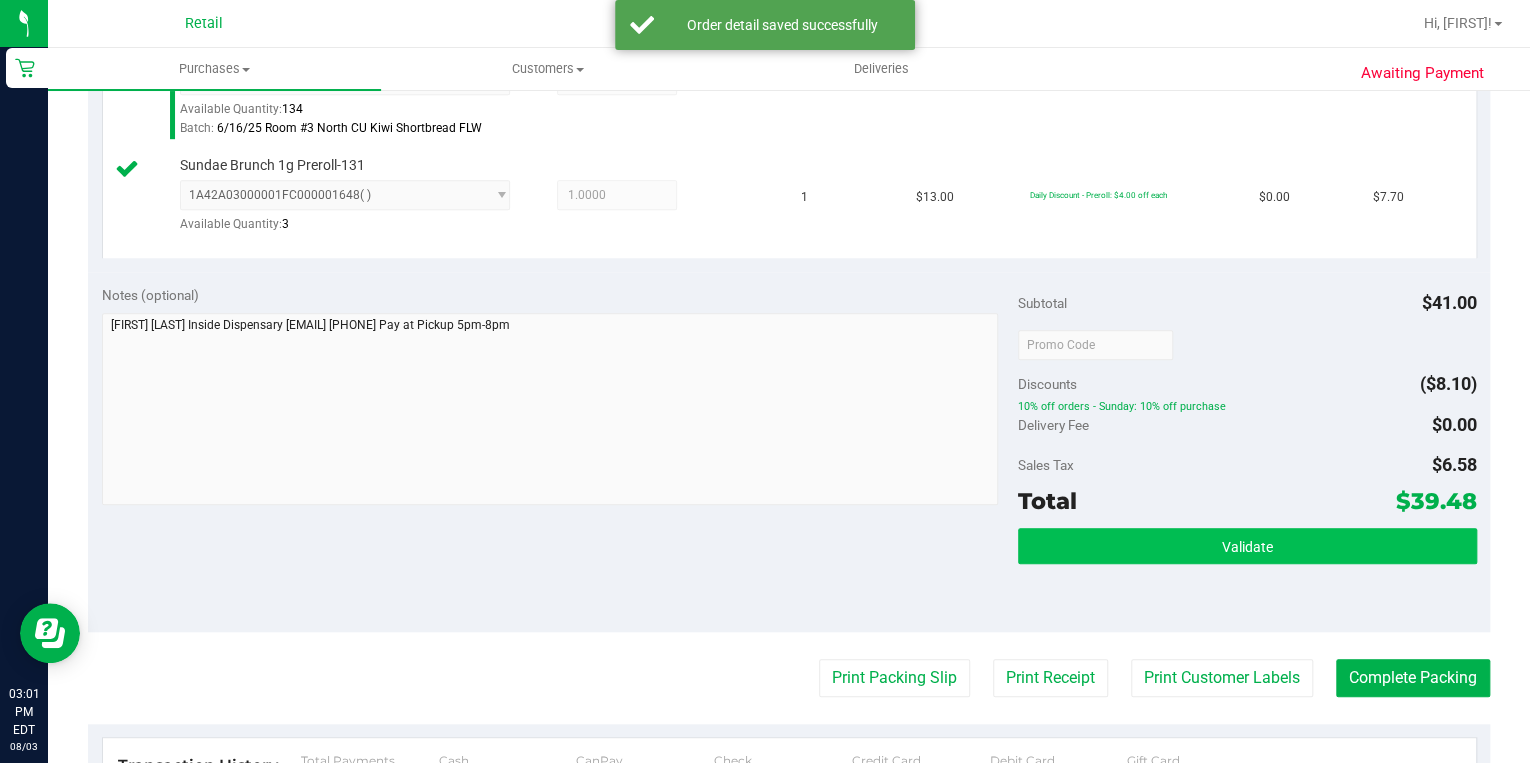 scroll, scrollTop: 640, scrollLeft: 0, axis: vertical 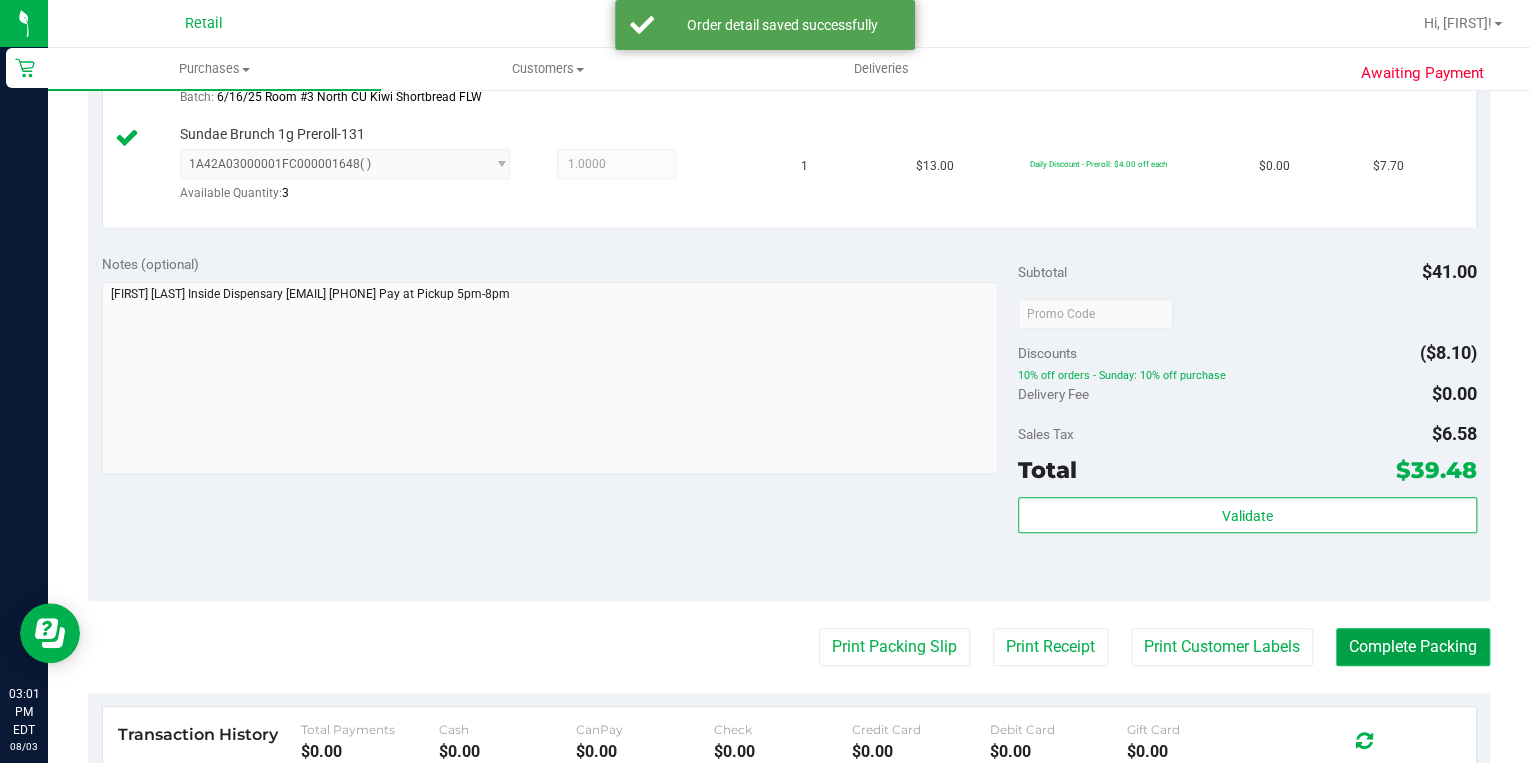 click on "Complete Packing" at bounding box center [1413, 647] 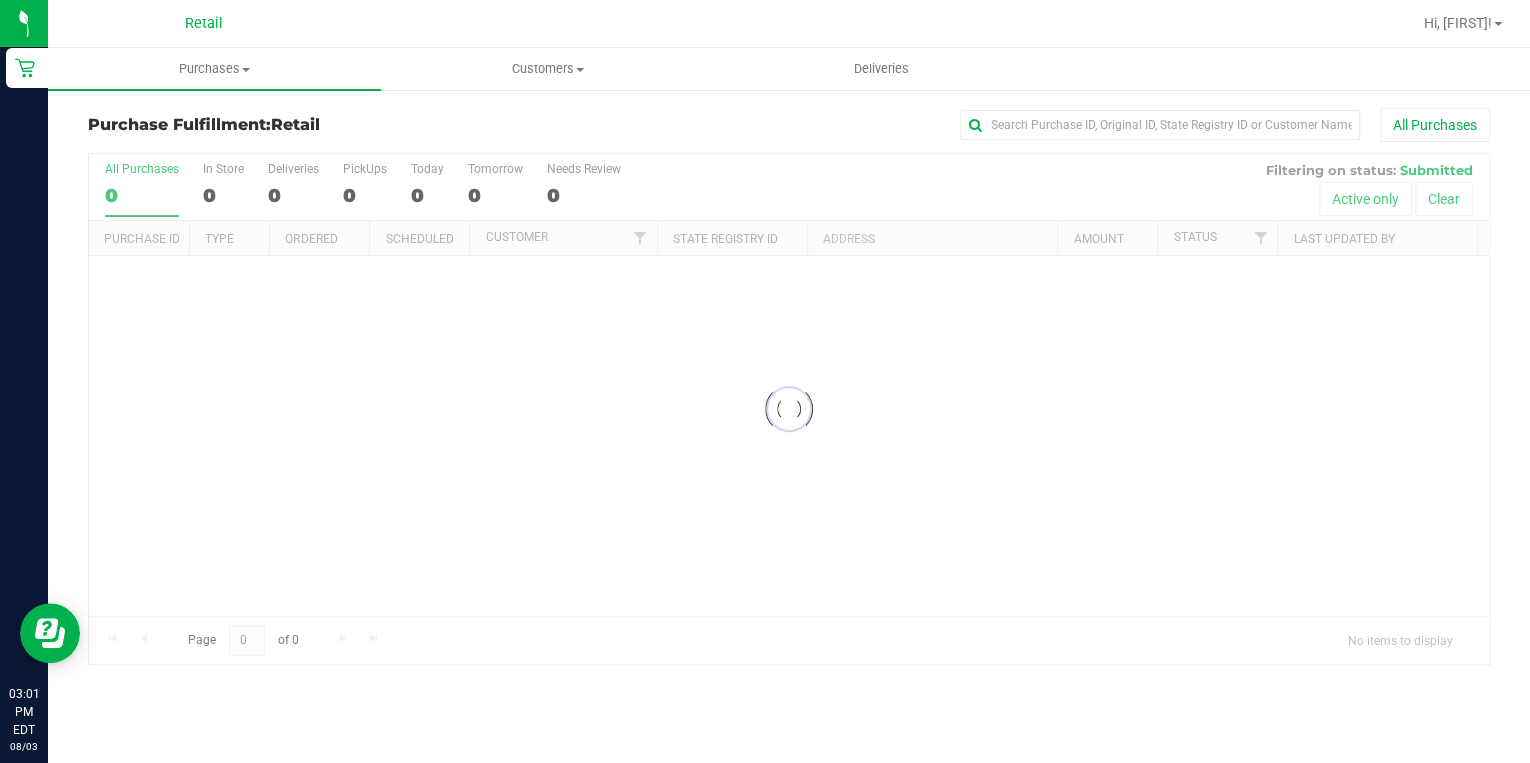 scroll, scrollTop: 0, scrollLeft: 0, axis: both 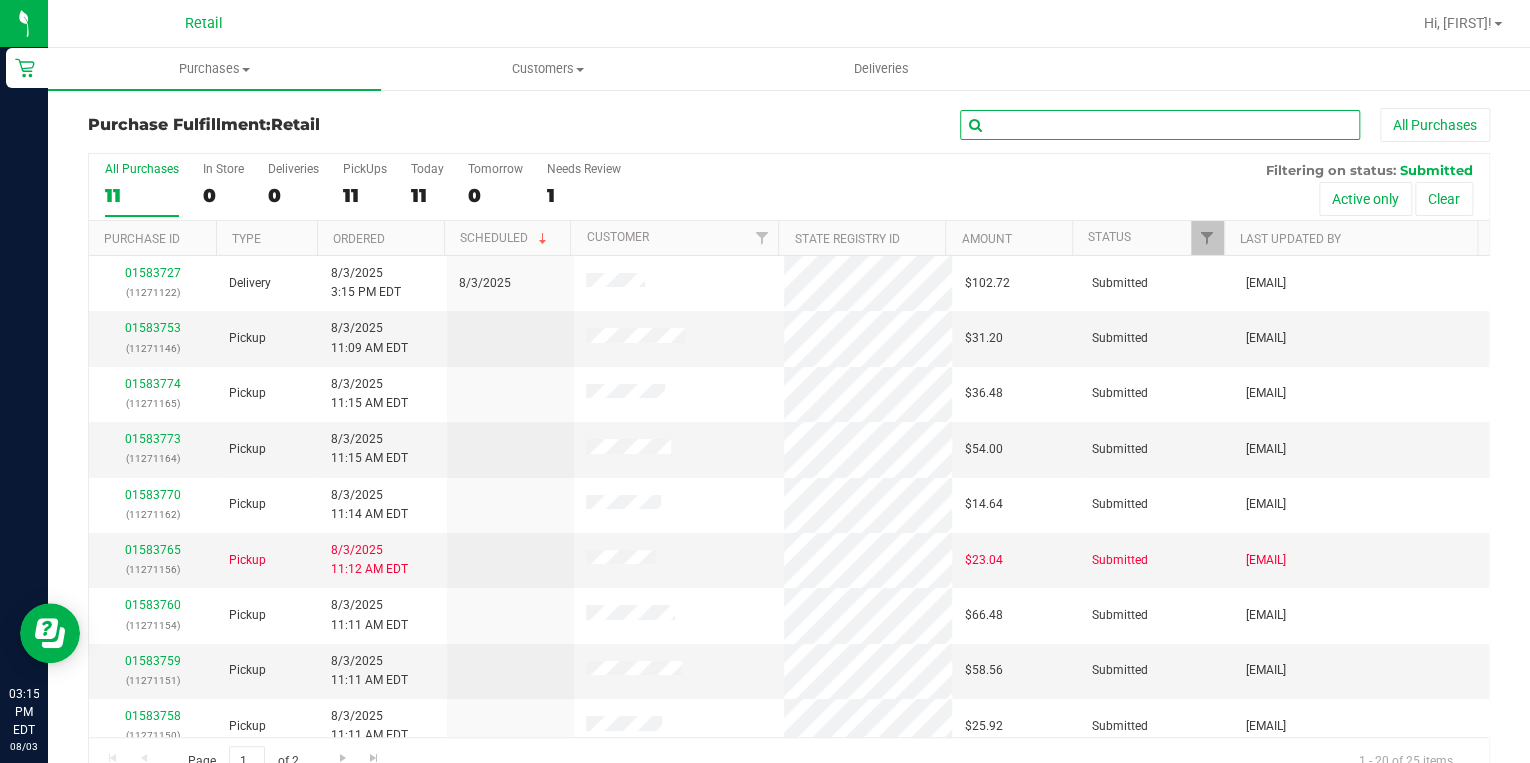 click at bounding box center [1160, 125] 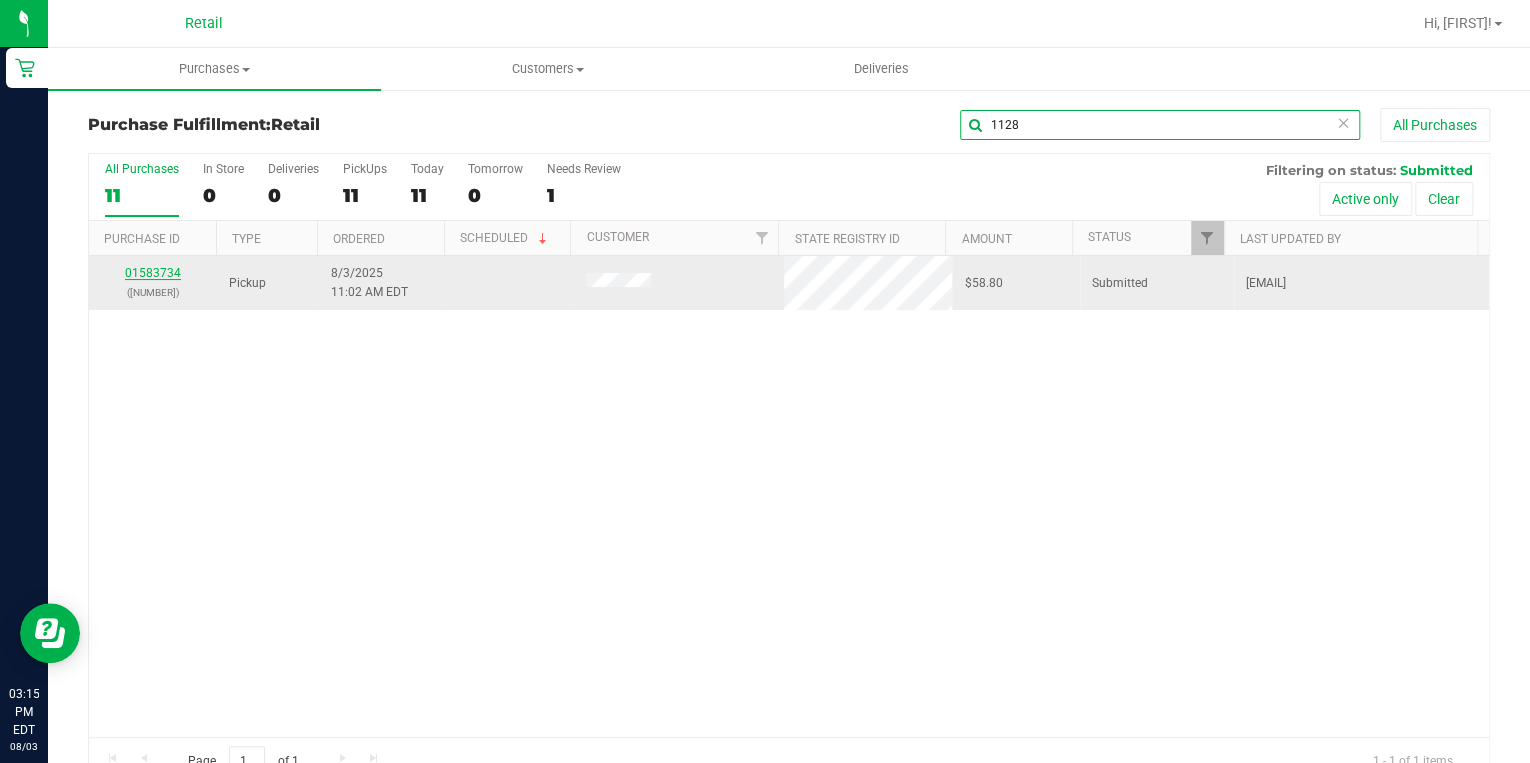 type on "1128" 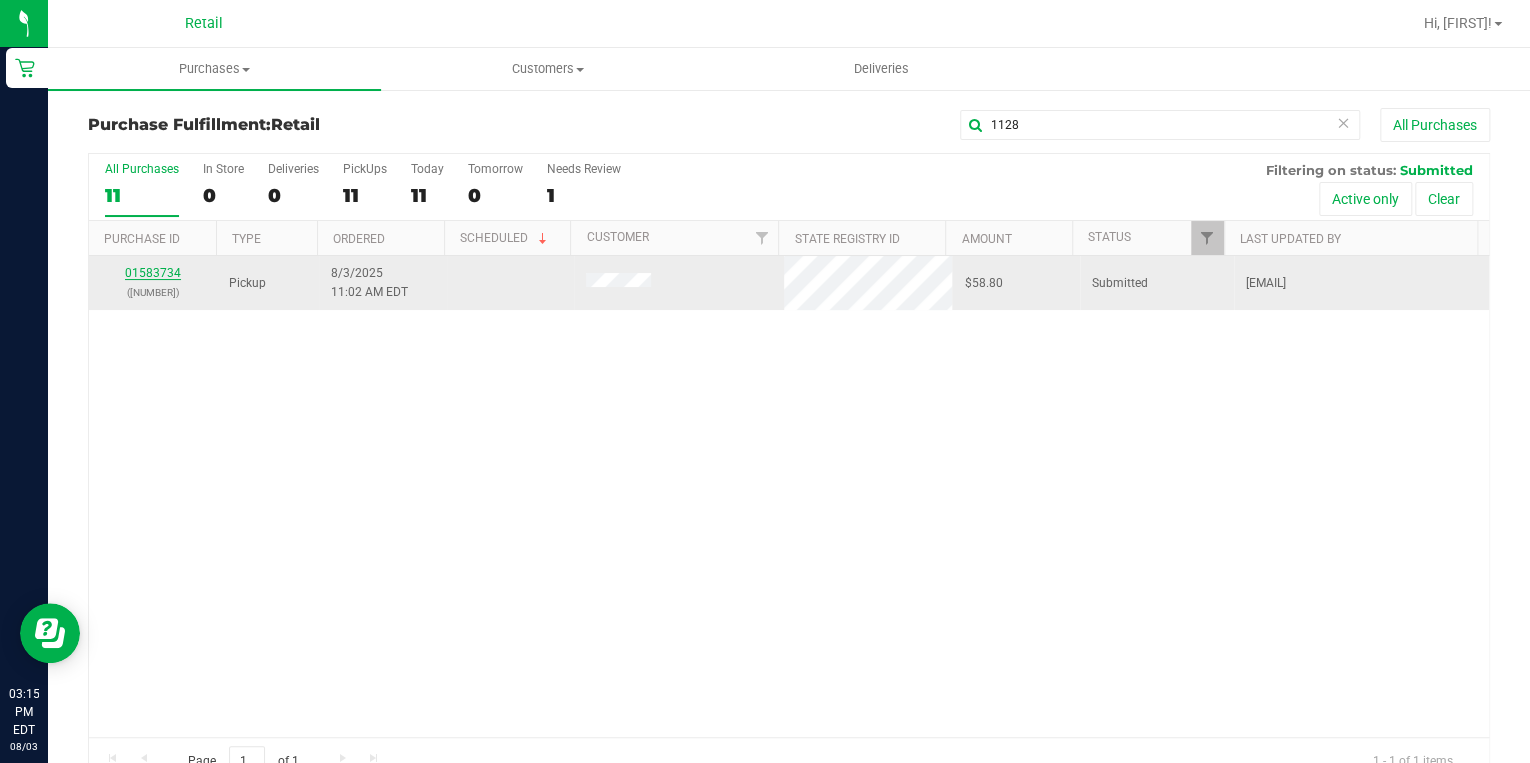 click on "01583734" at bounding box center (153, 273) 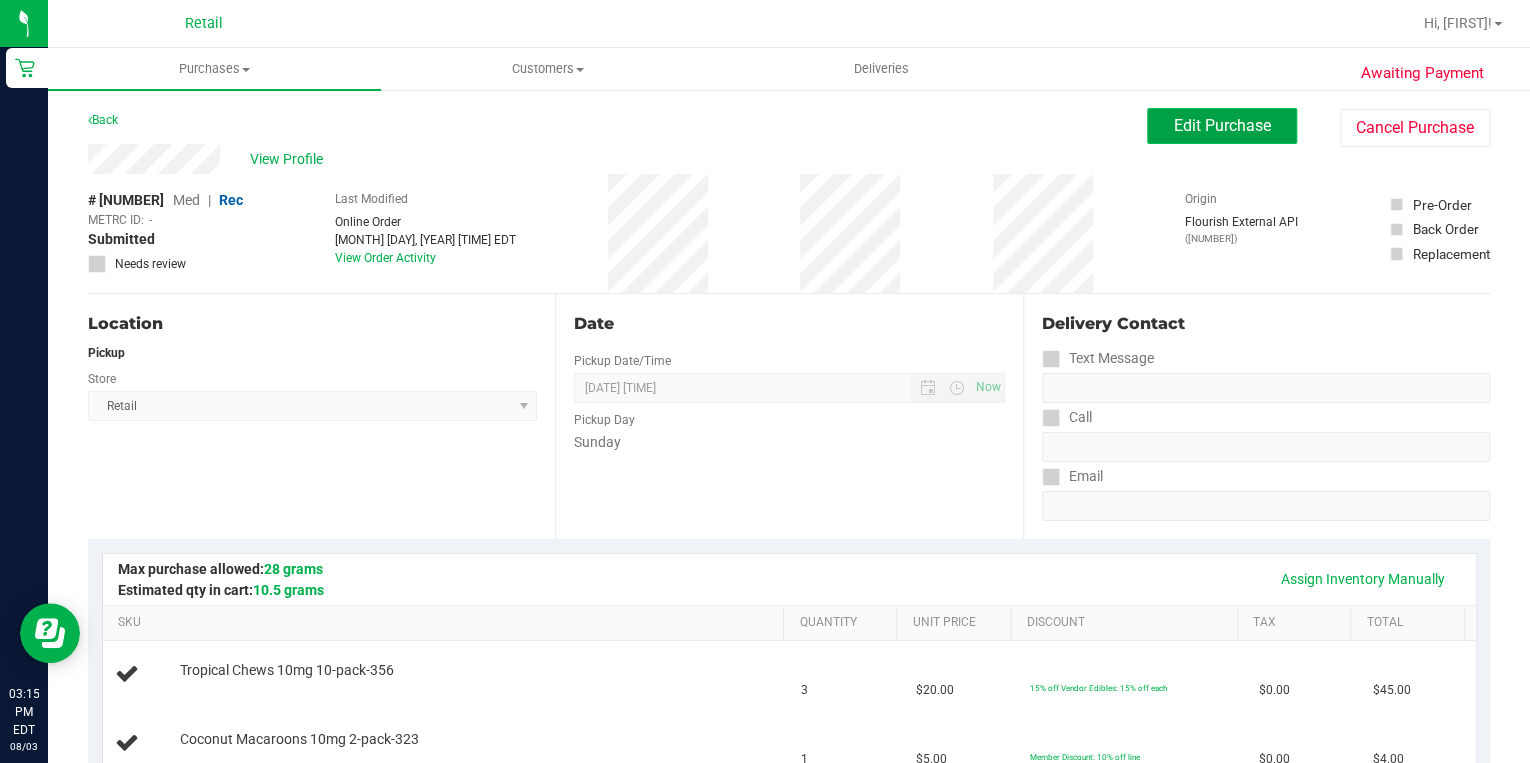 click on "Edit Purchase" at bounding box center [1222, 125] 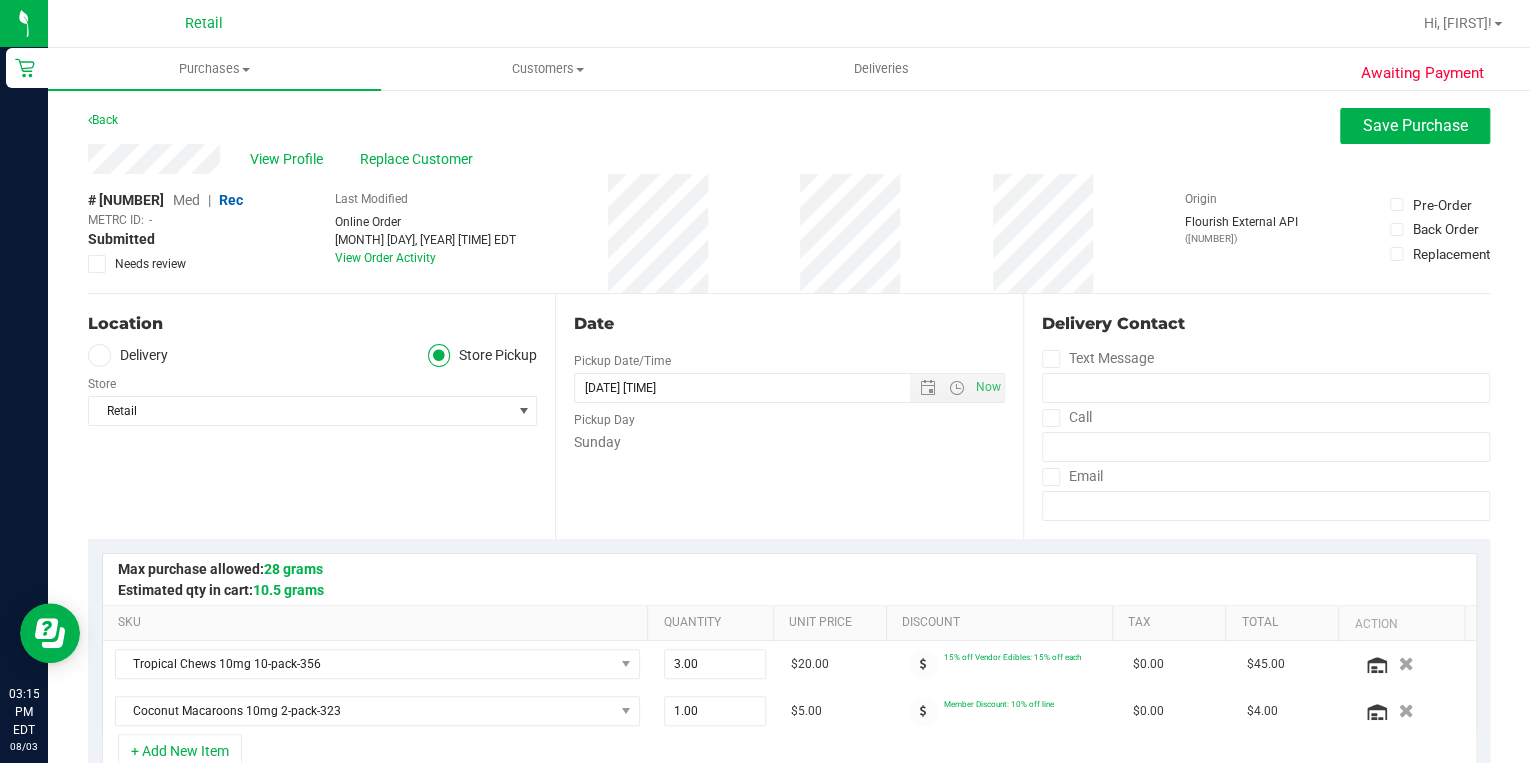 click on "Med" at bounding box center [186, 200] 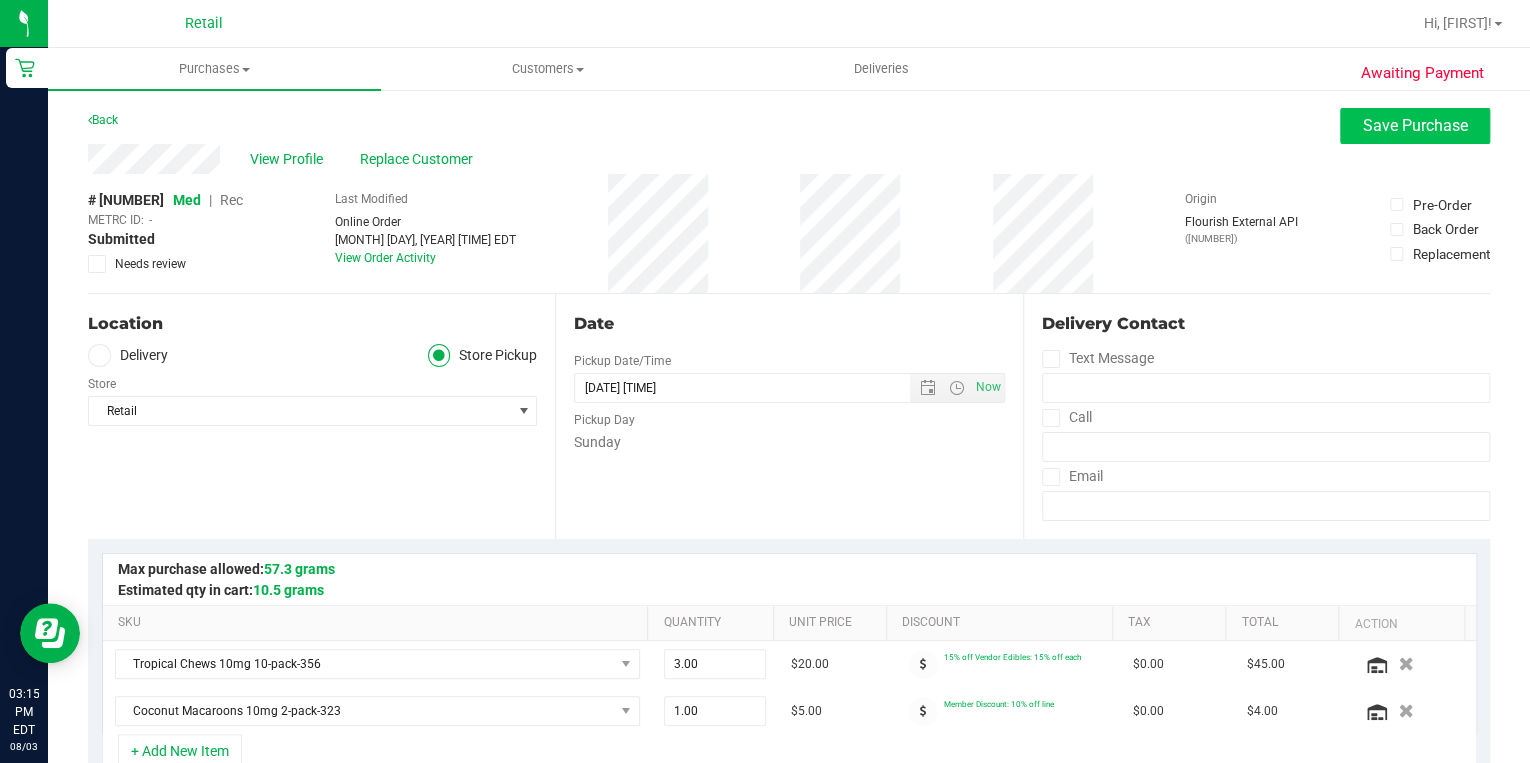 click on "Awaiting Payment
Back
Save Purchase
View Profile
Replace Customer
# [NUMBER]
Med
|
Rec
METRC ID:
-
Submitted
Needs review" at bounding box center (789, 883) 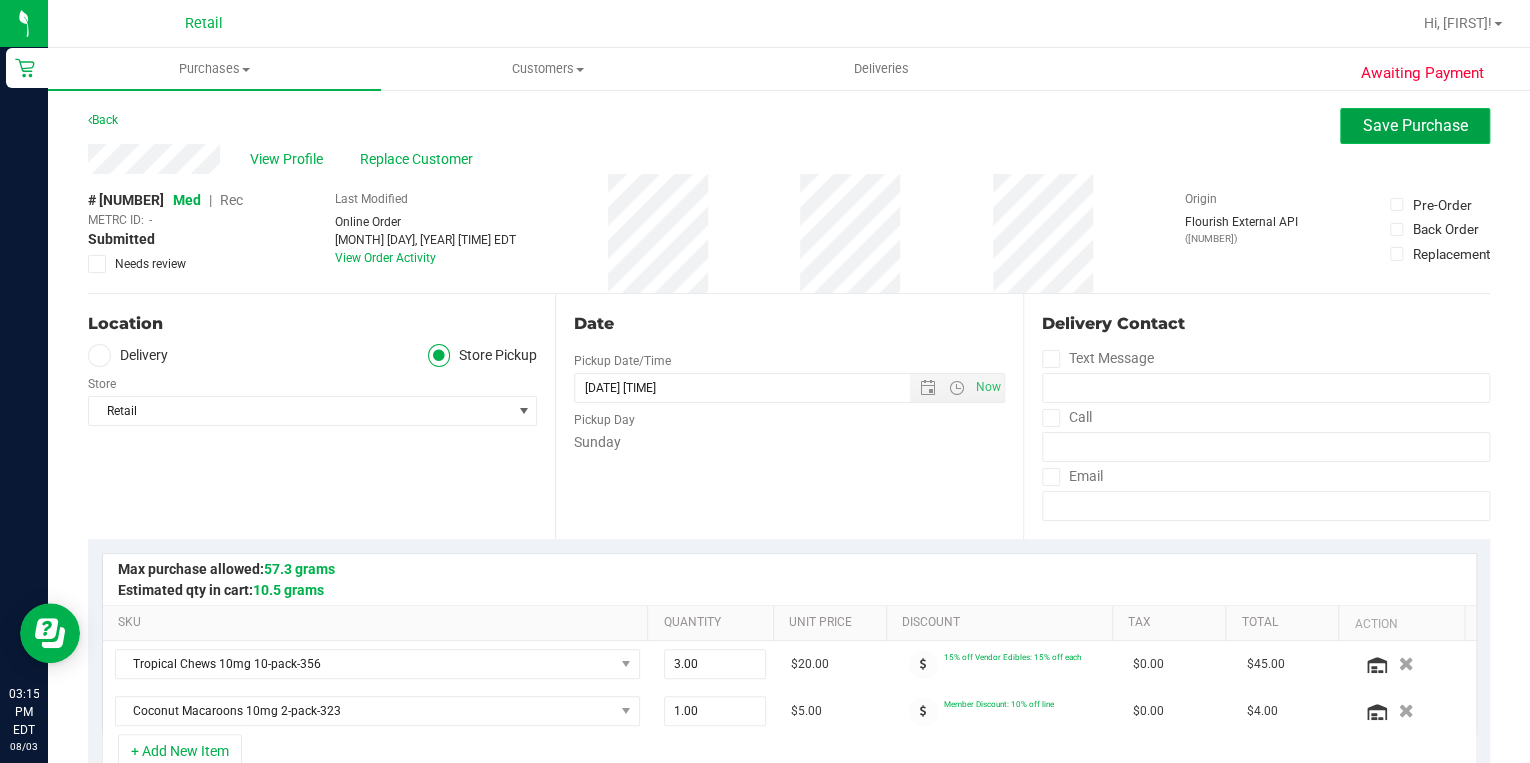 click on "Save Purchase" at bounding box center [1415, 125] 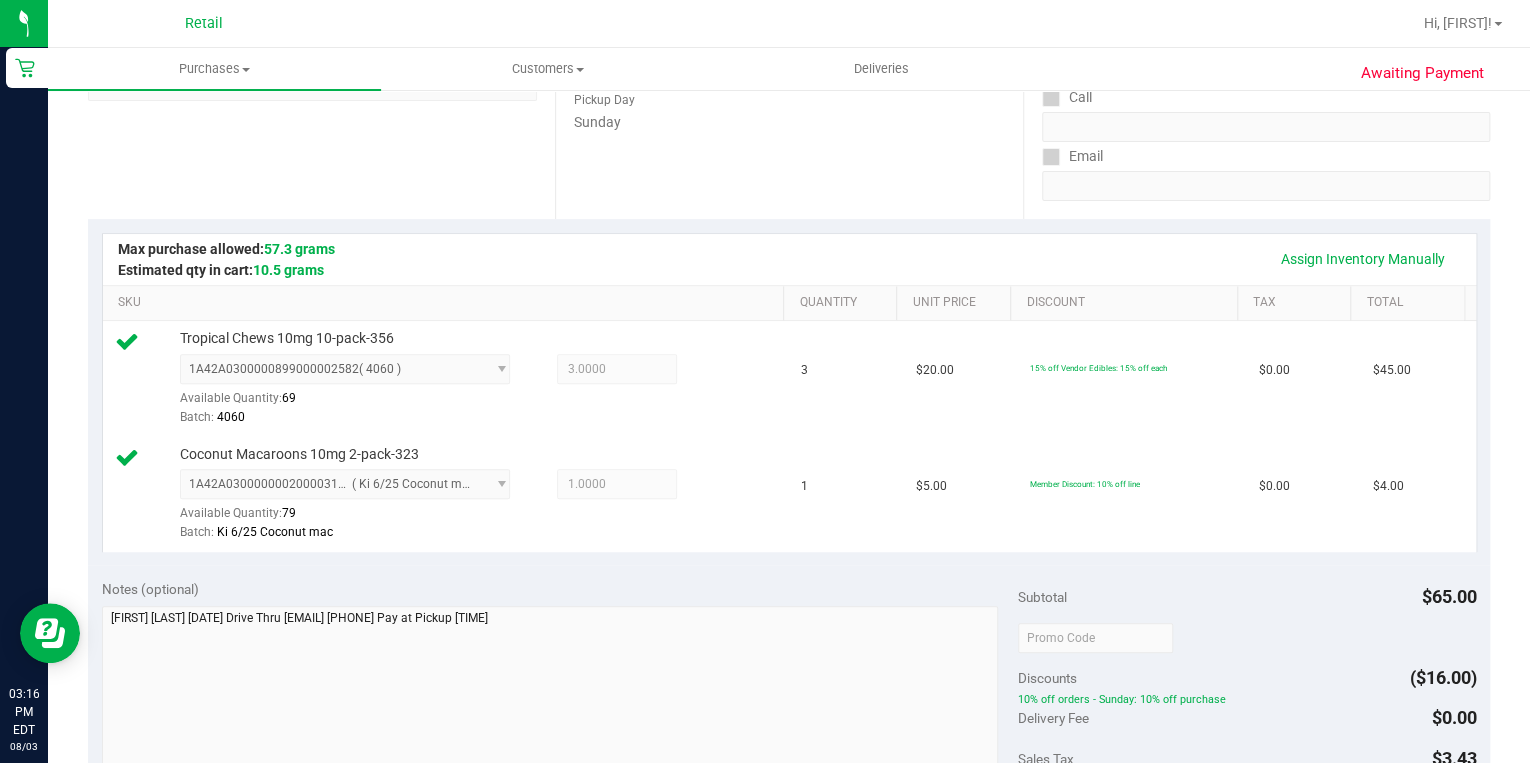scroll, scrollTop: 640, scrollLeft: 0, axis: vertical 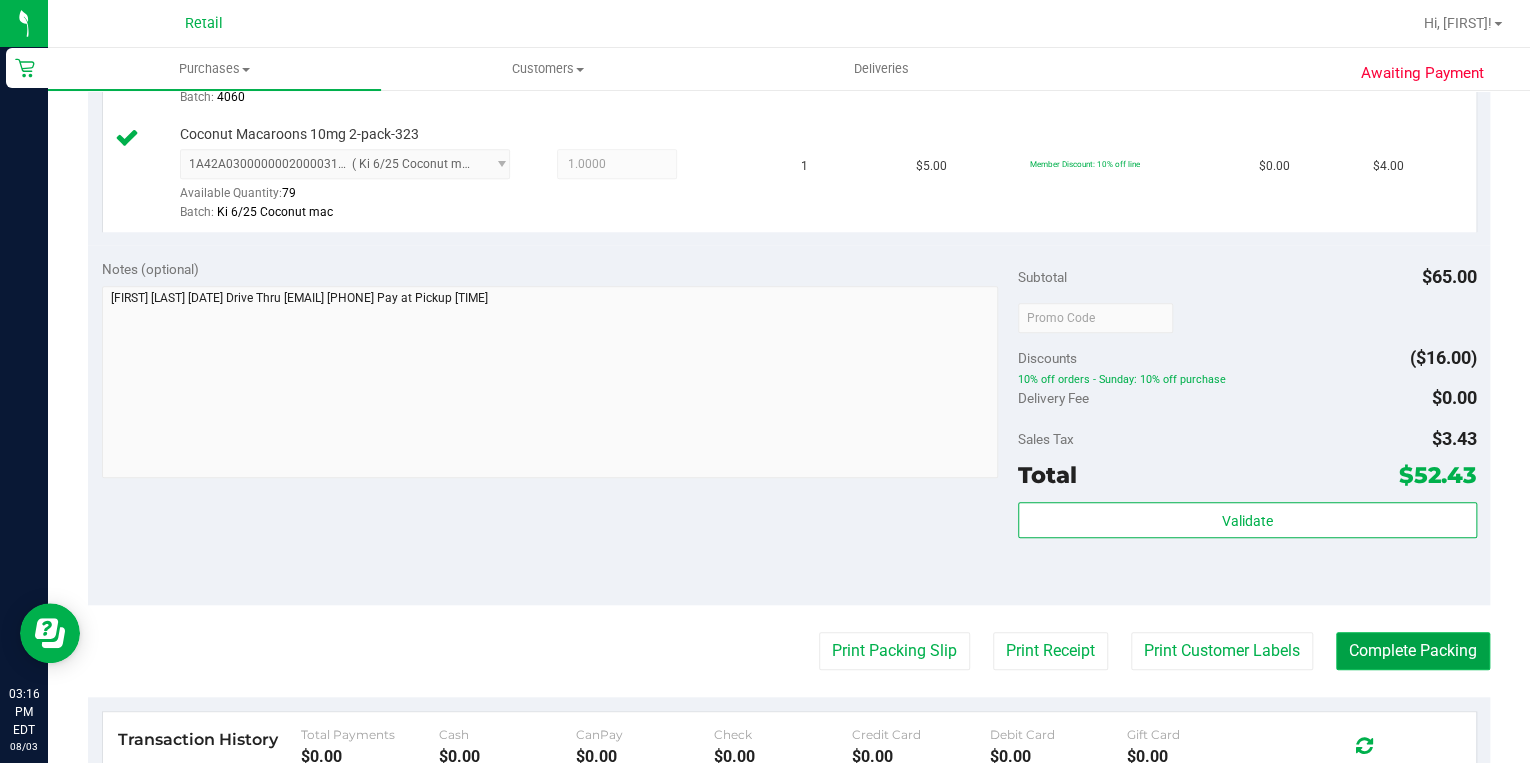 click on "Complete Packing" at bounding box center (1413, 651) 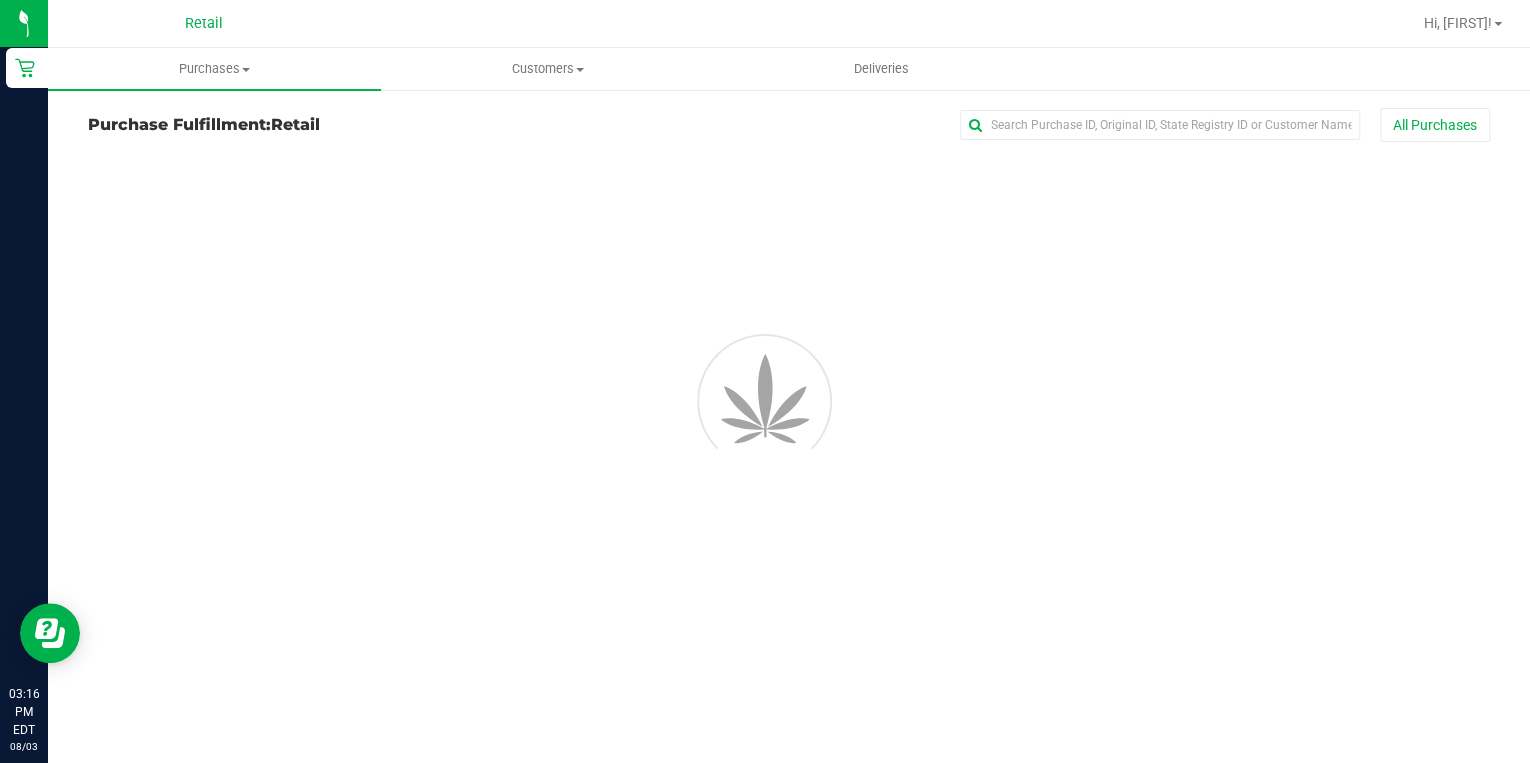 scroll, scrollTop: 0, scrollLeft: 0, axis: both 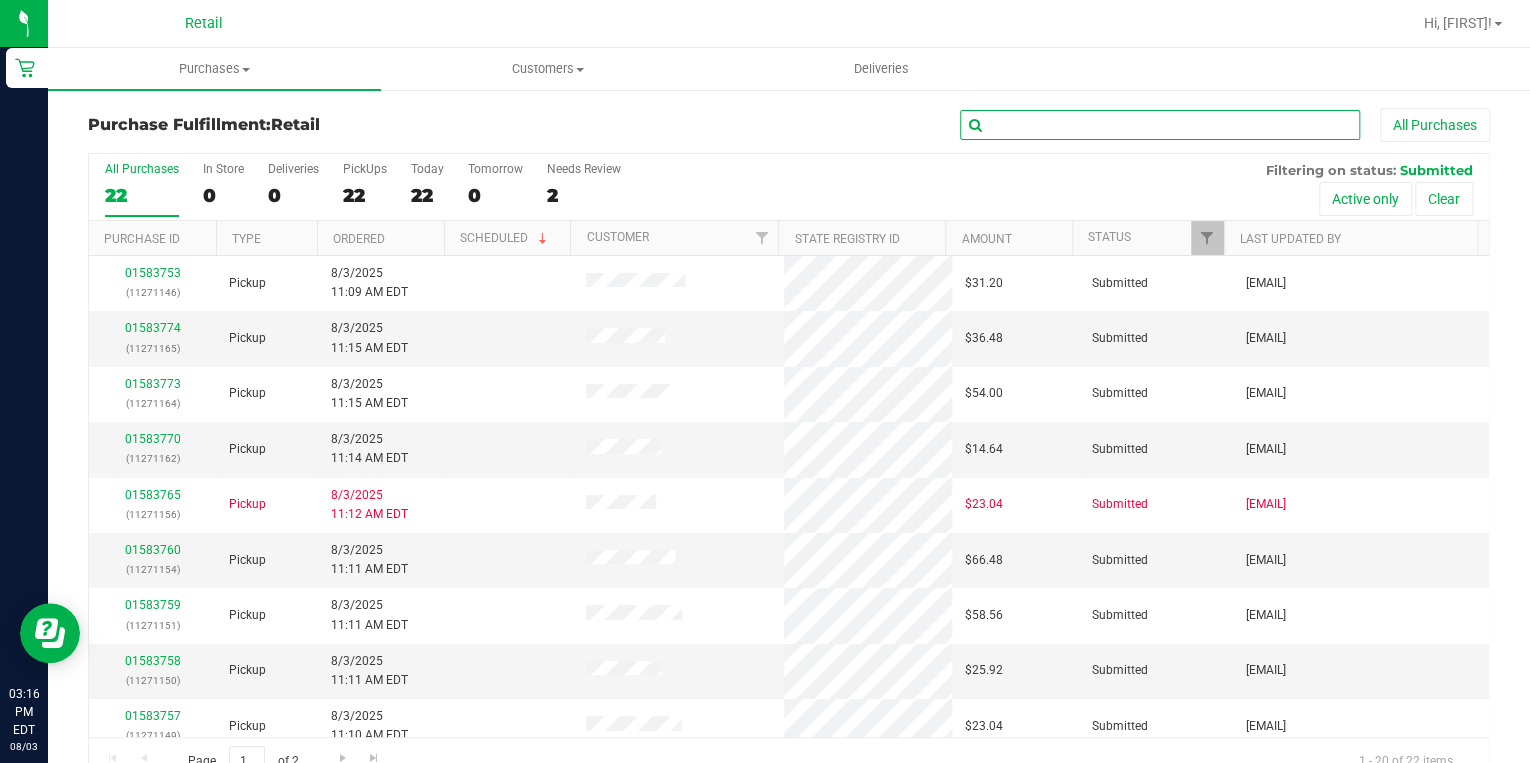 click at bounding box center [1160, 125] 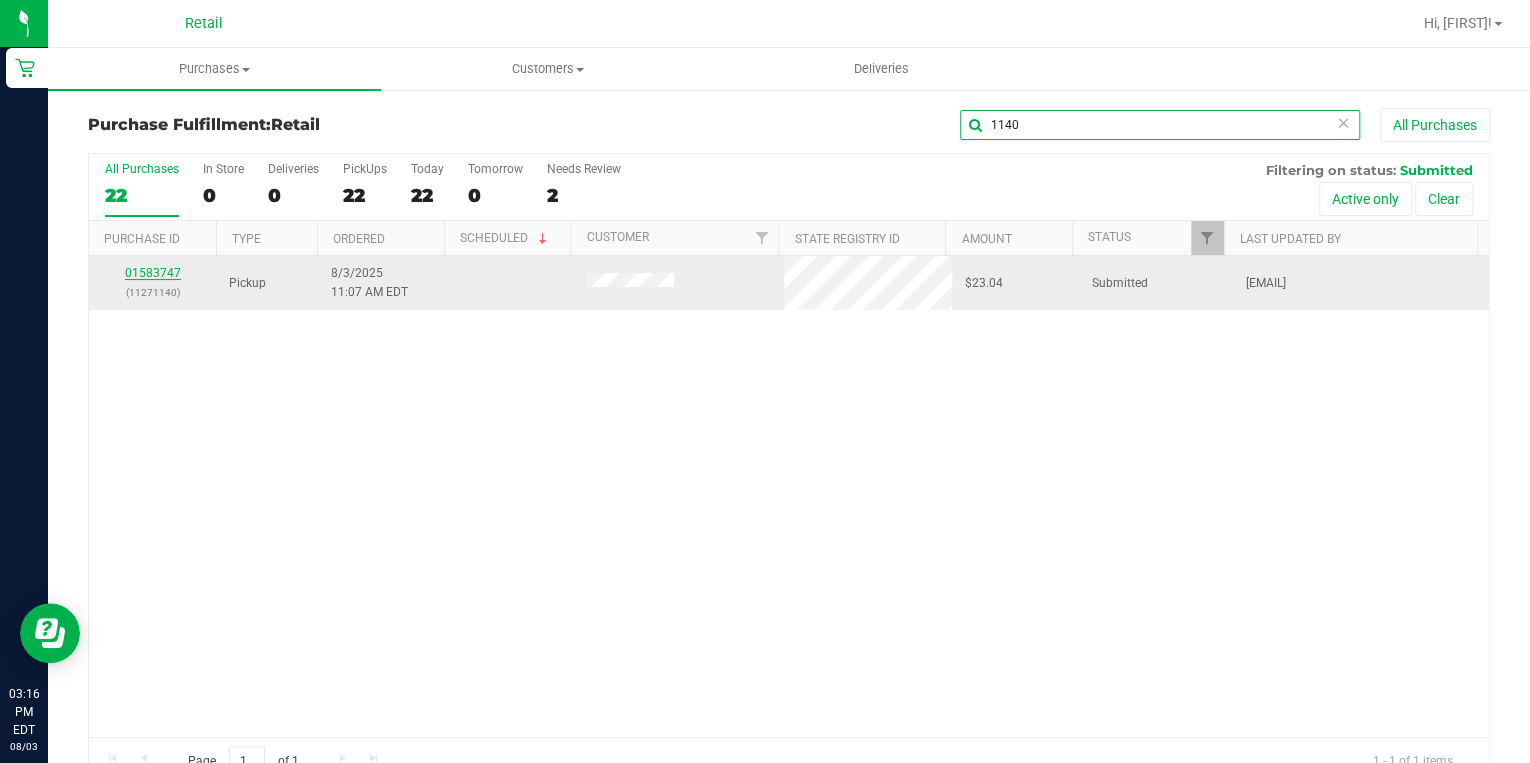 type on "1140" 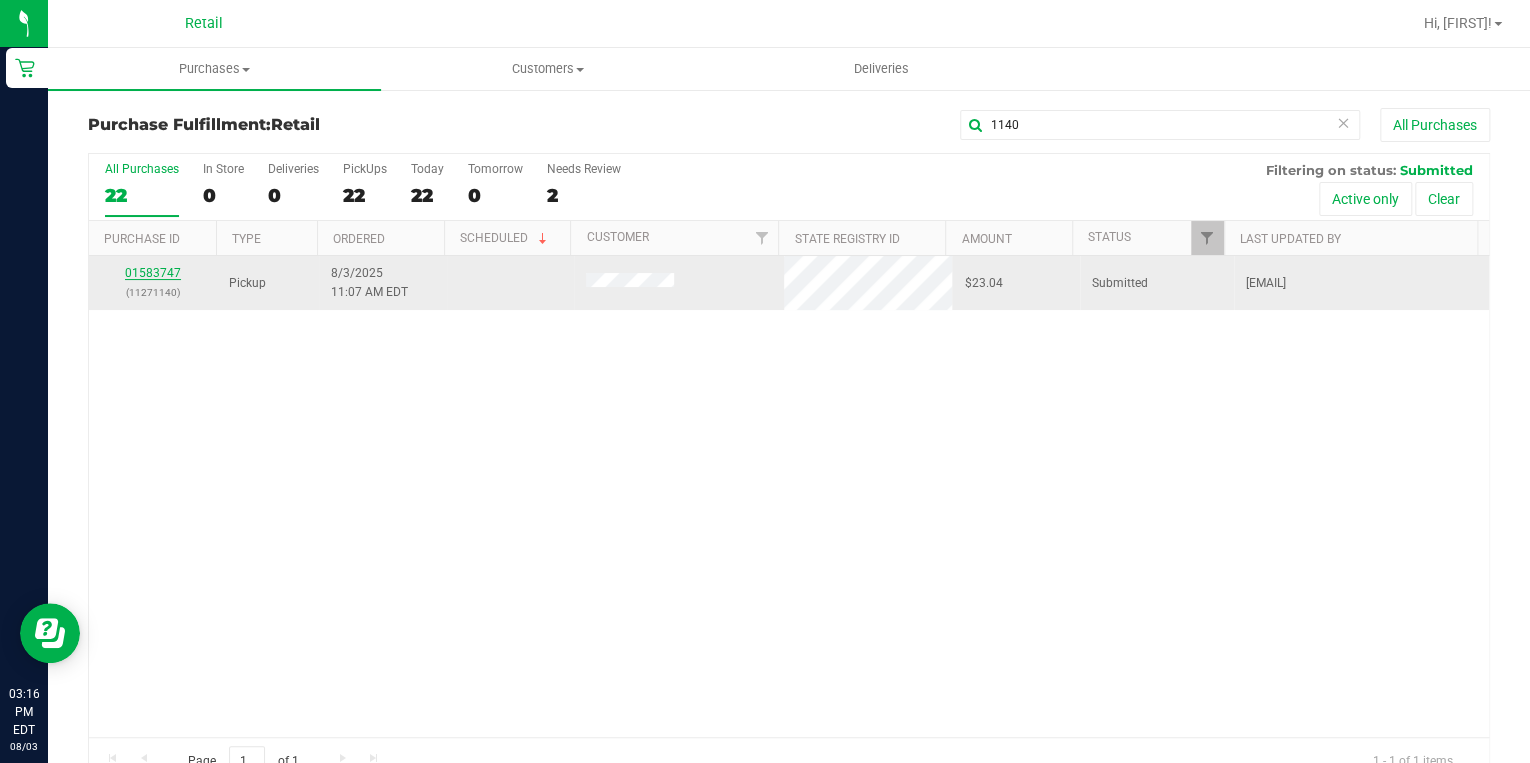 click on "01583747" at bounding box center [153, 273] 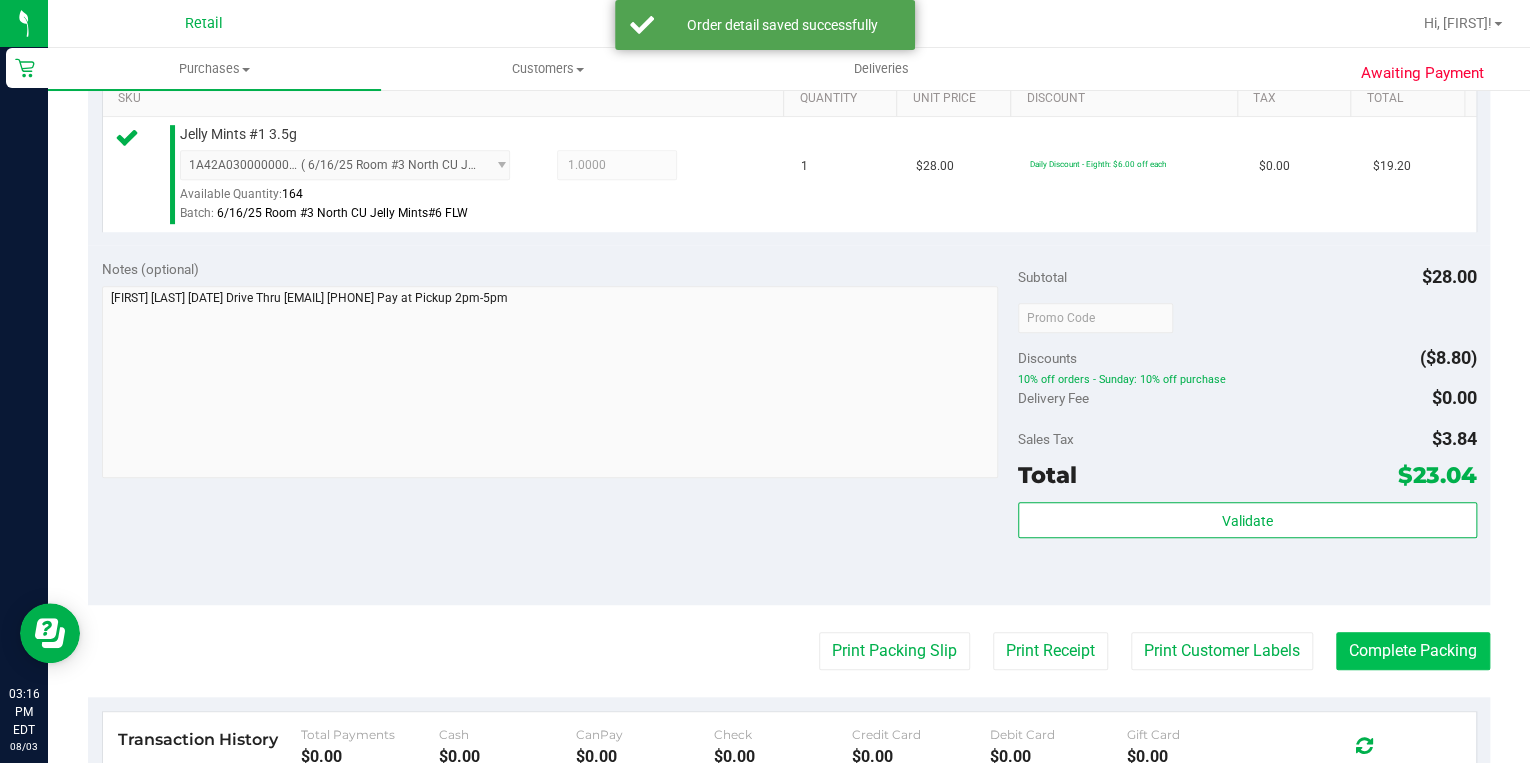 scroll, scrollTop: 560, scrollLeft: 0, axis: vertical 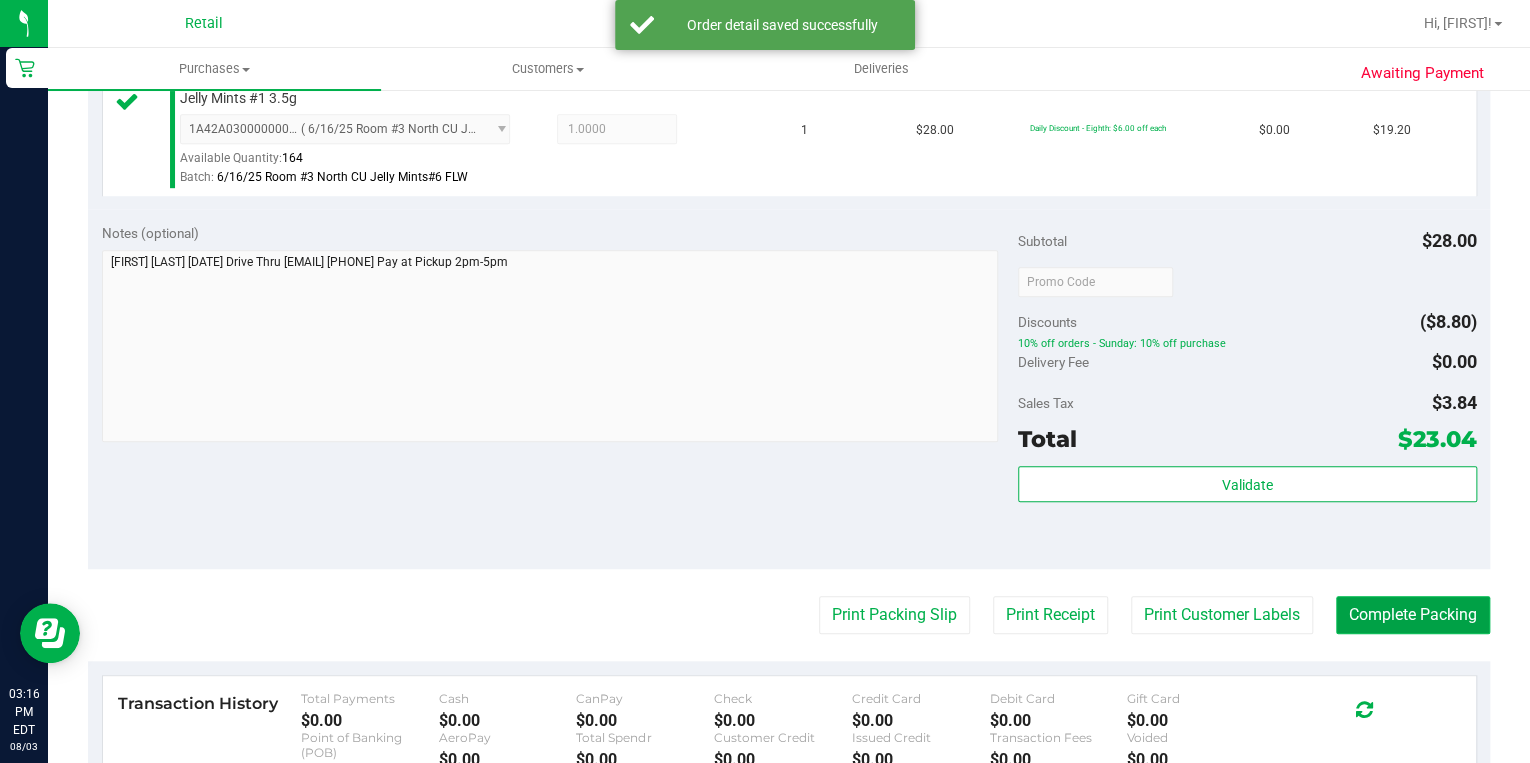 click on "Complete Packing" at bounding box center [1413, 615] 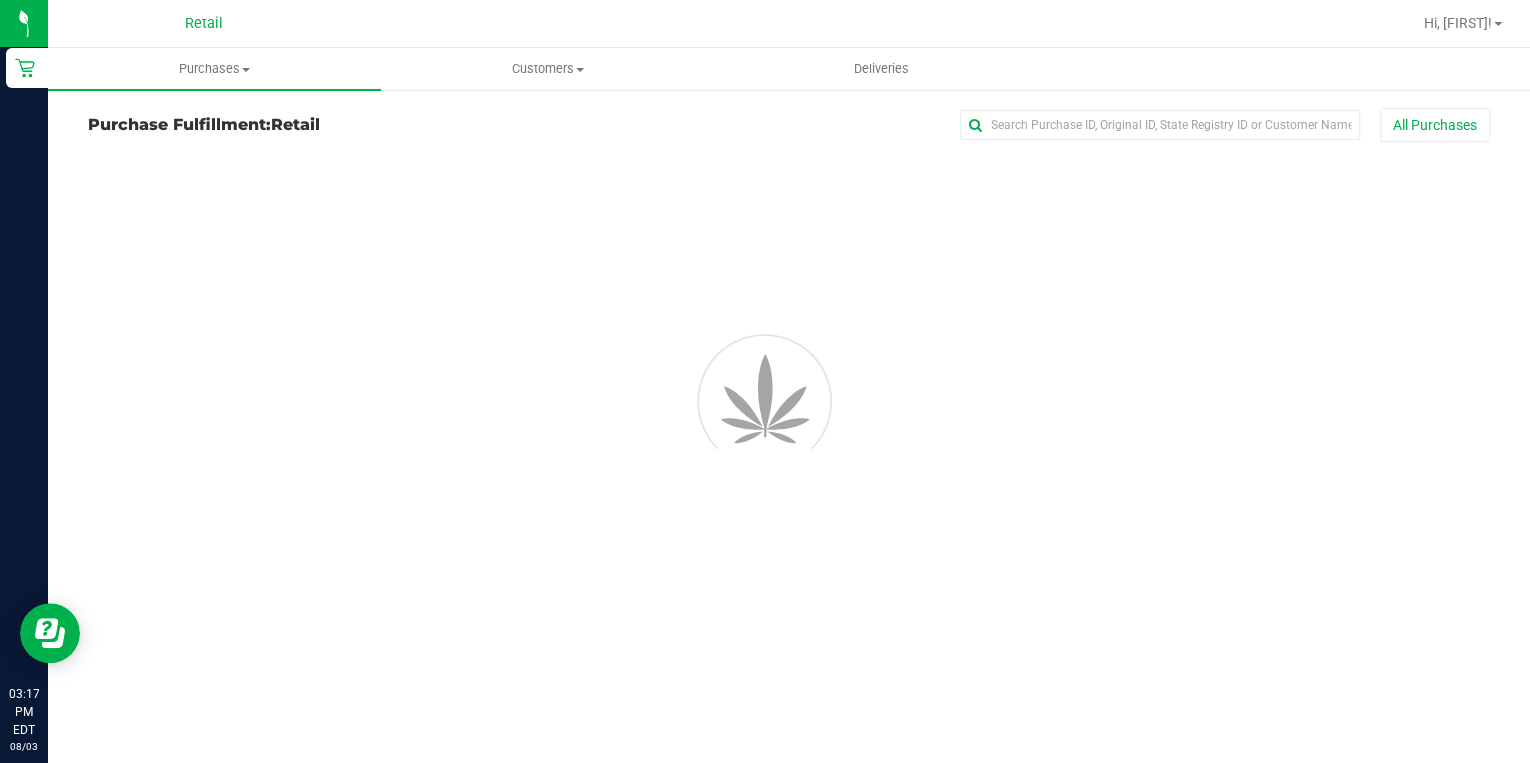 scroll, scrollTop: 0, scrollLeft: 0, axis: both 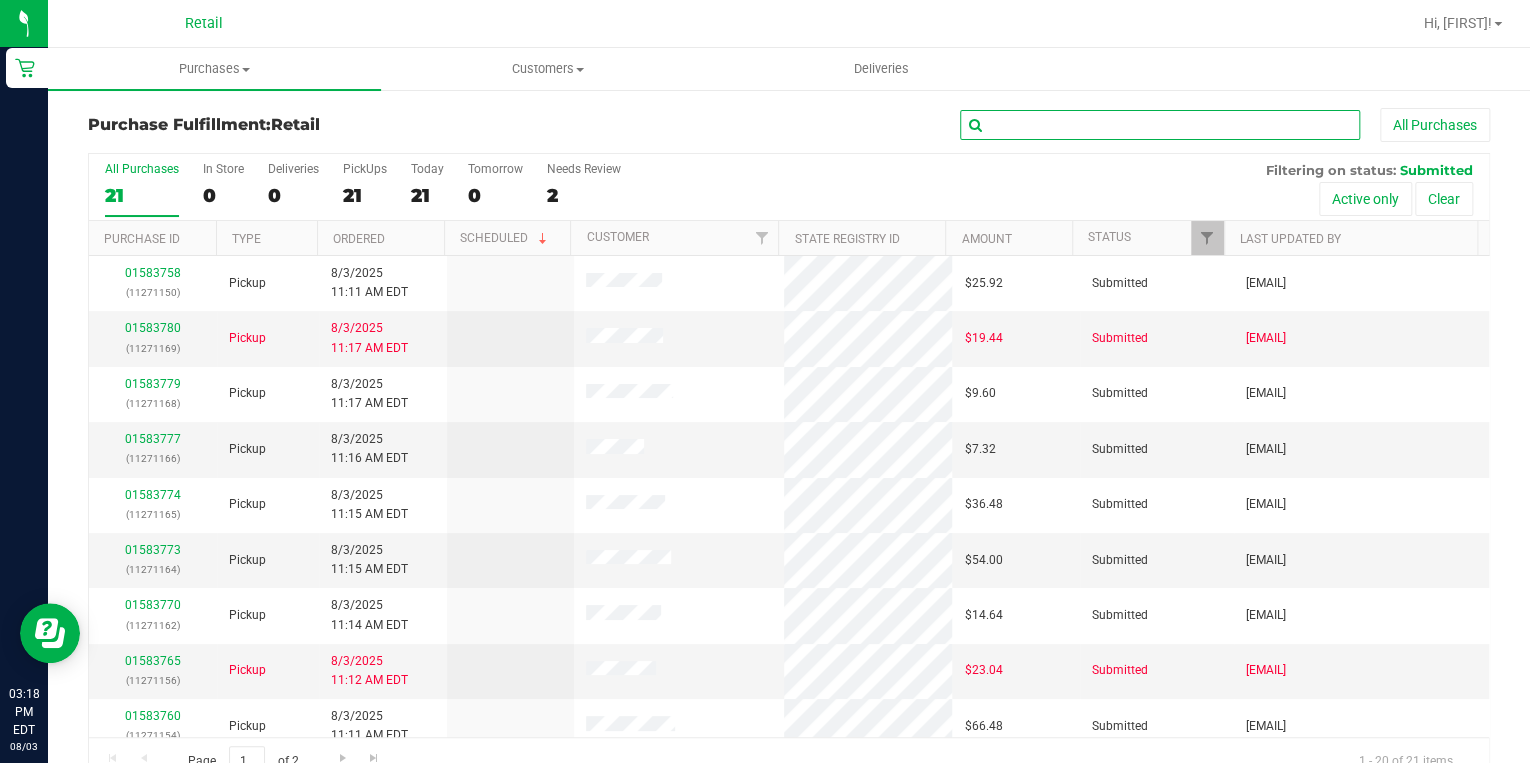 click at bounding box center [1160, 125] 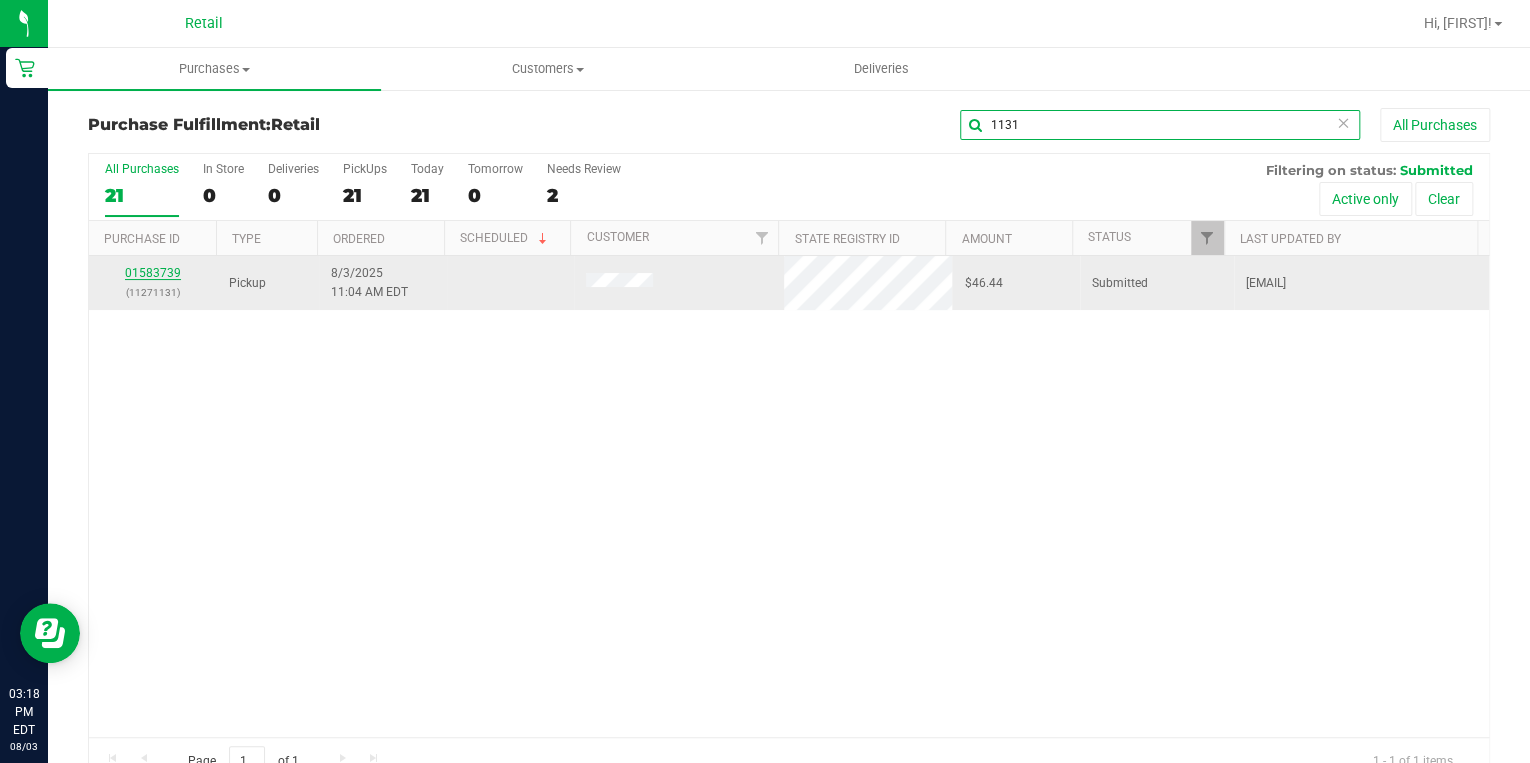 type on "1131" 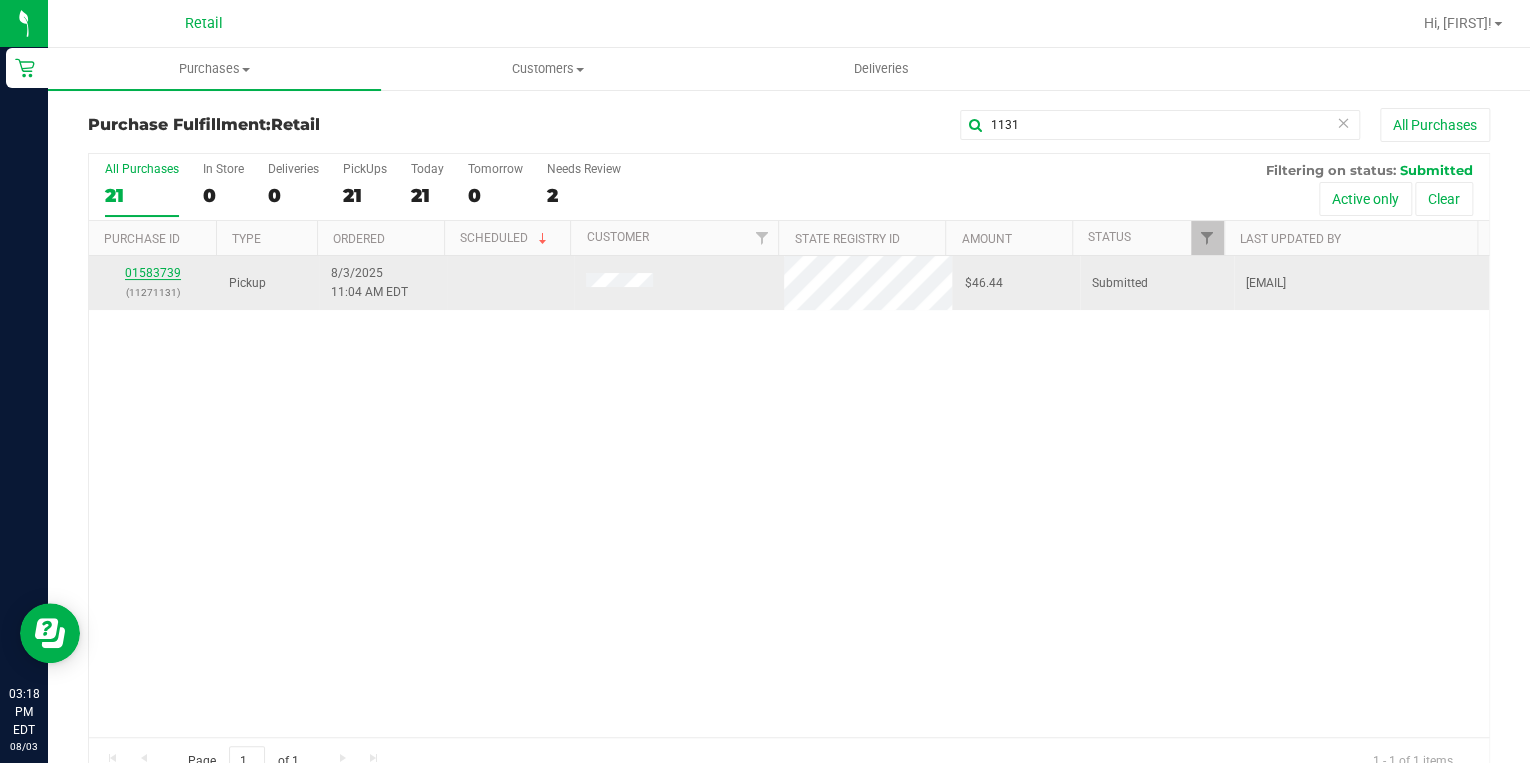 click on "01583739" at bounding box center [153, 273] 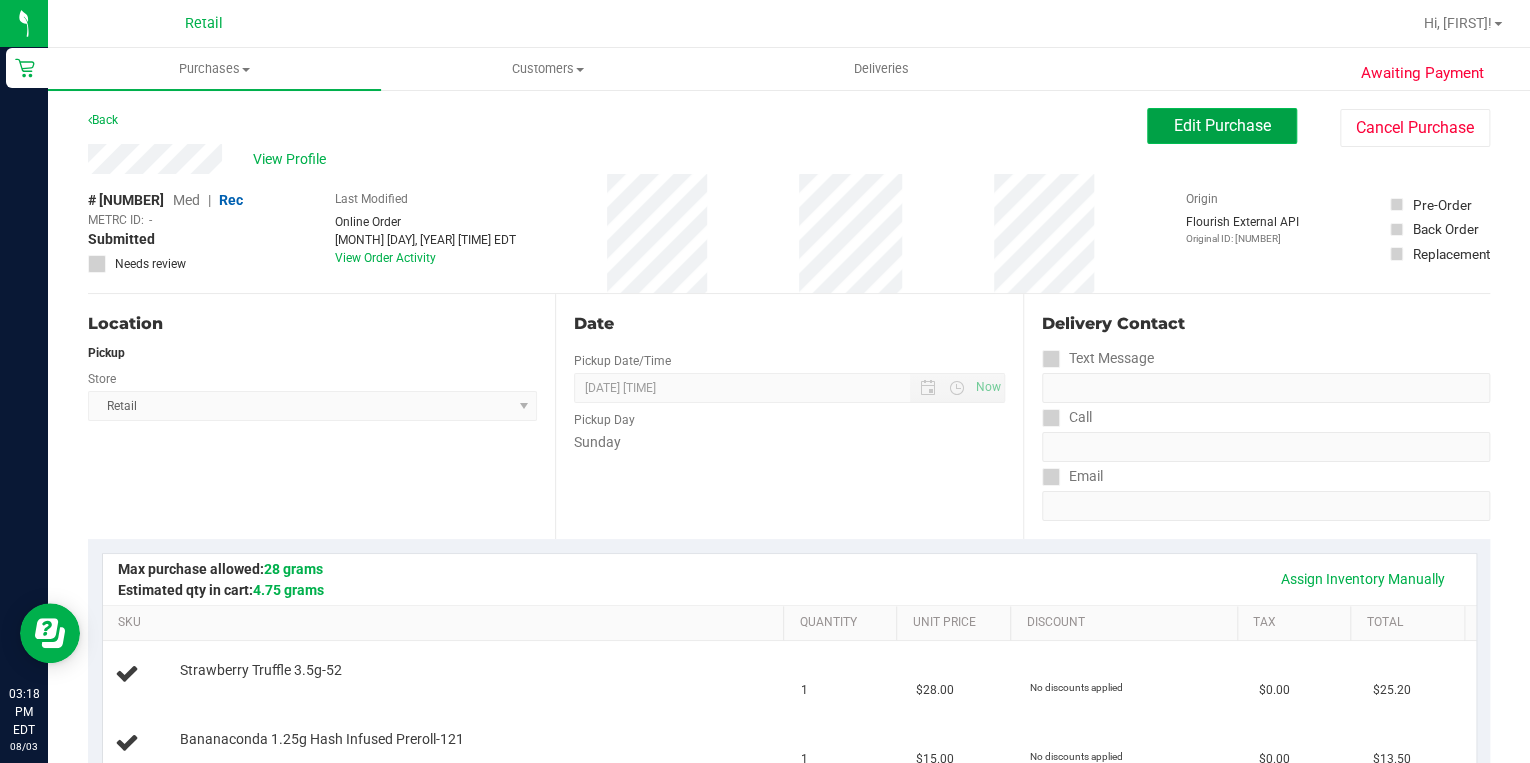 click on "Edit Purchase" at bounding box center (1222, 125) 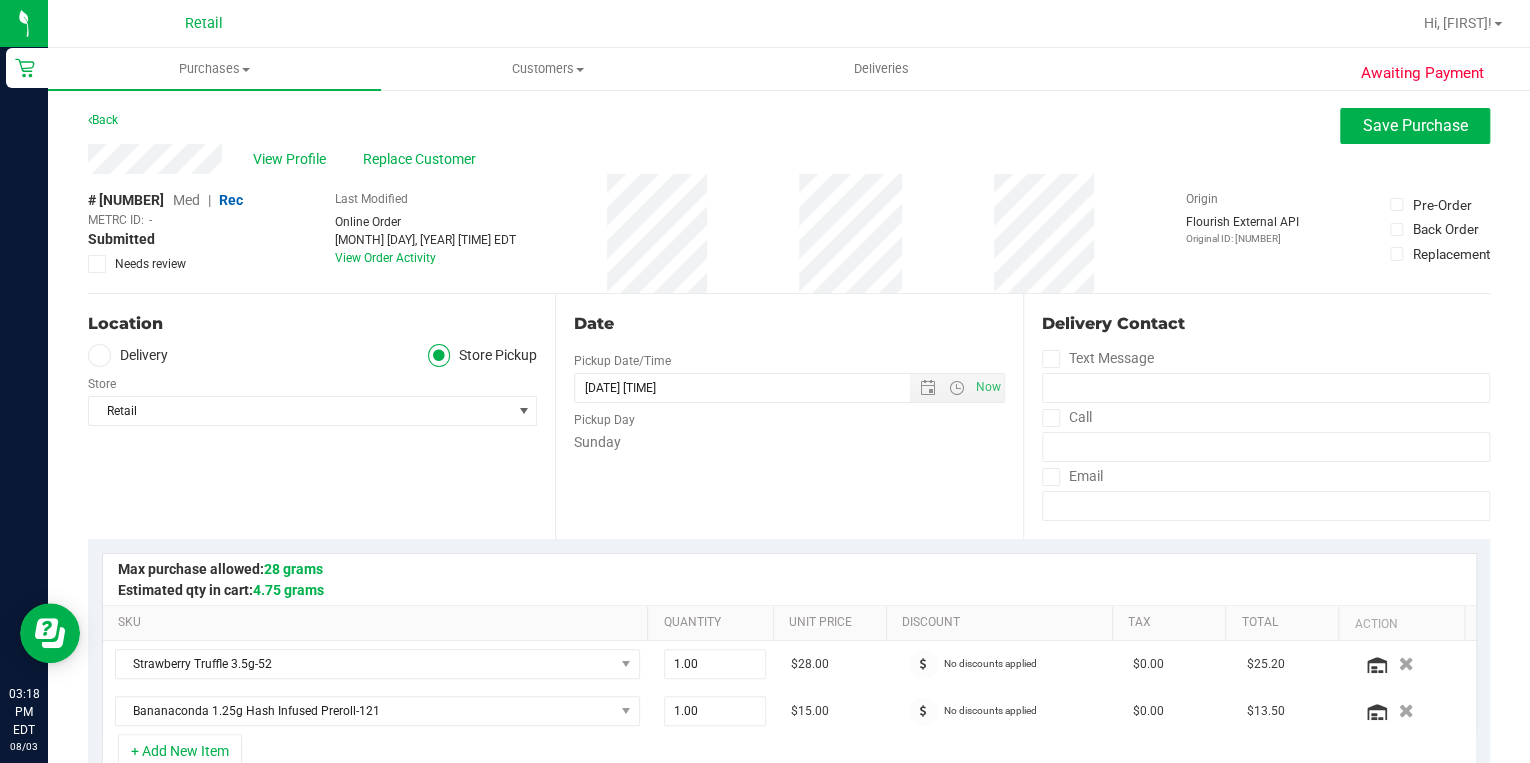 click on "Med" at bounding box center (186, 200) 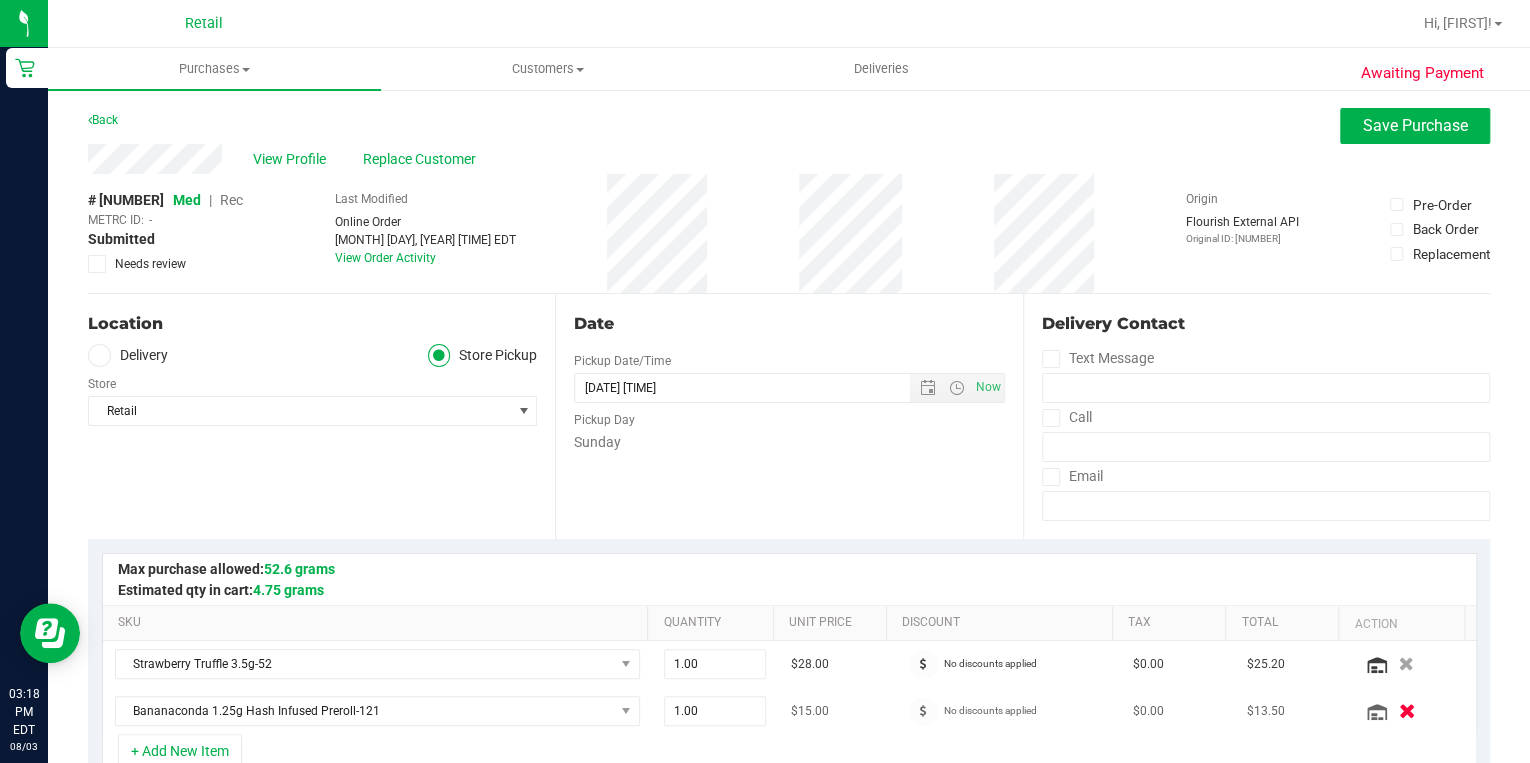 click at bounding box center (1406, 711) 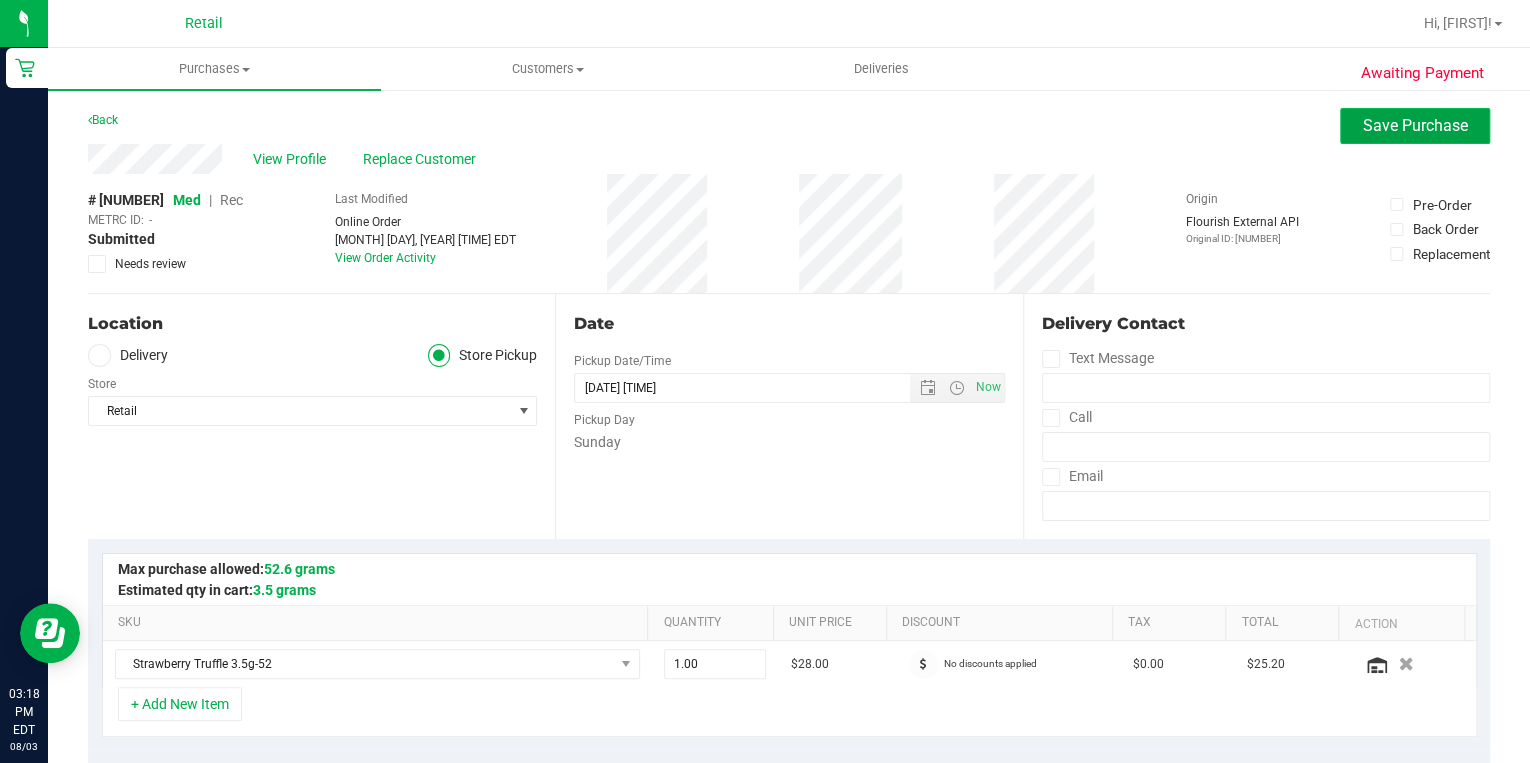 click on "Save Purchase" at bounding box center (1415, 125) 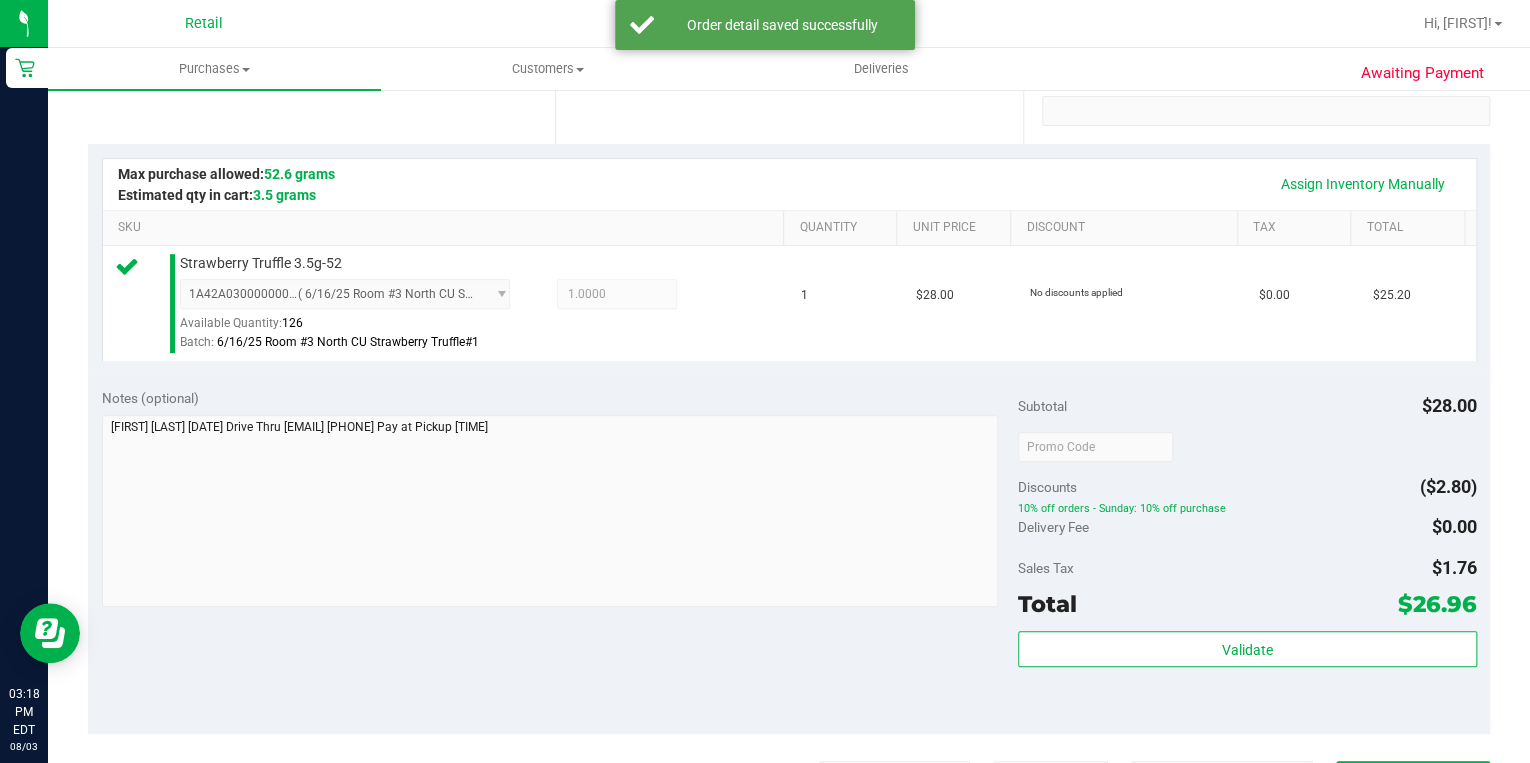 scroll, scrollTop: 480, scrollLeft: 0, axis: vertical 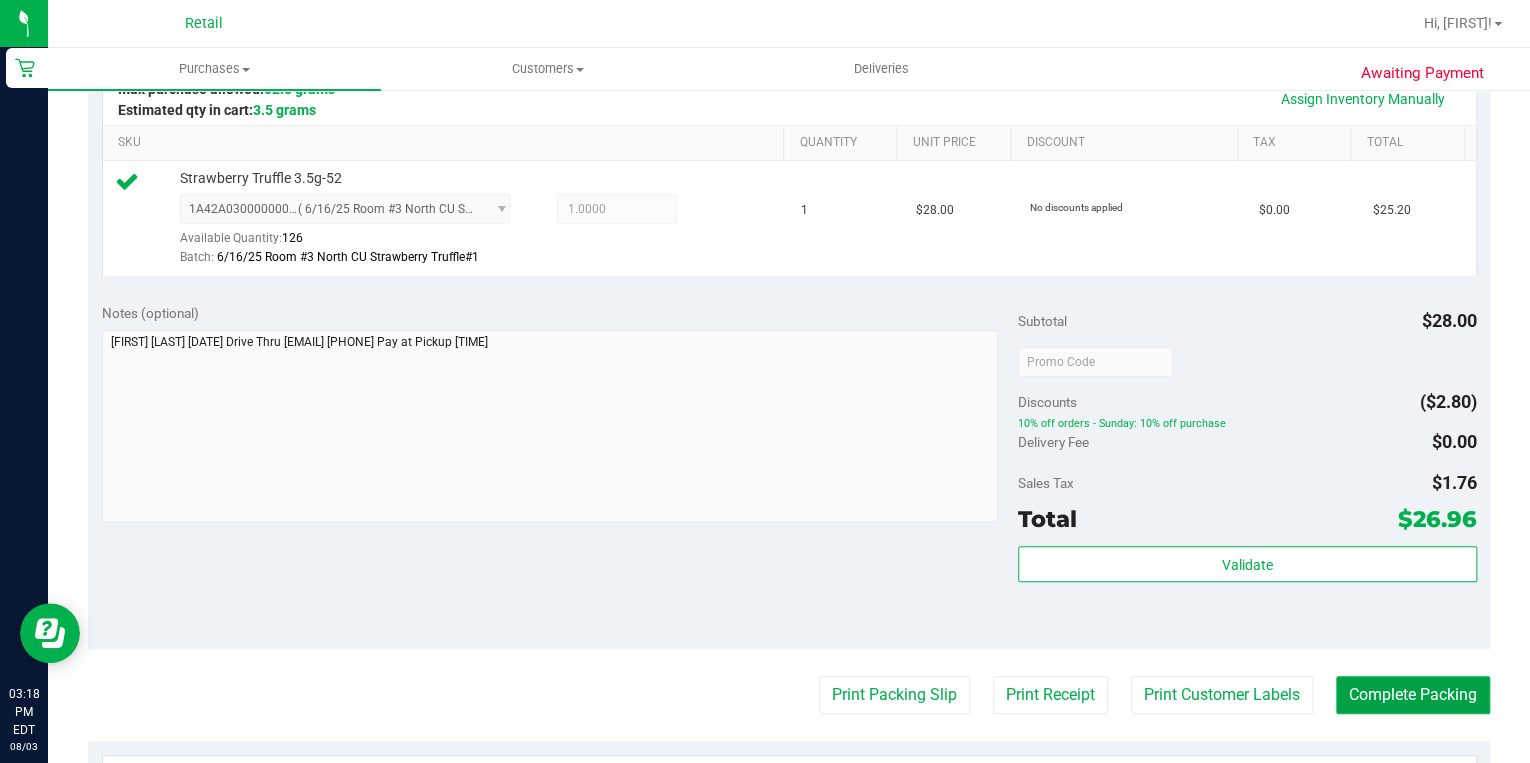 click on "Complete Packing" at bounding box center [1413, 695] 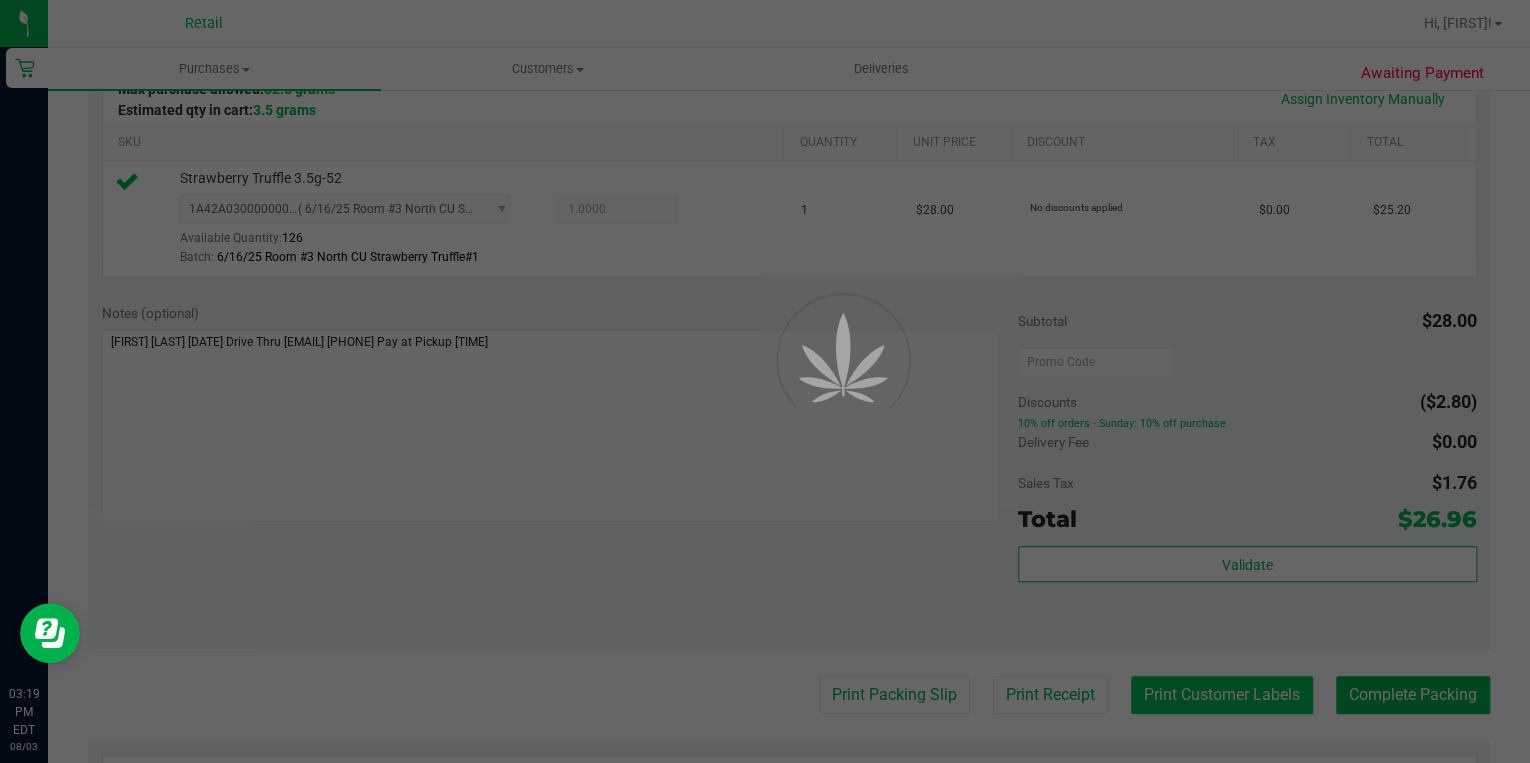 scroll, scrollTop: 0, scrollLeft: 0, axis: both 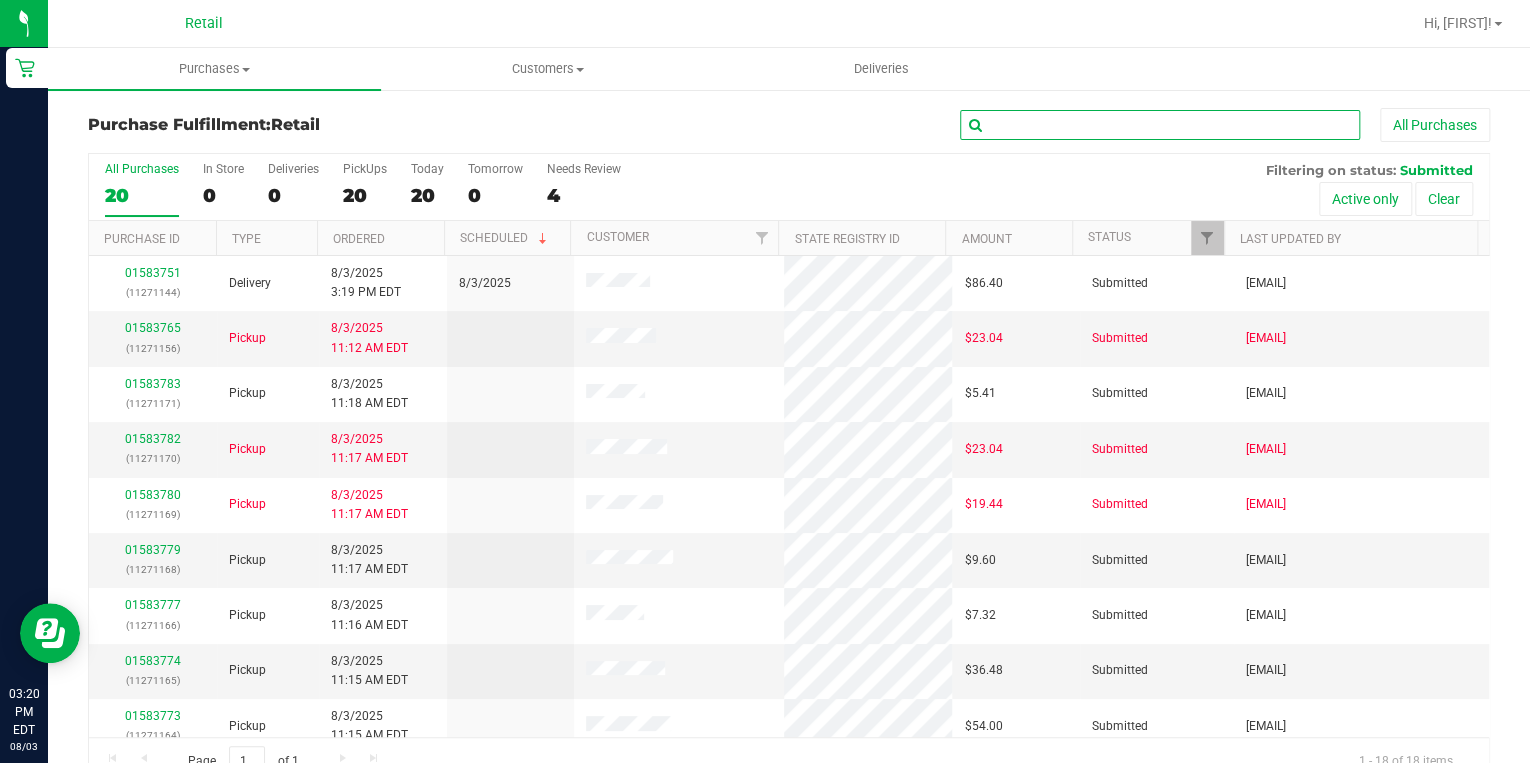 click at bounding box center (1160, 125) 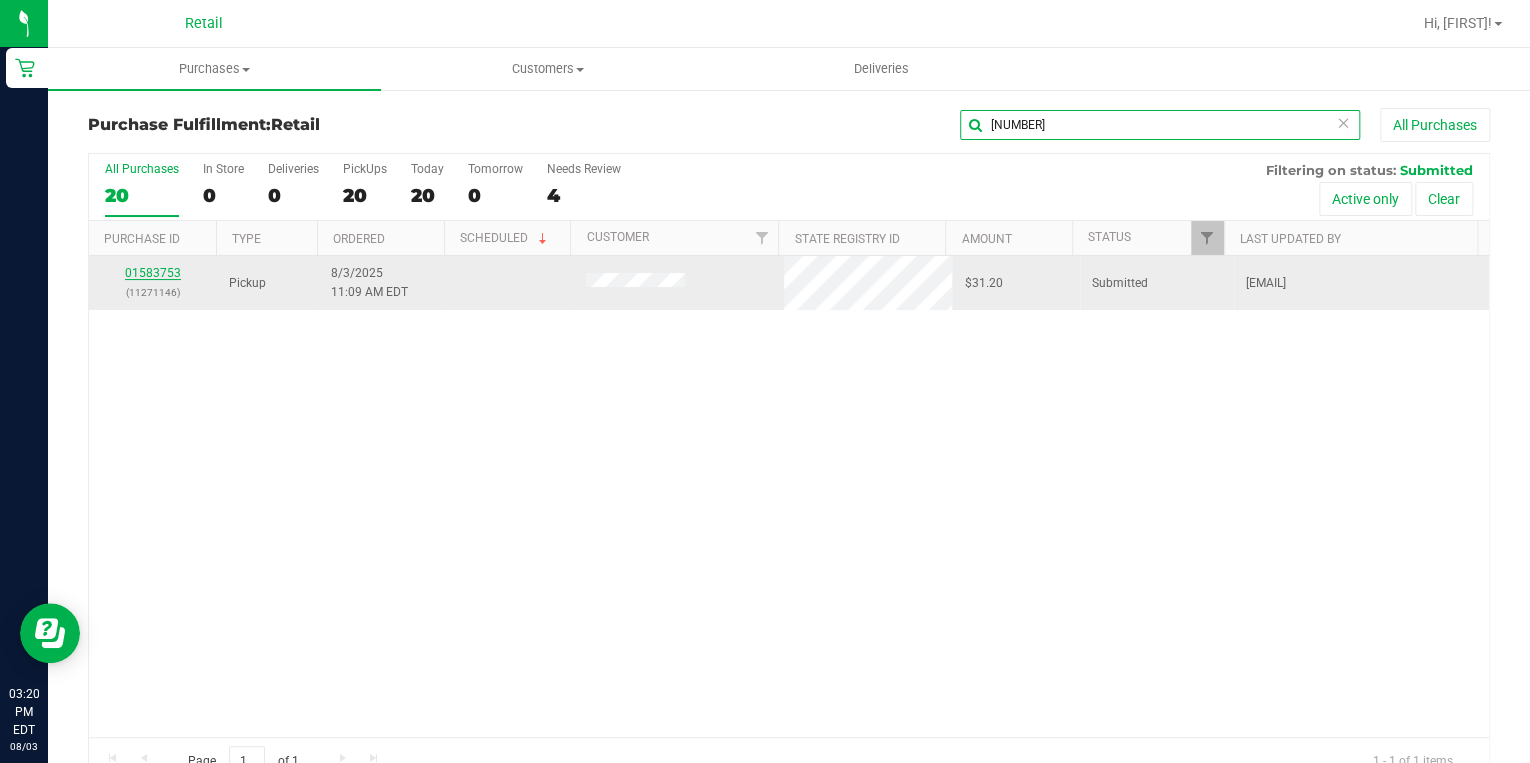 type on "[NUMBER]" 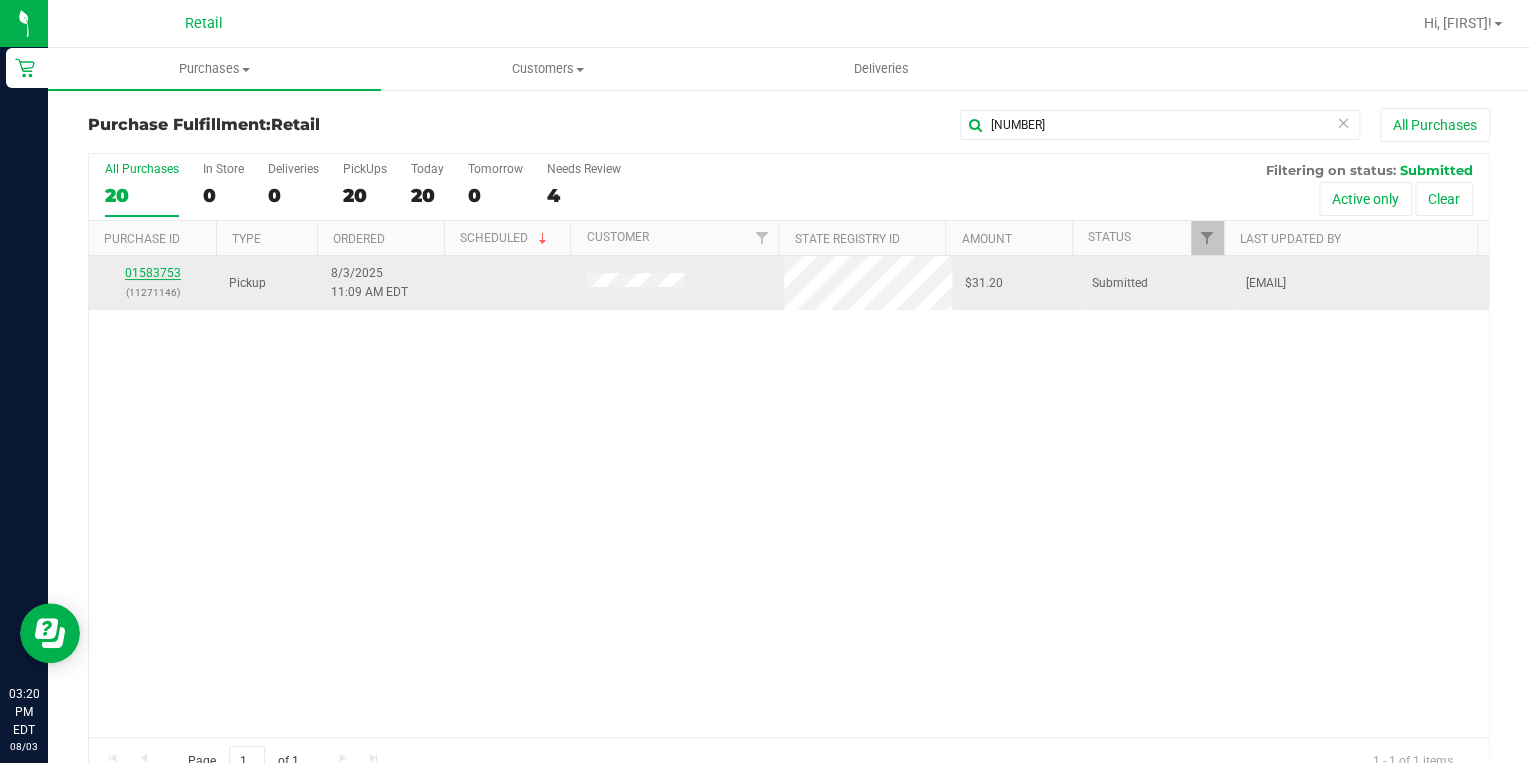 click on "01583753" at bounding box center [153, 273] 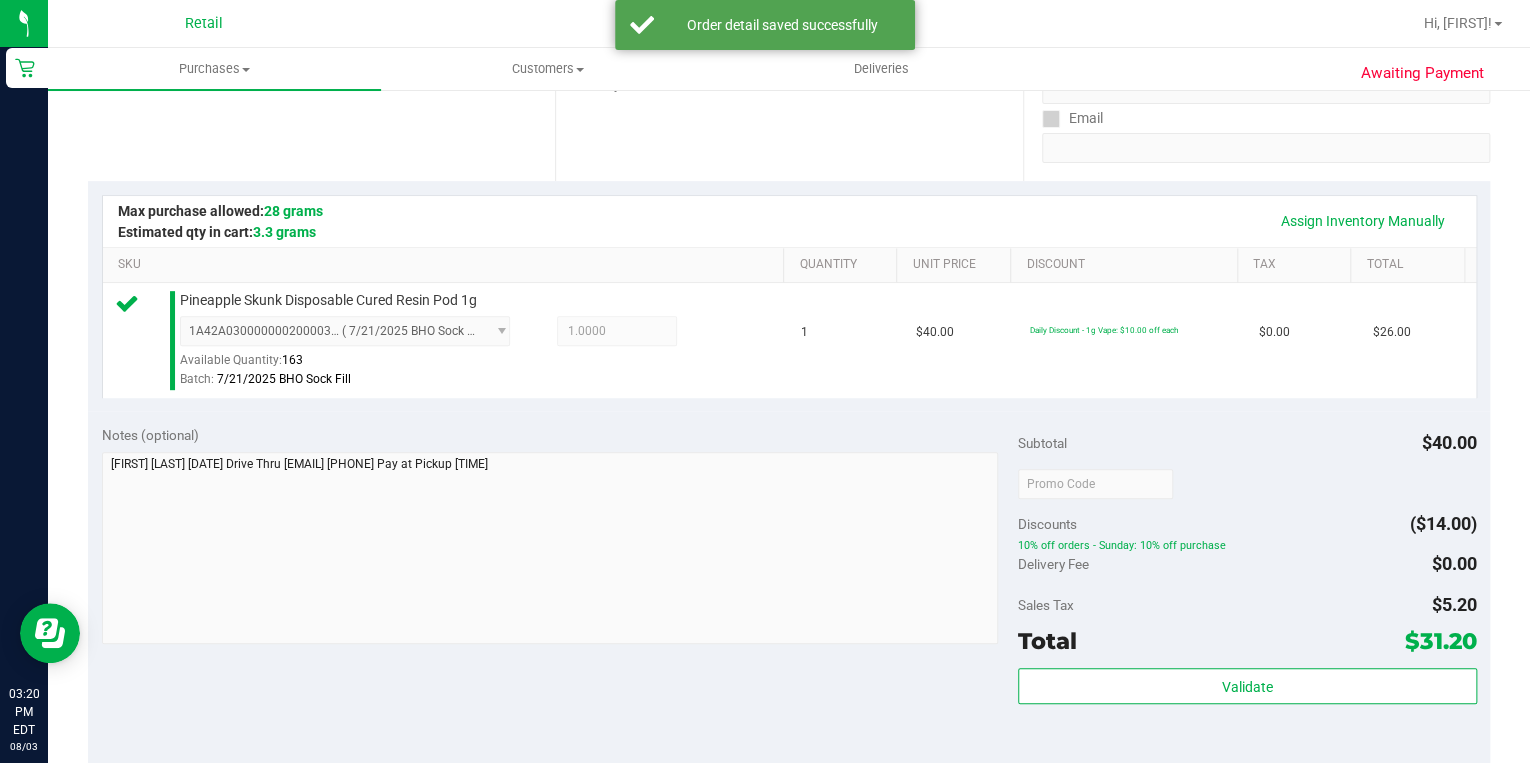scroll, scrollTop: 480, scrollLeft: 0, axis: vertical 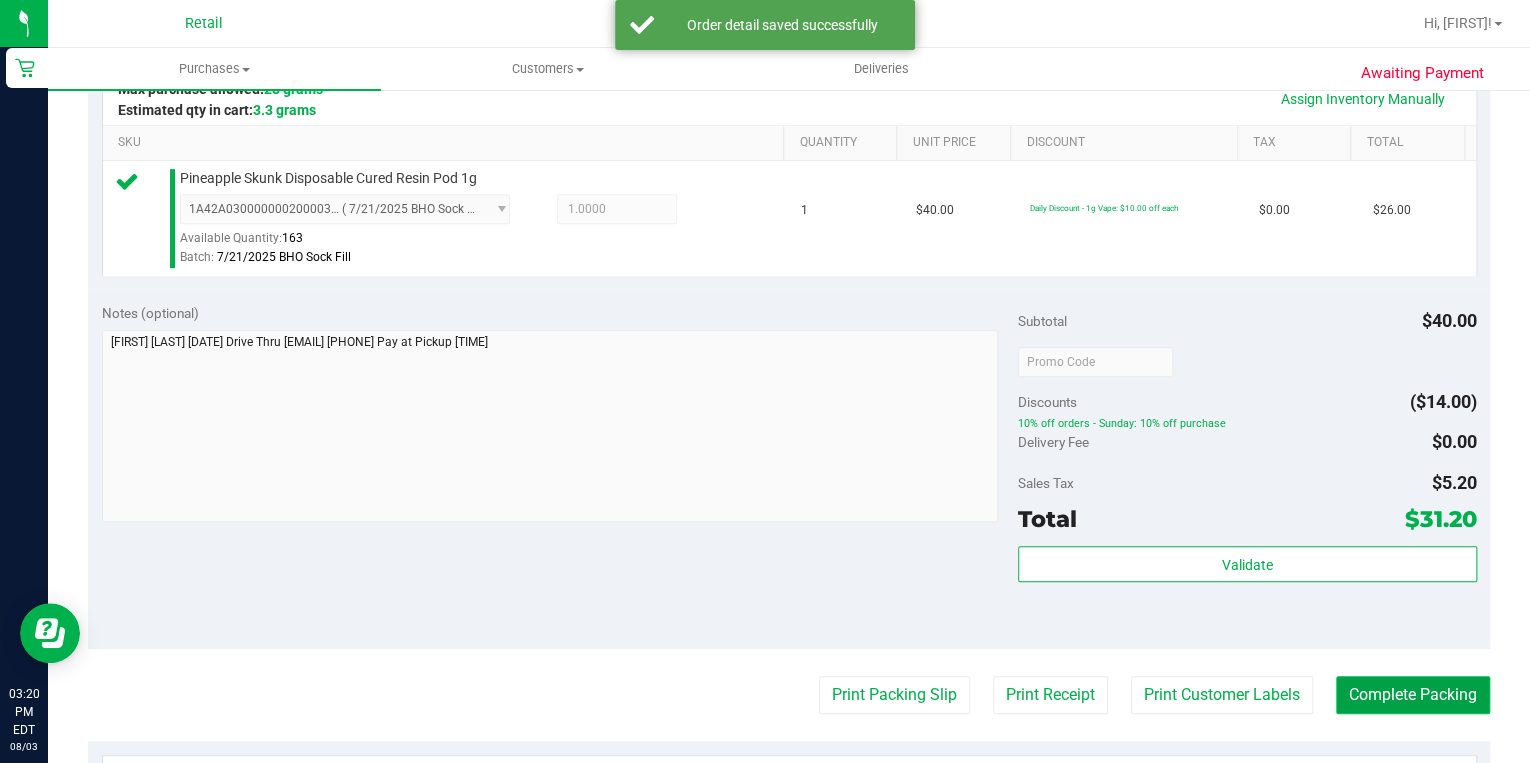 click on "Complete Packing" at bounding box center [1413, 695] 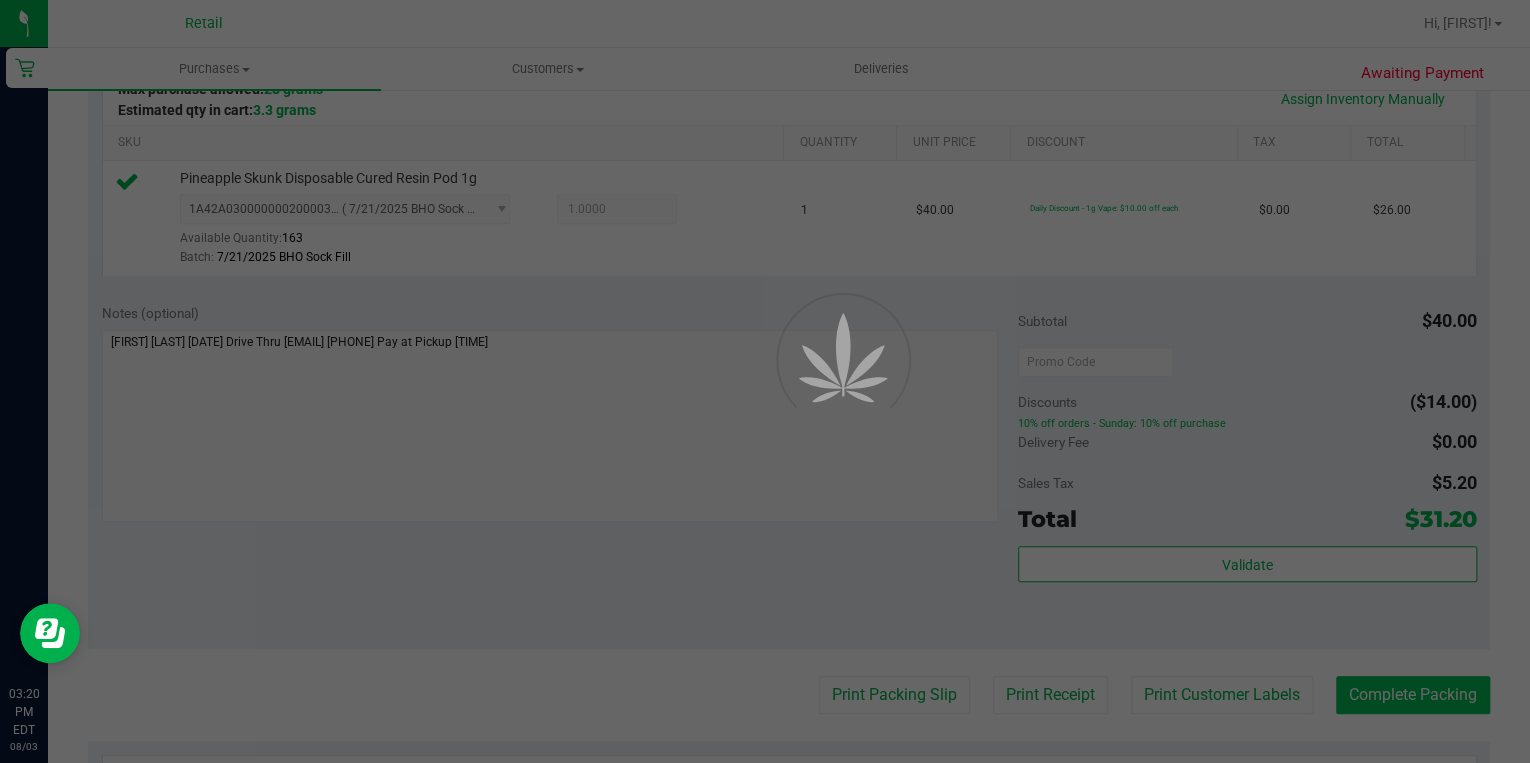 scroll, scrollTop: 0, scrollLeft: 0, axis: both 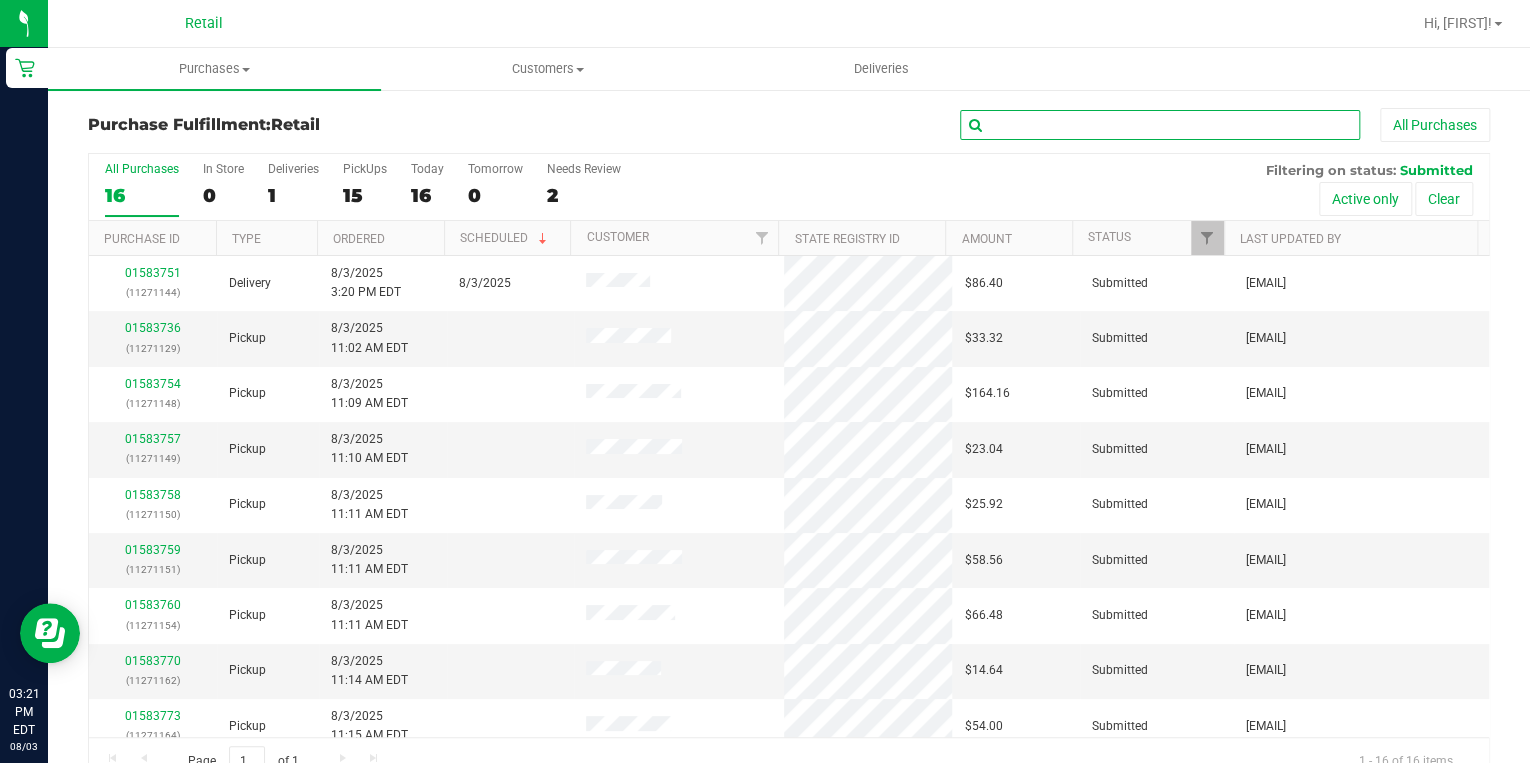 click at bounding box center [1160, 125] 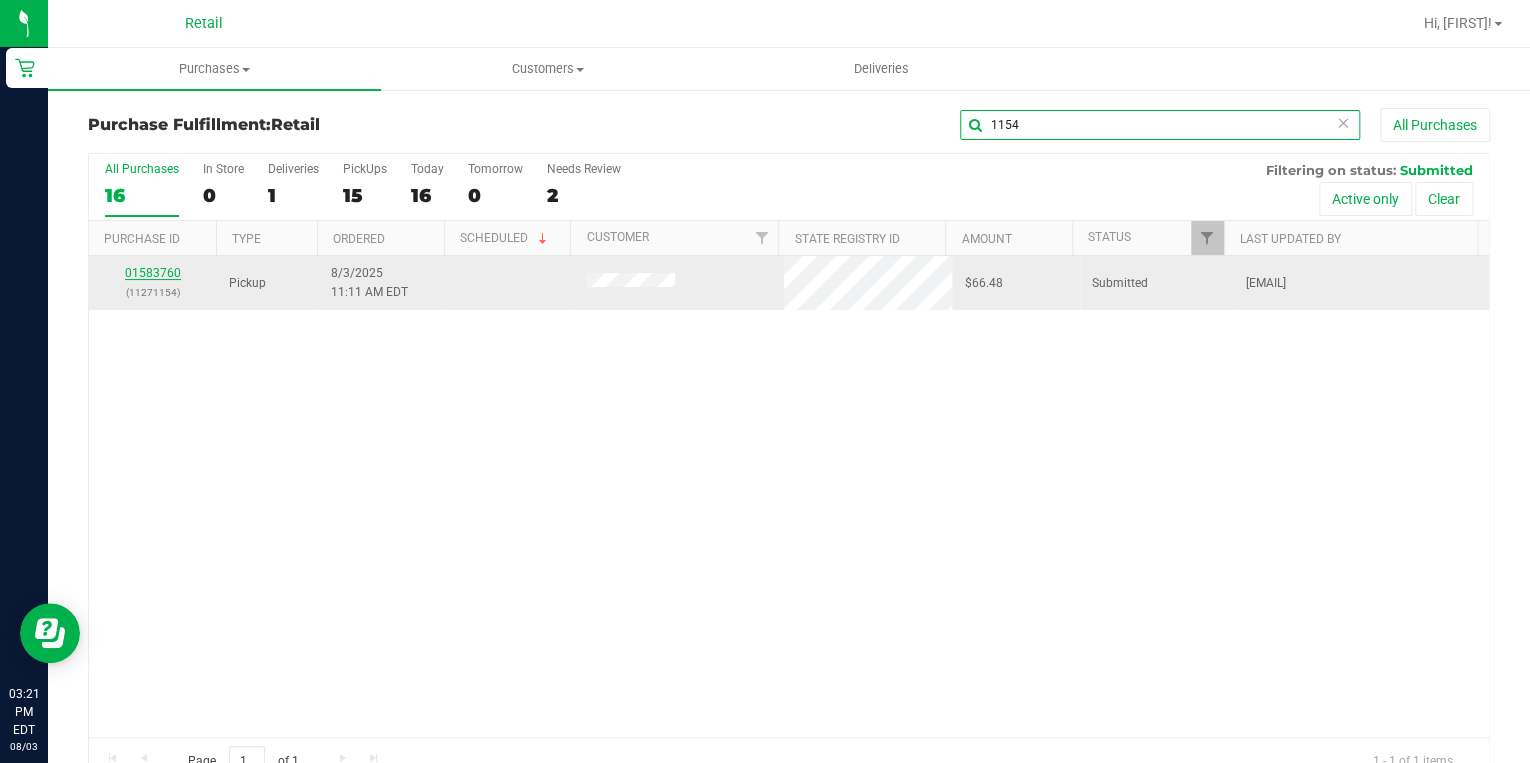 type on "1154" 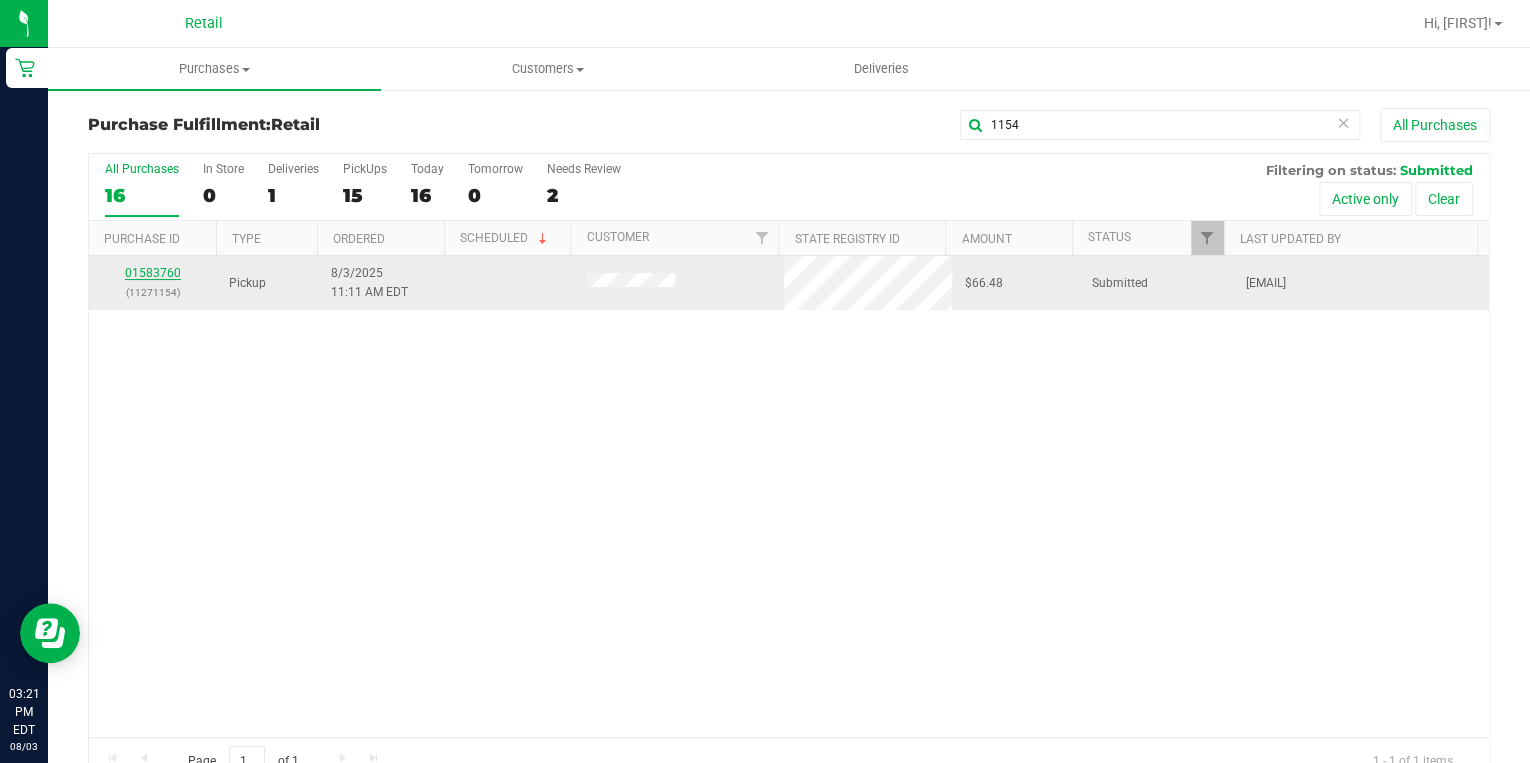 click on "01583760" at bounding box center [153, 273] 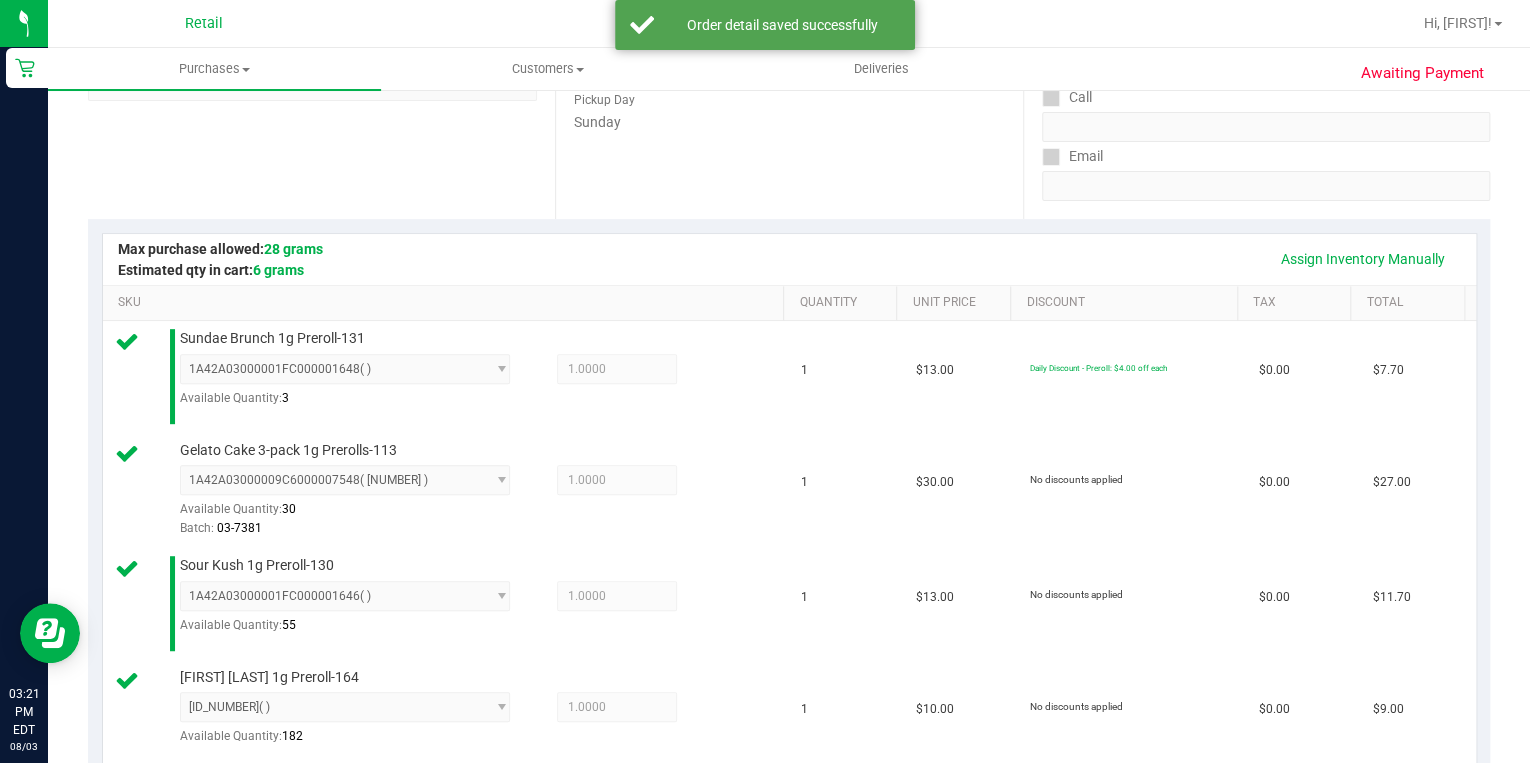 scroll, scrollTop: 960, scrollLeft: 0, axis: vertical 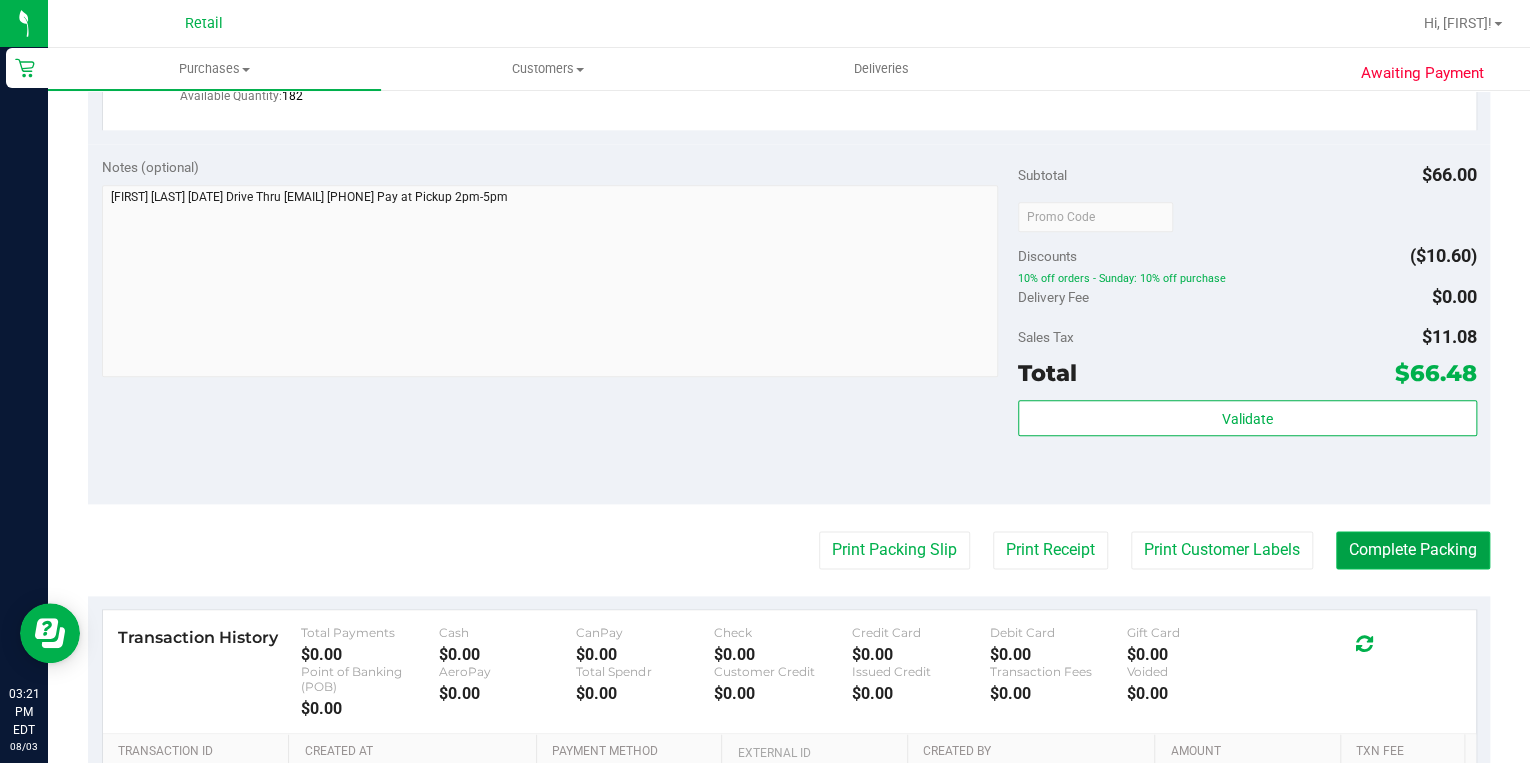 click on "Complete Packing" at bounding box center (1413, 550) 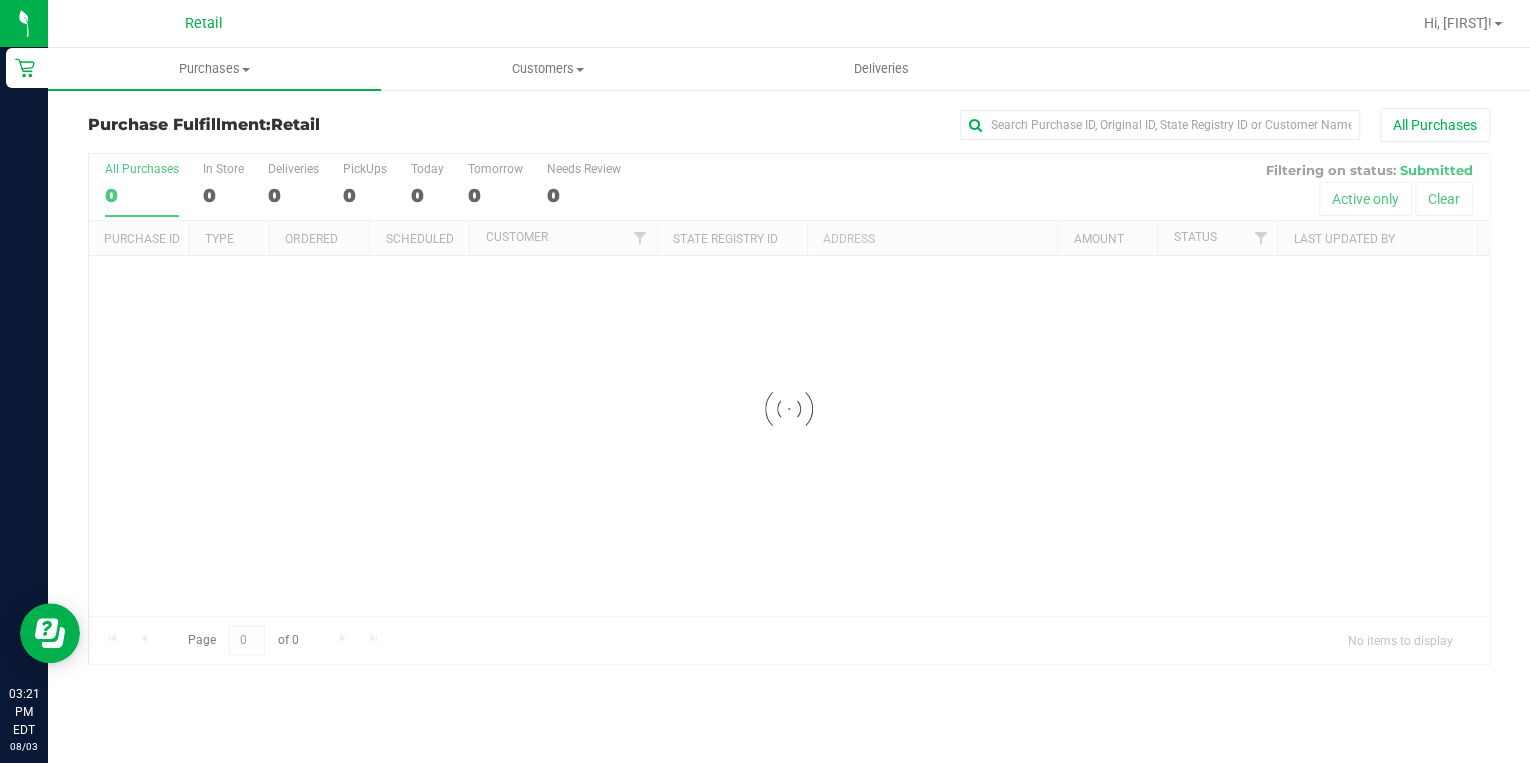 scroll, scrollTop: 0, scrollLeft: 0, axis: both 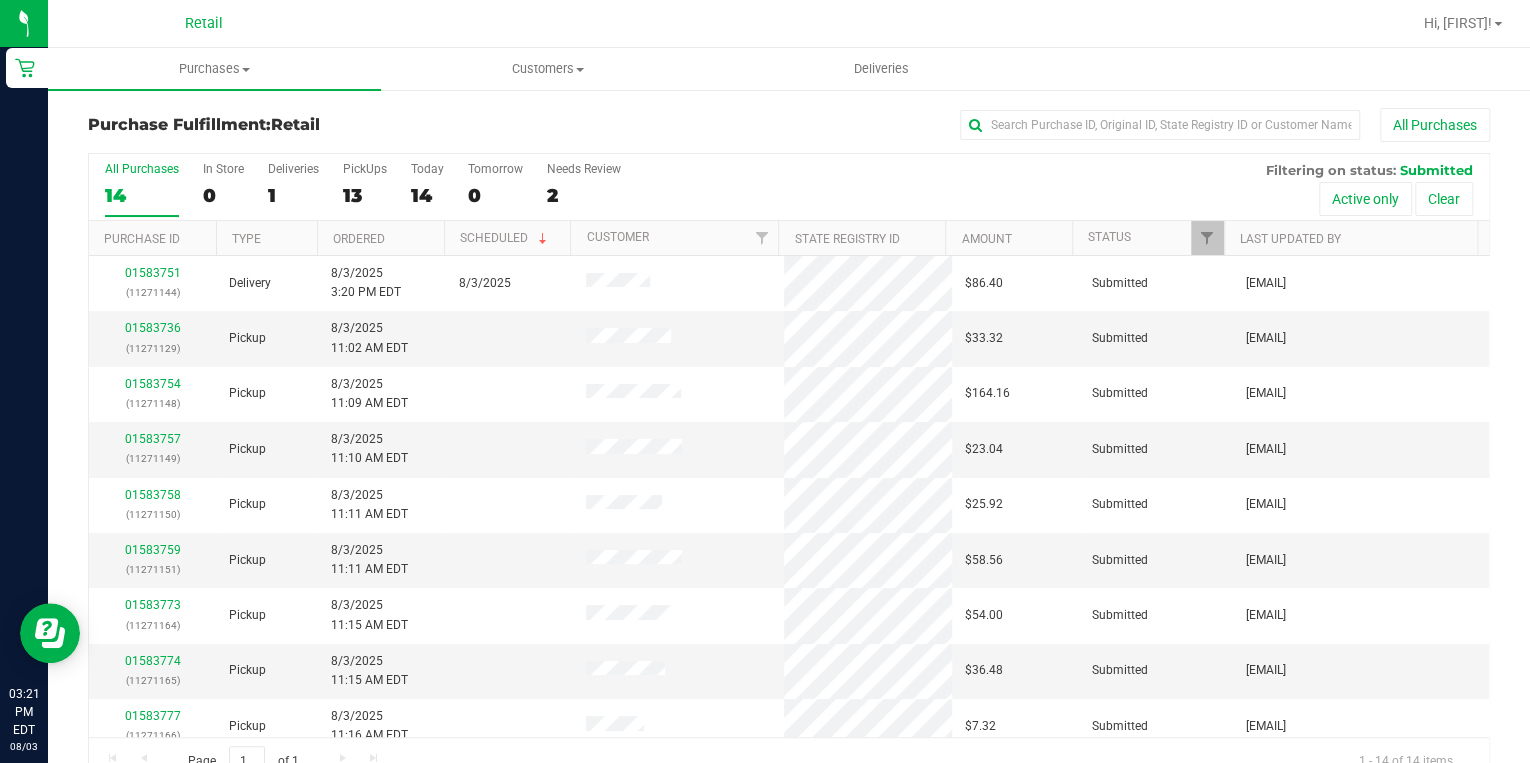 click on "All Purchases" at bounding box center [1022, 125] 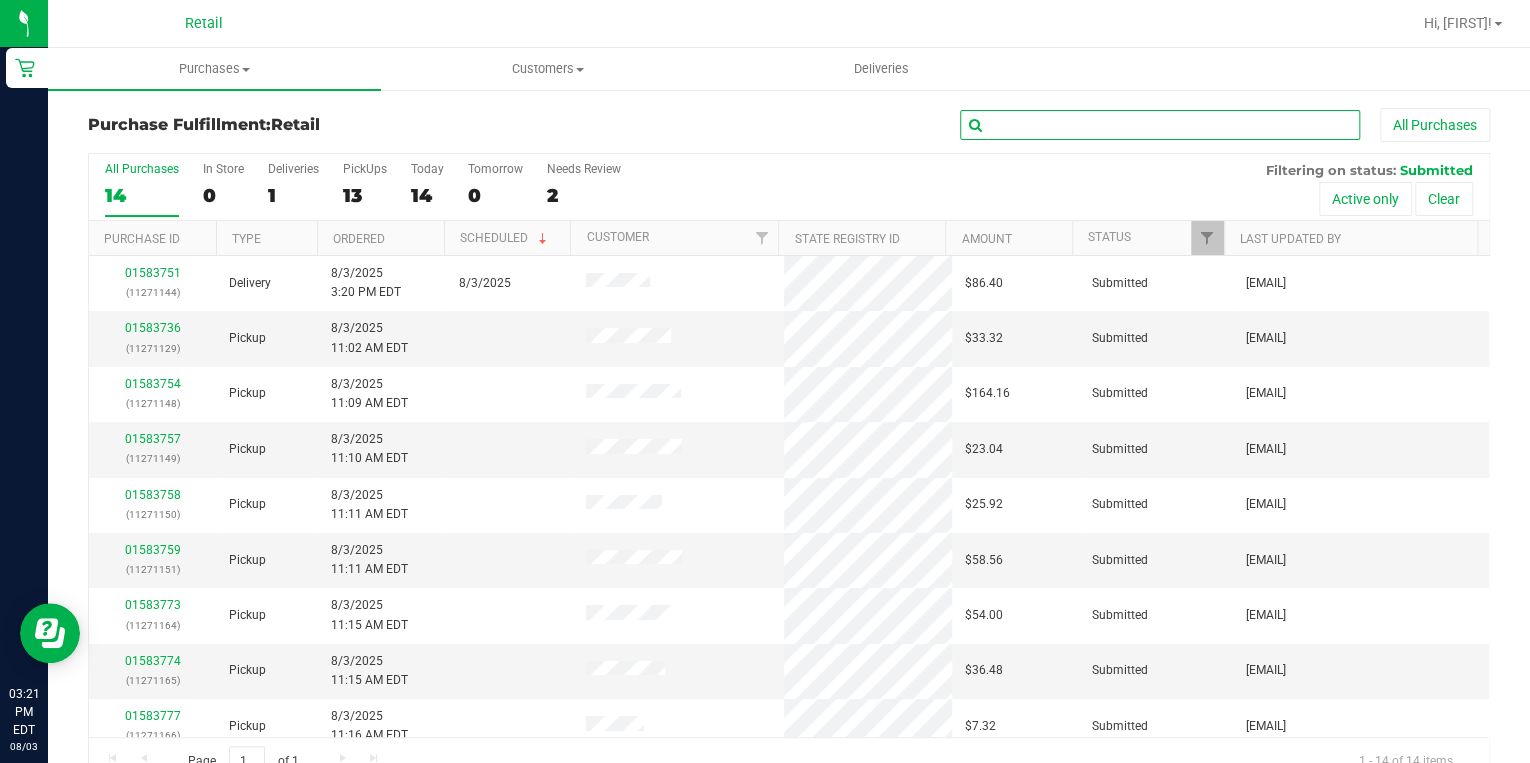 click at bounding box center [1160, 125] 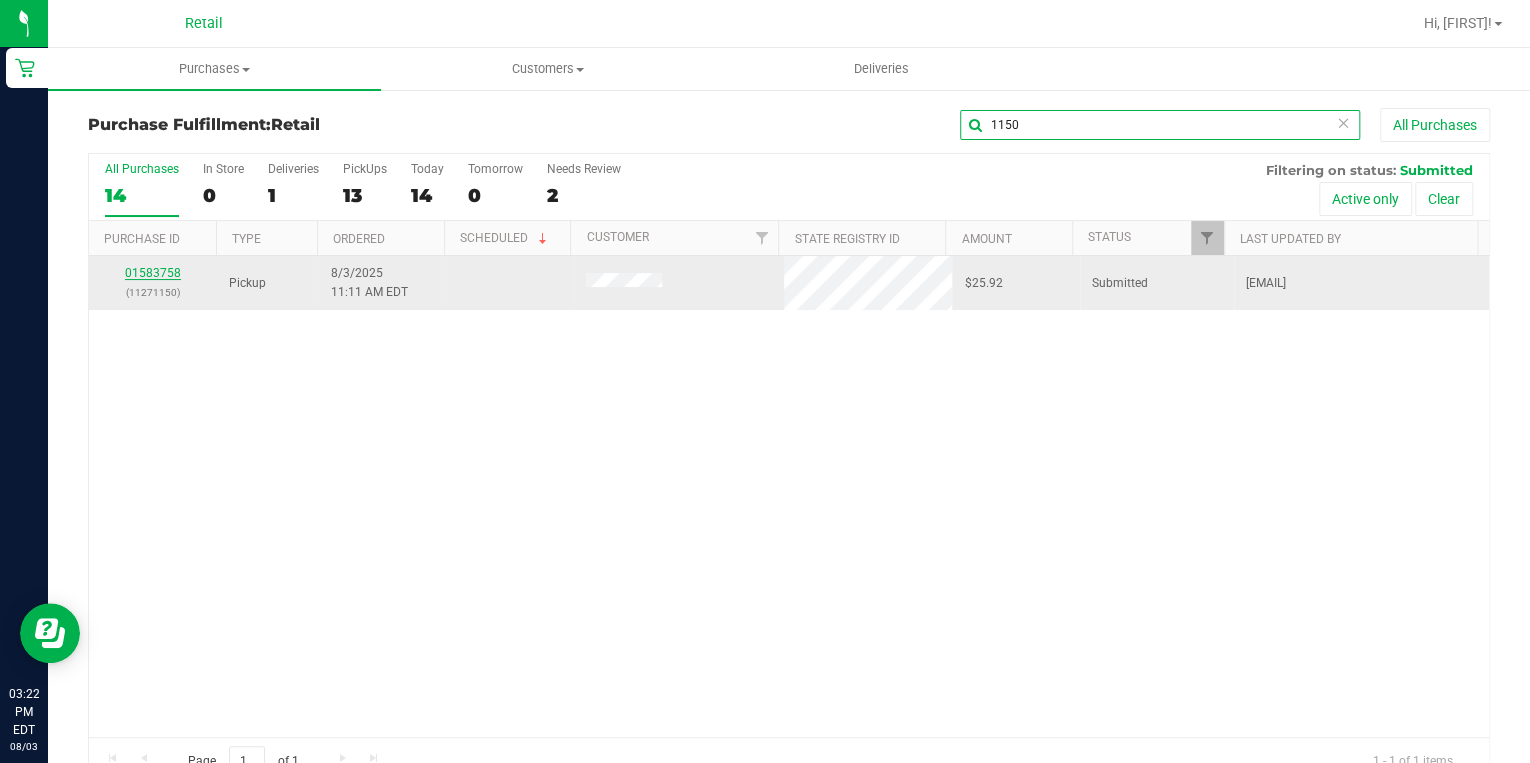 type on "1150" 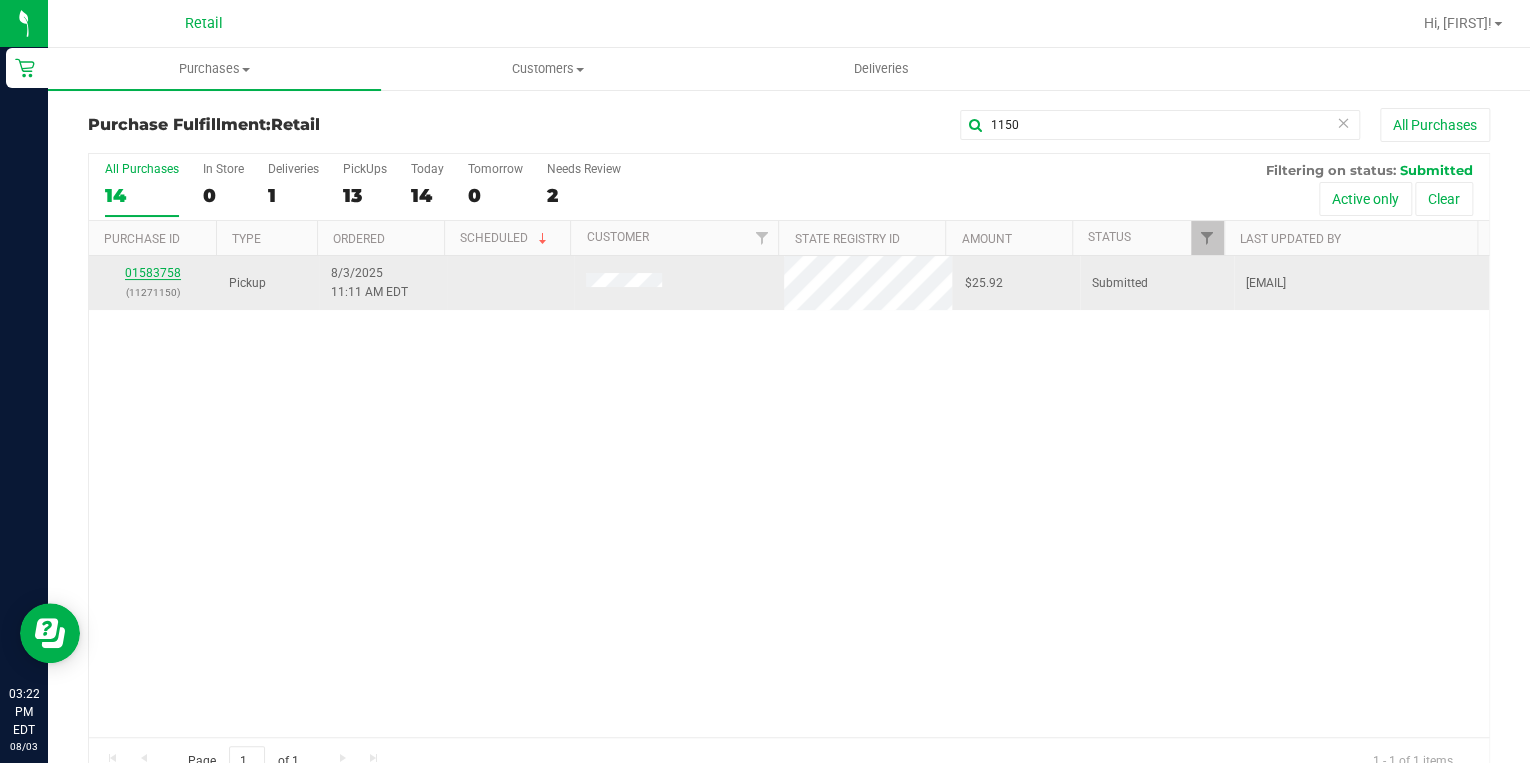 click on "01583758" at bounding box center (153, 273) 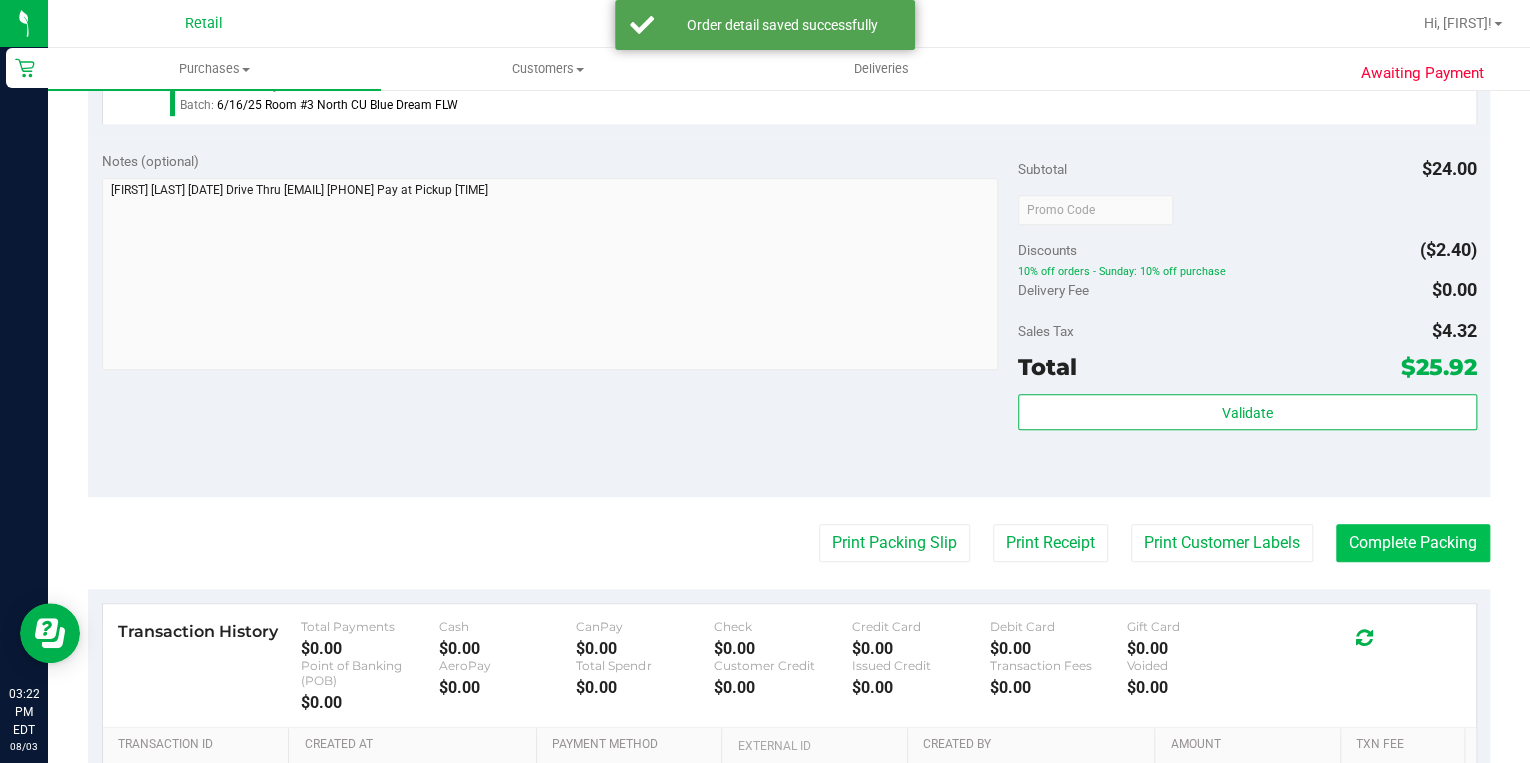 scroll, scrollTop: 640, scrollLeft: 0, axis: vertical 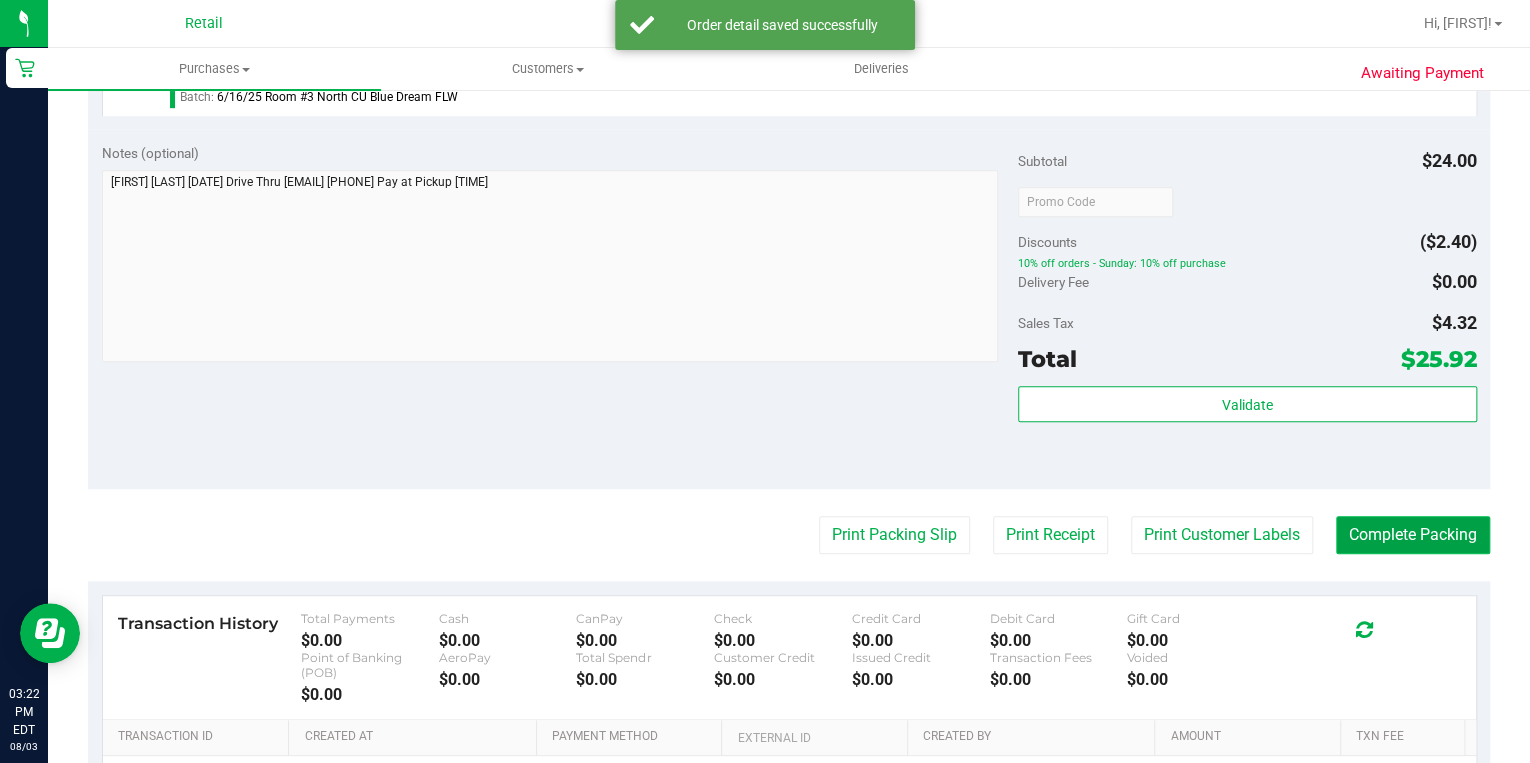 click on "Complete Packing" at bounding box center (1413, 535) 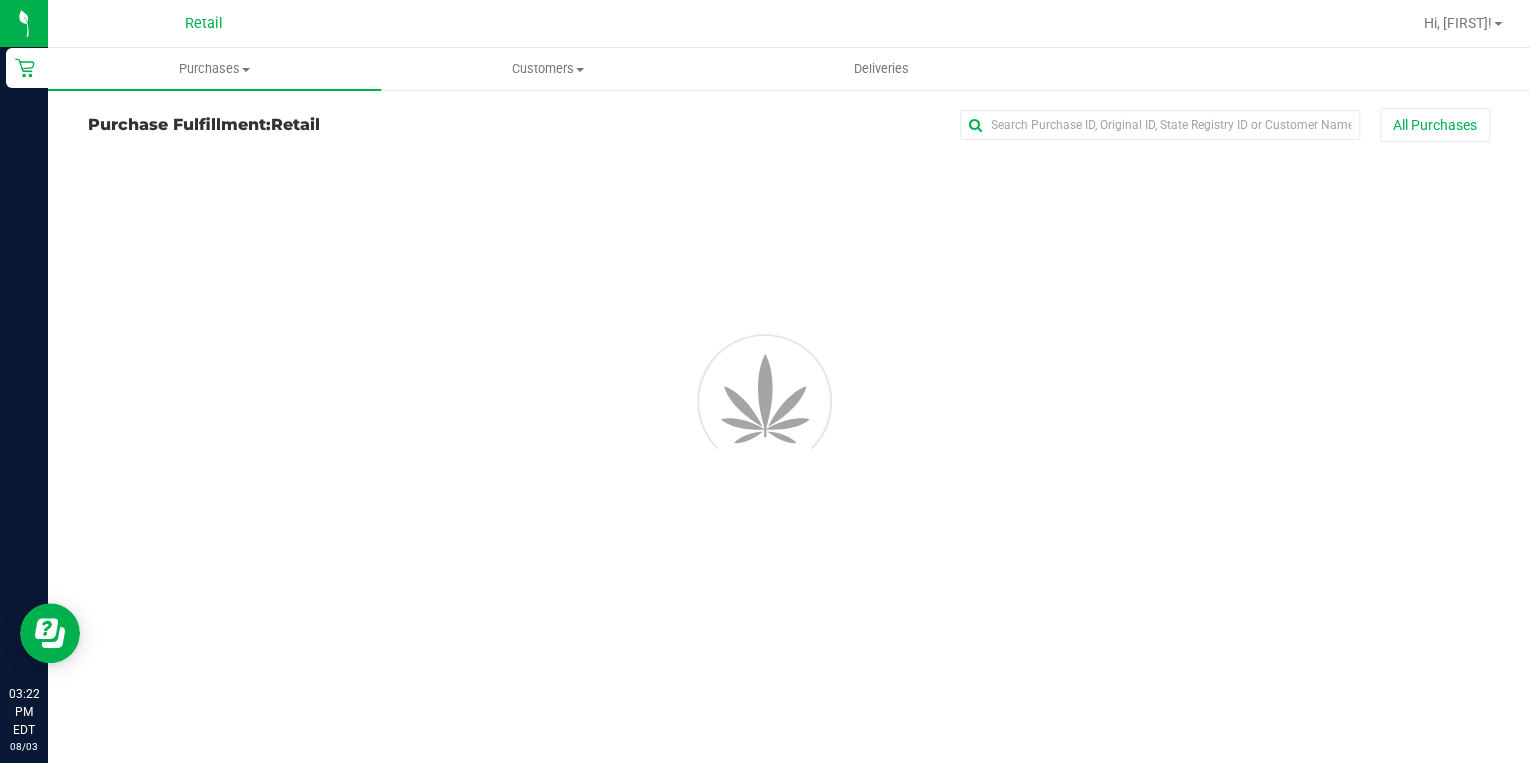 scroll, scrollTop: 0, scrollLeft: 0, axis: both 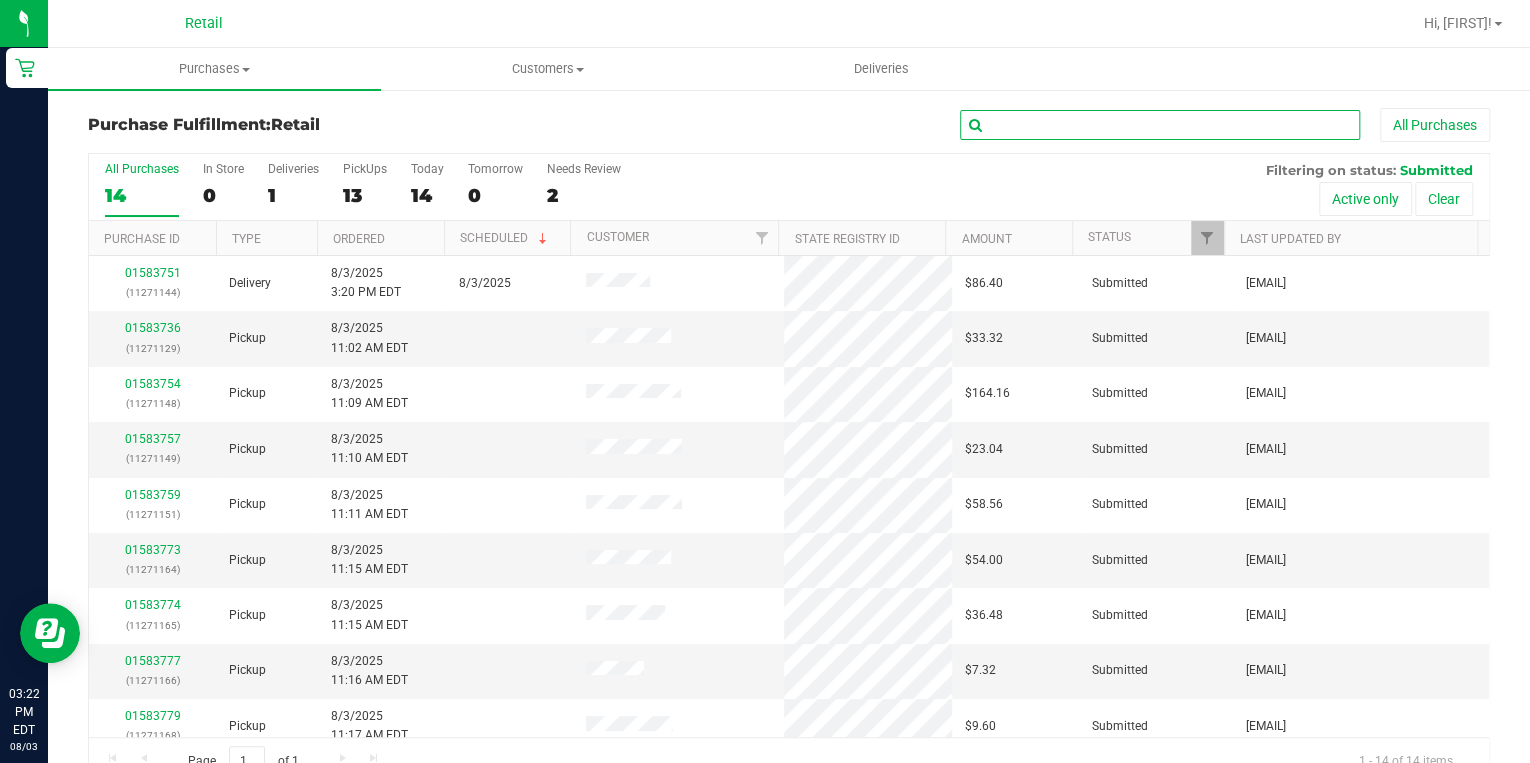 drag, startPoint x: 1000, startPoint y: 110, endPoint x: 1004, endPoint y: 129, distance: 19.416489 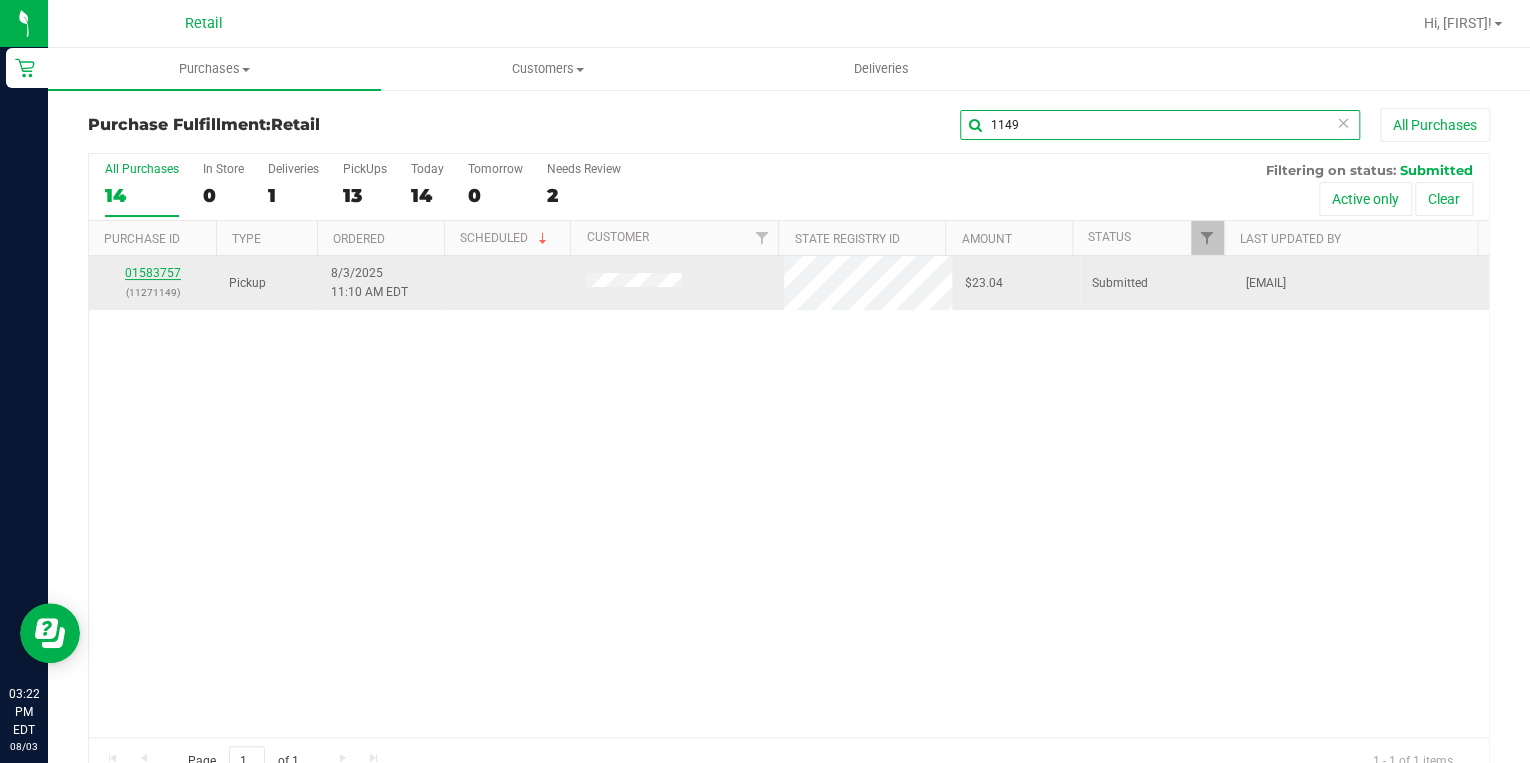 type on "1149" 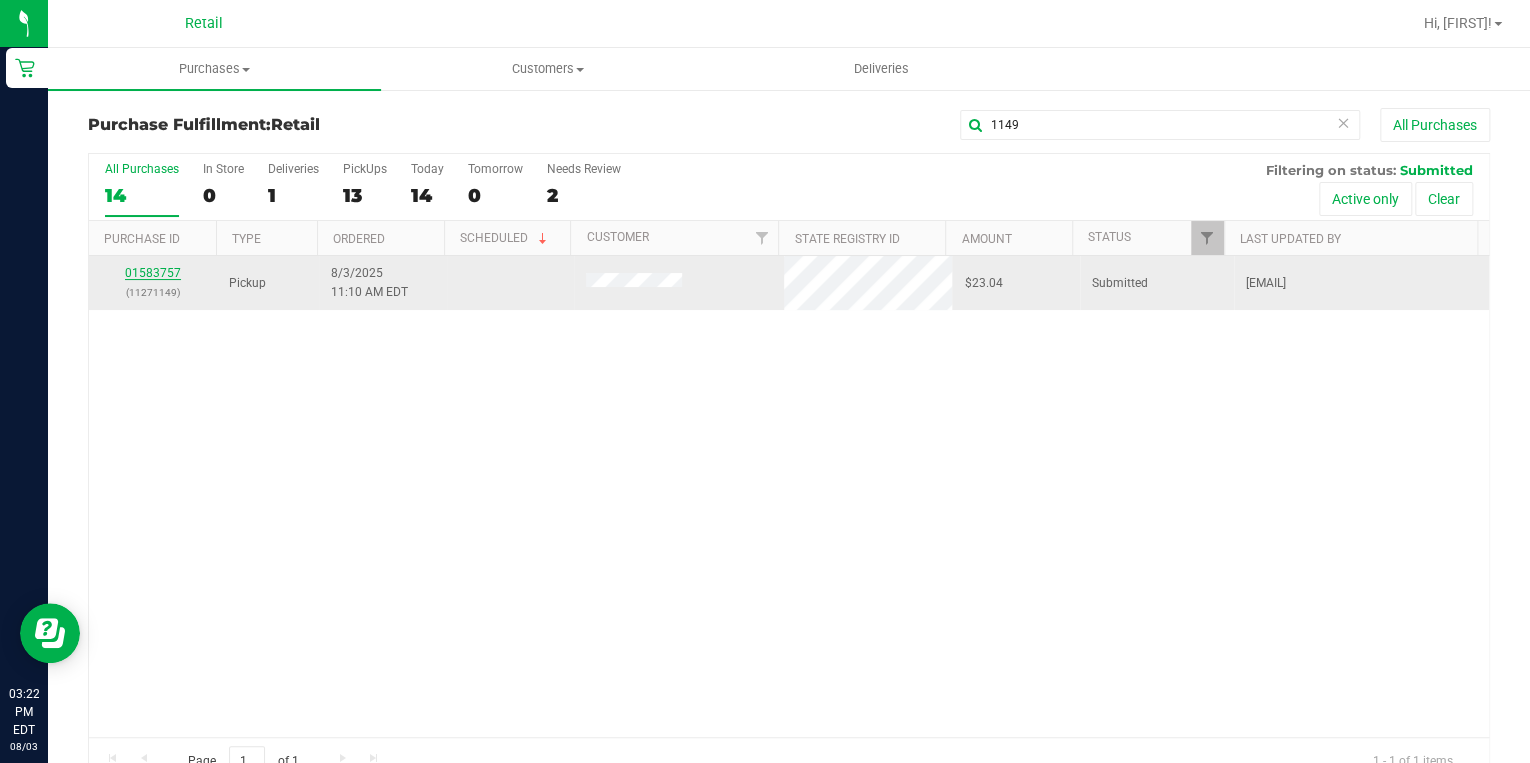 click on "01583757" at bounding box center [153, 273] 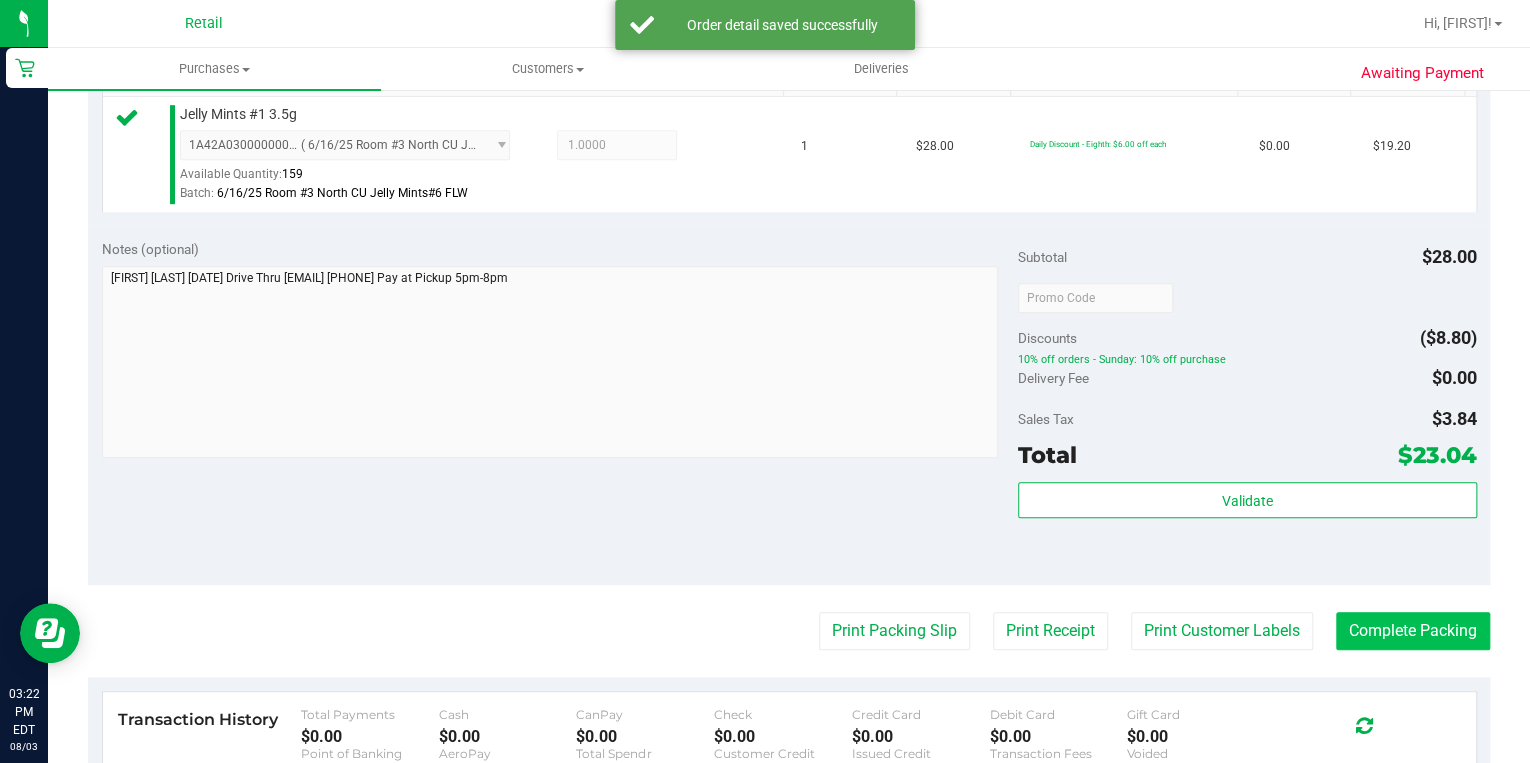 scroll, scrollTop: 560, scrollLeft: 0, axis: vertical 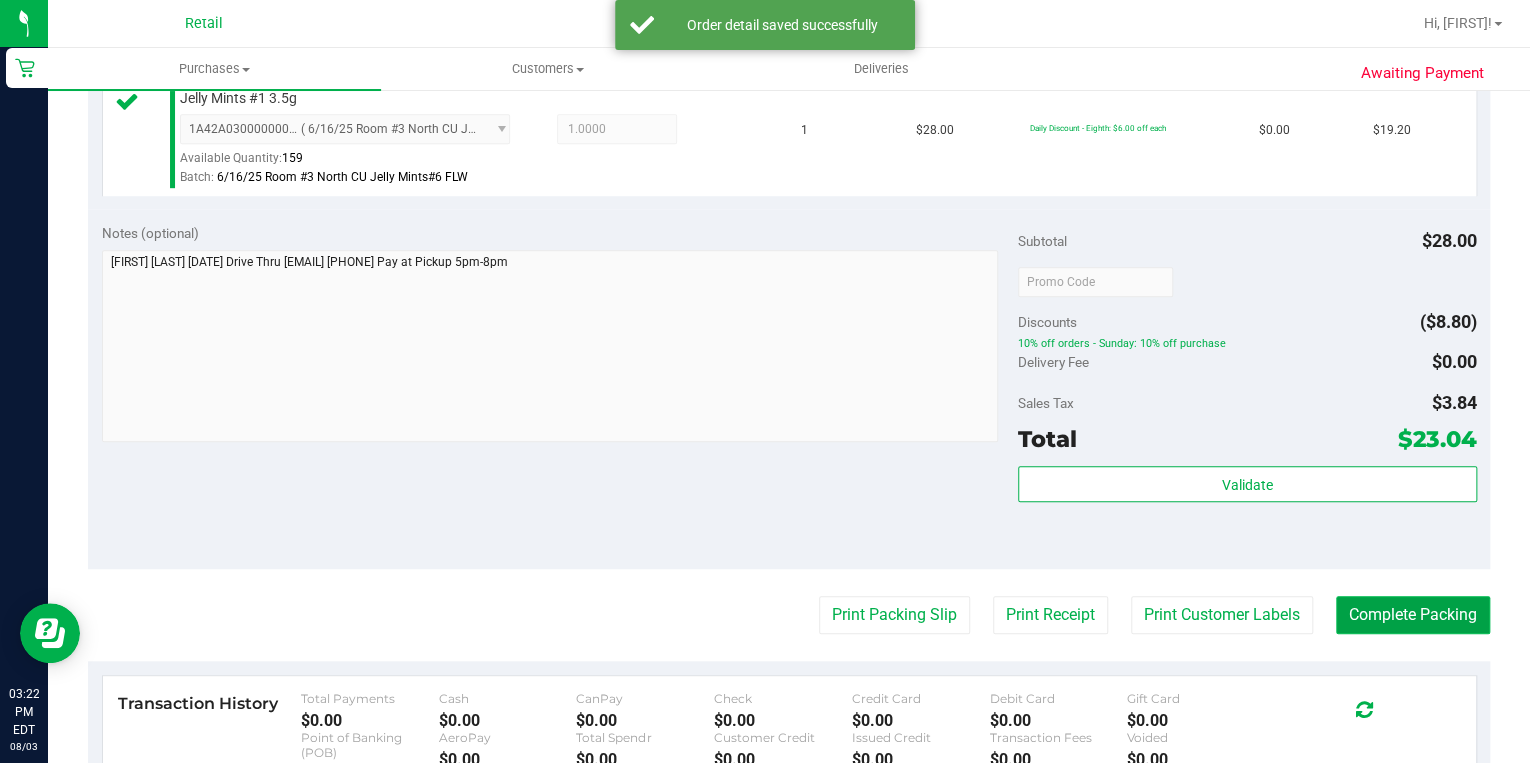 click on "Complete Packing" at bounding box center [1413, 615] 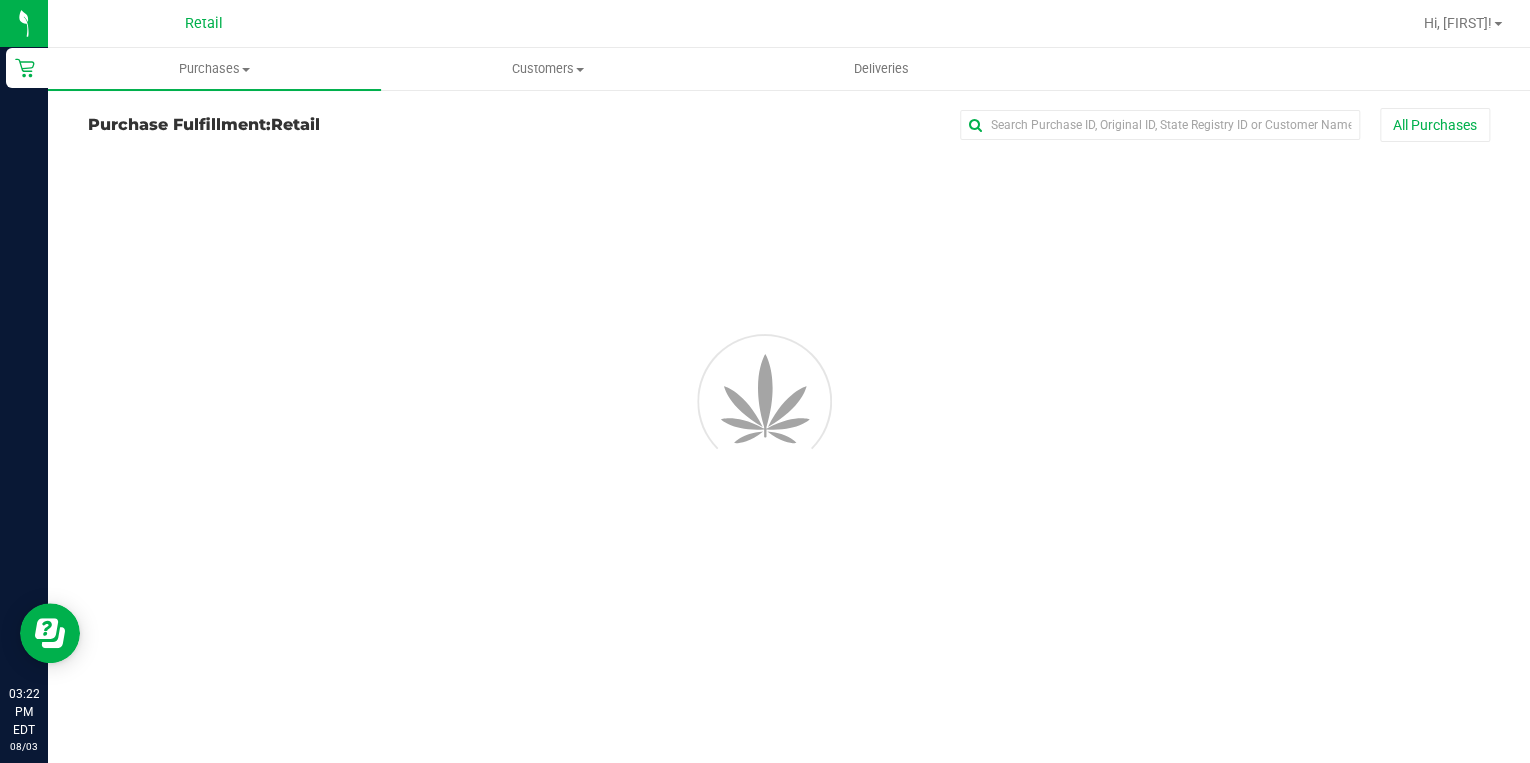scroll, scrollTop: 0, scrollLeft: 0, axis: both 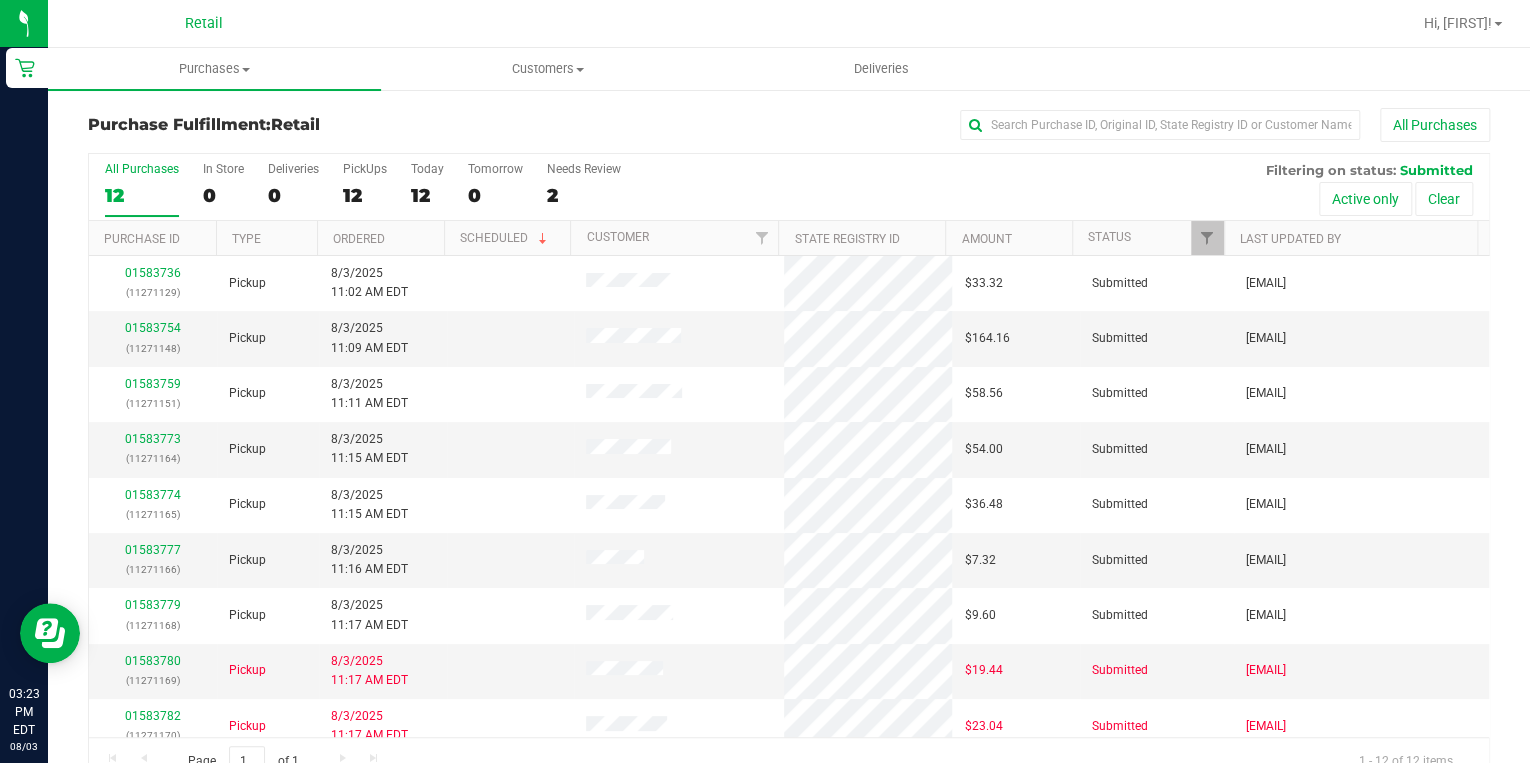 click on "Purchase Fulfillment:
Retail
All Purchases" at bounding box center [789, 130] 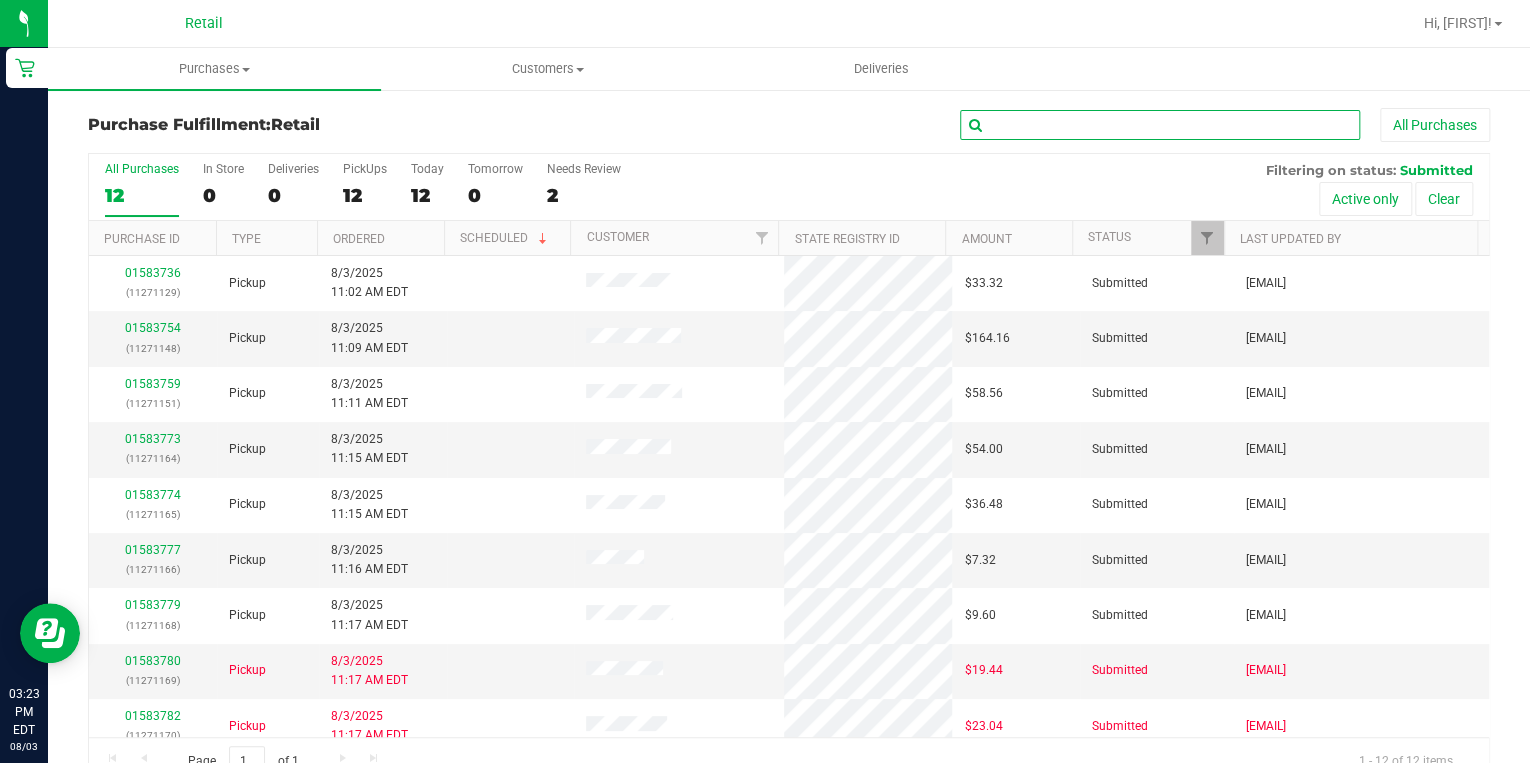 click at bounding box center [1160, 125] 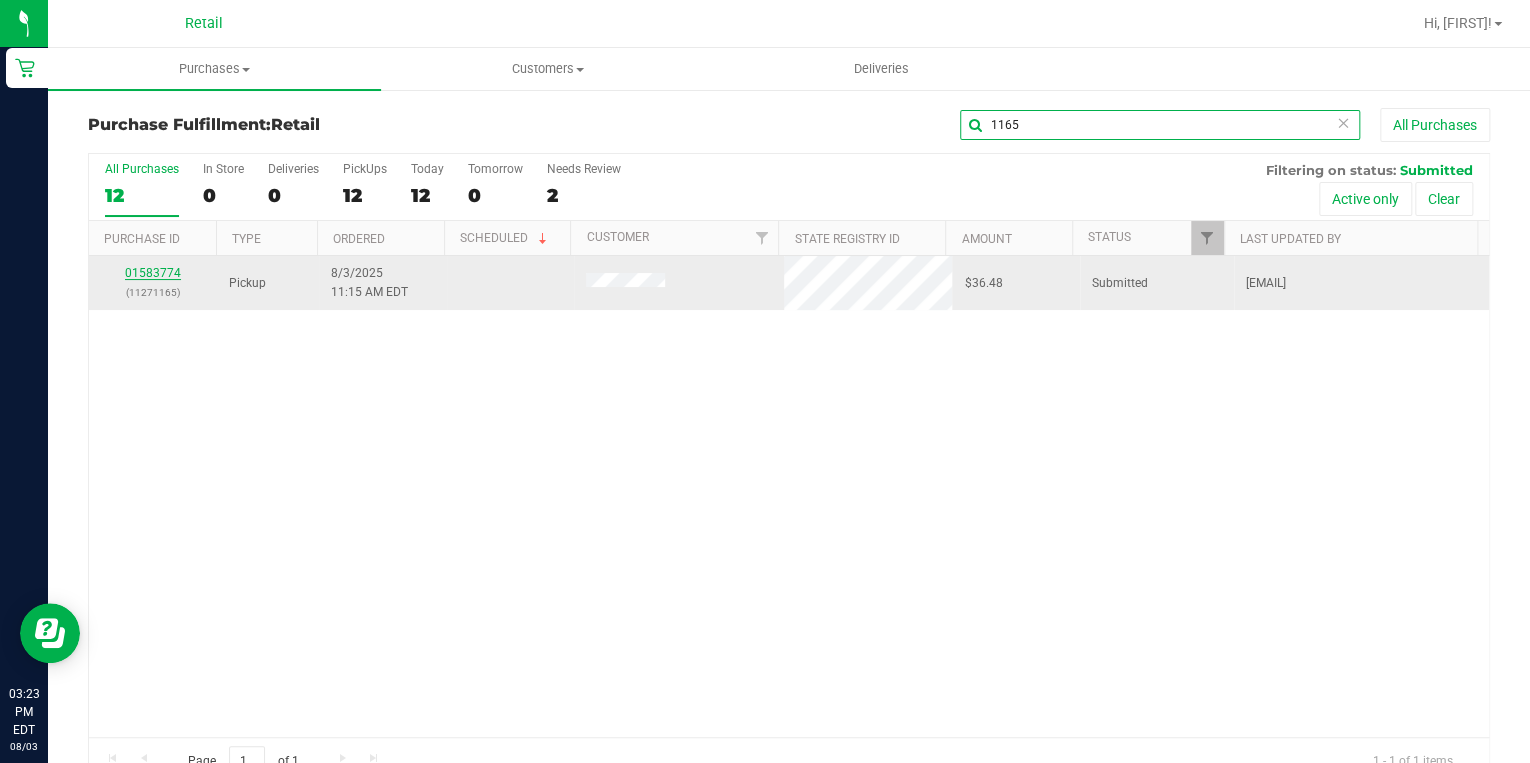 type on "1165" 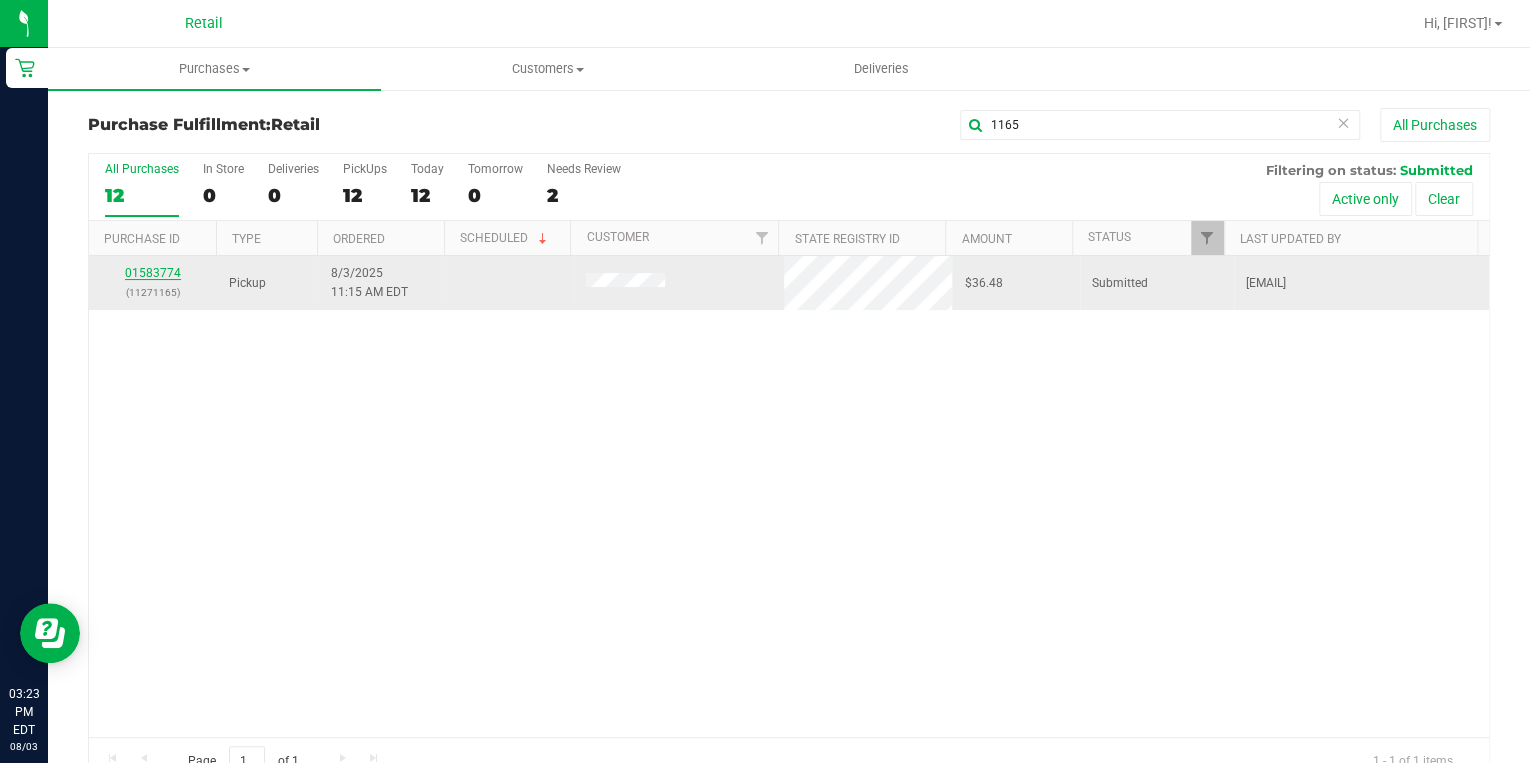 click on "01583774" at bounding box center [153, 273] 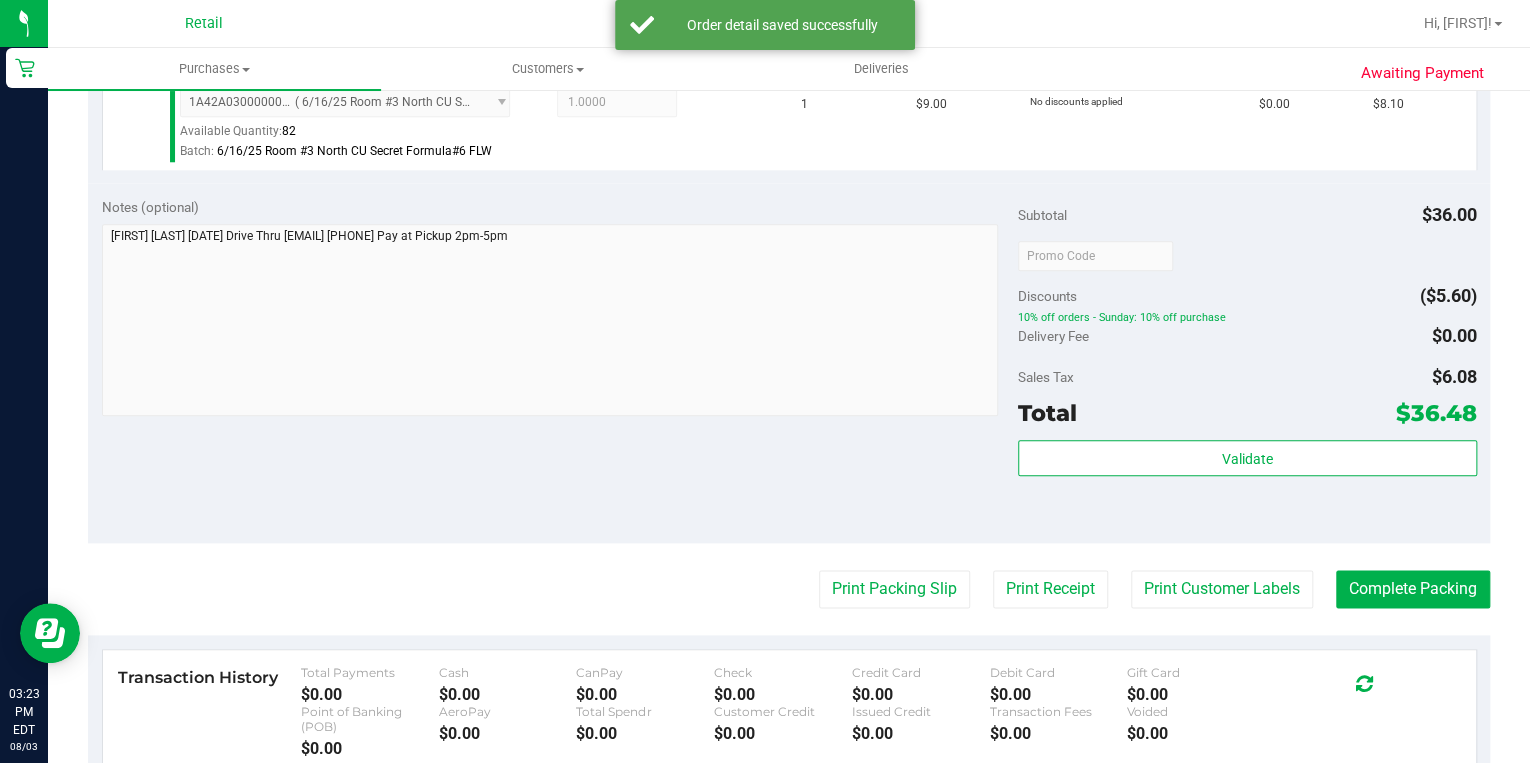 scroll, scrollTop: 1040, scrollLeft: 0, axis: vertical 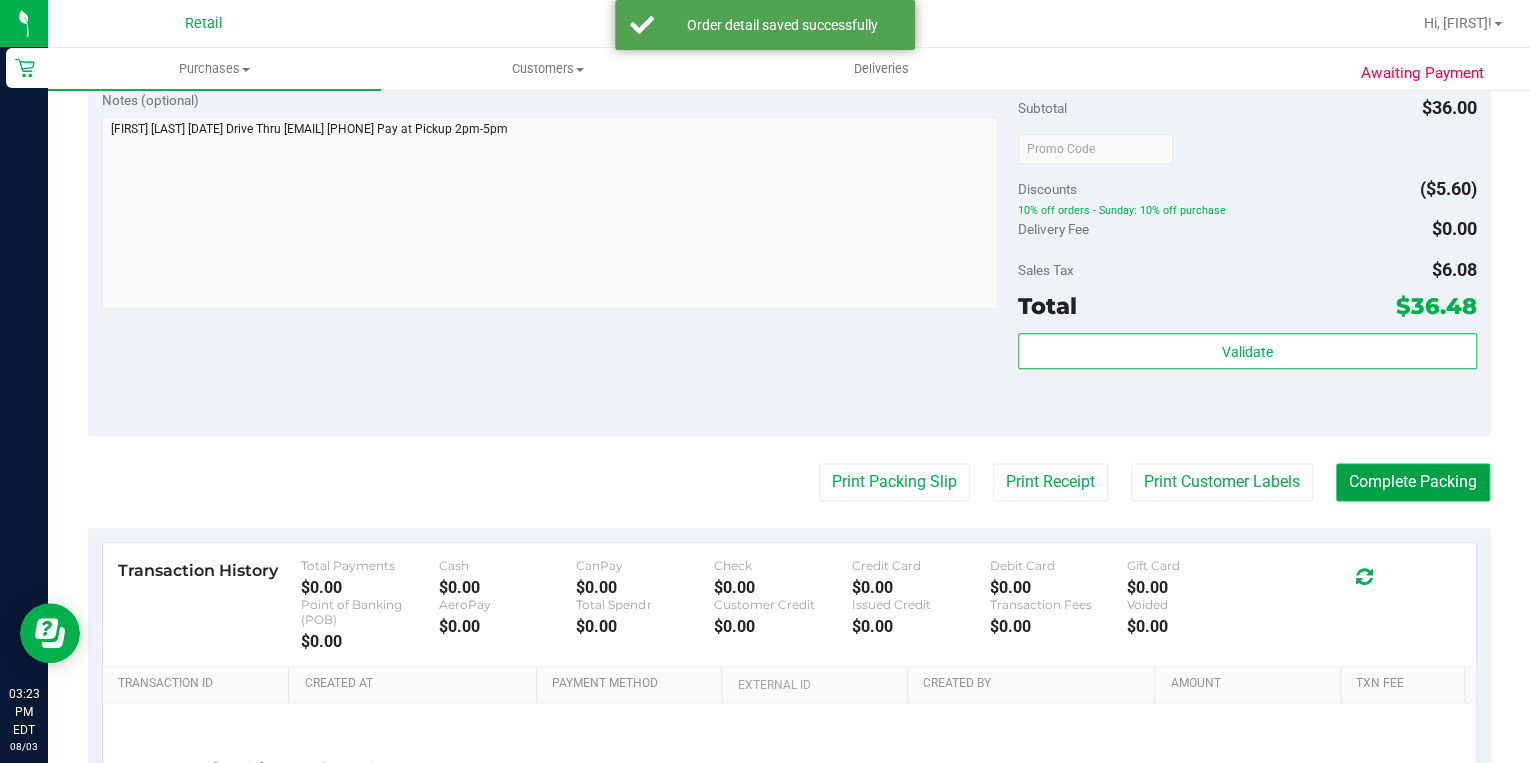 click on "Complete Packing" at bounding box center [1413, 482] 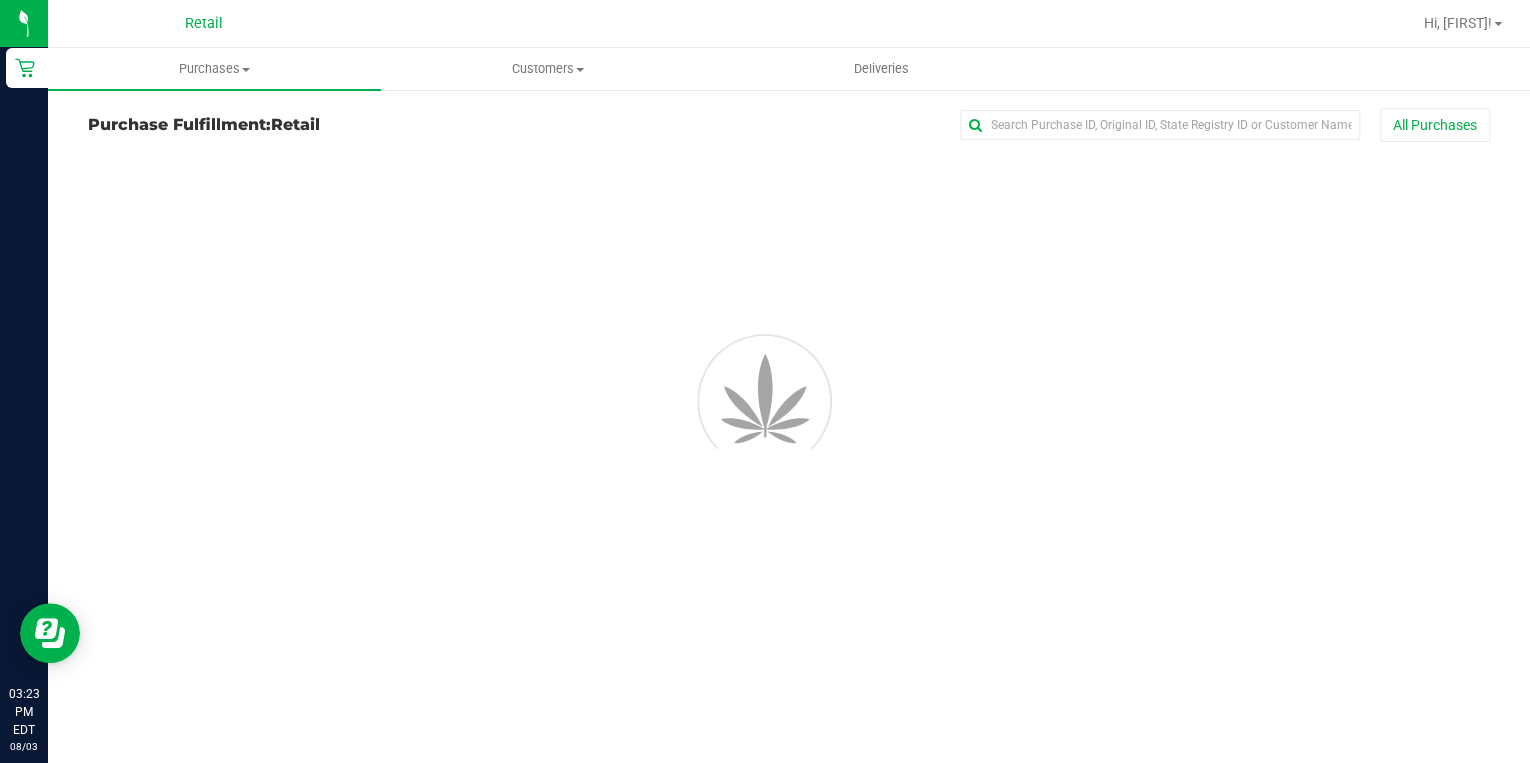 scroll, scrollTop: 0, scrollLeft: 0, axis: both 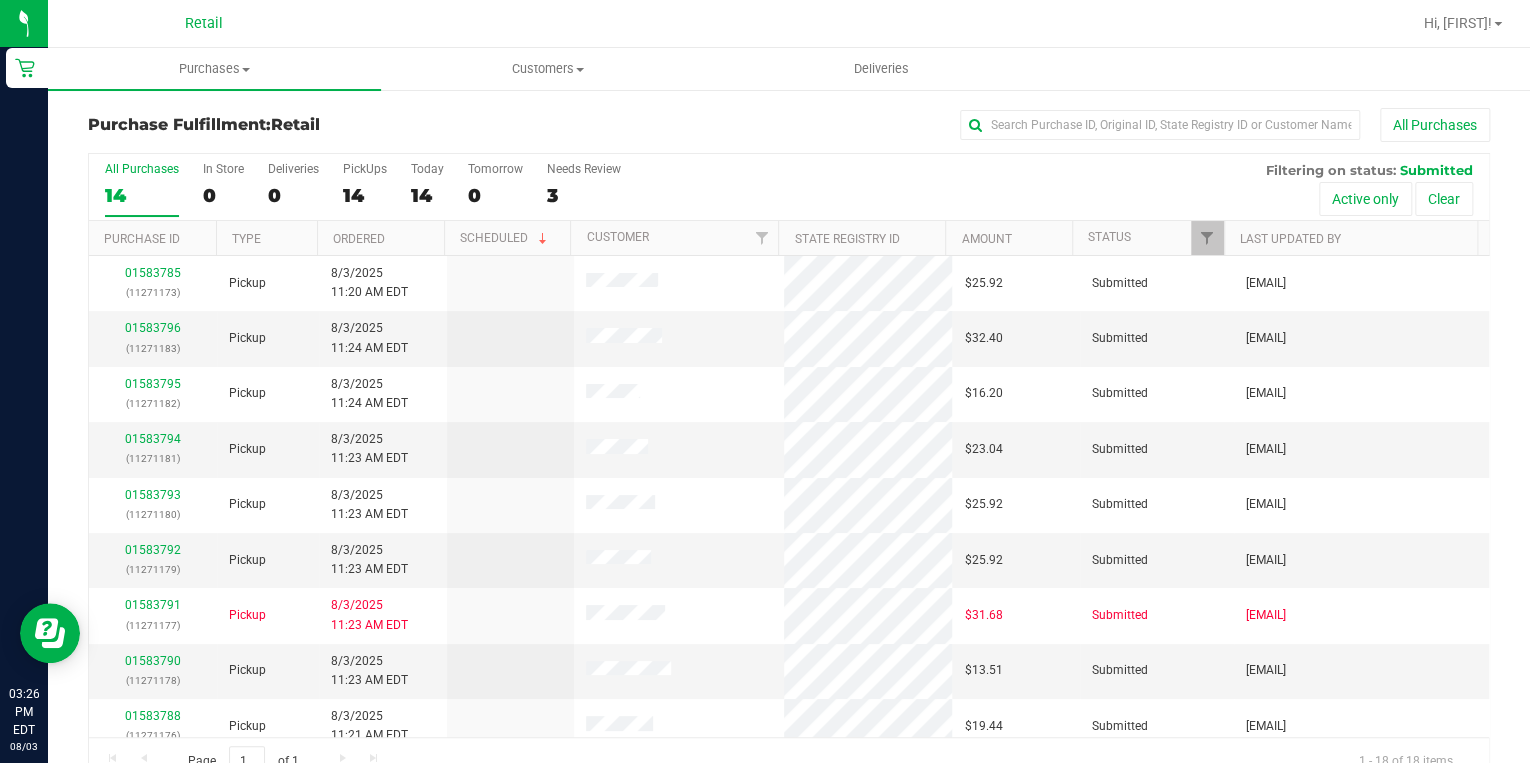 click on "All Purchases" at bounding box center [1022, 125] 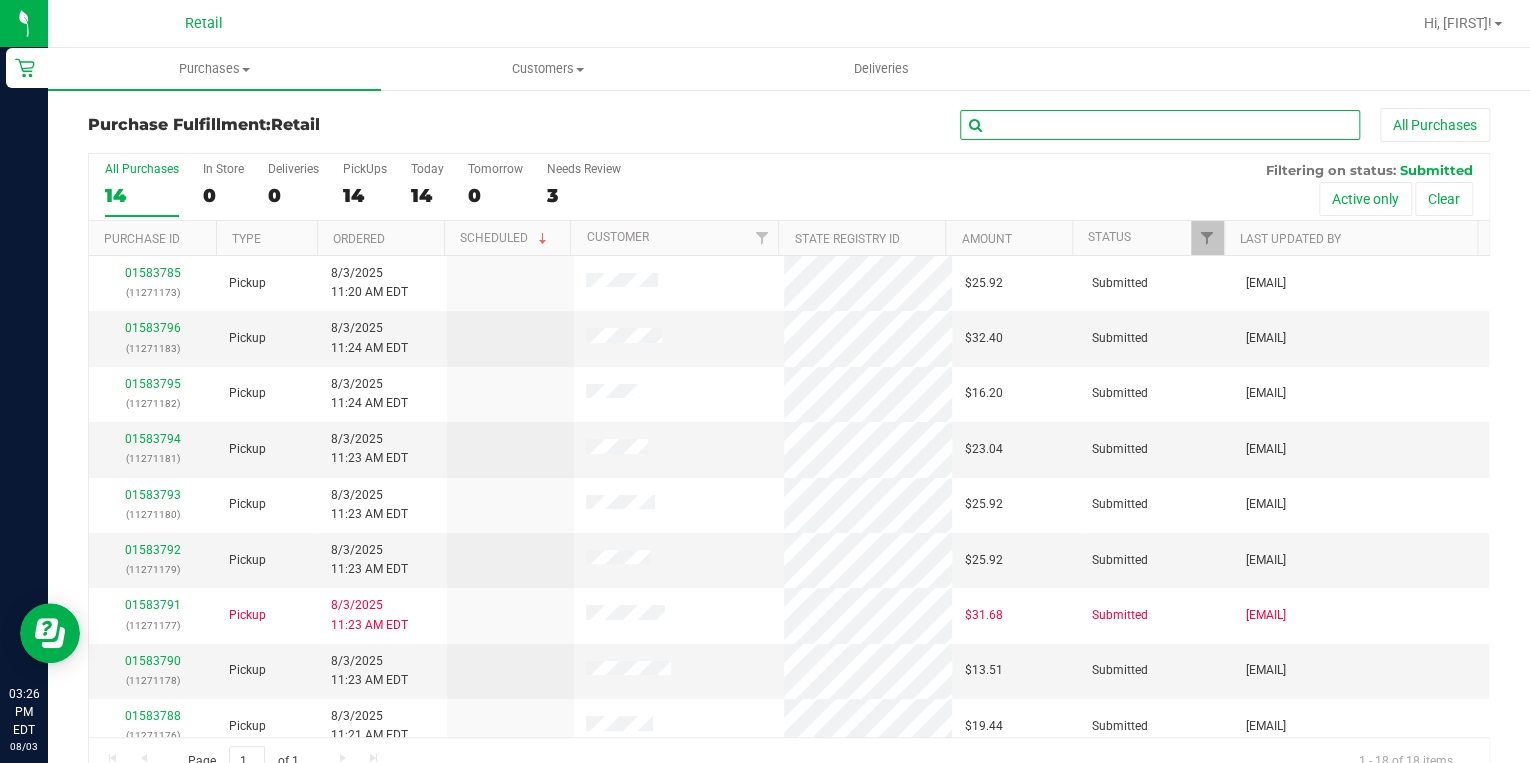 click at bounding box center (1160, 125) 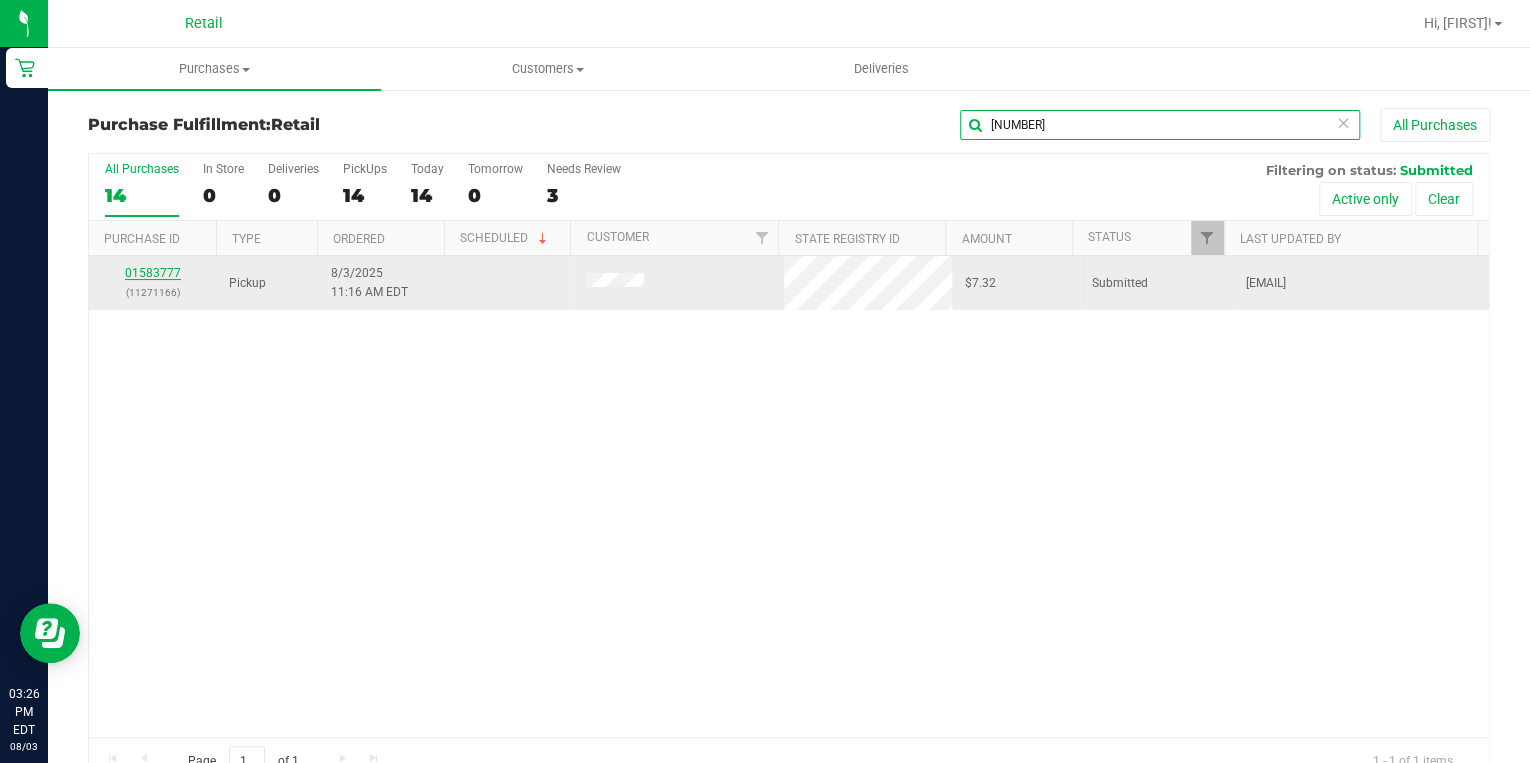 type on "[NUMBER]" 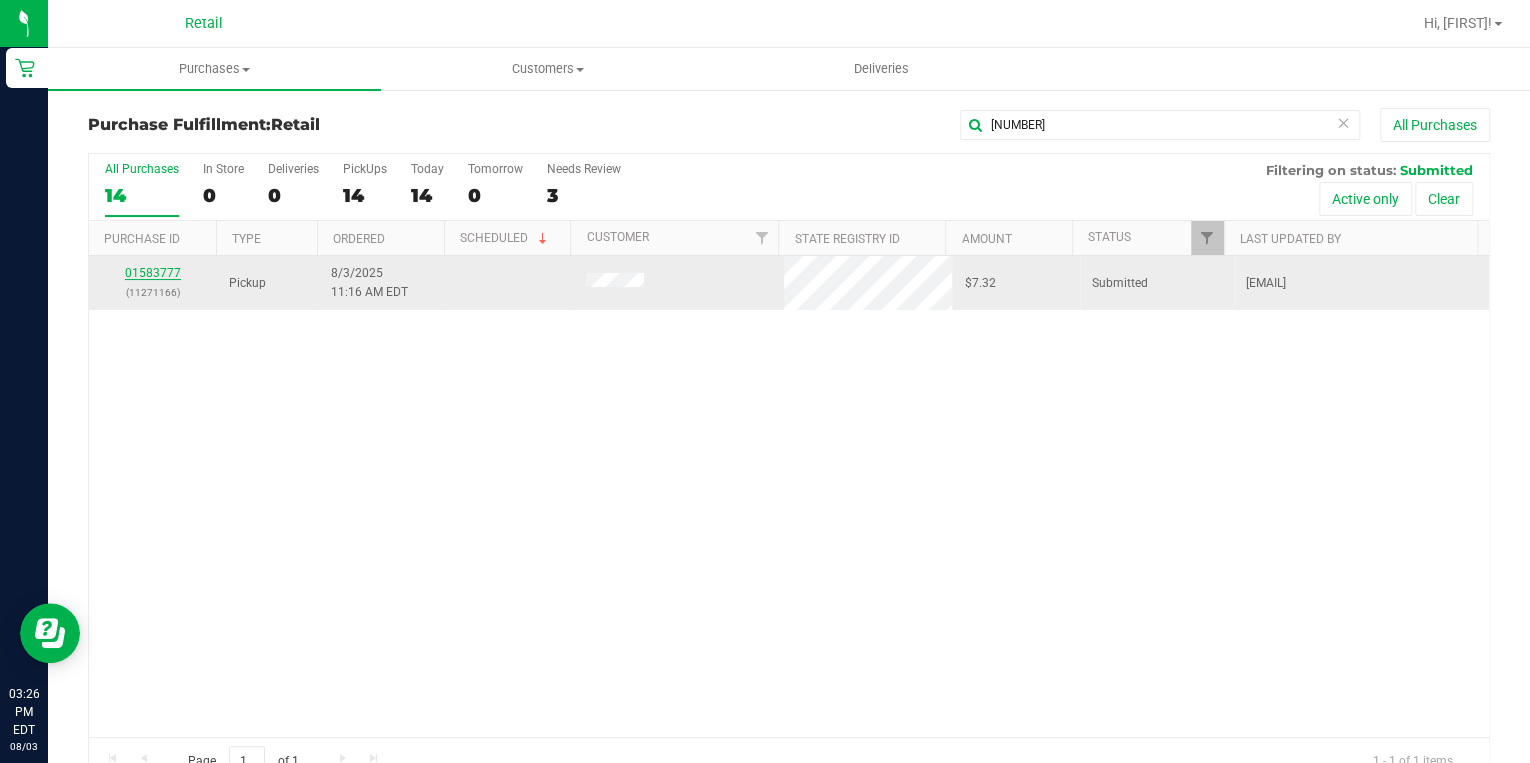 click on "01583777" at bounding box center (153, 273) 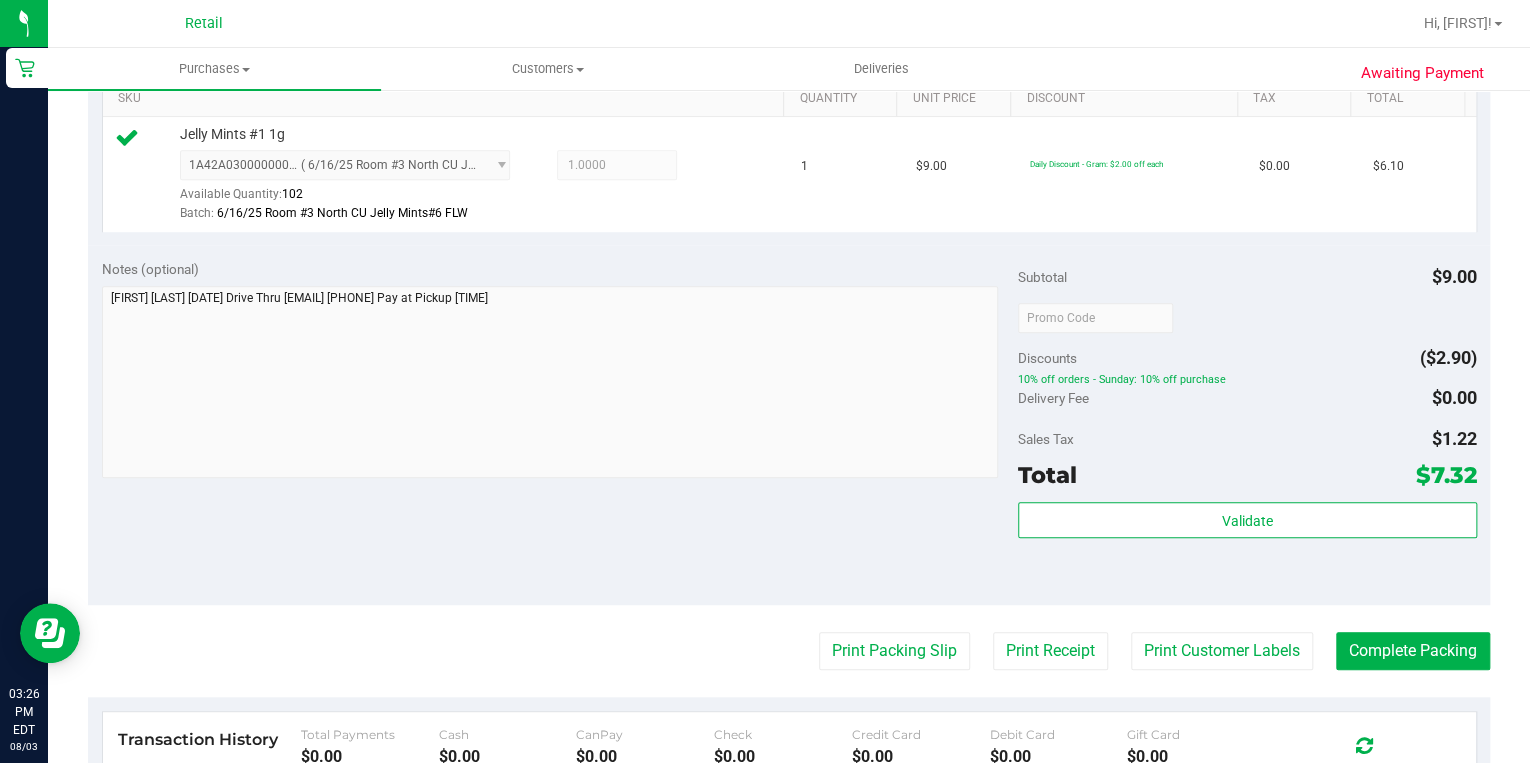 scroll, scrollTop: 560, scrollLeft: 0, axis: vertical 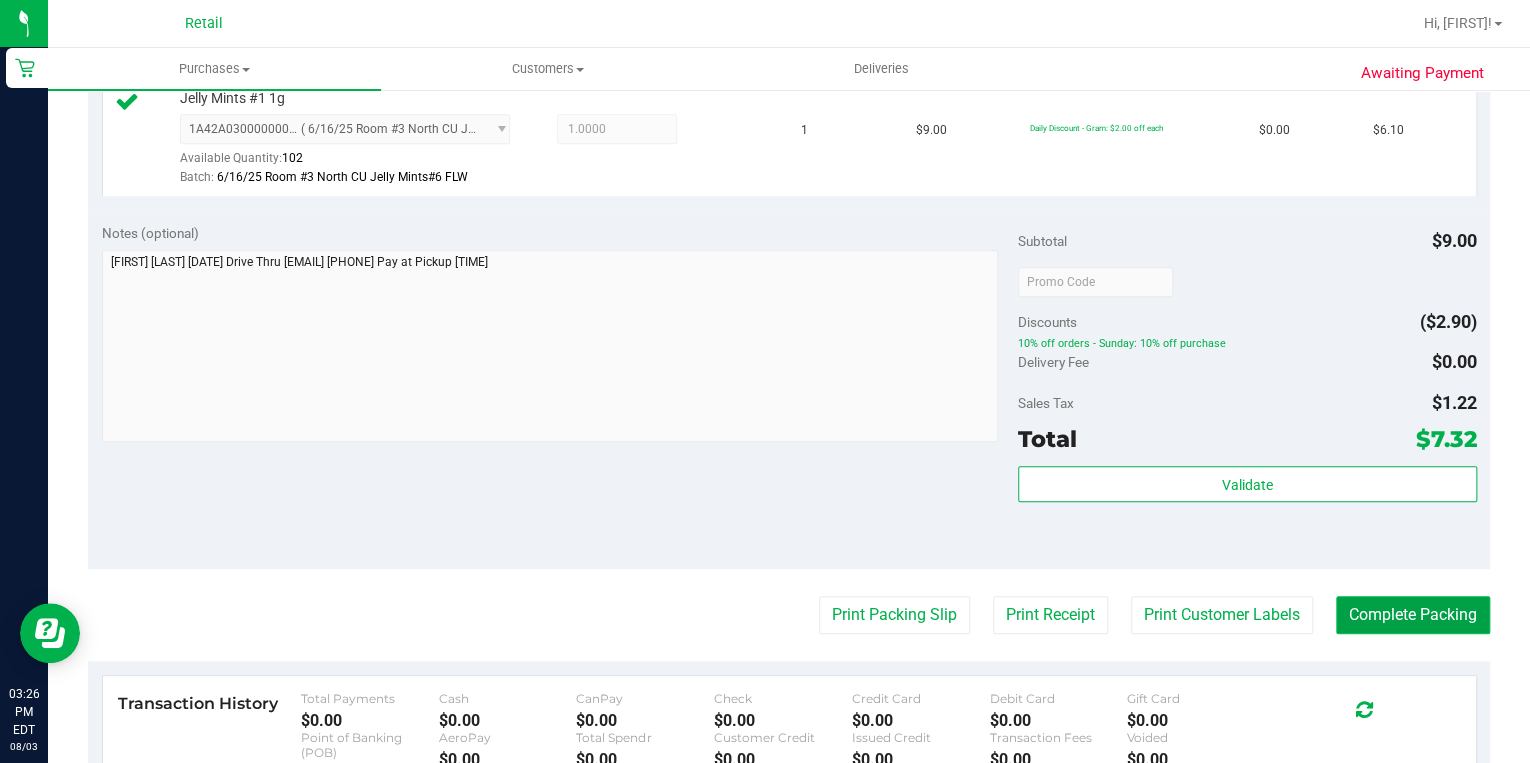 click on "Complete Packing" at bounding box center [1413, 615] 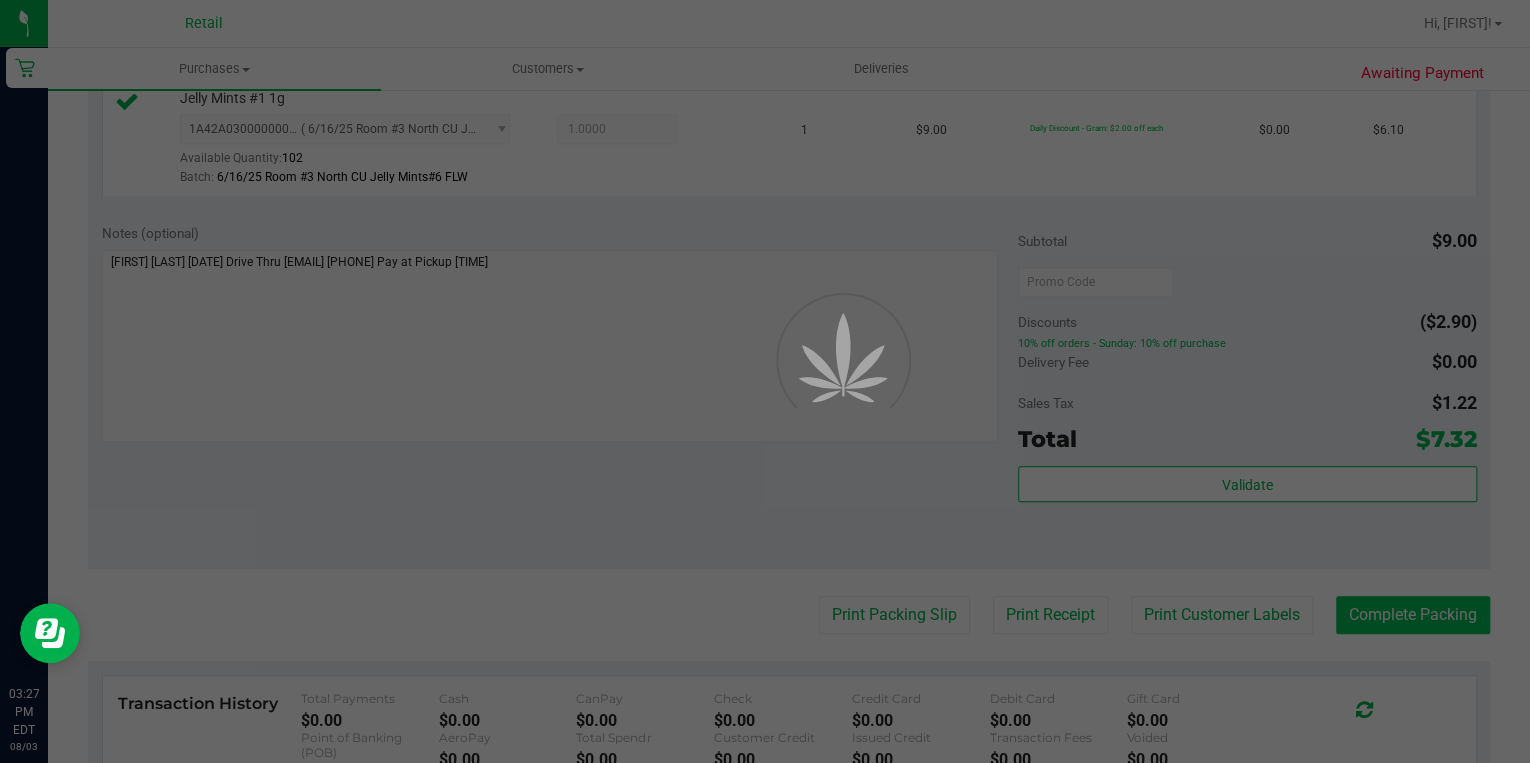 scroll, scrollTop: 0, scrollLeft: 0, axis: both 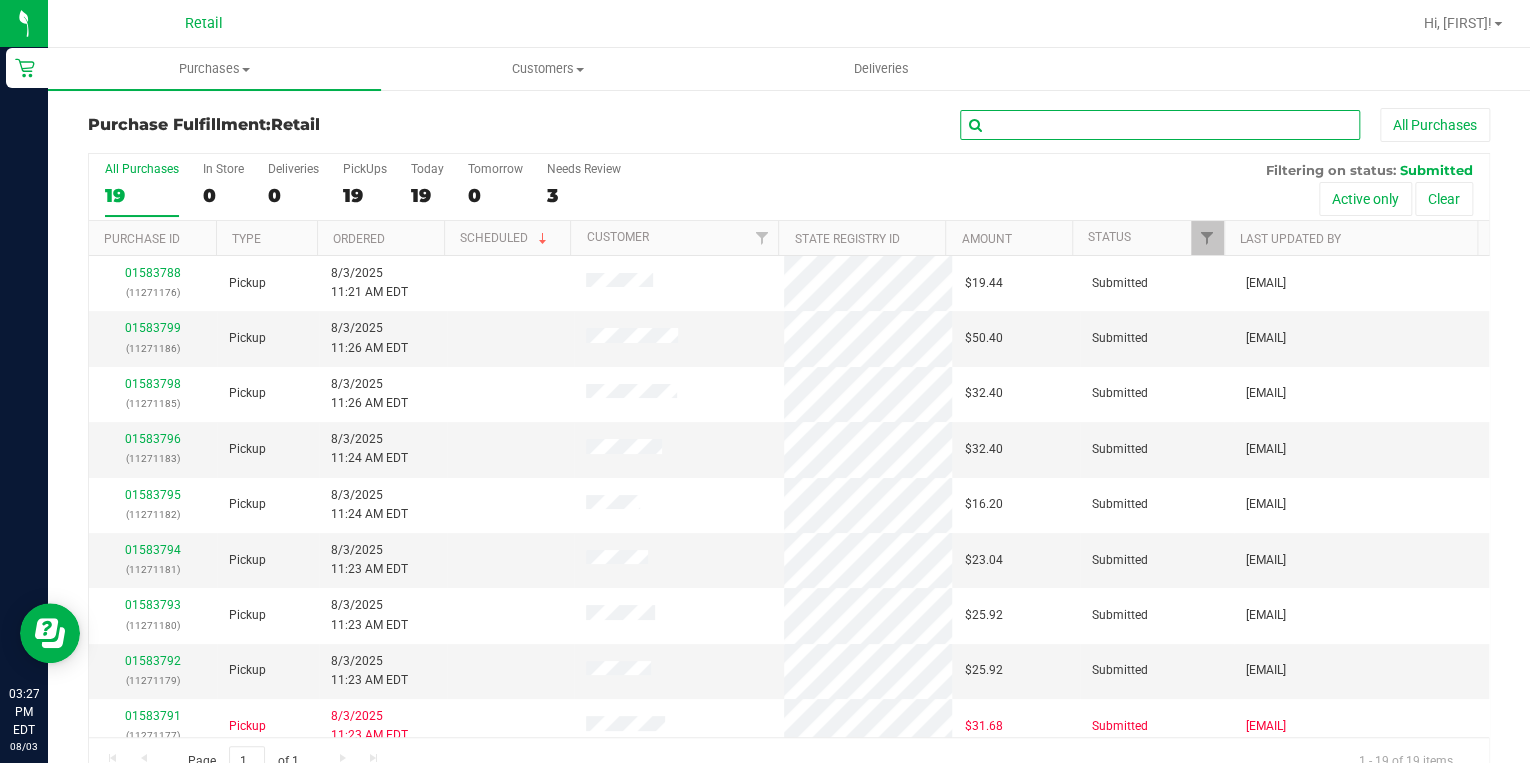 click at bounding box center [1160, 125] 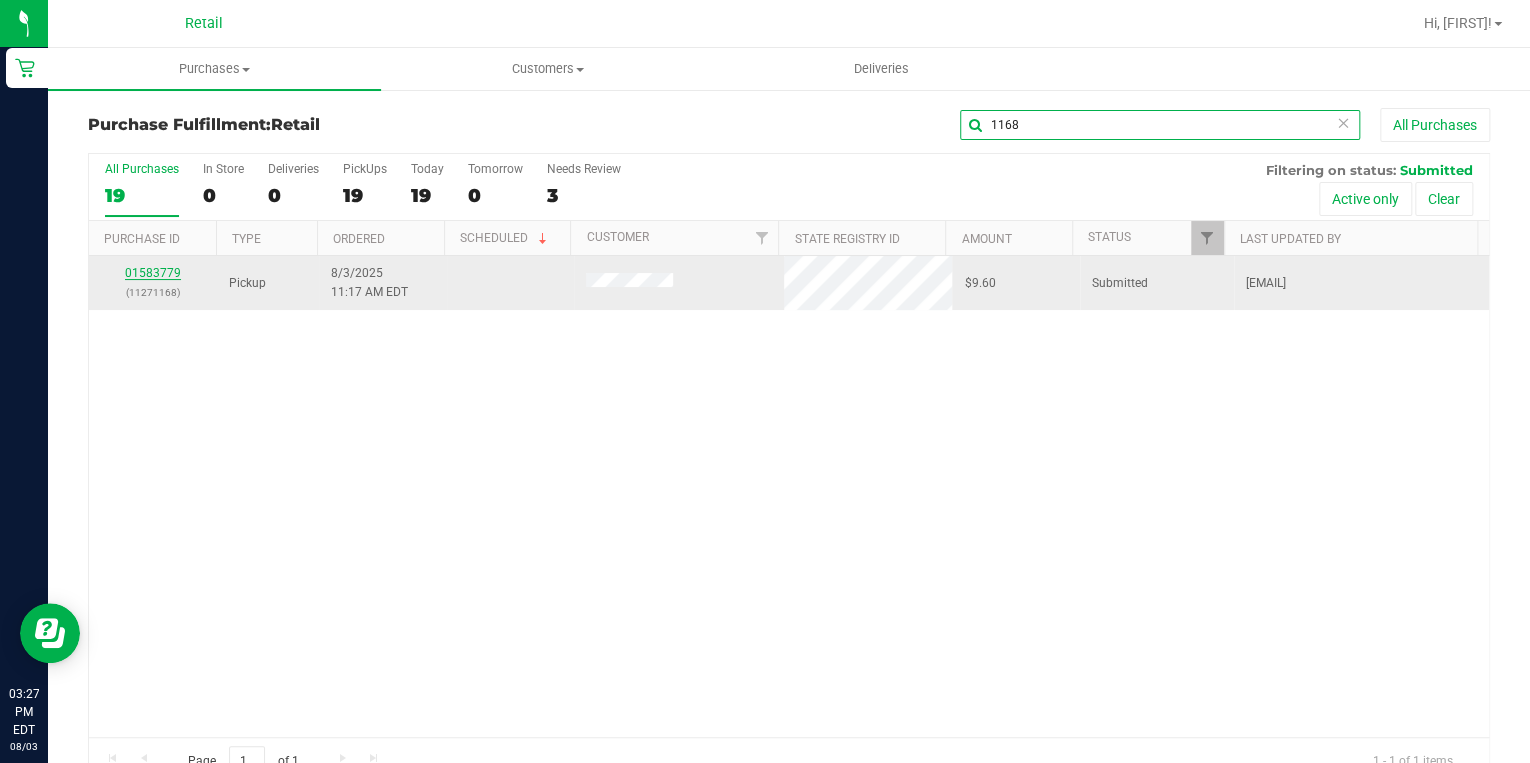type on "1168" 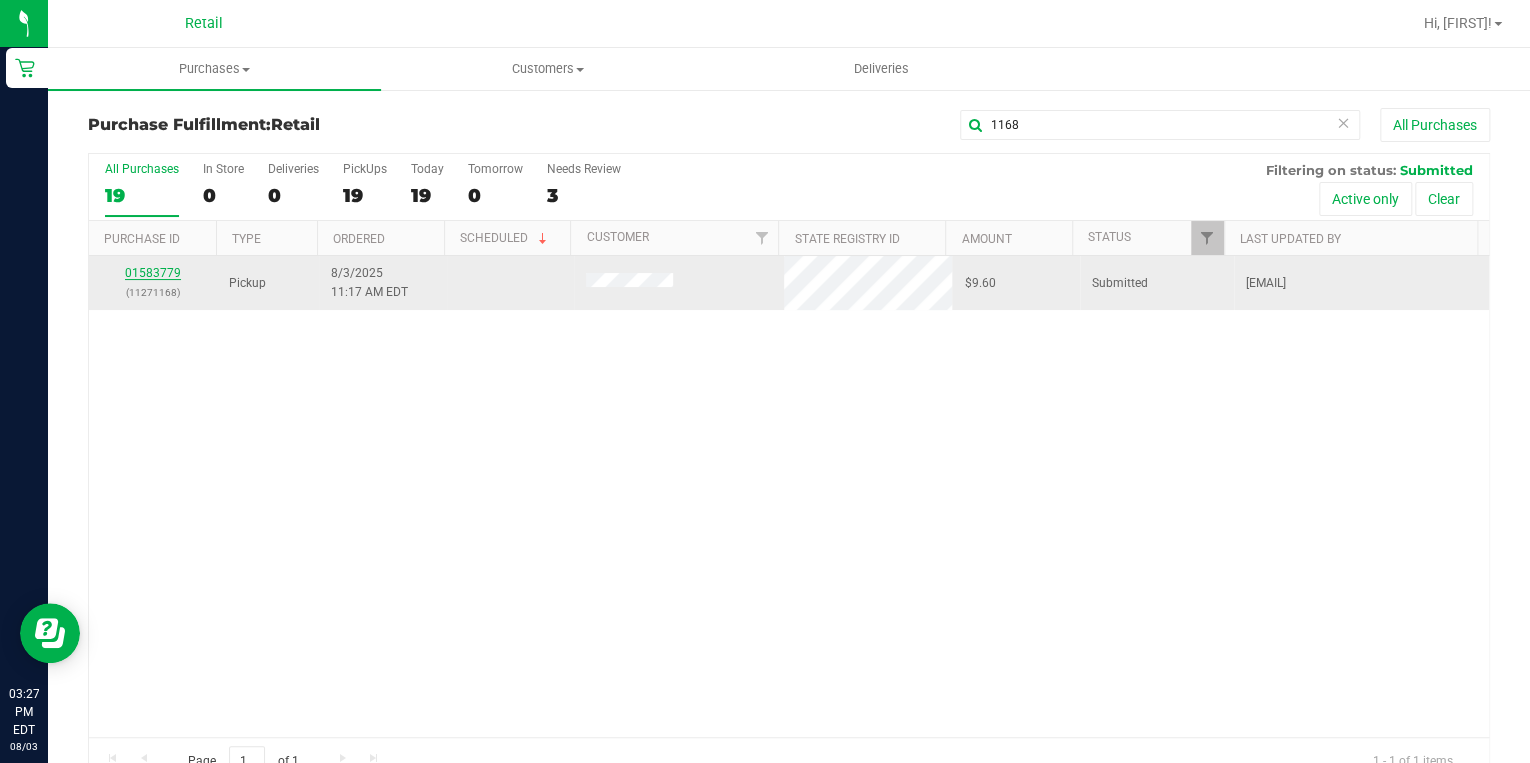 click on "01583779" at bounding box center [153, 273] 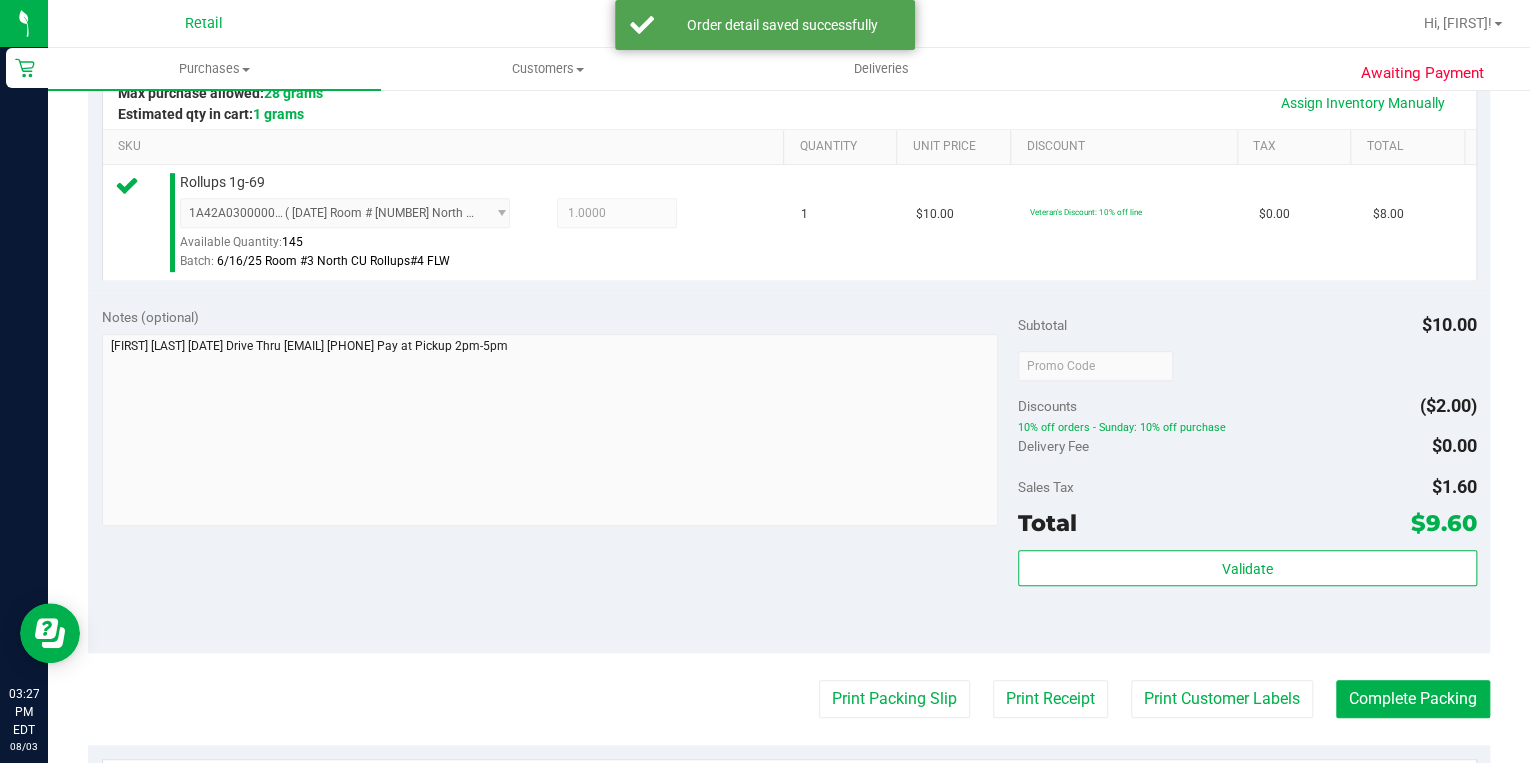 scroll, scrollTop: 640, scrollLeft: 0, axis: vertical 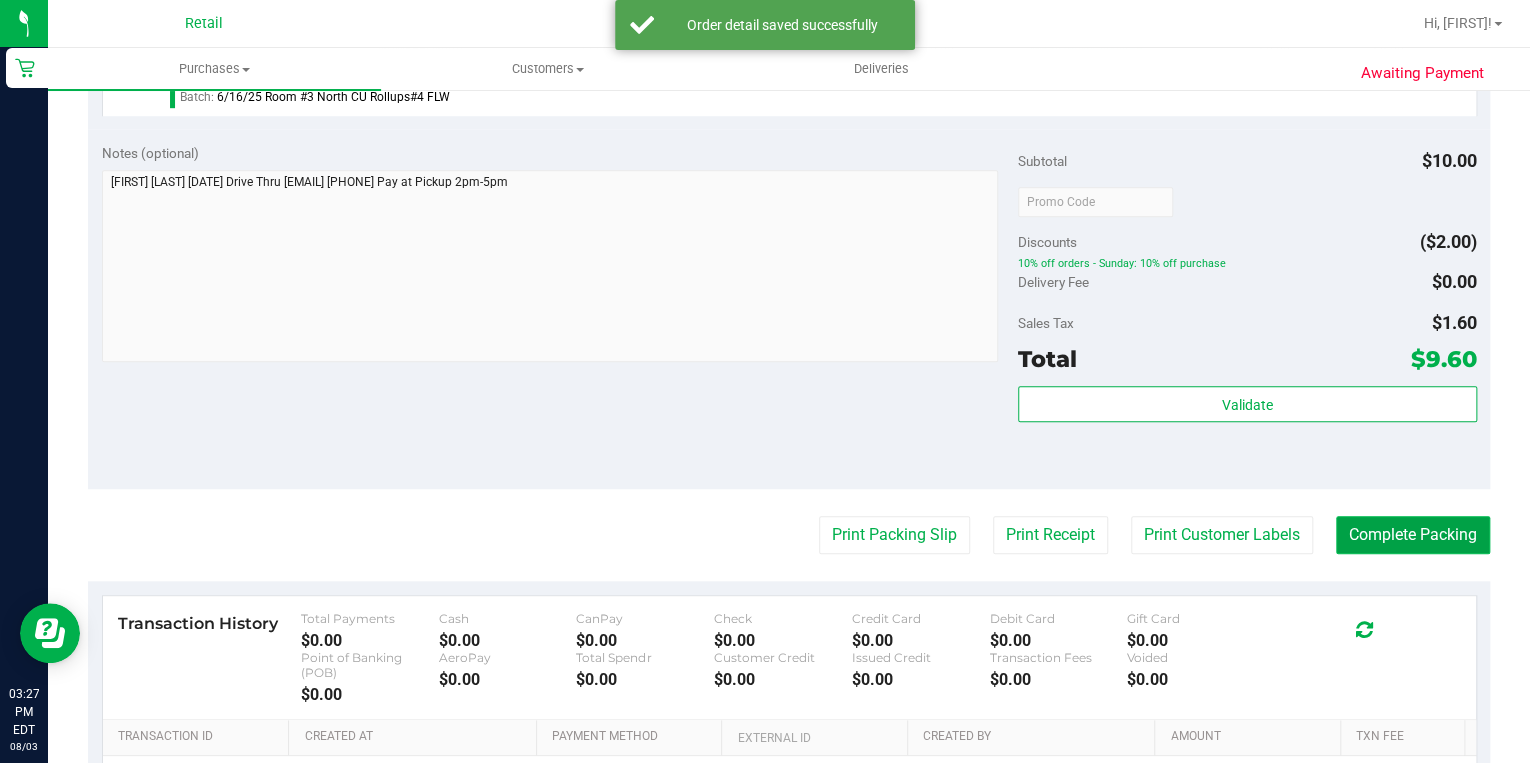 click on "Complete Packing" at bounding box center (1413, 535) 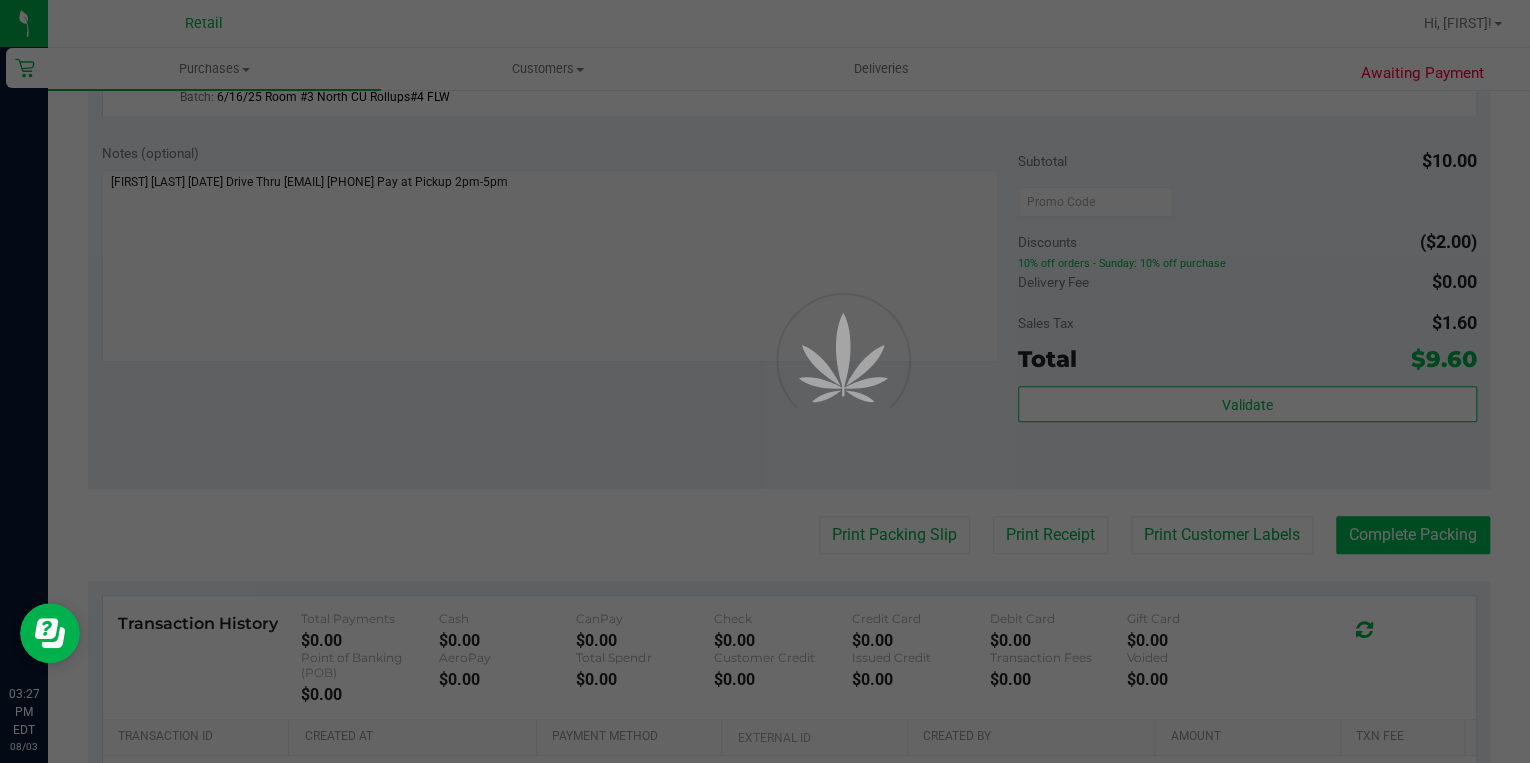 scroll, scrollTop: 0, scrollLeft: 0, axis: both 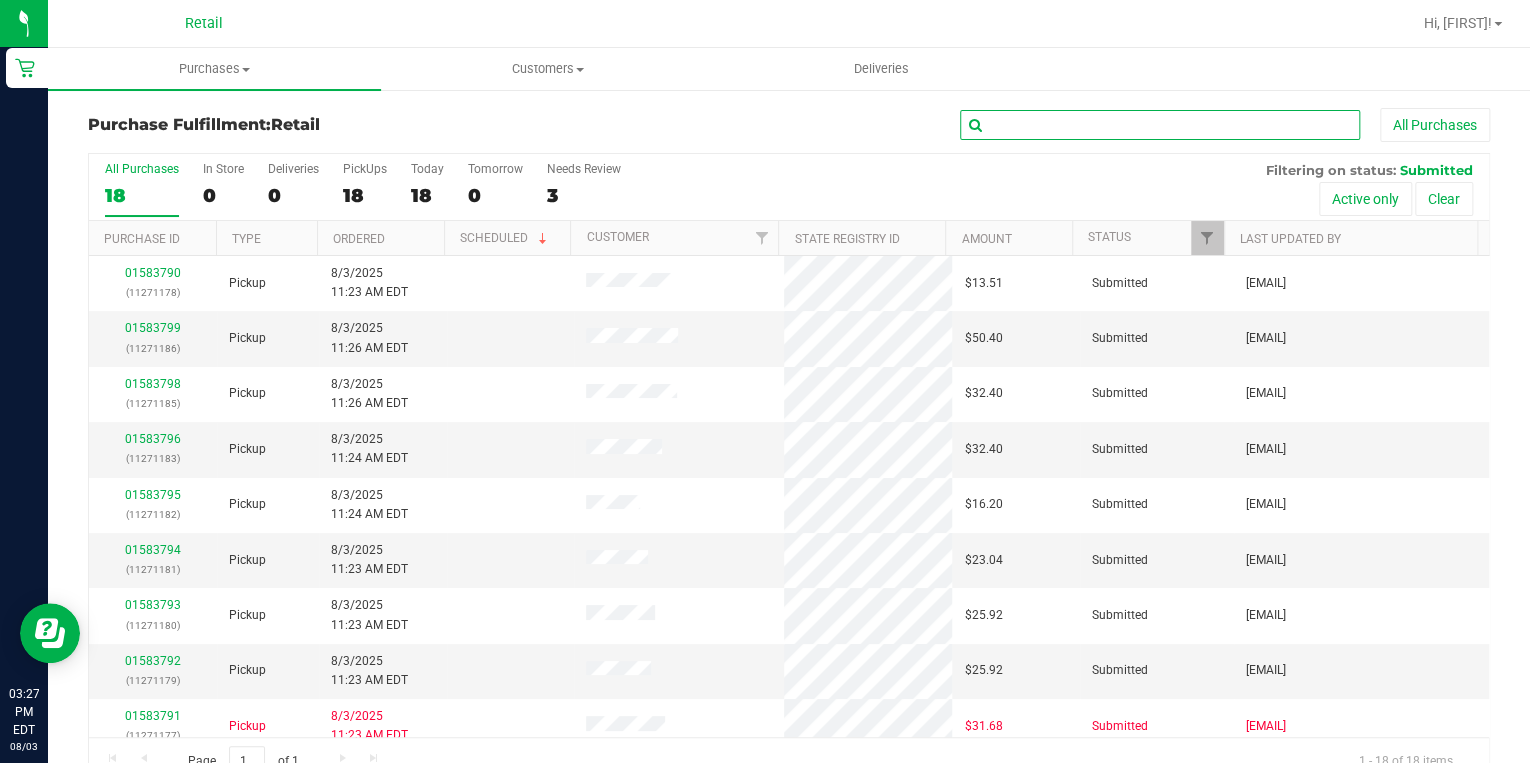 click at bounding box center [1160, 125] 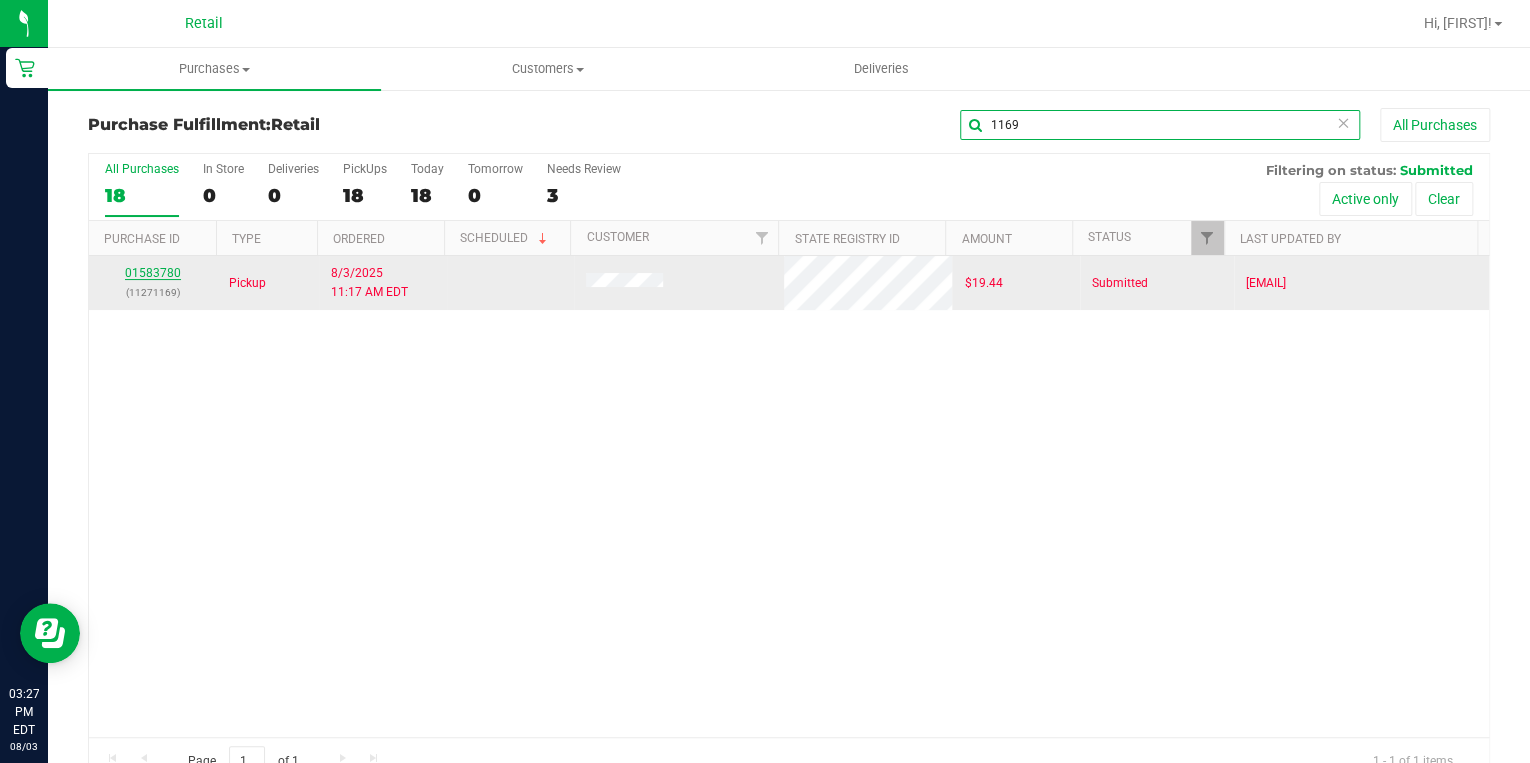 type on "1169" 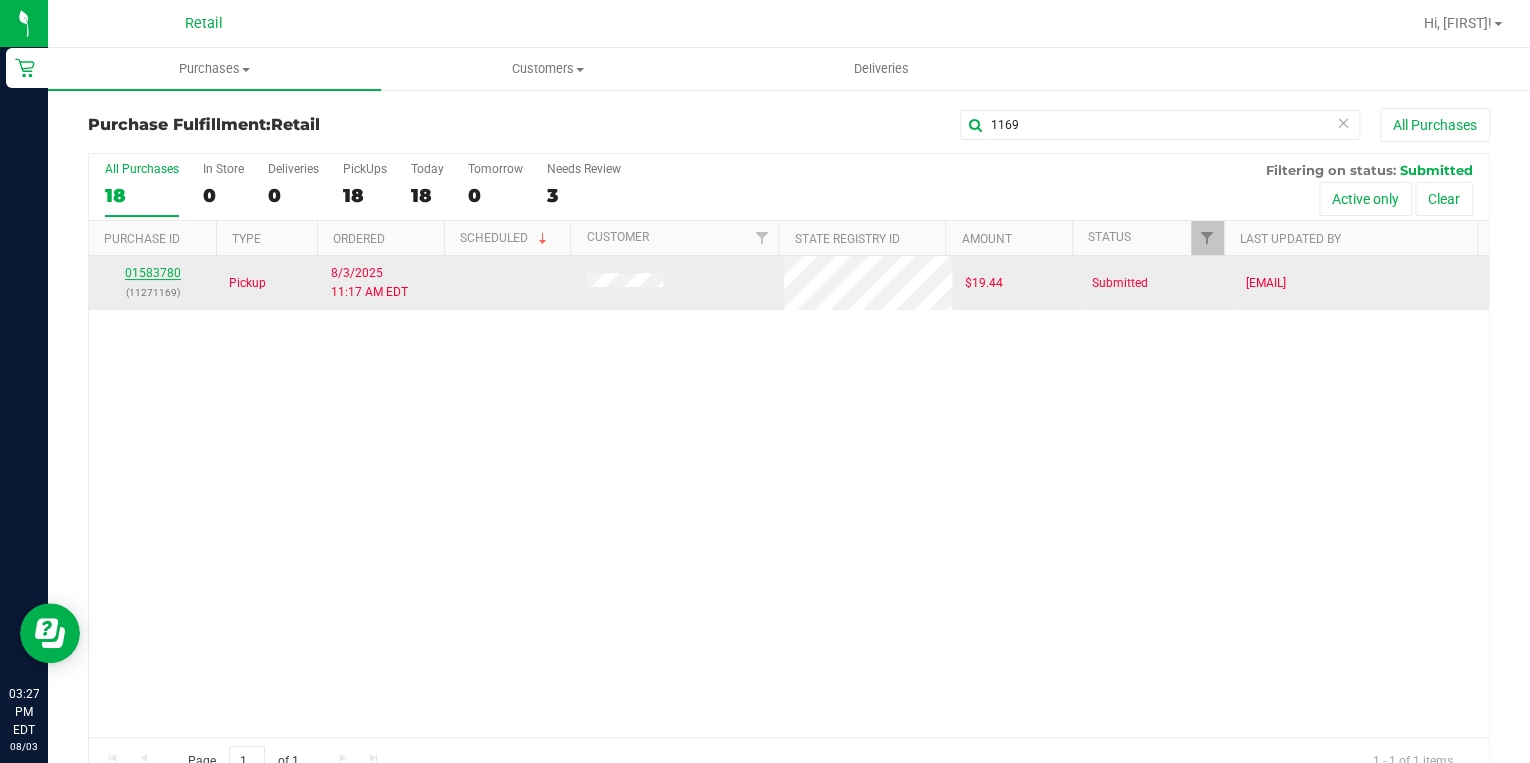 click on "01583780" at bounding box center [153, 273] 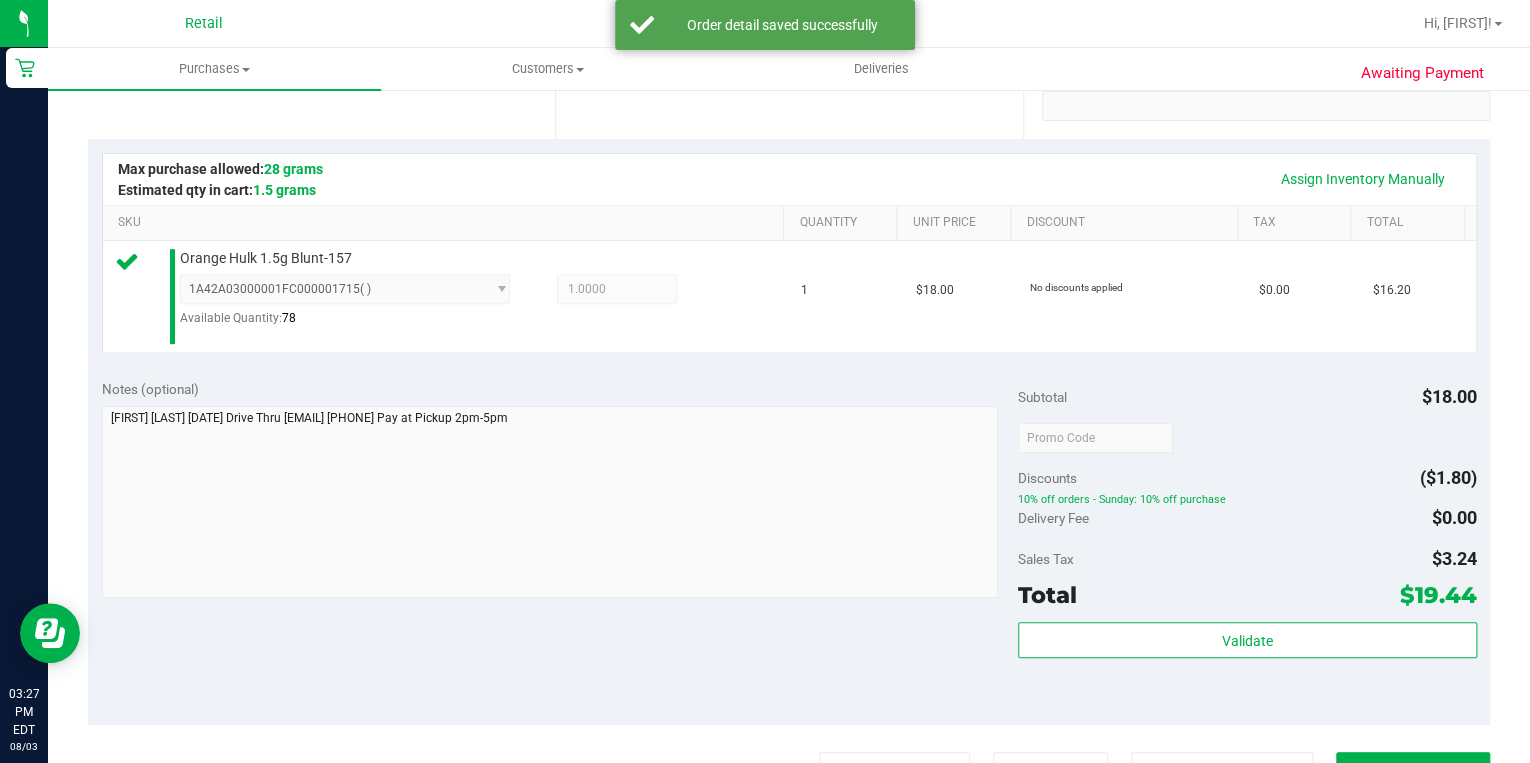 scroll, scrollTop: 480, scrollLeft: 0, axis: vertical 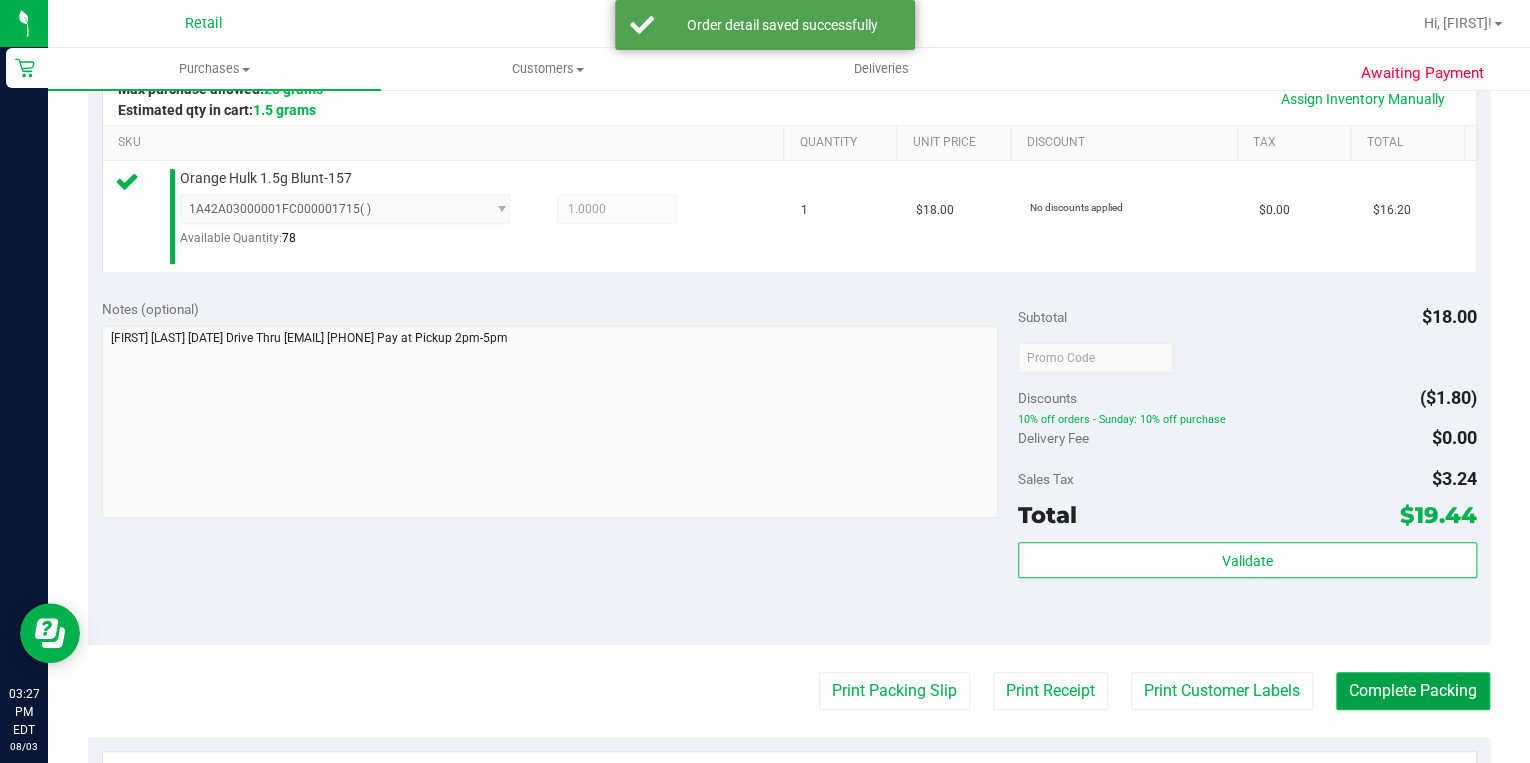 click on "Complete Packing" at bounding box center [1413, 691] 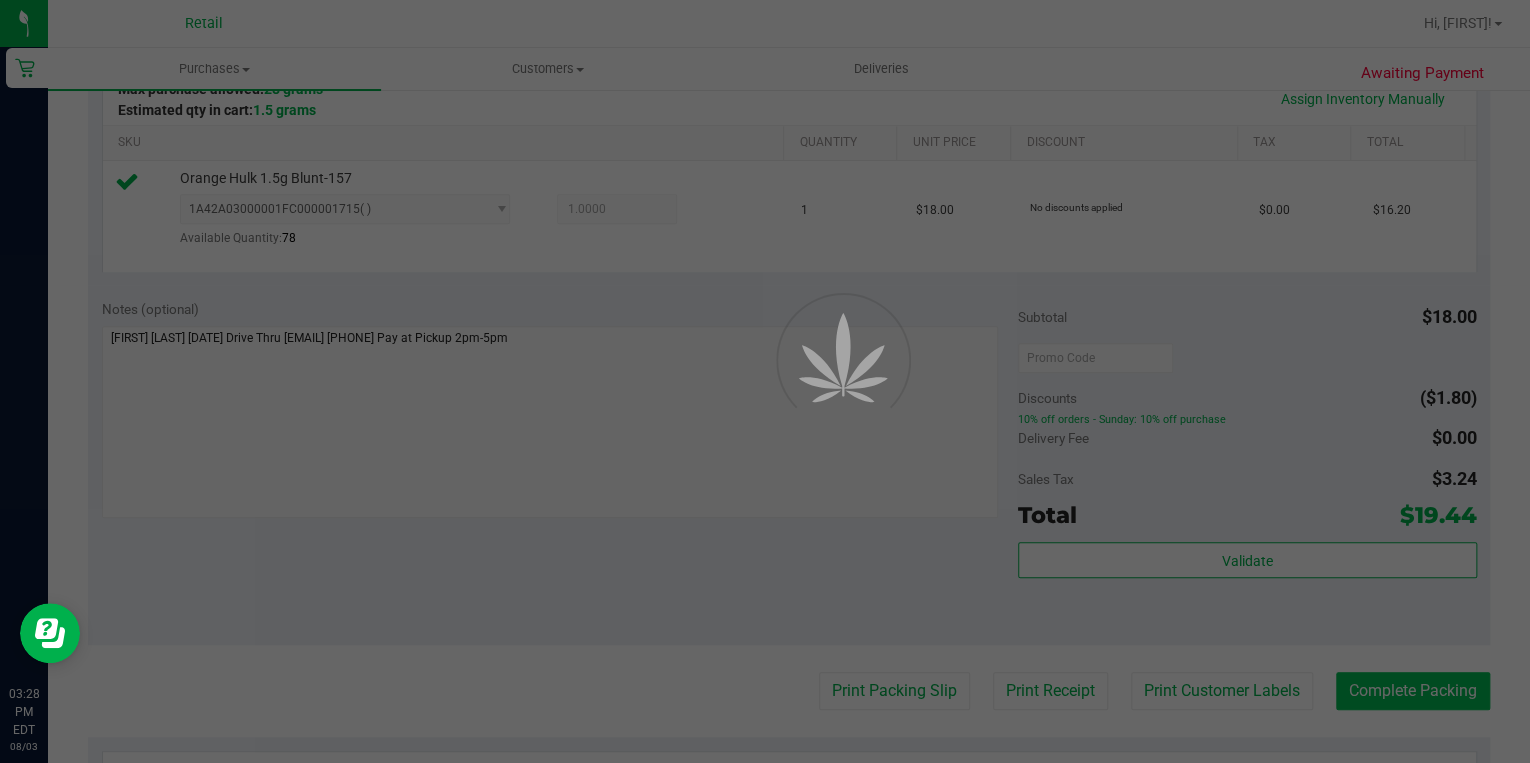 scroll, scrollTop: 0, scrollLeft: 0, axis: both 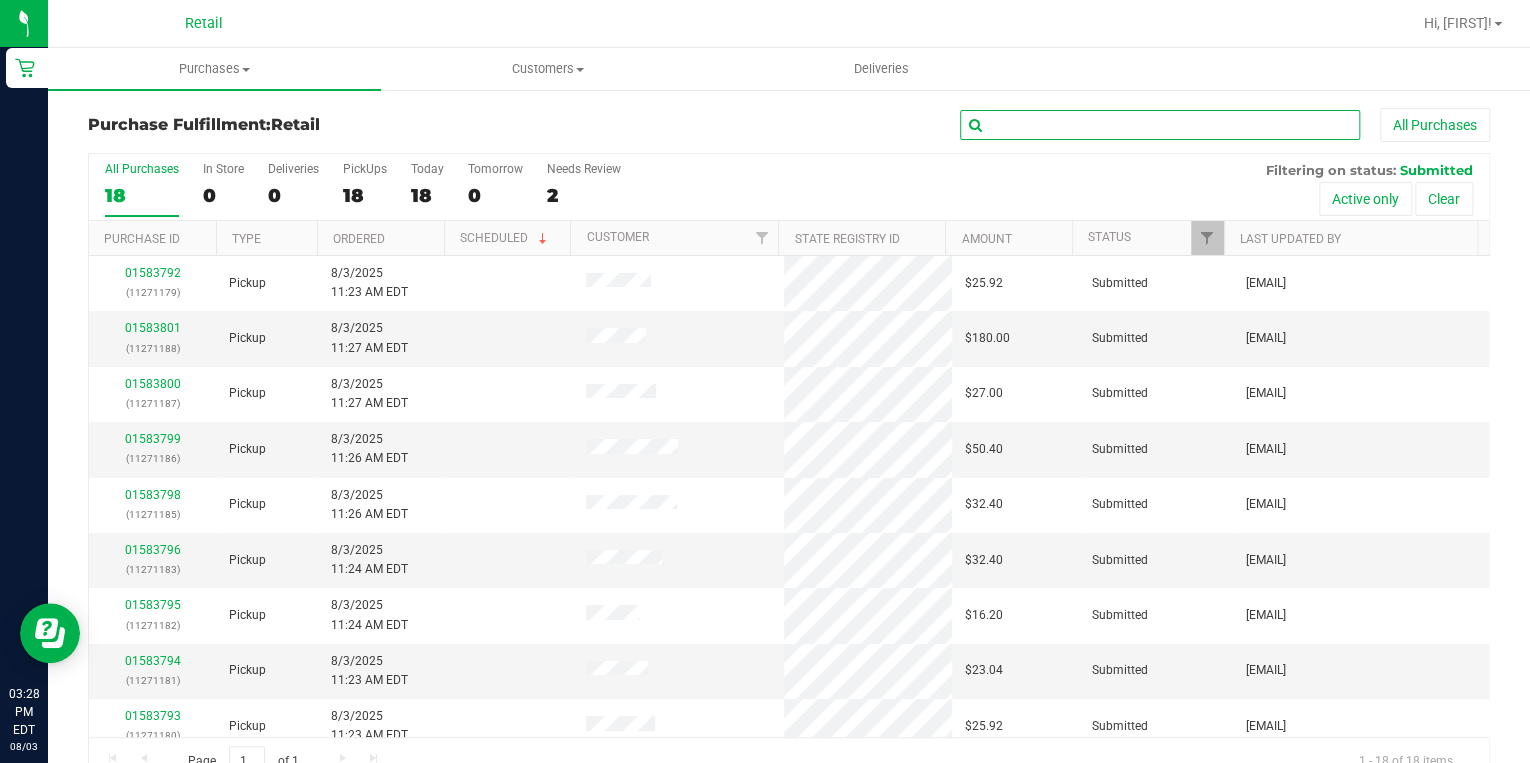 click at bounding box center (1160, 125) 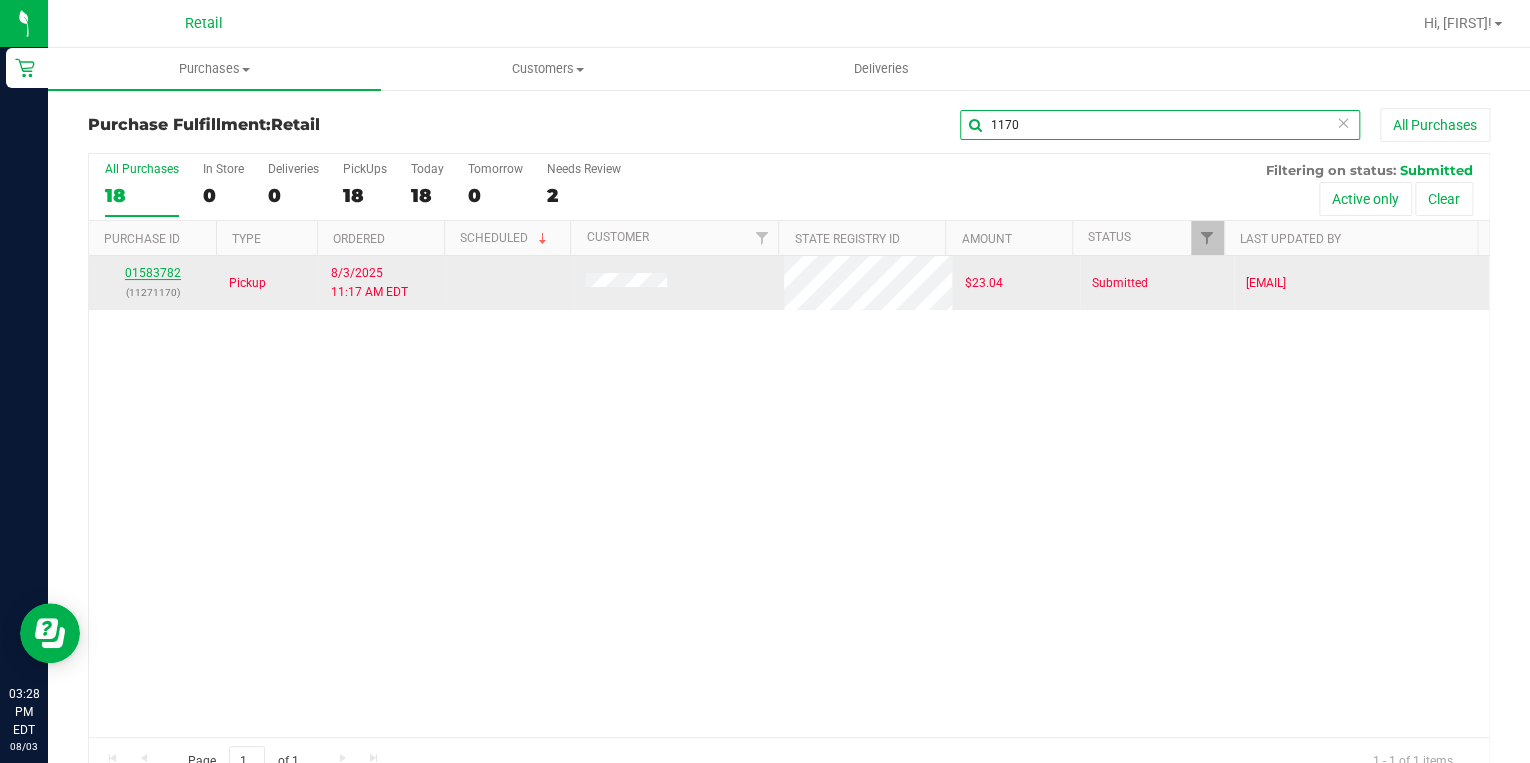 type on "1170" 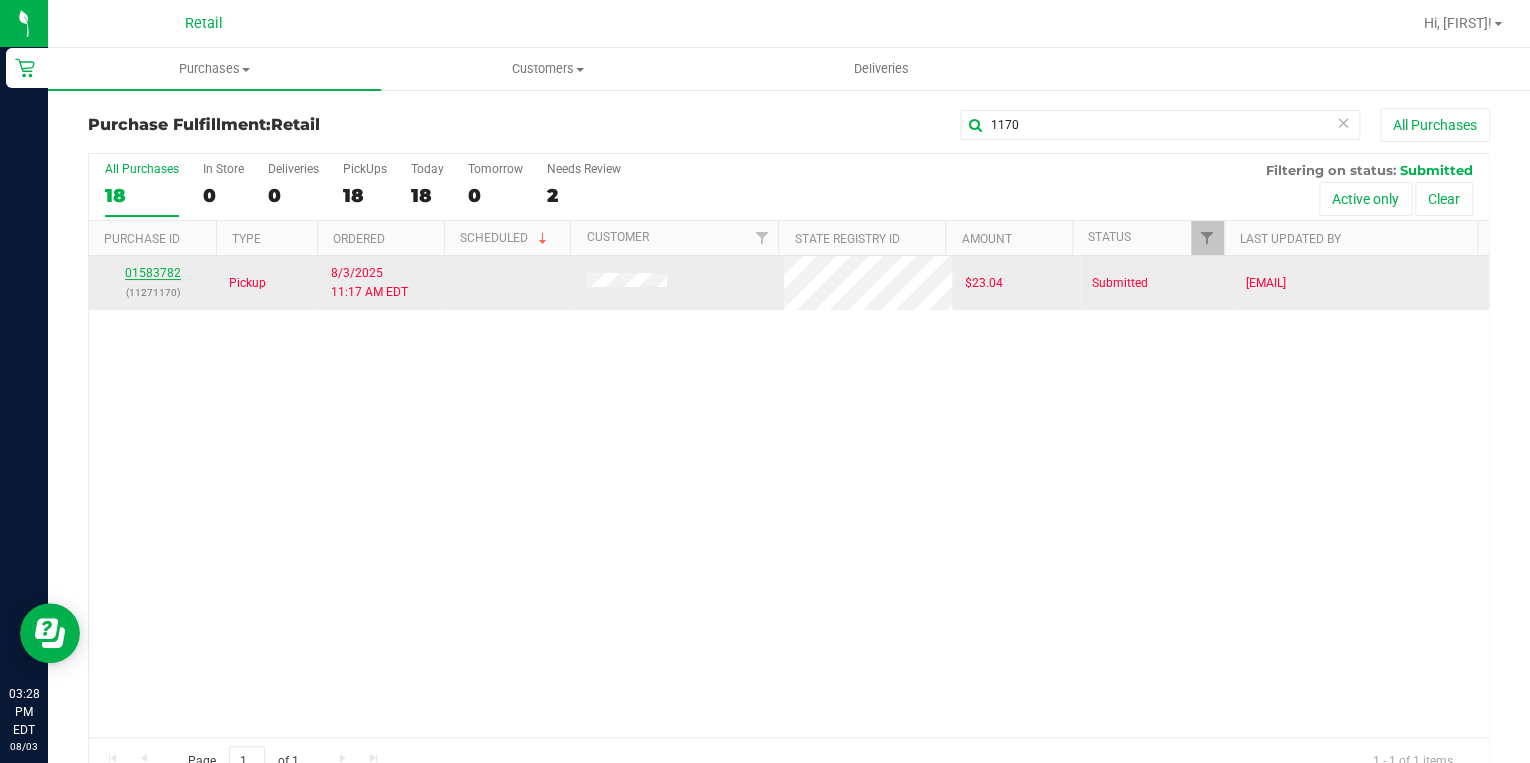 click on "01583782" at bounding box center [153, 273] 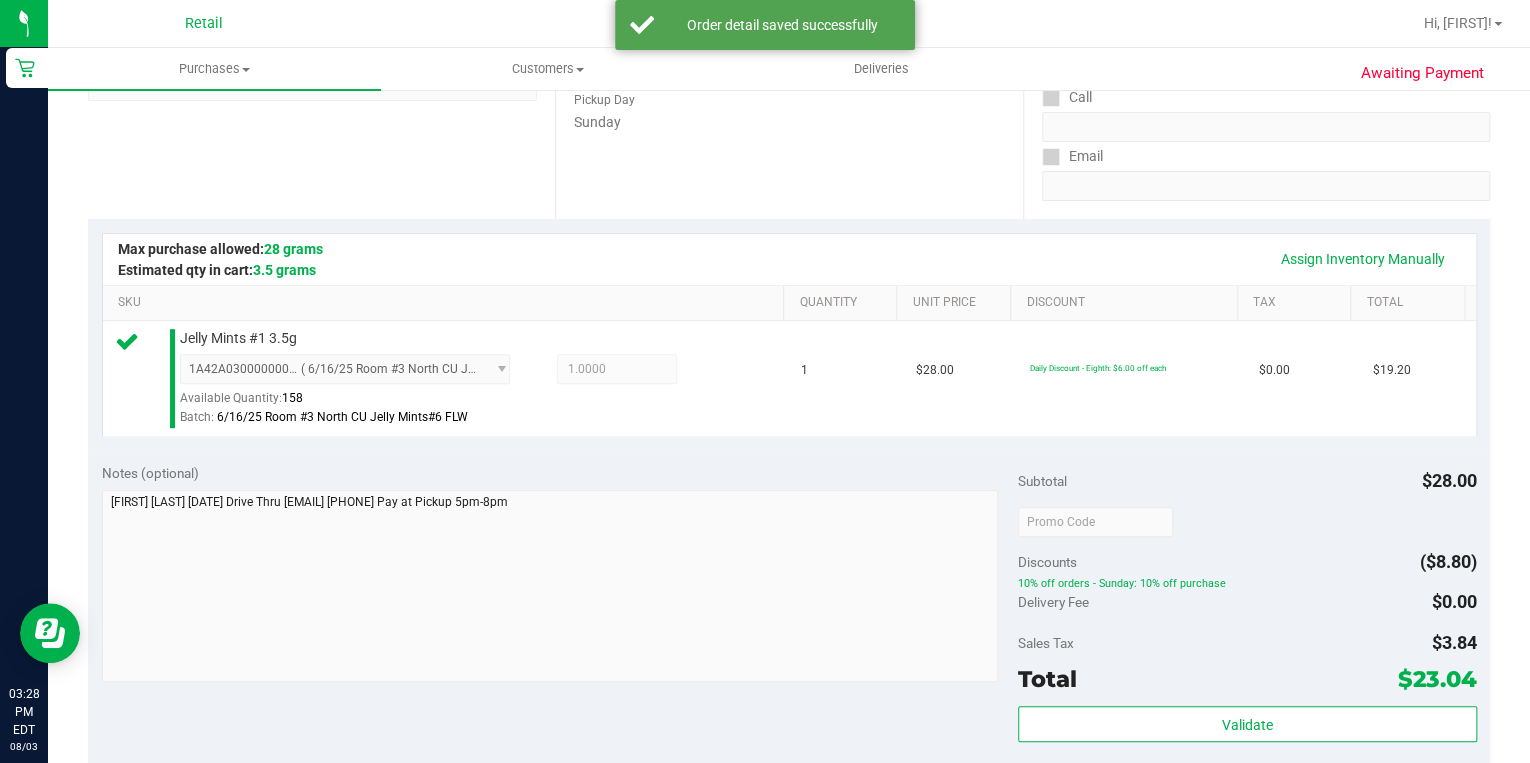 scroll, scrollTop: 480, scrollLeft: 0, axis: vertical 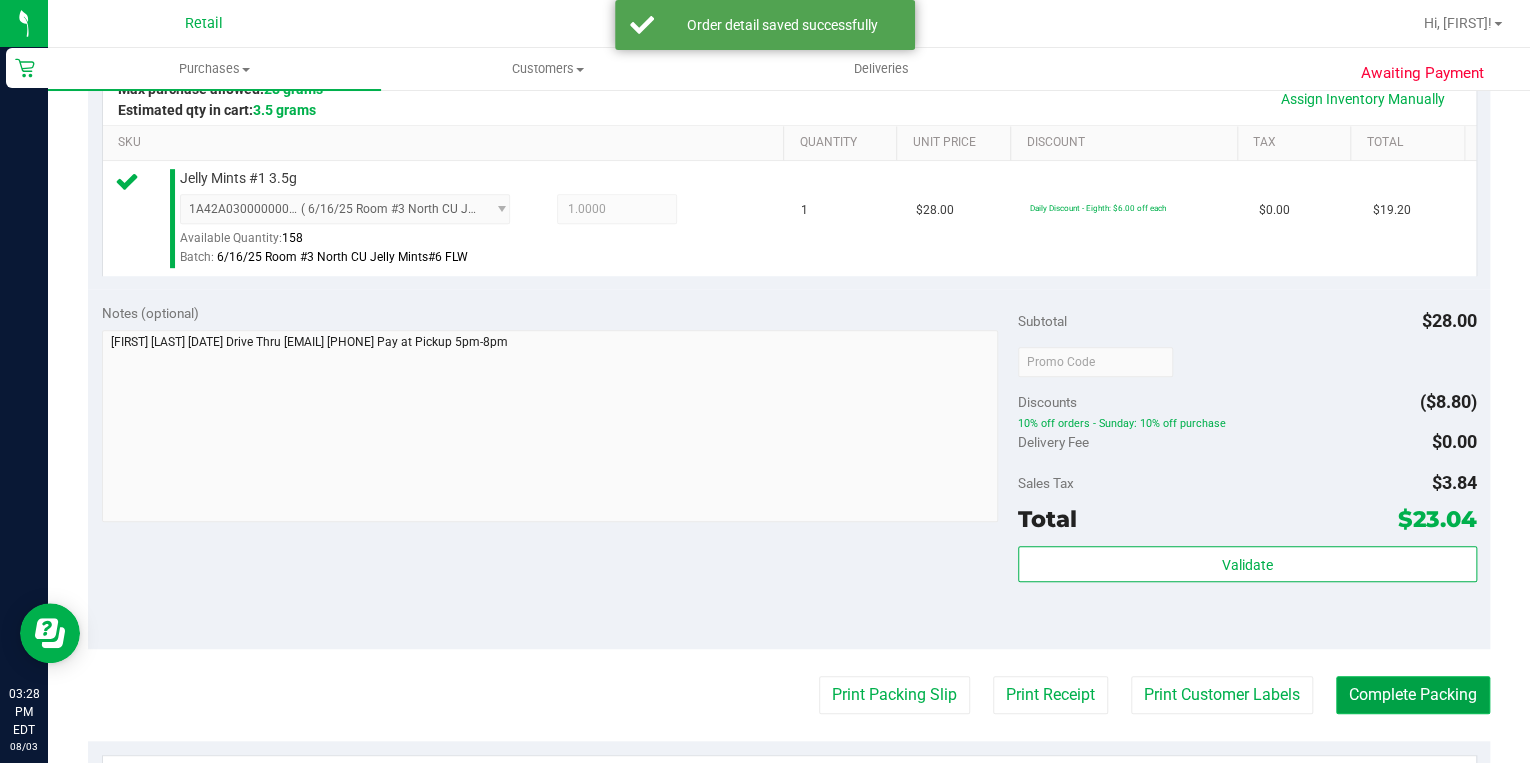click on "Complete Packing" at bounding box center (1413, 695) 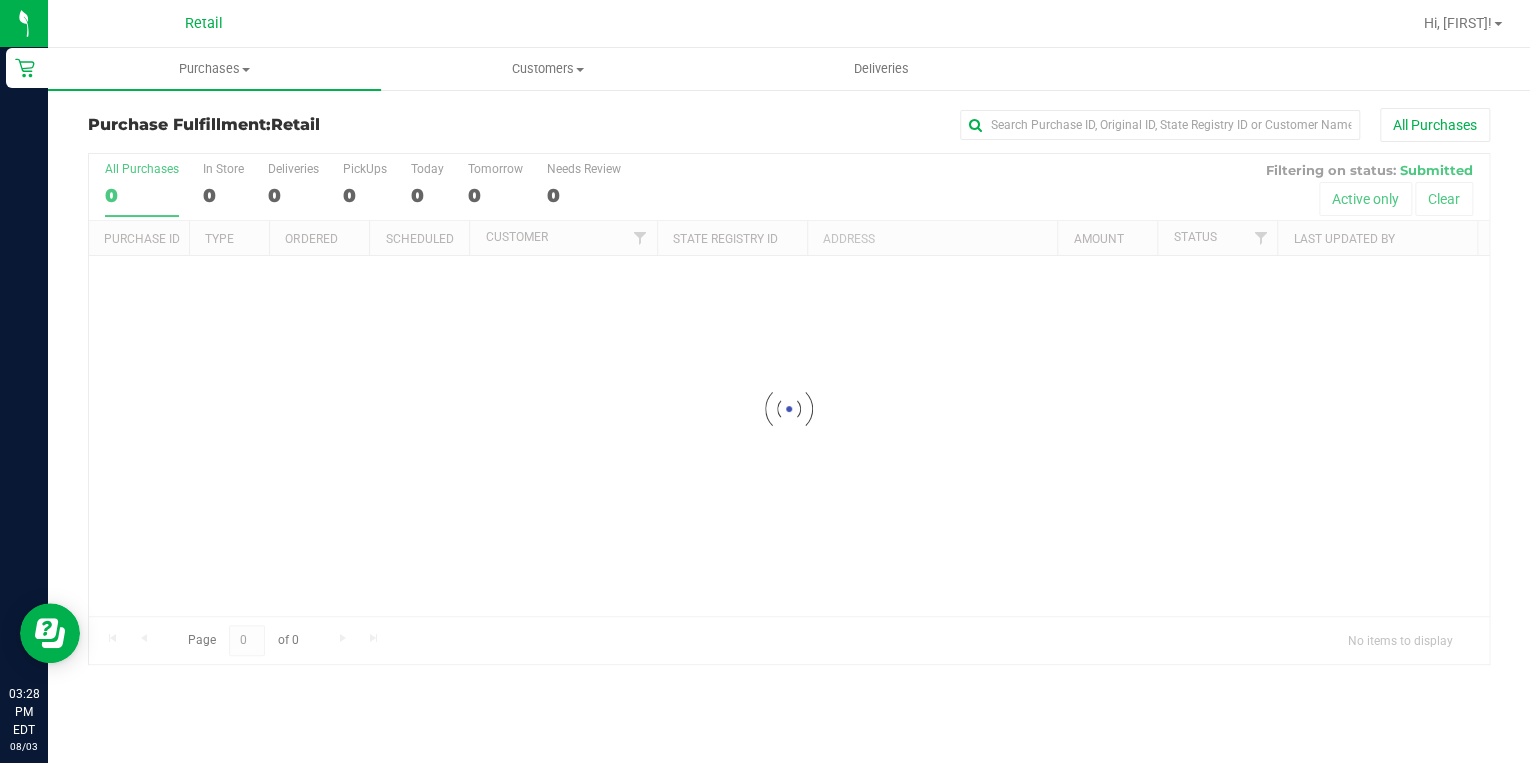 scroll, scrollTop: 0, scrollLeft: 0, axis: both 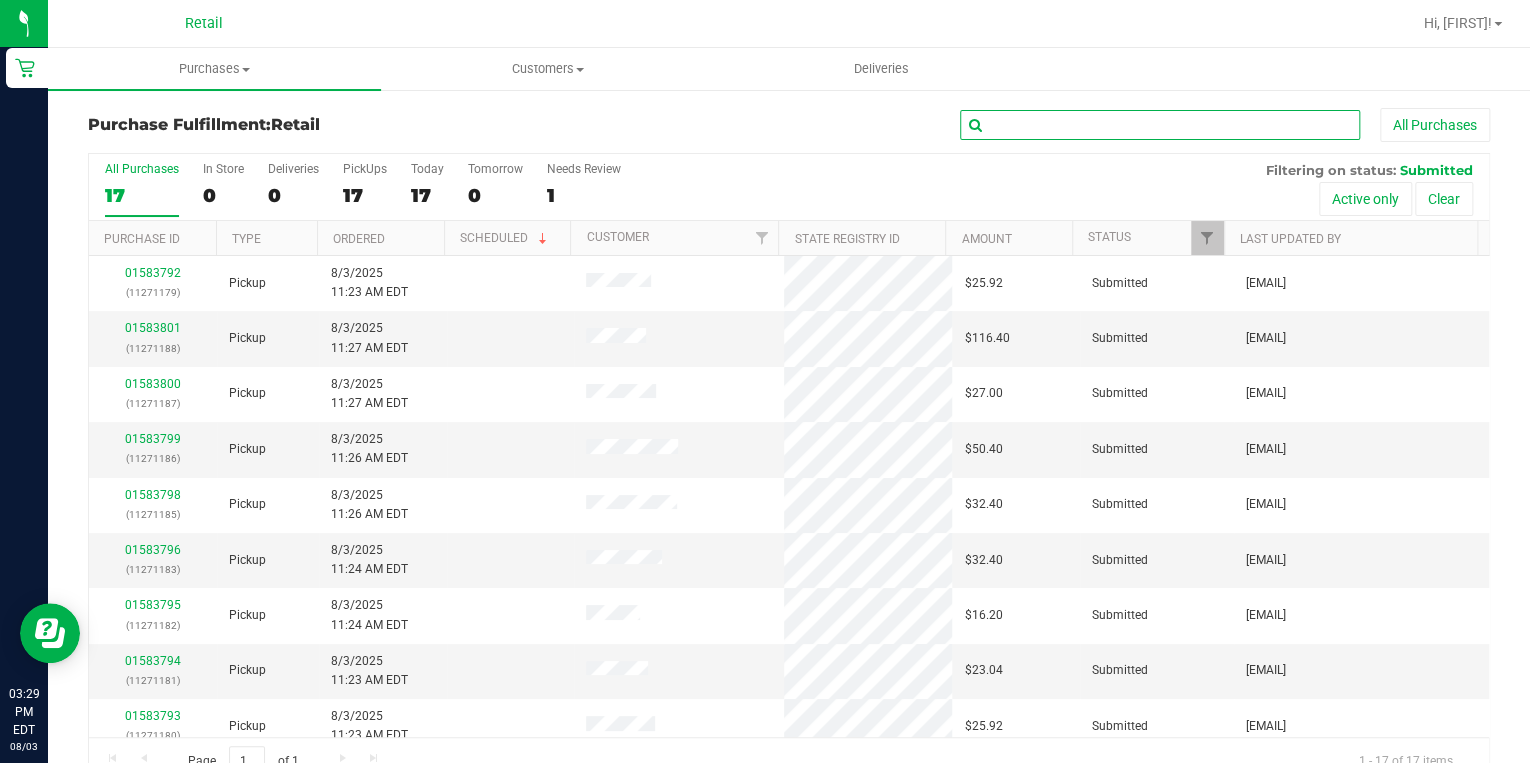 click at bounding box center (1160, 125) 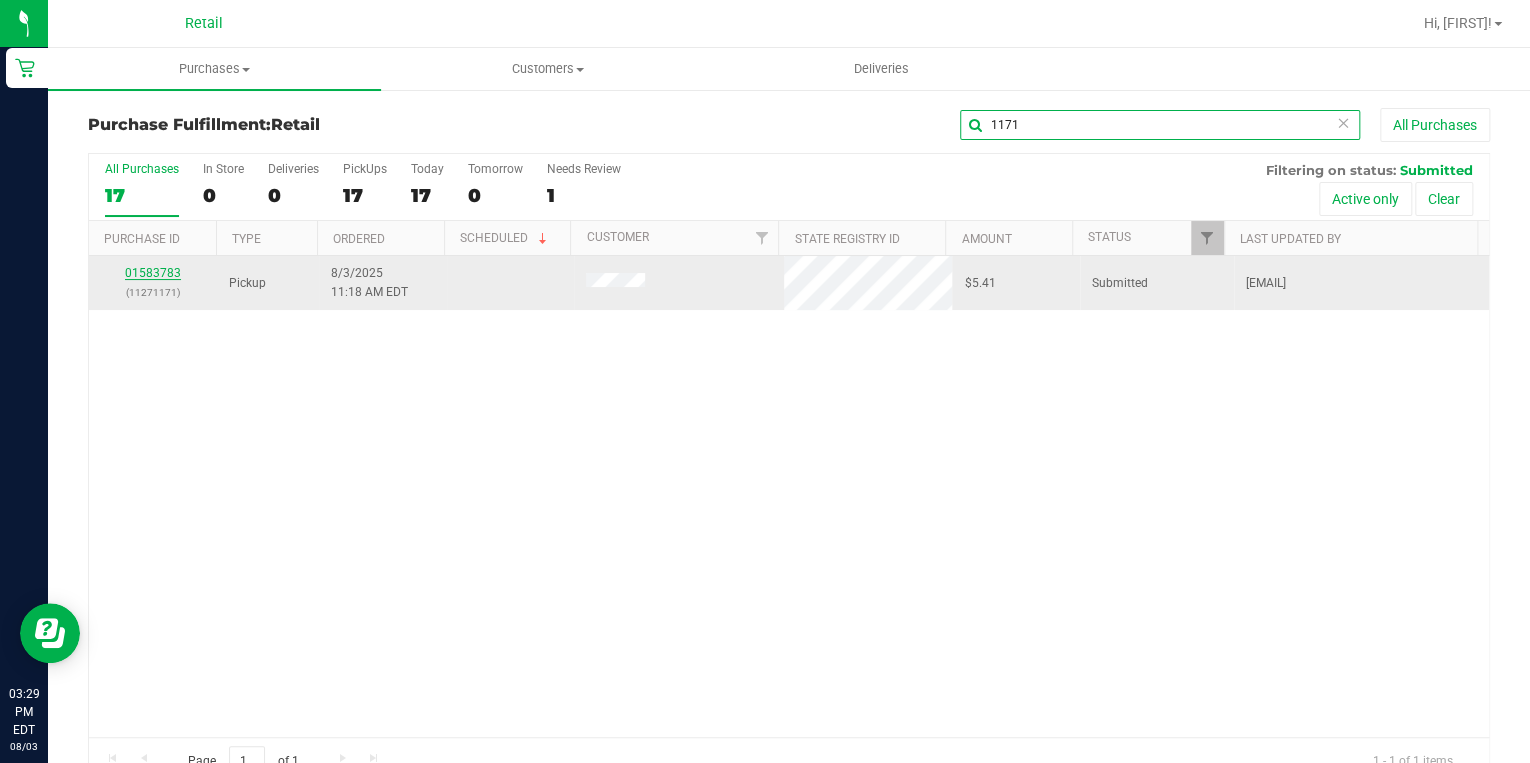 type on "1171" 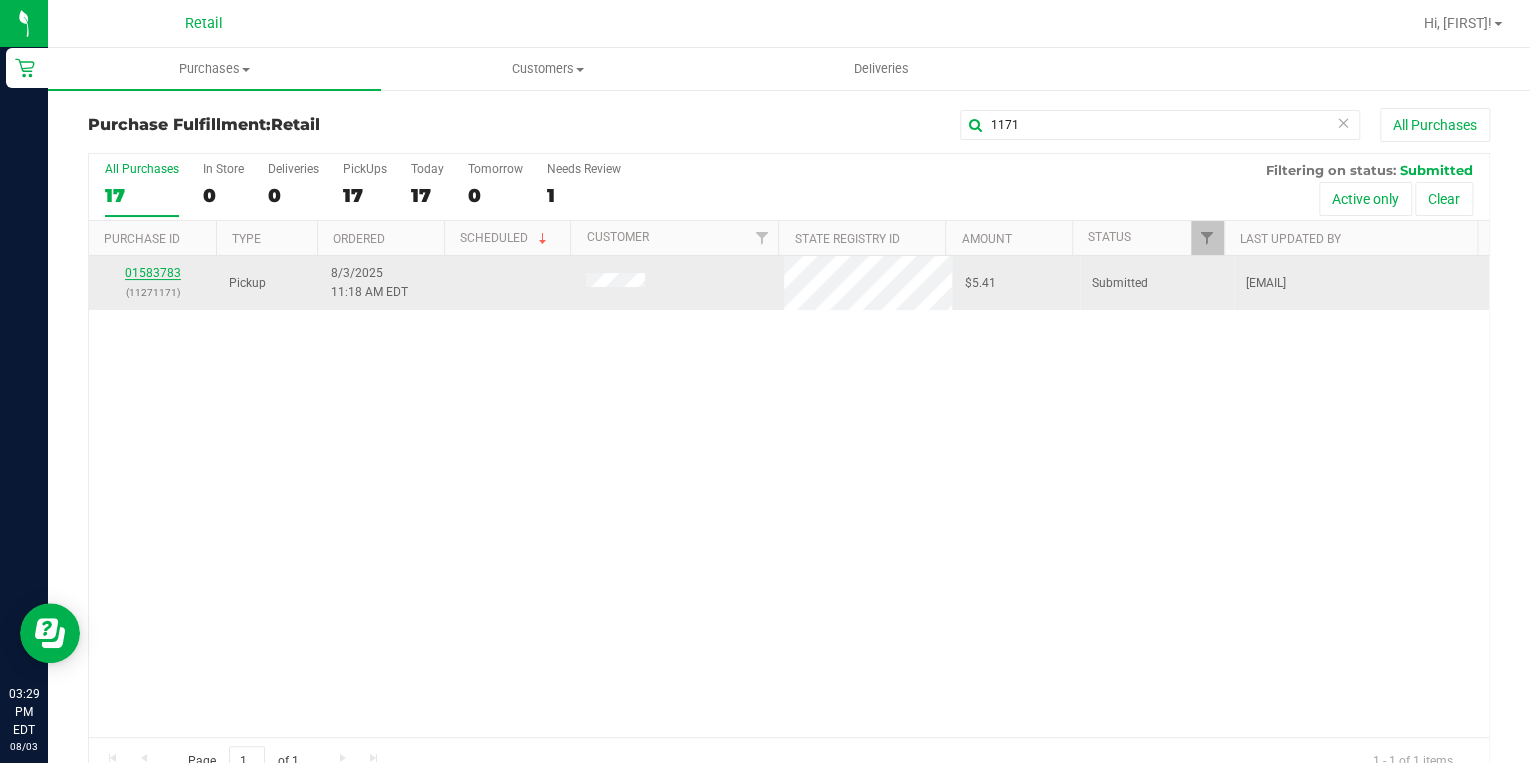 click on "01583783" at bounding box center (153, 273) 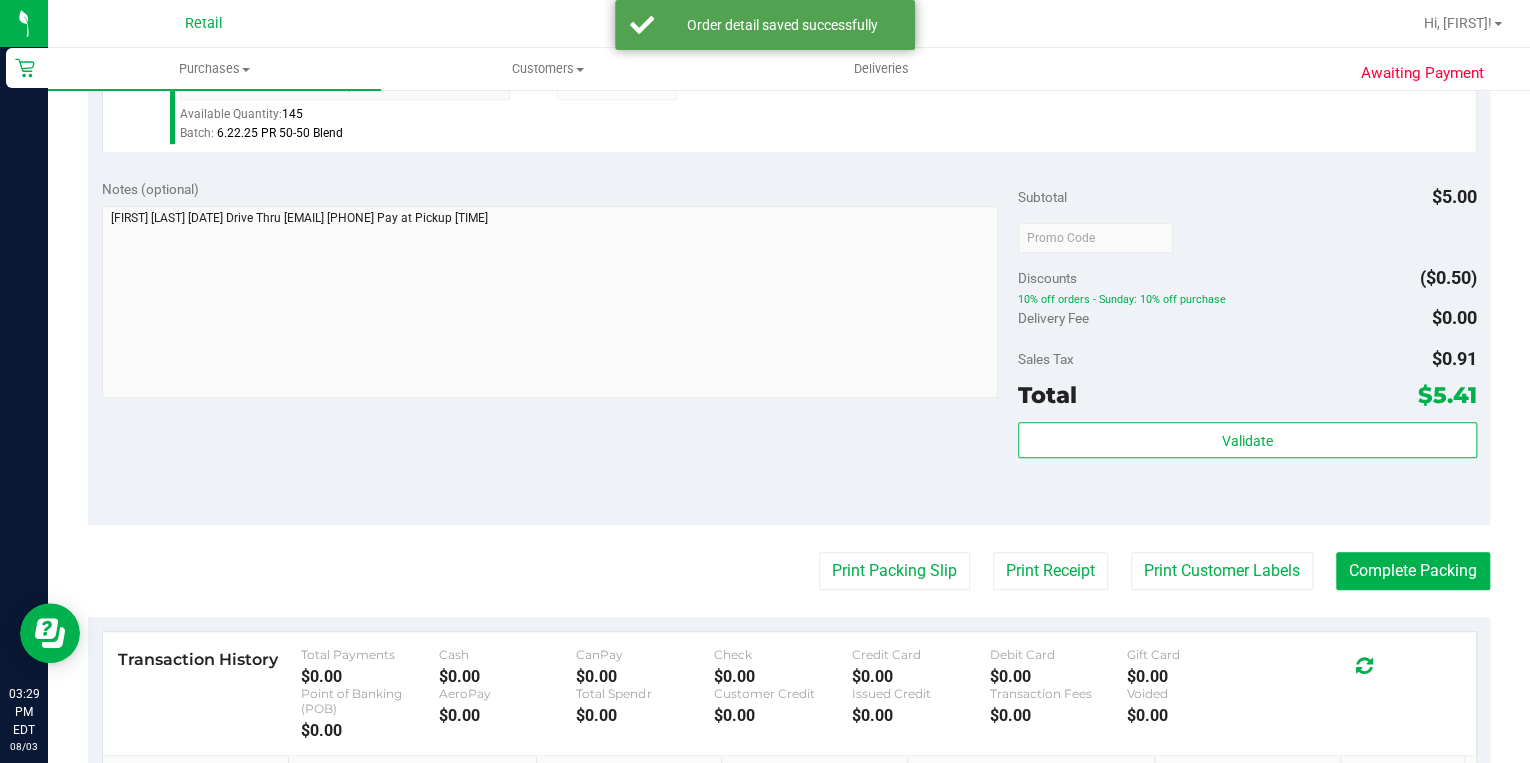 scroll, scrollTop: 640, scrollLeft: 0, axis: vertical 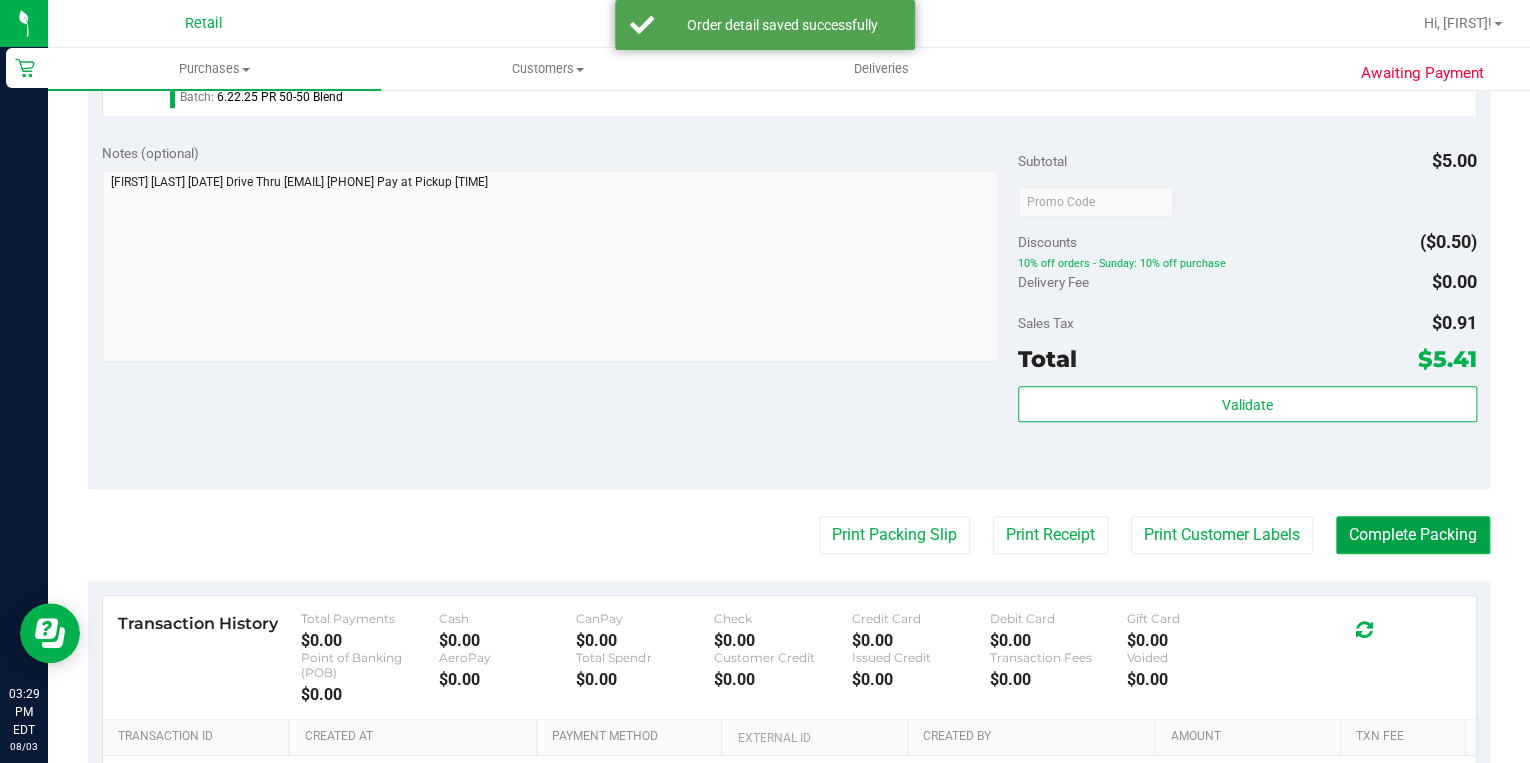 click on "Complete Packing" at bounding box center (1413, 535) 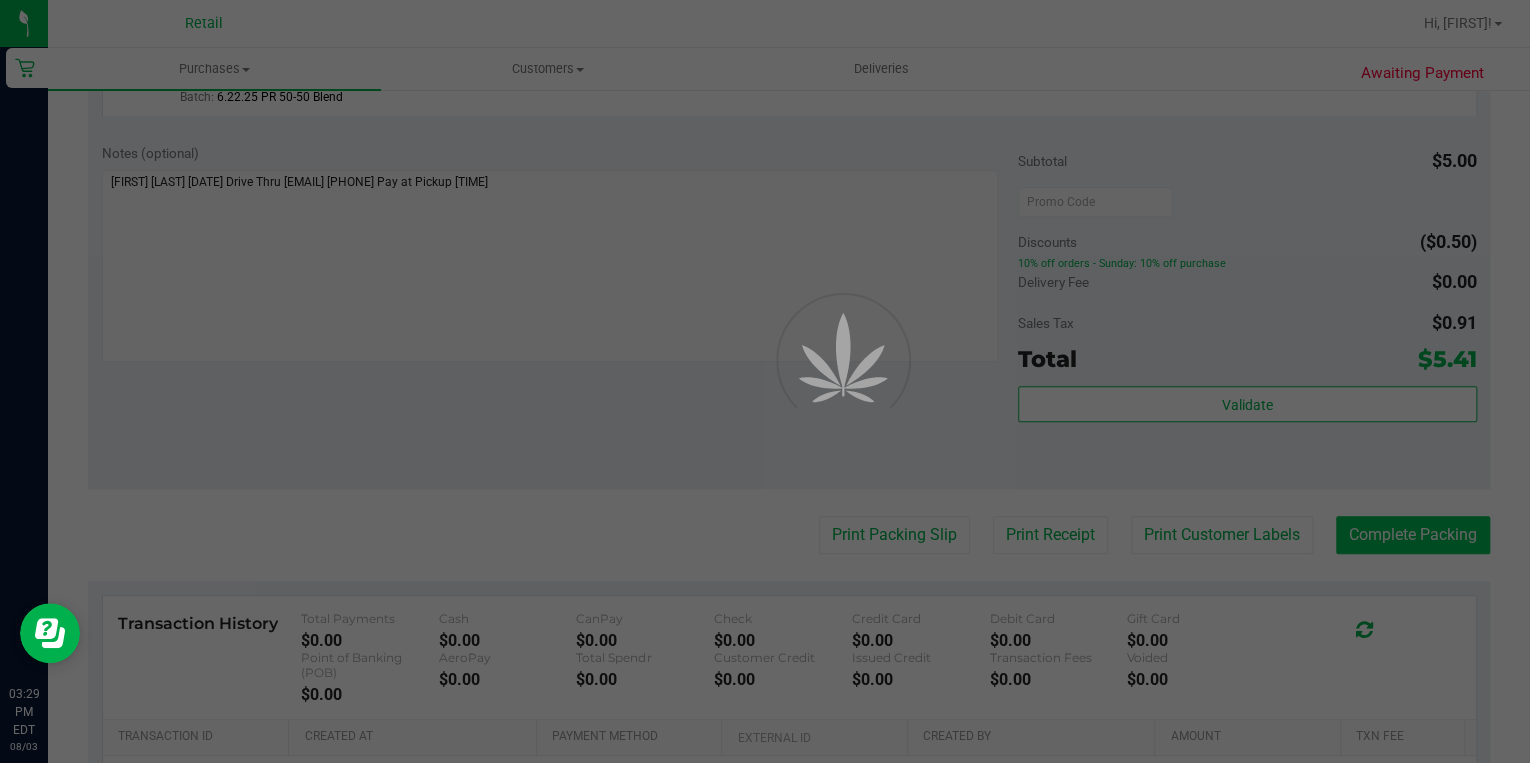 scroll, scrollTop: 0, scrollLeft: 0, axis: both 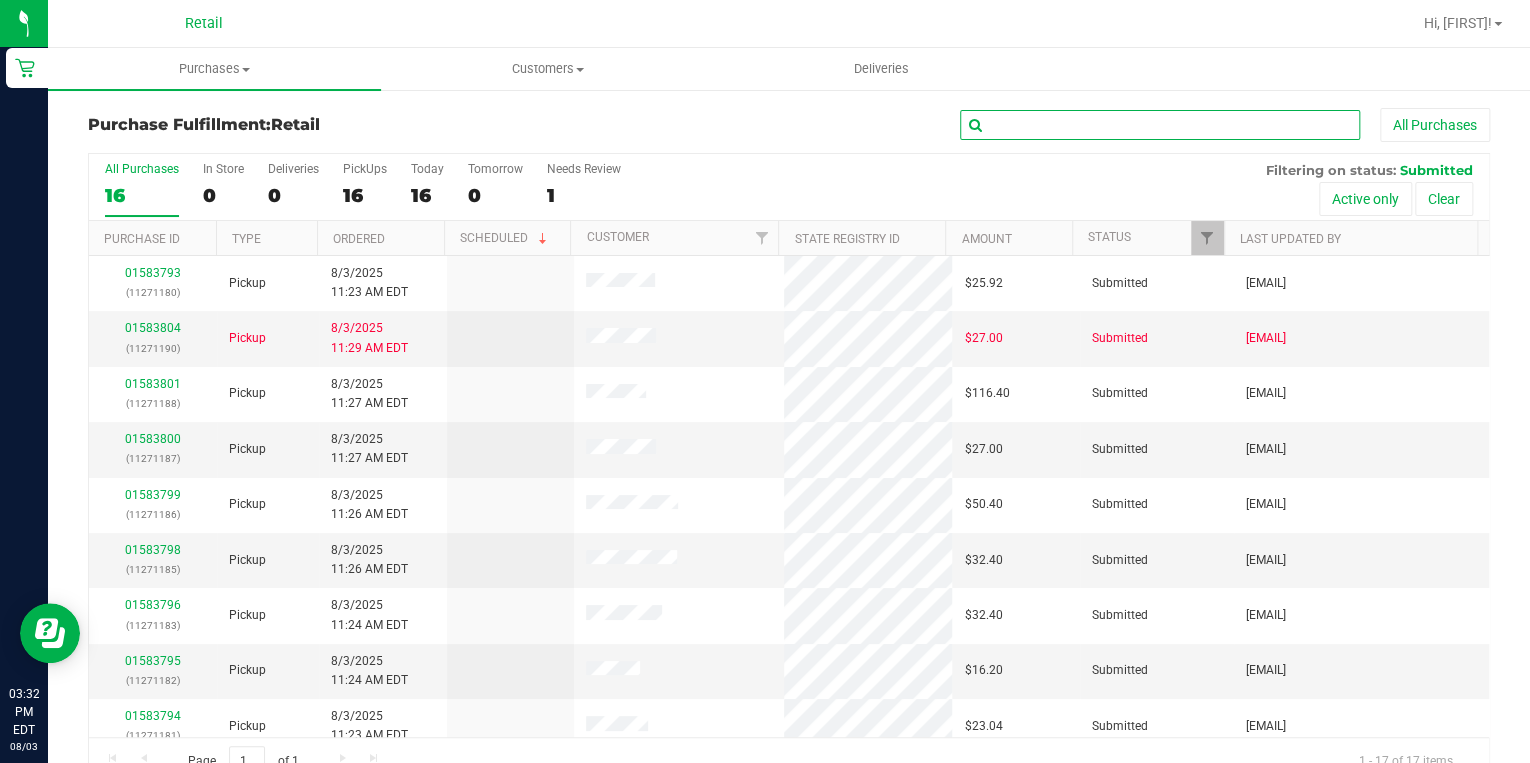 click at bounding box center (1160, 125) 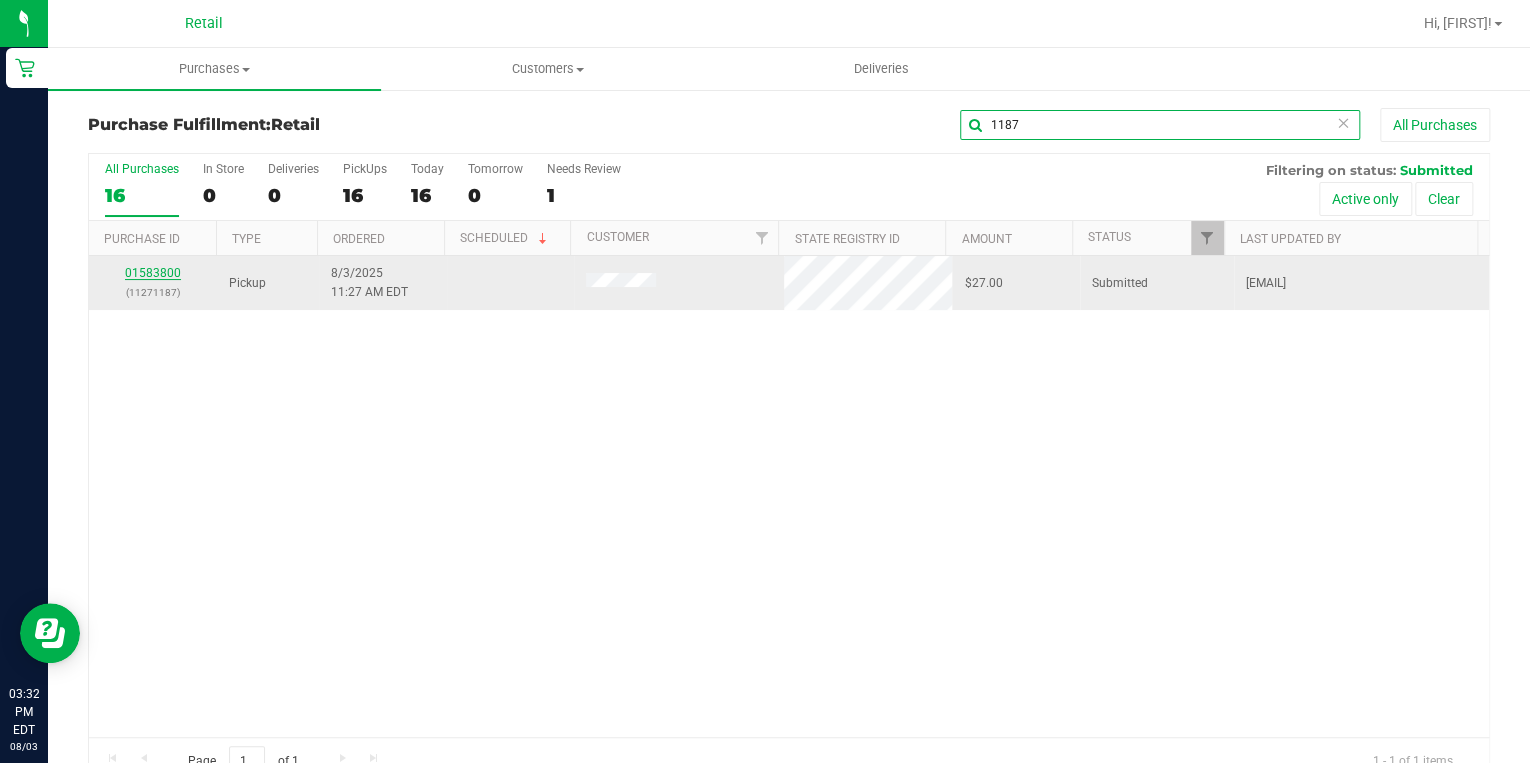 type on "1187" 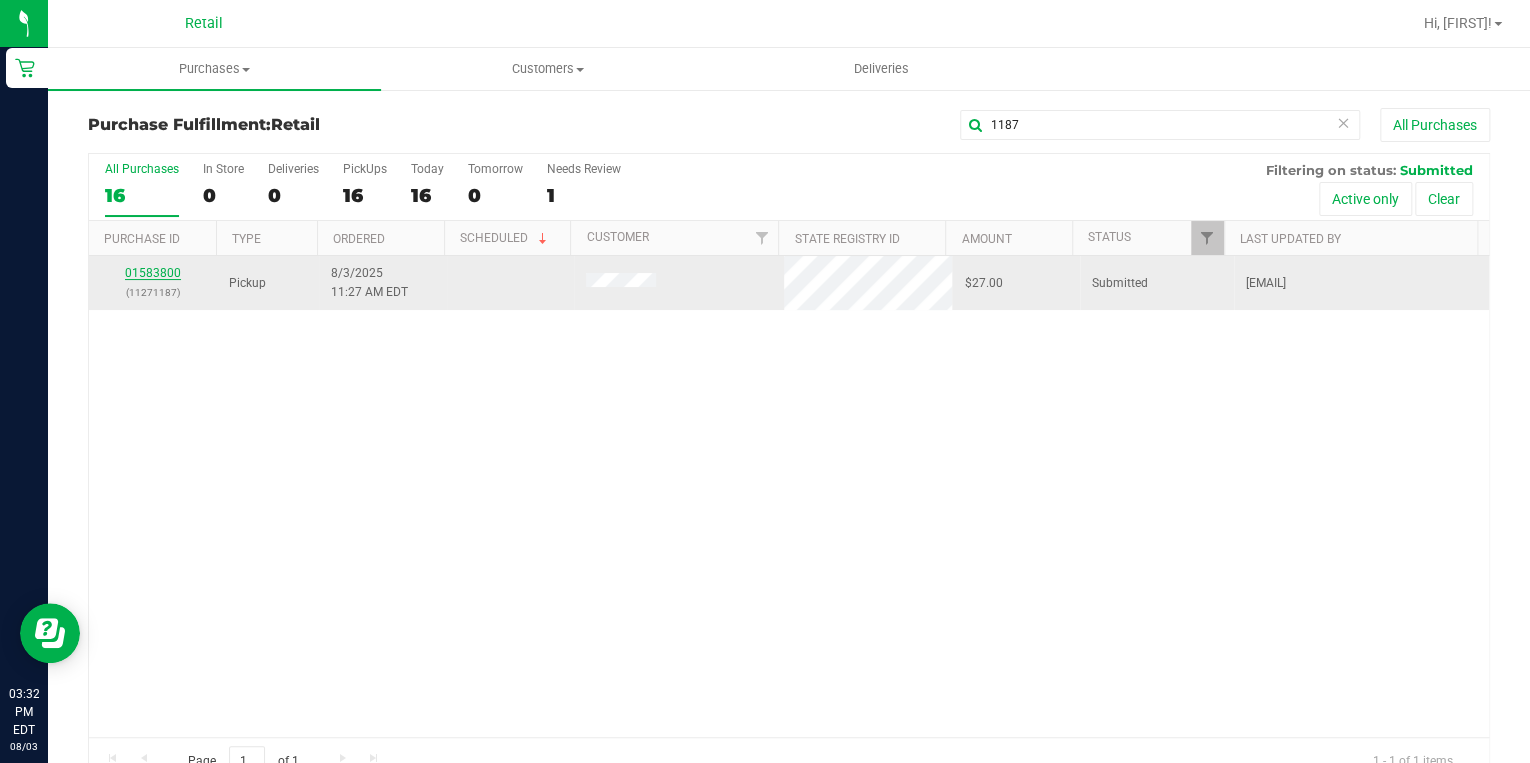 click on "01583800" at bounding box center (153, 273) 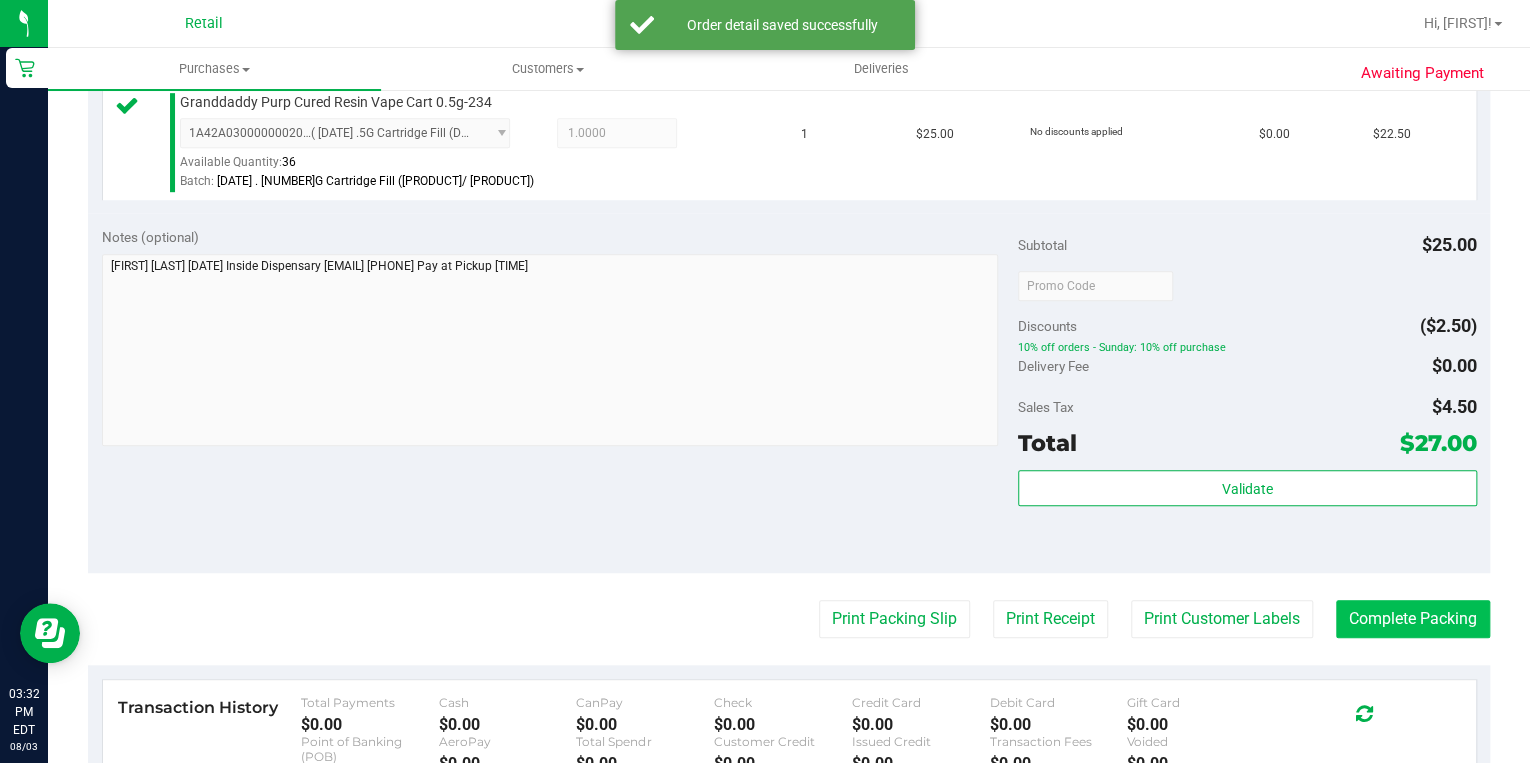 scroll, scrollTop: 560, scrollLeft: 0, axis: vertical 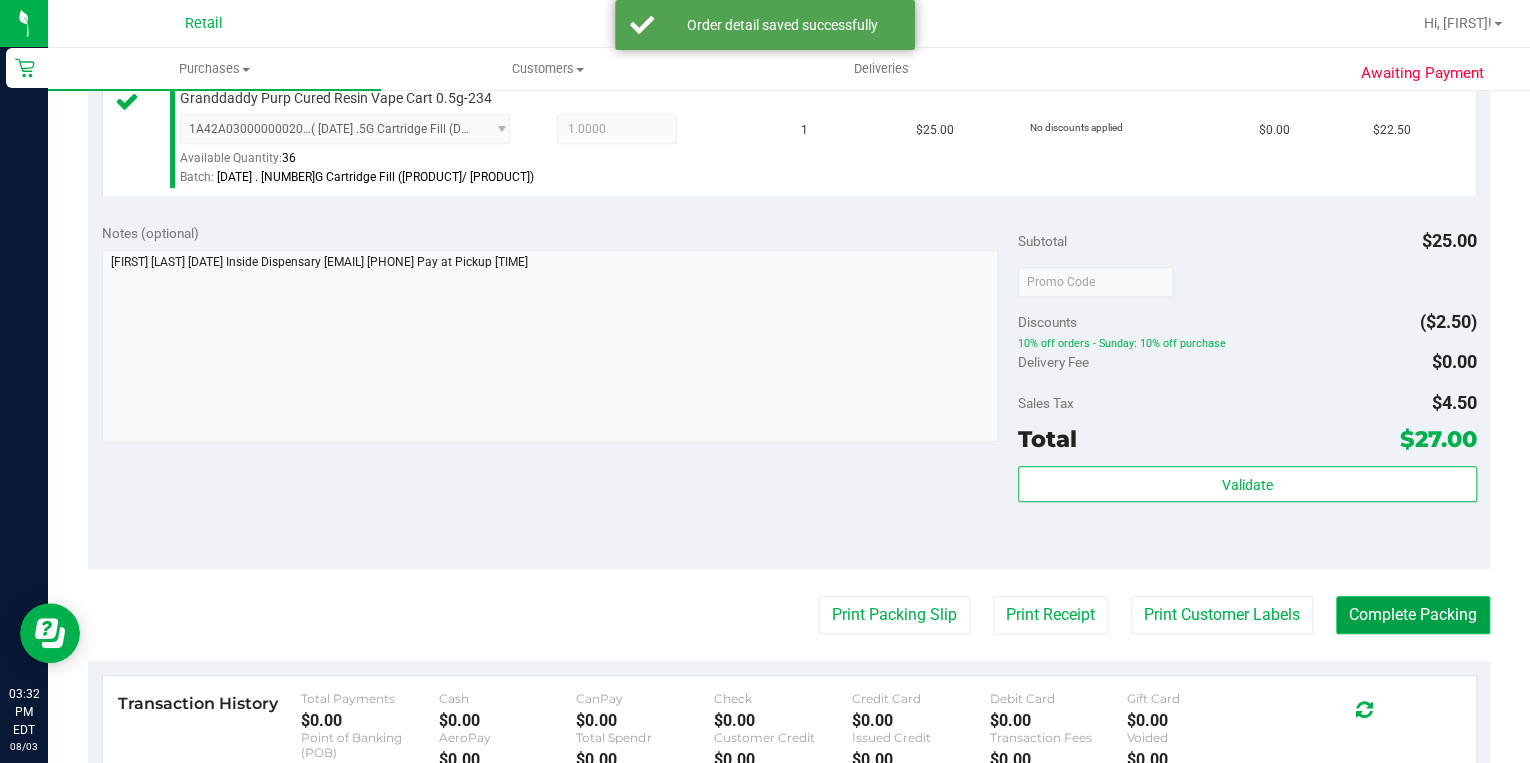 click on "Complete Packing" at bounding box center [1413, 615] 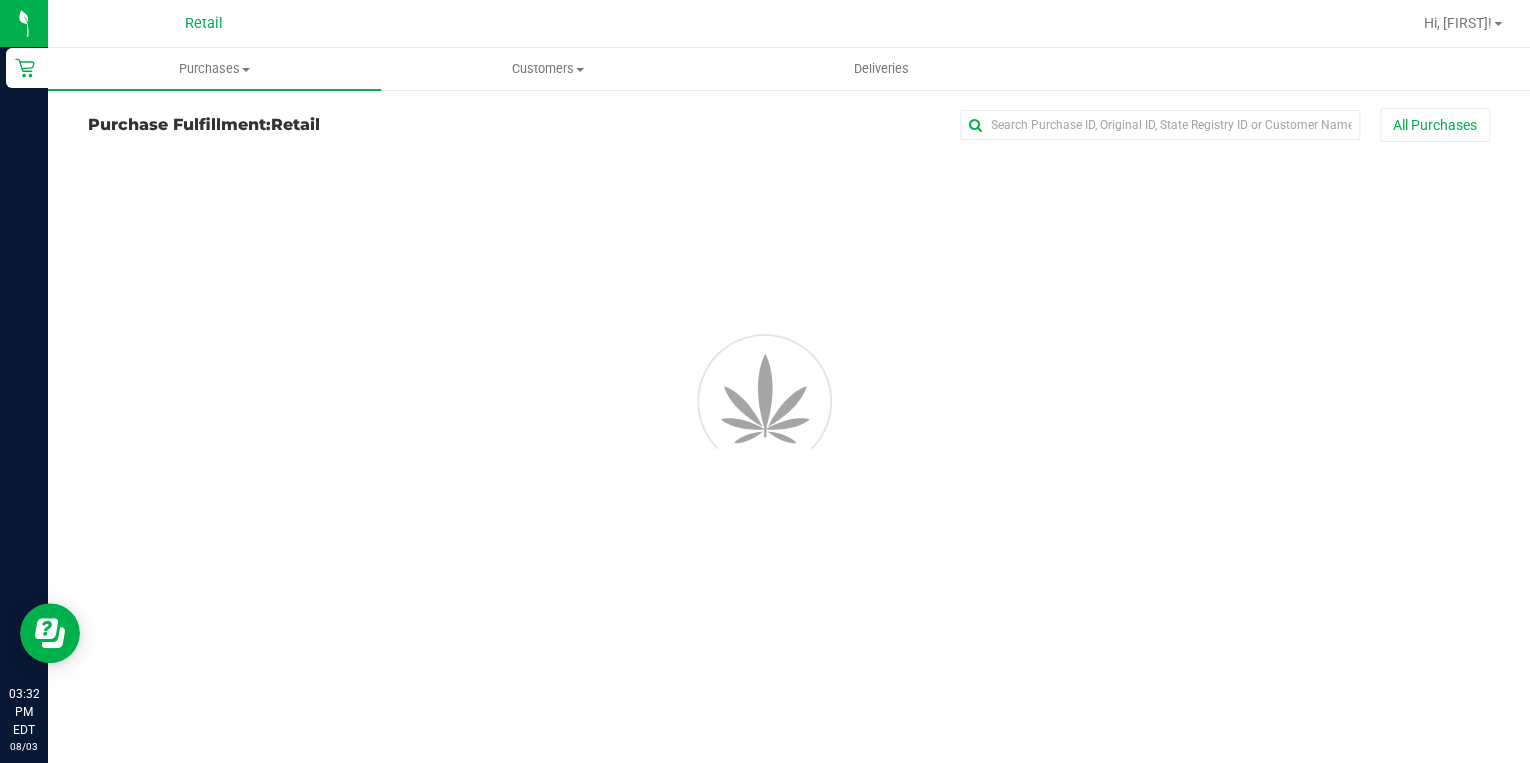 scroll, scrollTop: 0, scrollLeft: 0, axis: both 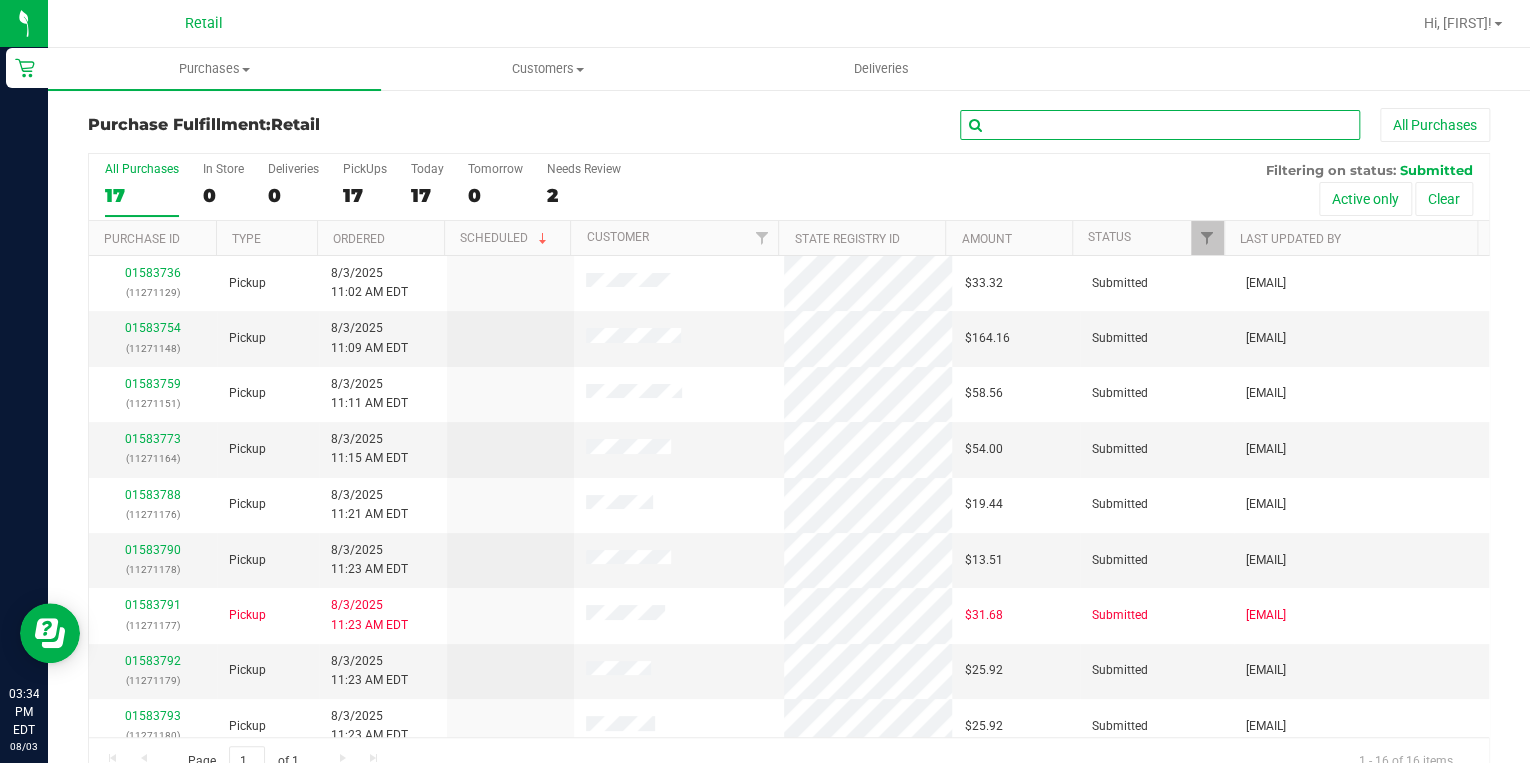 click at bounding box center (1160, 125) 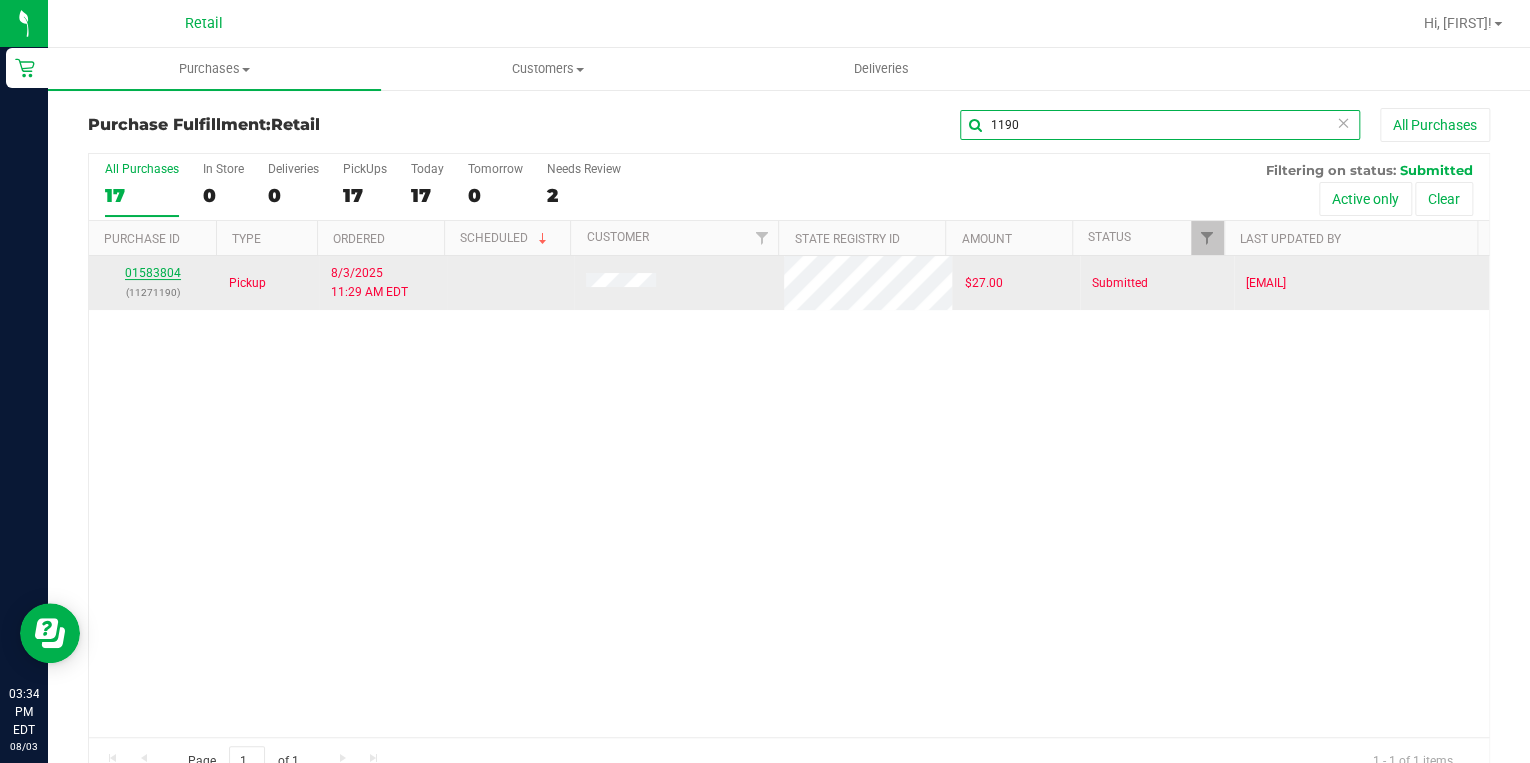 type on "1190" 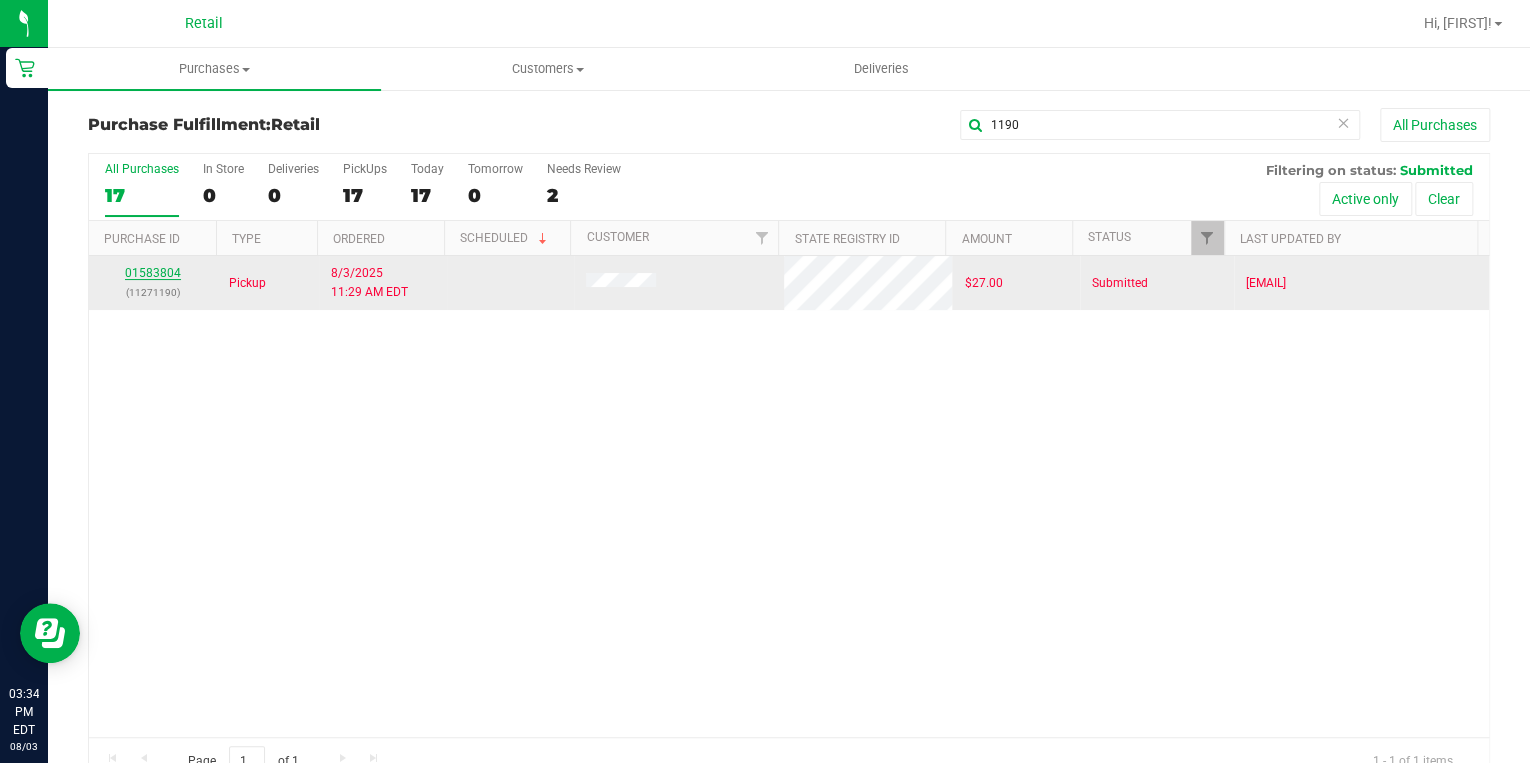 click on "01583804" at bounding box center [153, 273] 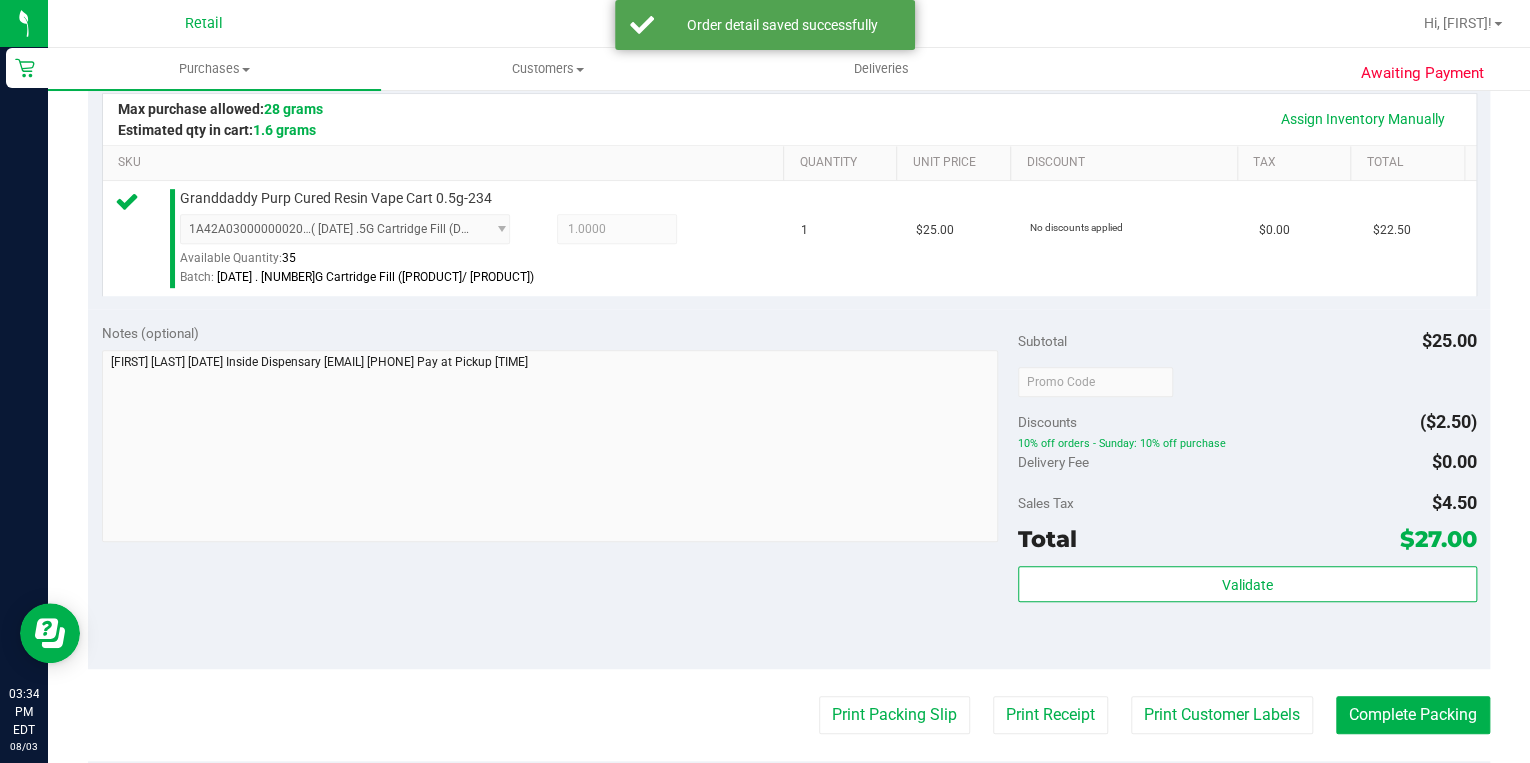 scroll, scrollTop: 560, scrollLeft: 0, axis: vertical 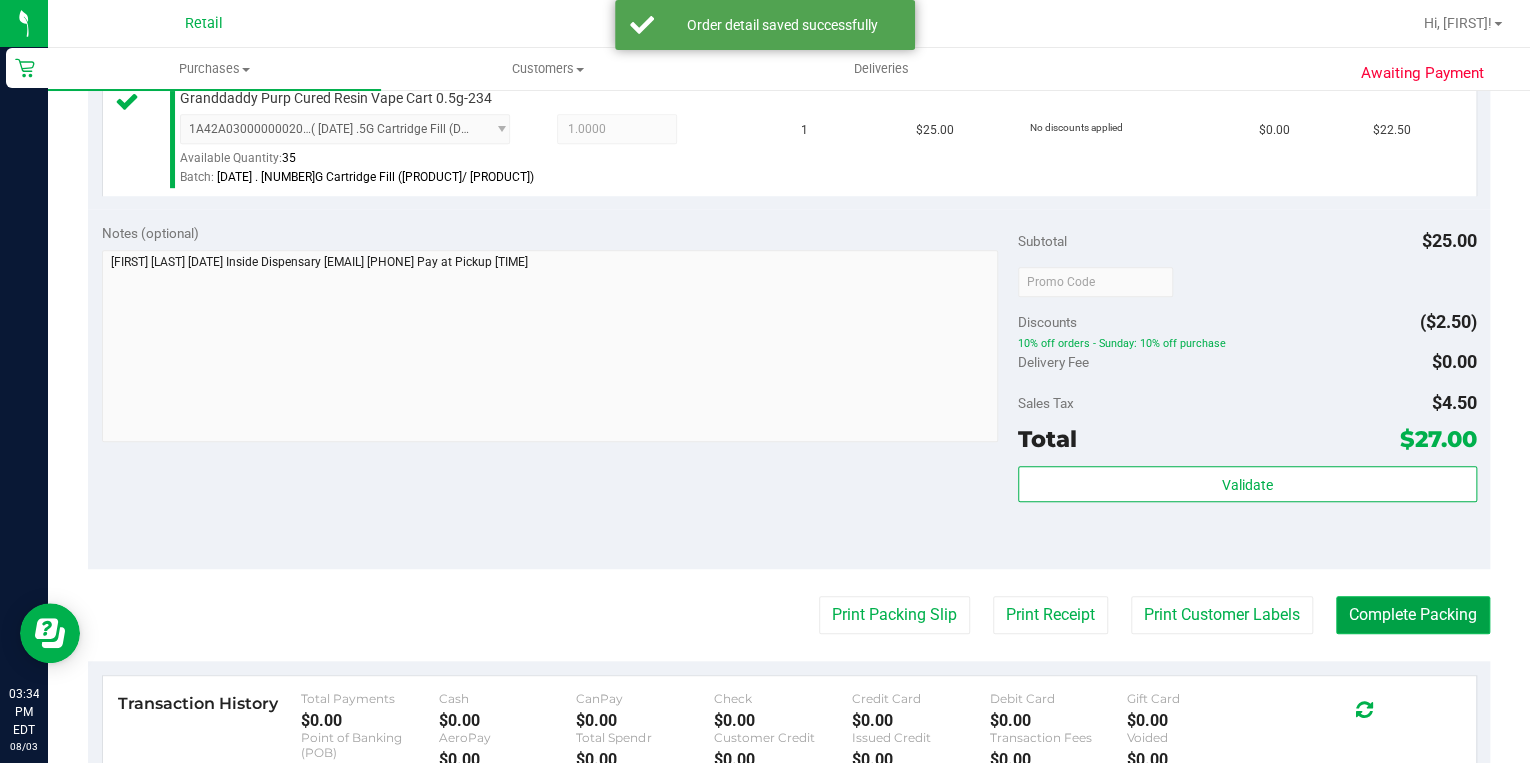 click on "Complete Packing" at bounding box center (1413, 615) 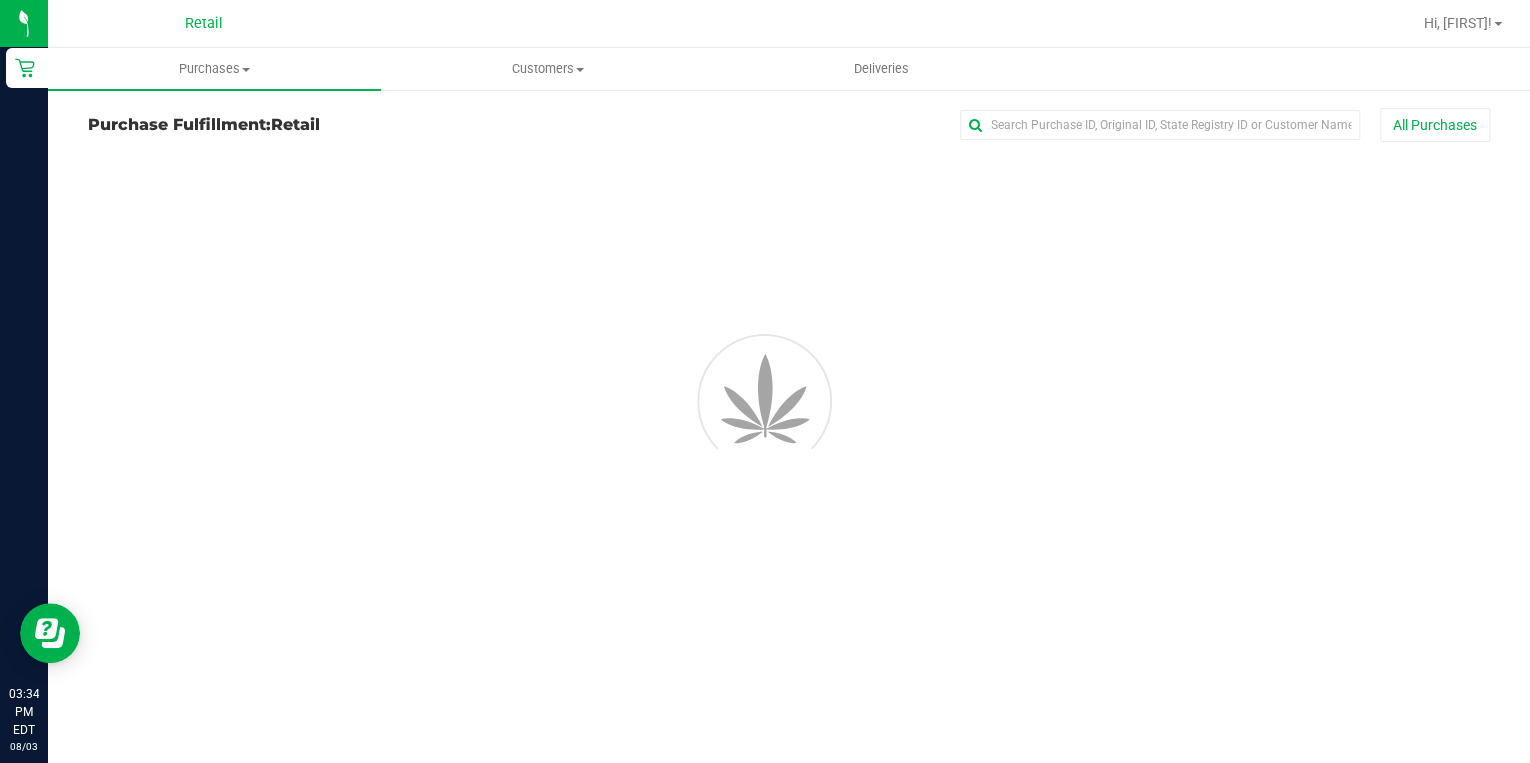 scroll, scrollTop: 0, scrollLeft: 0, axis: both 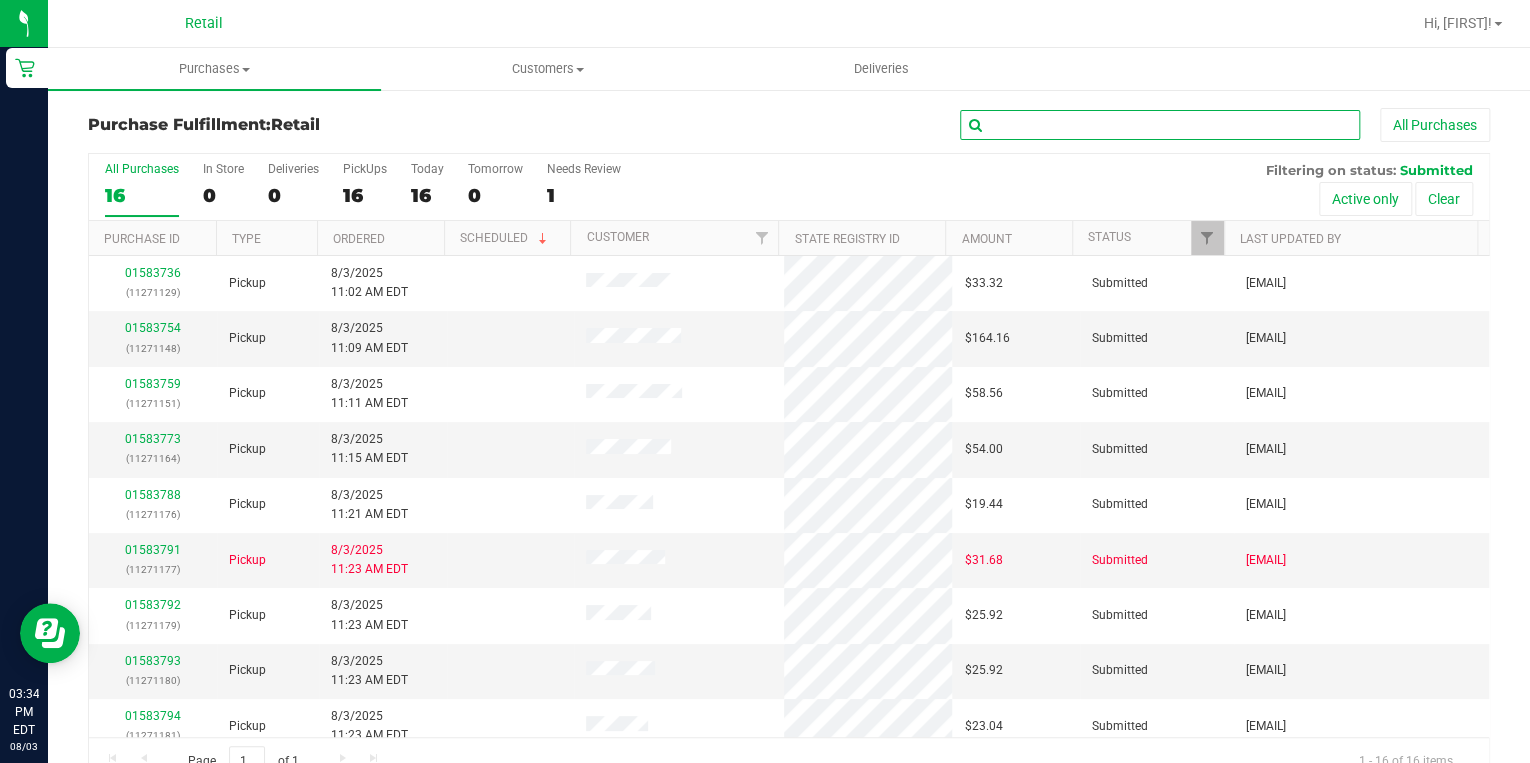 click at bounding box center (1160, 125) 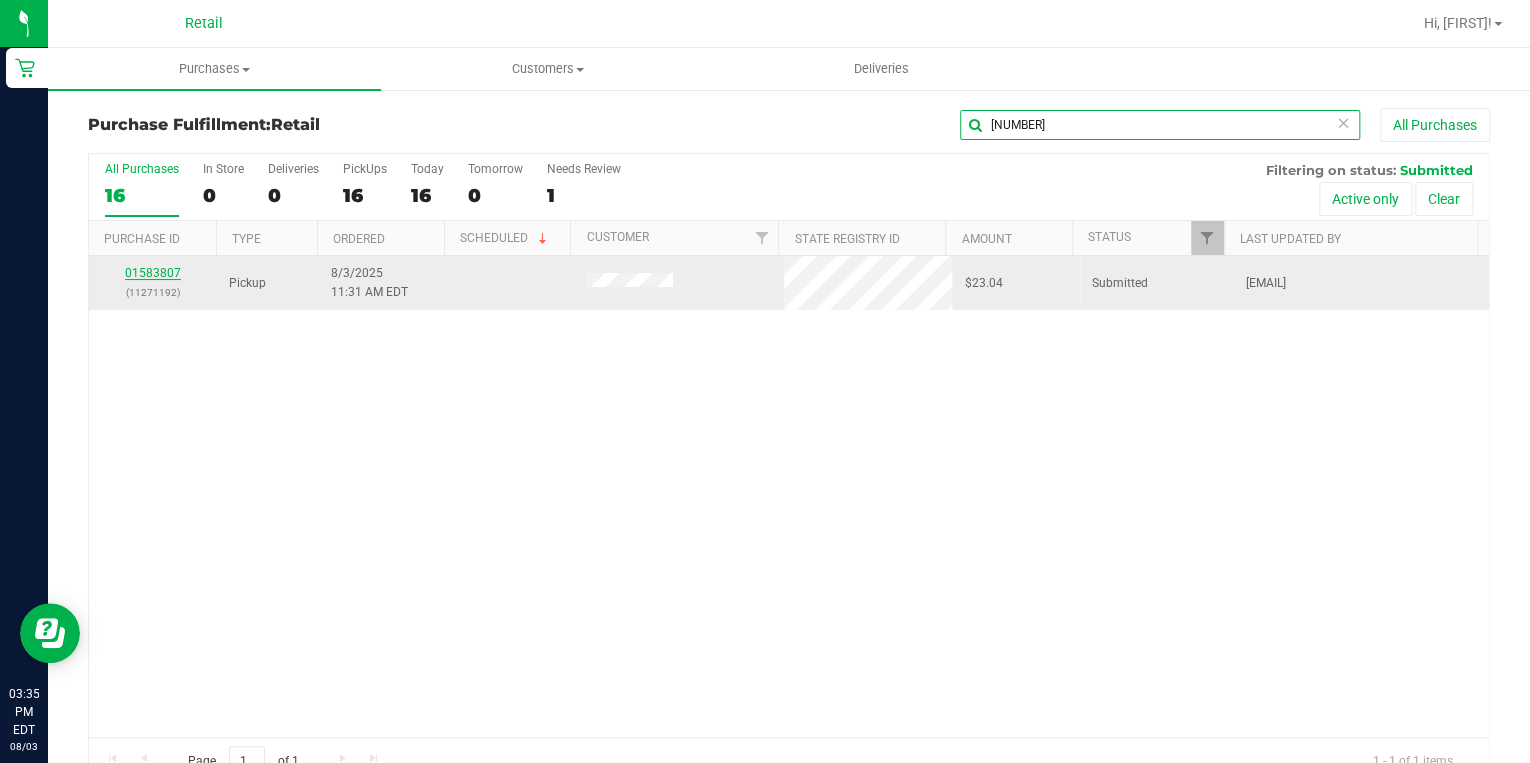 type on "[NUMBER]" 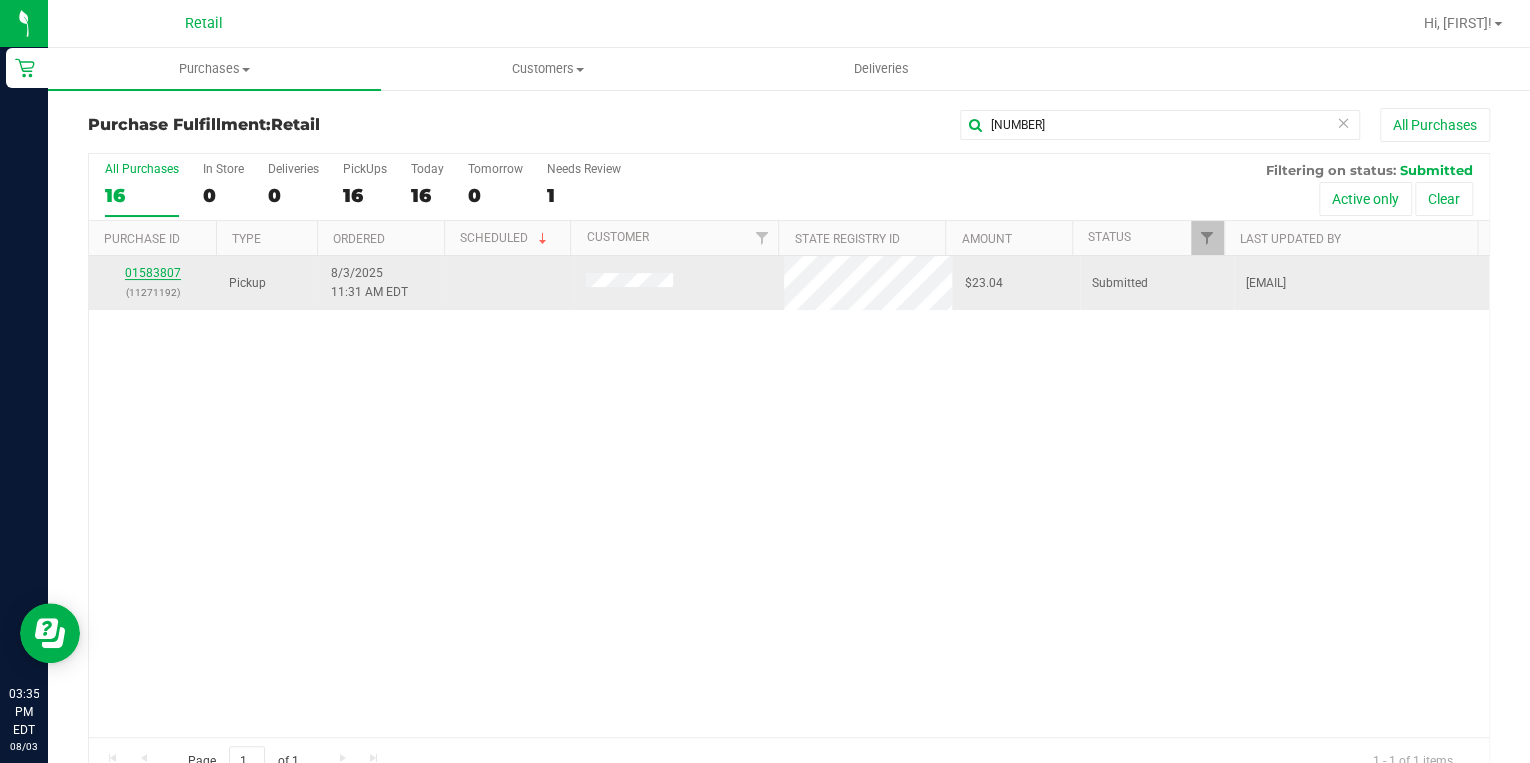 click on "01583807" at bounding box center (153, 273) 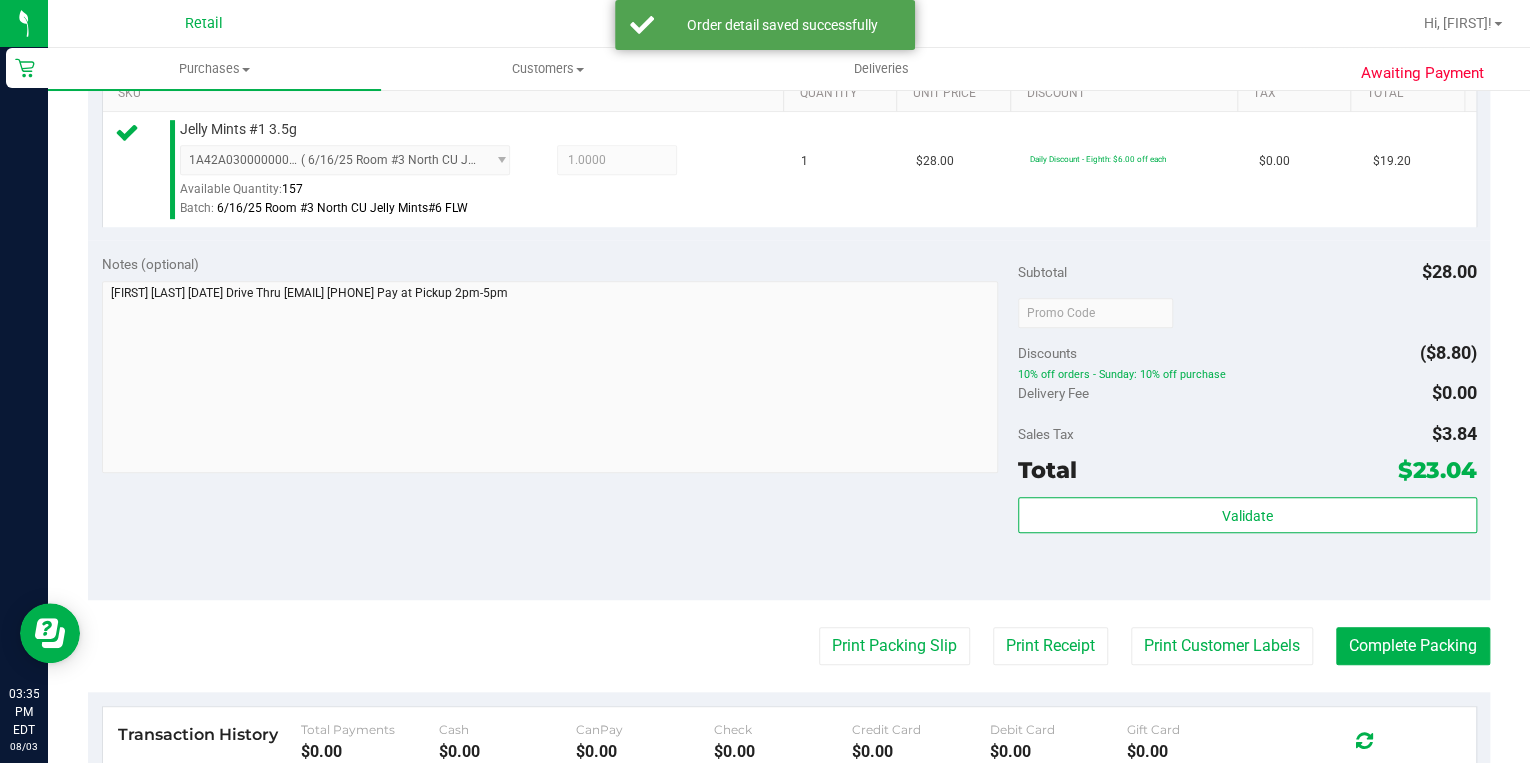 scroll, scrollTop: 560, scrollLeft: 0, axis: vertical 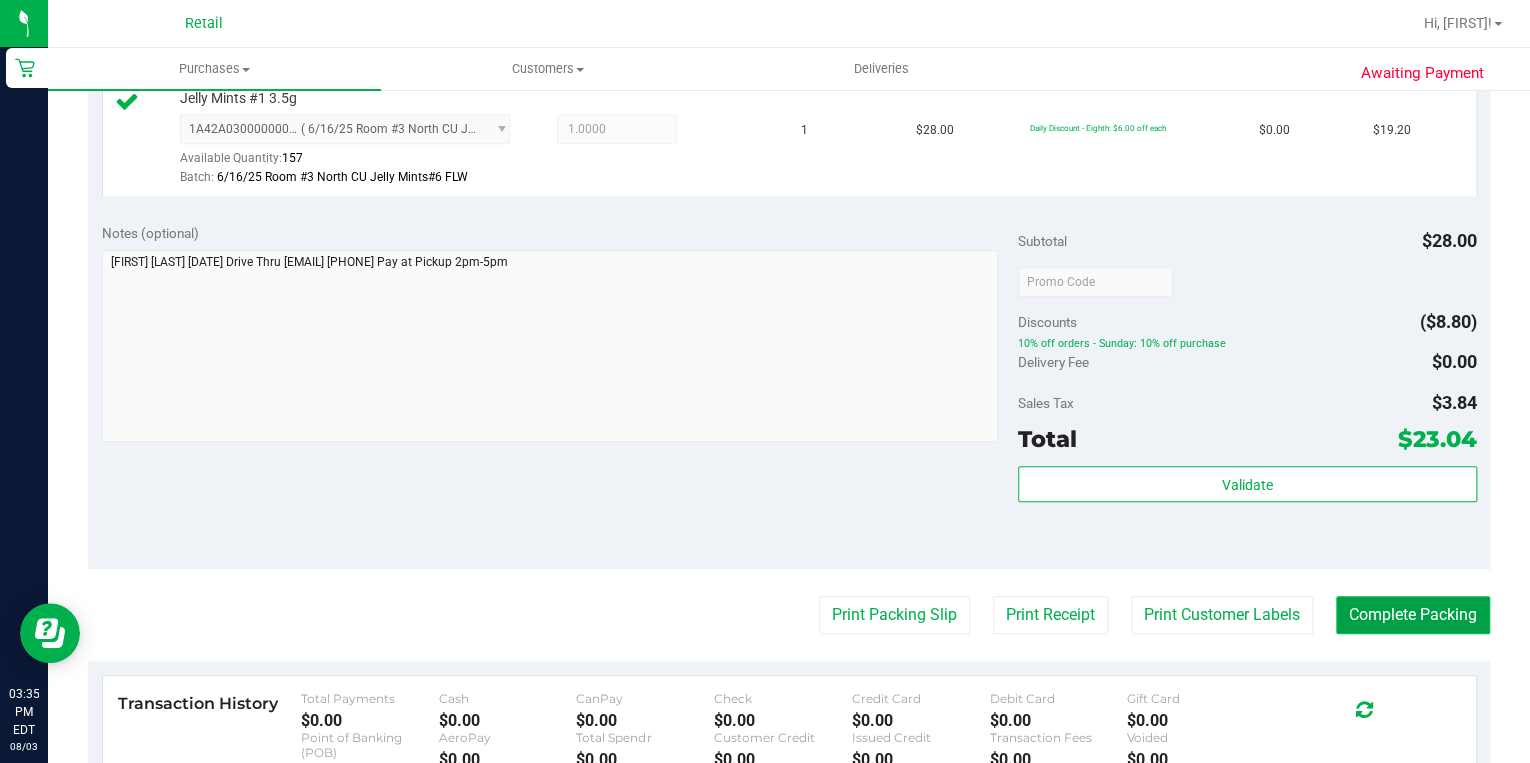 click on "Complete Packing" at bounding box center (1413, 615) 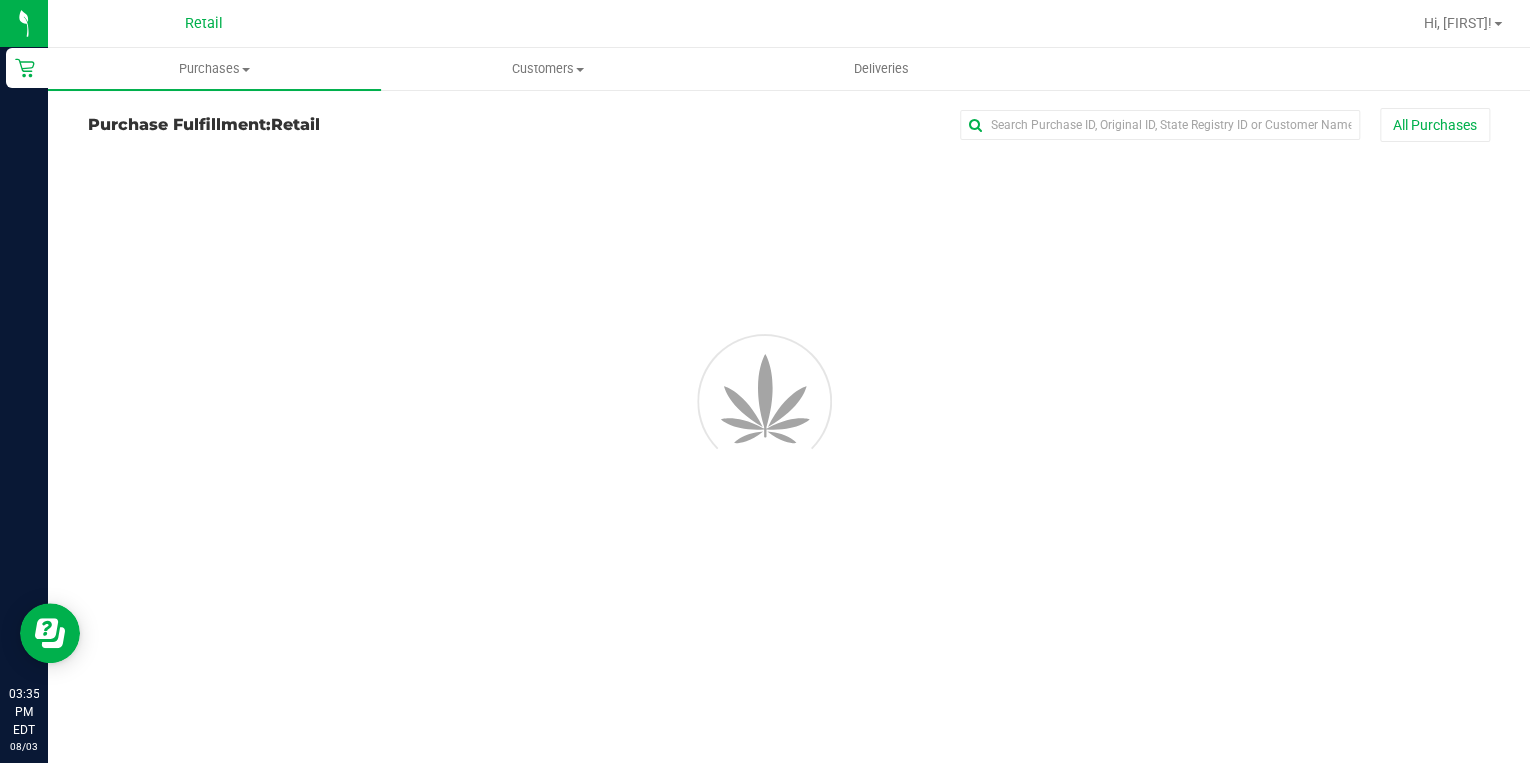 scroll, scrollTop: 0, scrollLeft: 0, axis: both 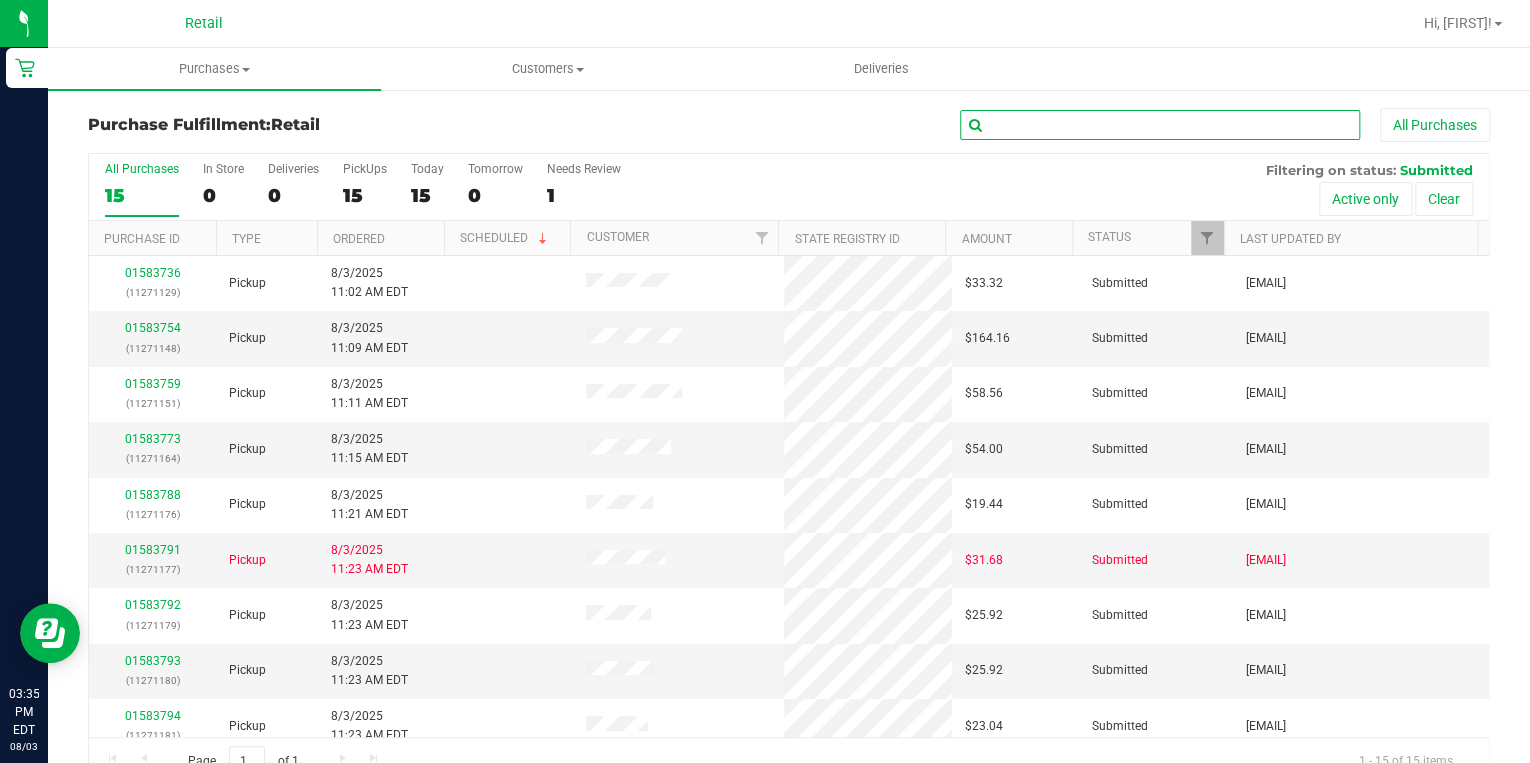 click at bounding box center (1160, 125) 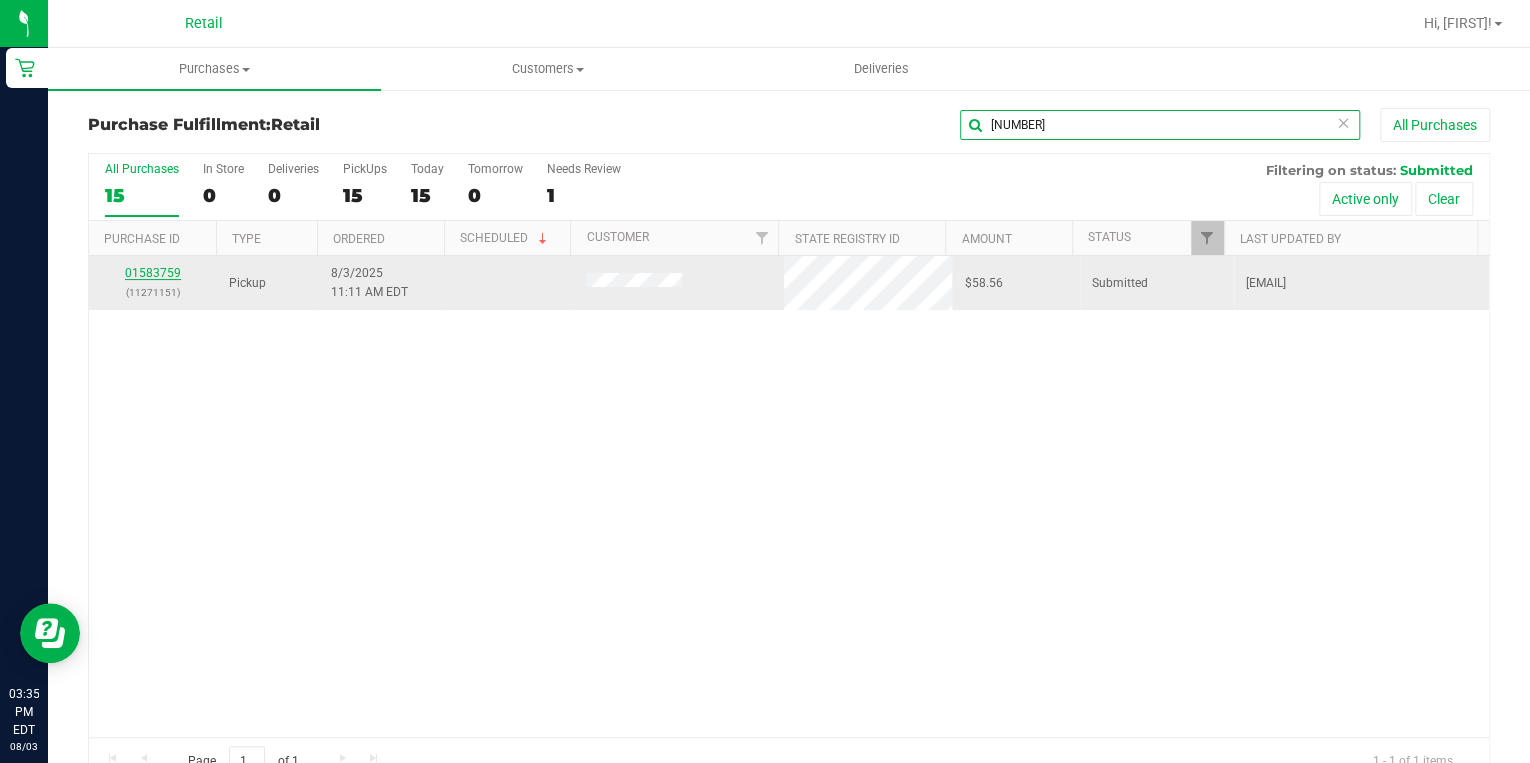 type on "[NUMBER]" 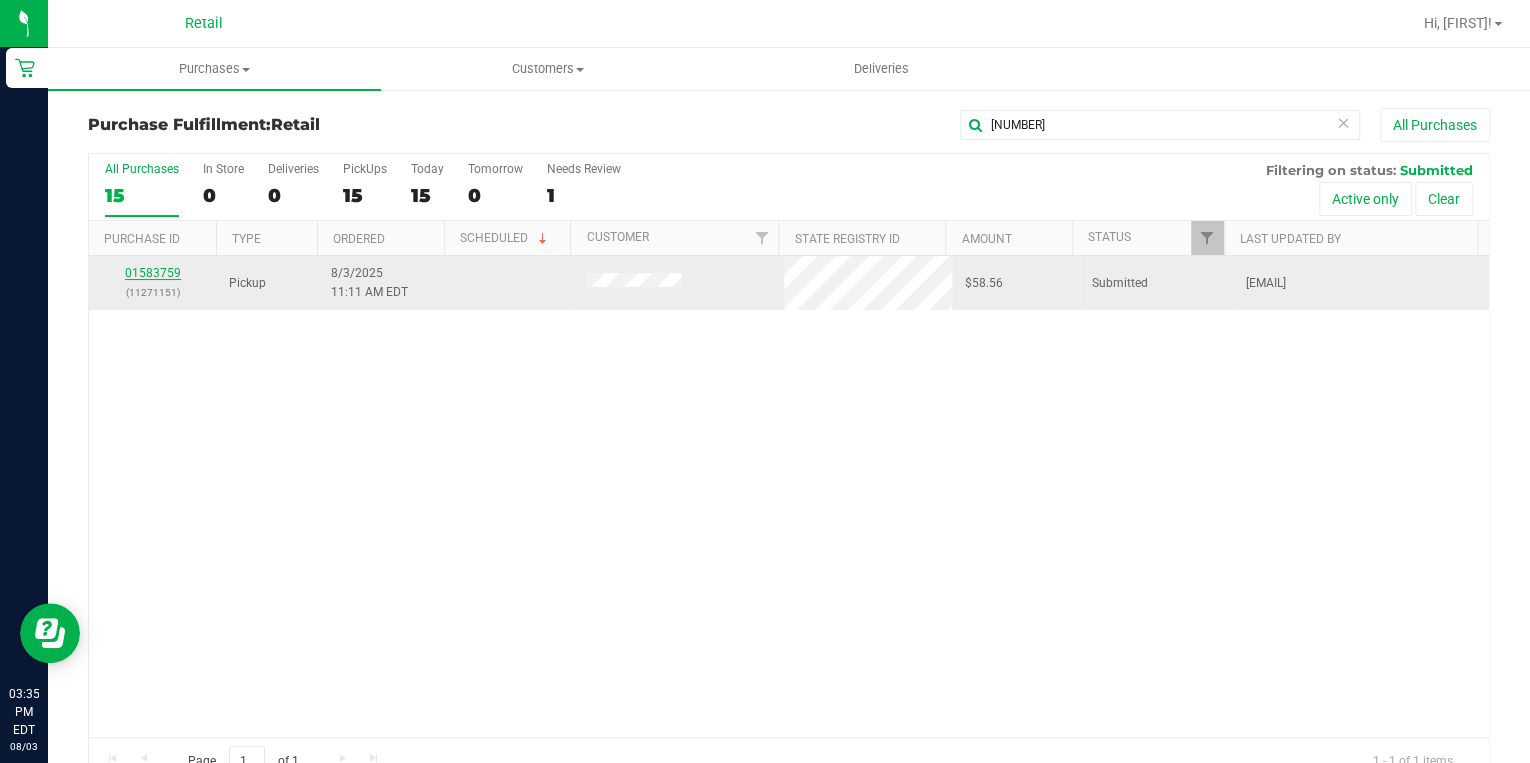 click on "01583759" at bounding box center [153, 273] 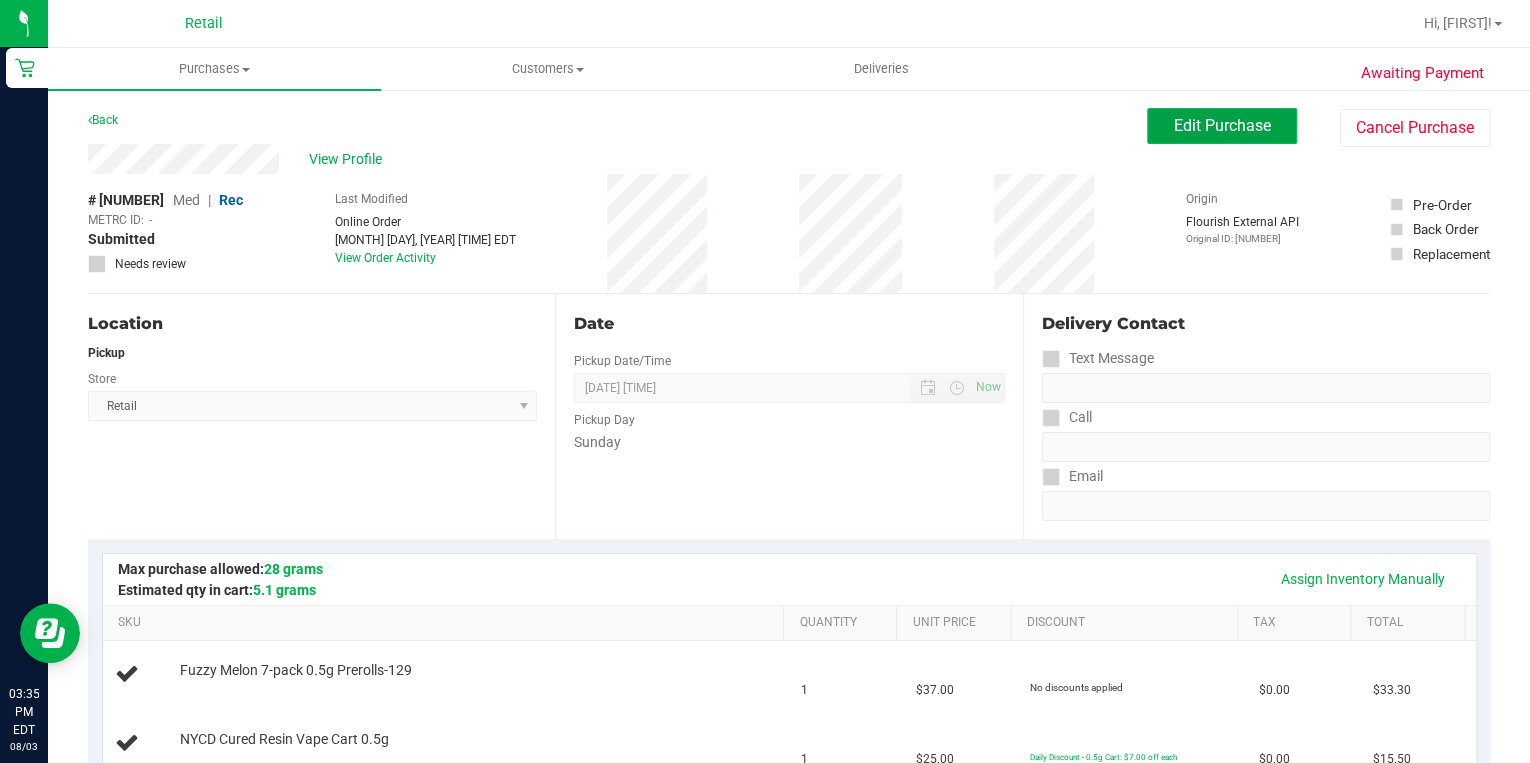 click on "Edit Purchase" at bounding box center (1222, 125) 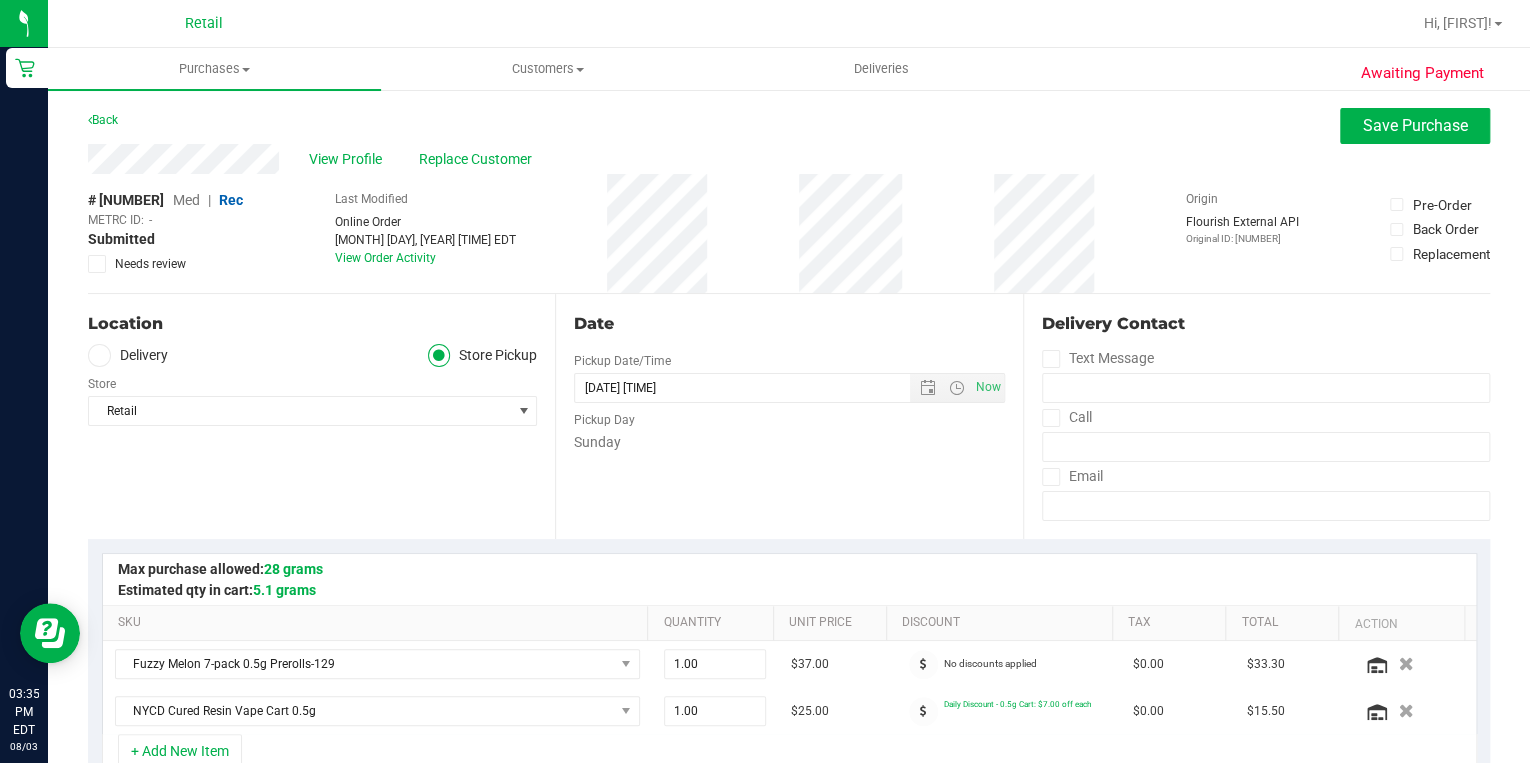 click on "Med" at bounding box center (186, 200) 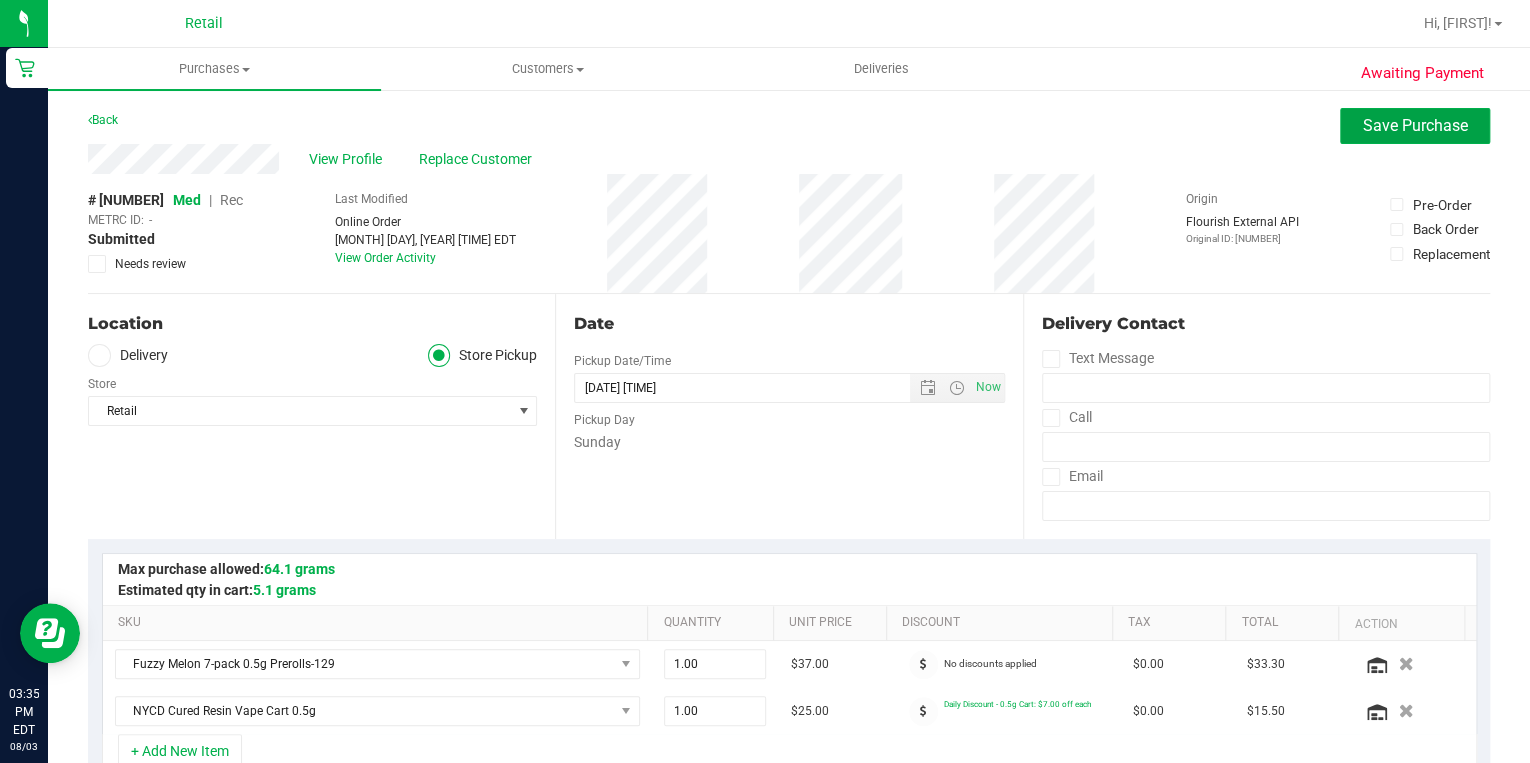 click on "Save Purchase" at bounding box center [1415, 125] 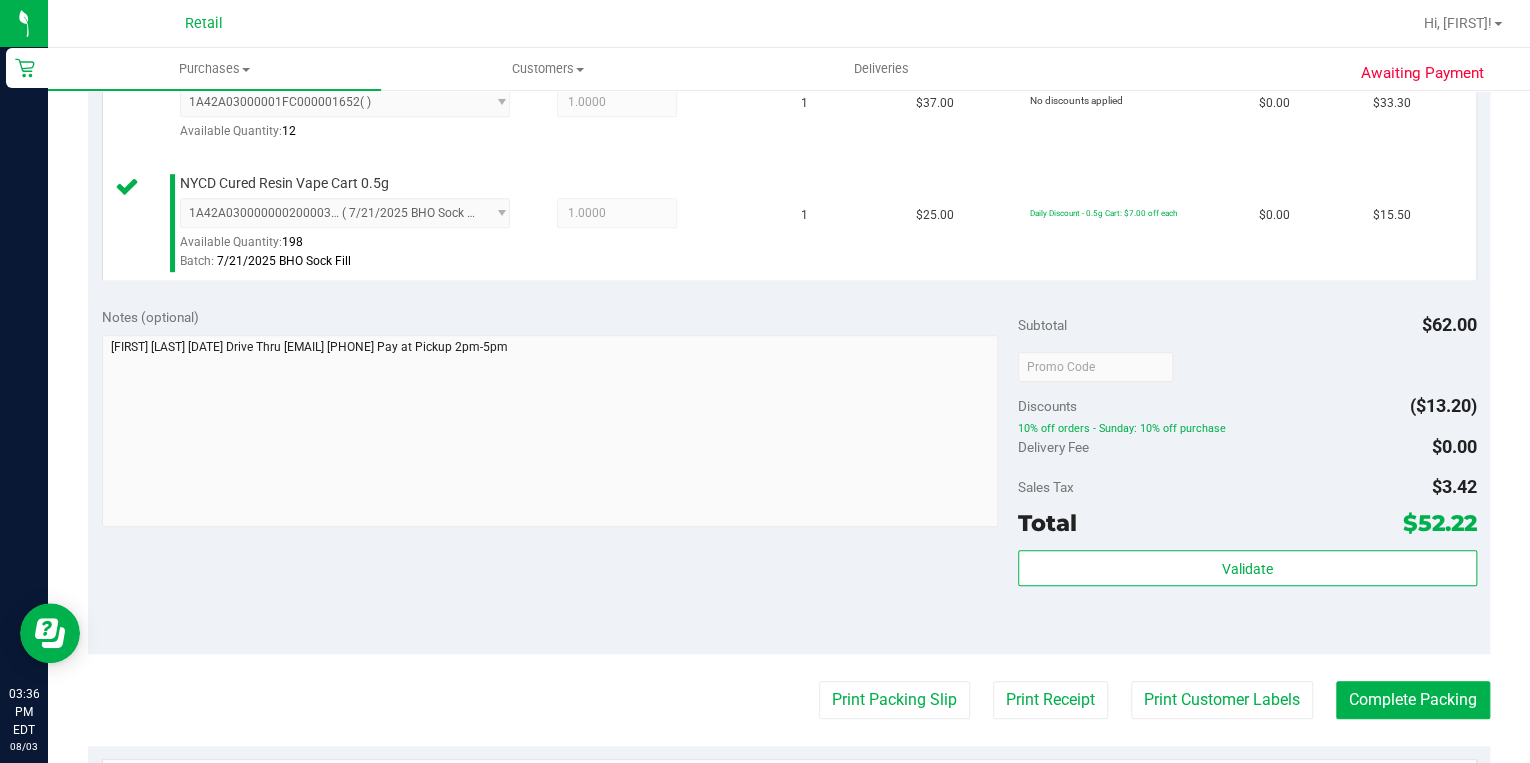 scroll, scrollTop: 880, scrollLeft: 0, axis: vertical 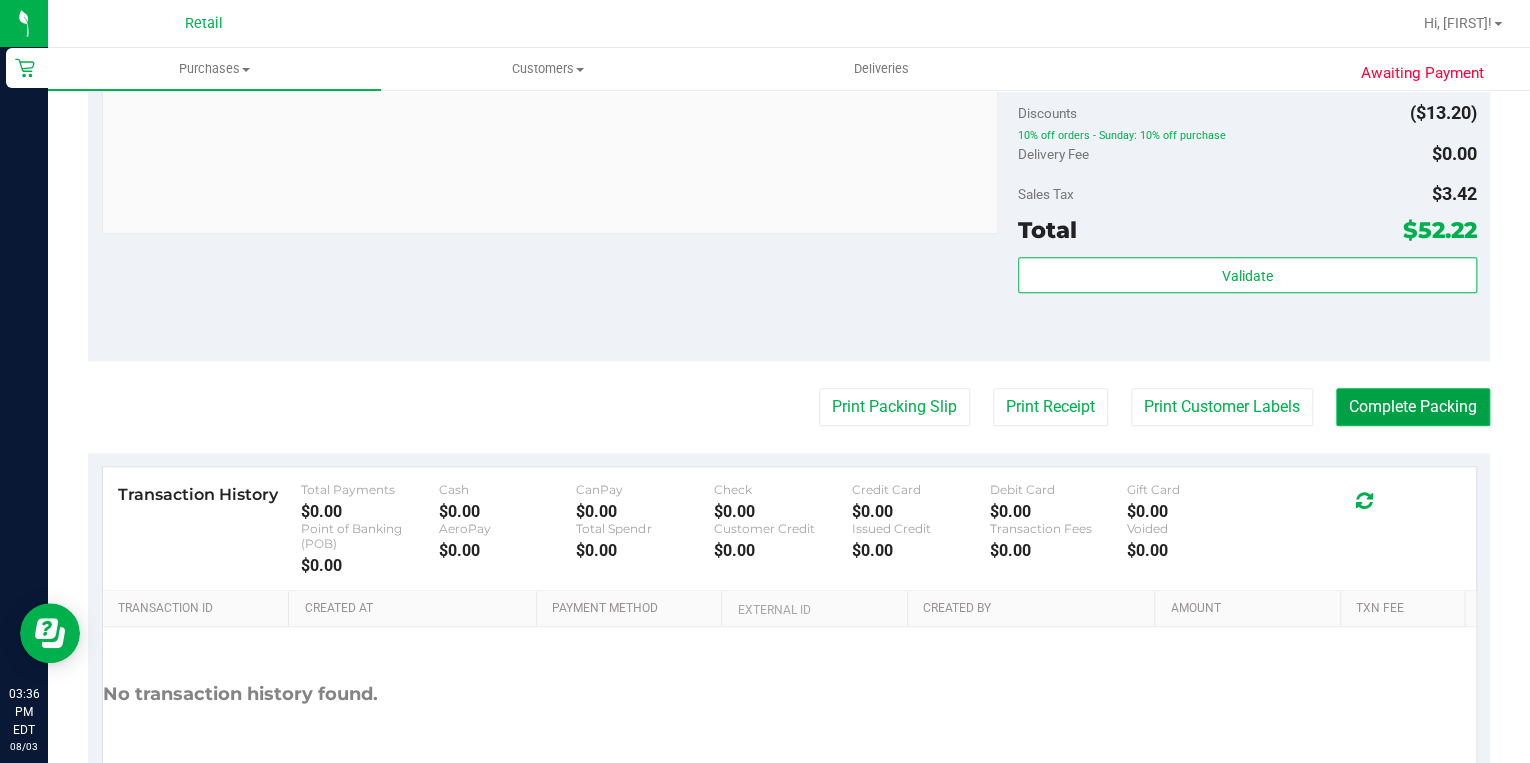 click on "Complete Packing" at bounding box center [1413, 407] 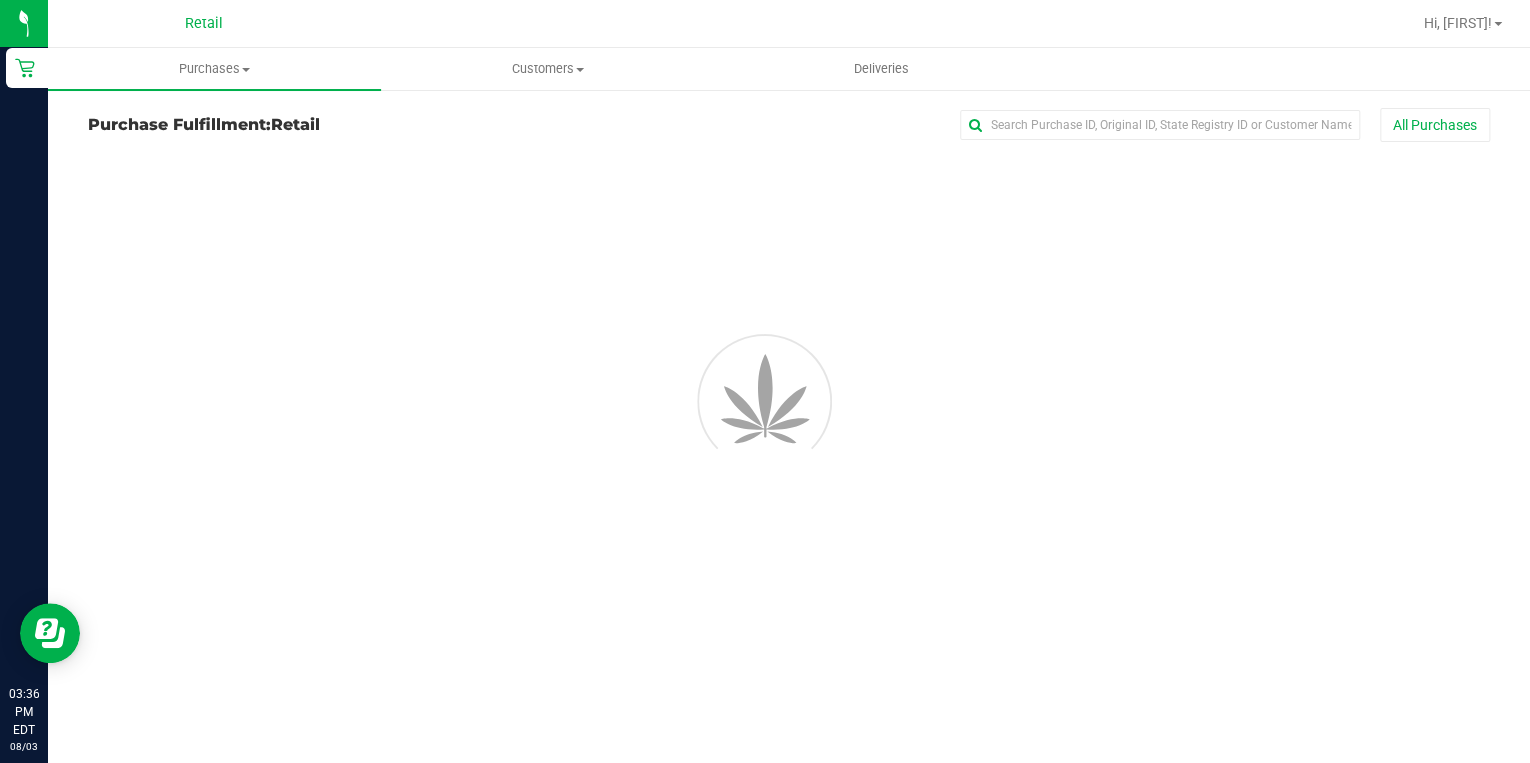 scroll, scrollTop: 0, scrollLeft: 0, axis: both 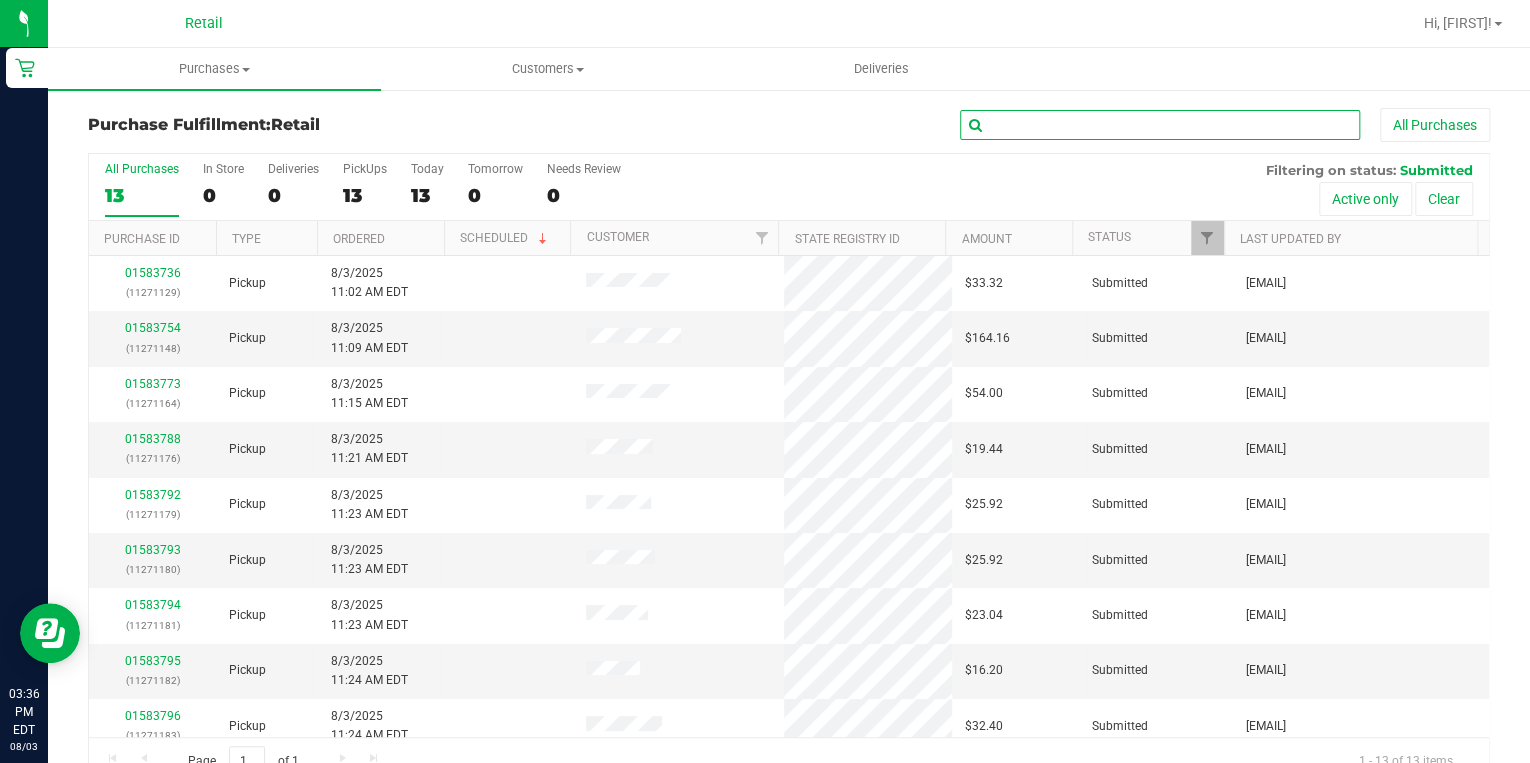 click at bounding box center [1160, 125] 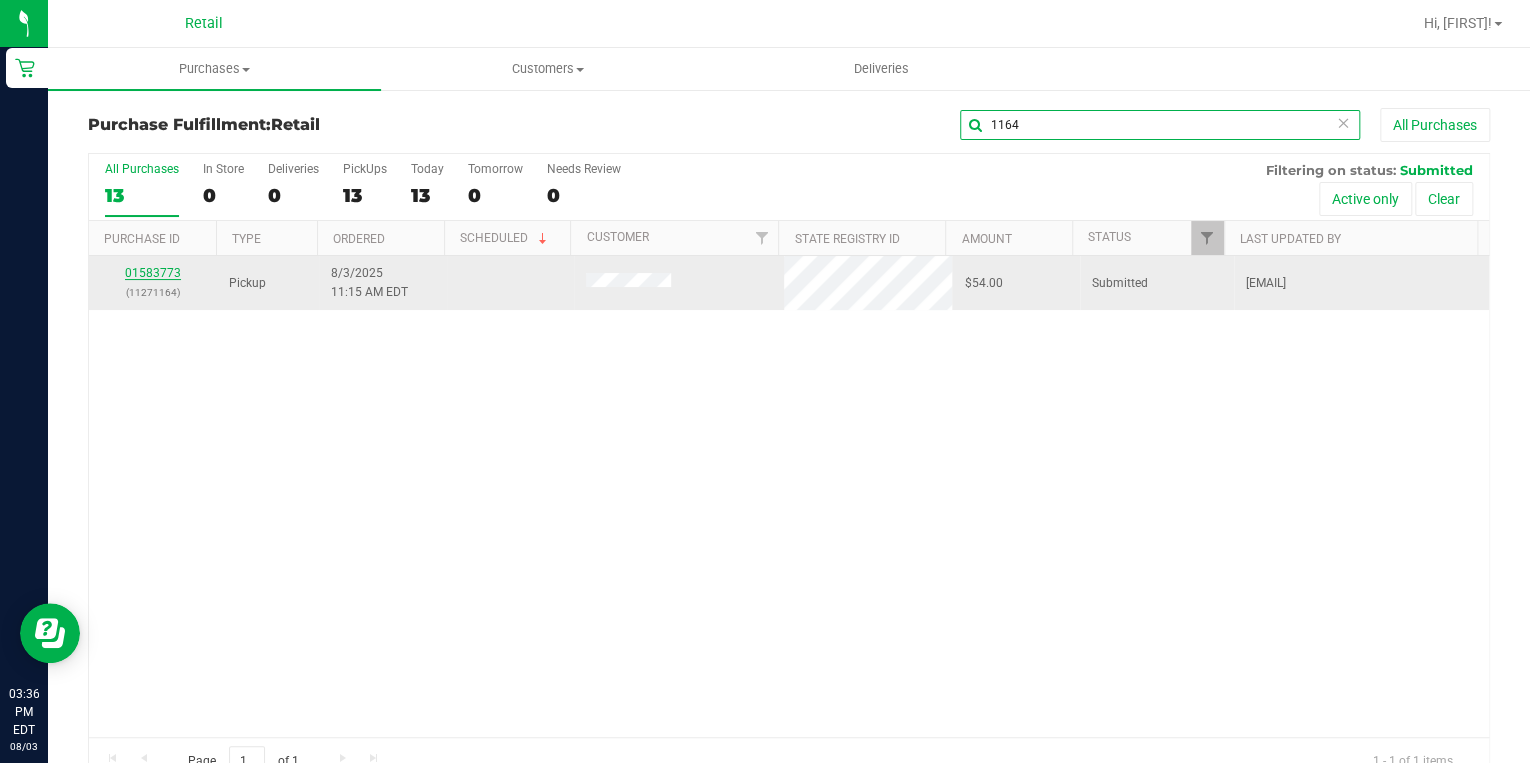 type on "1164" 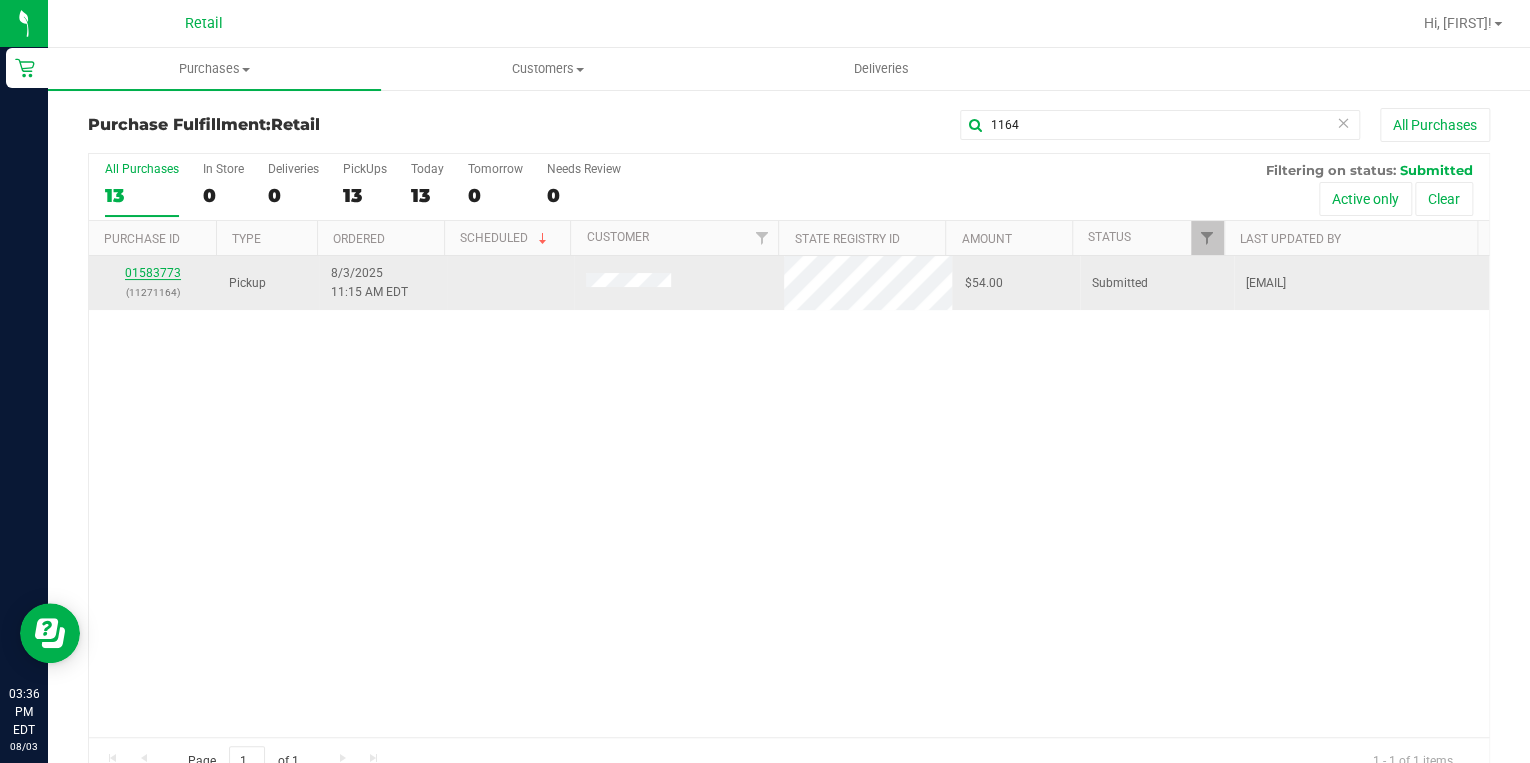 click on "01583773" at bounding box center [153, 273] 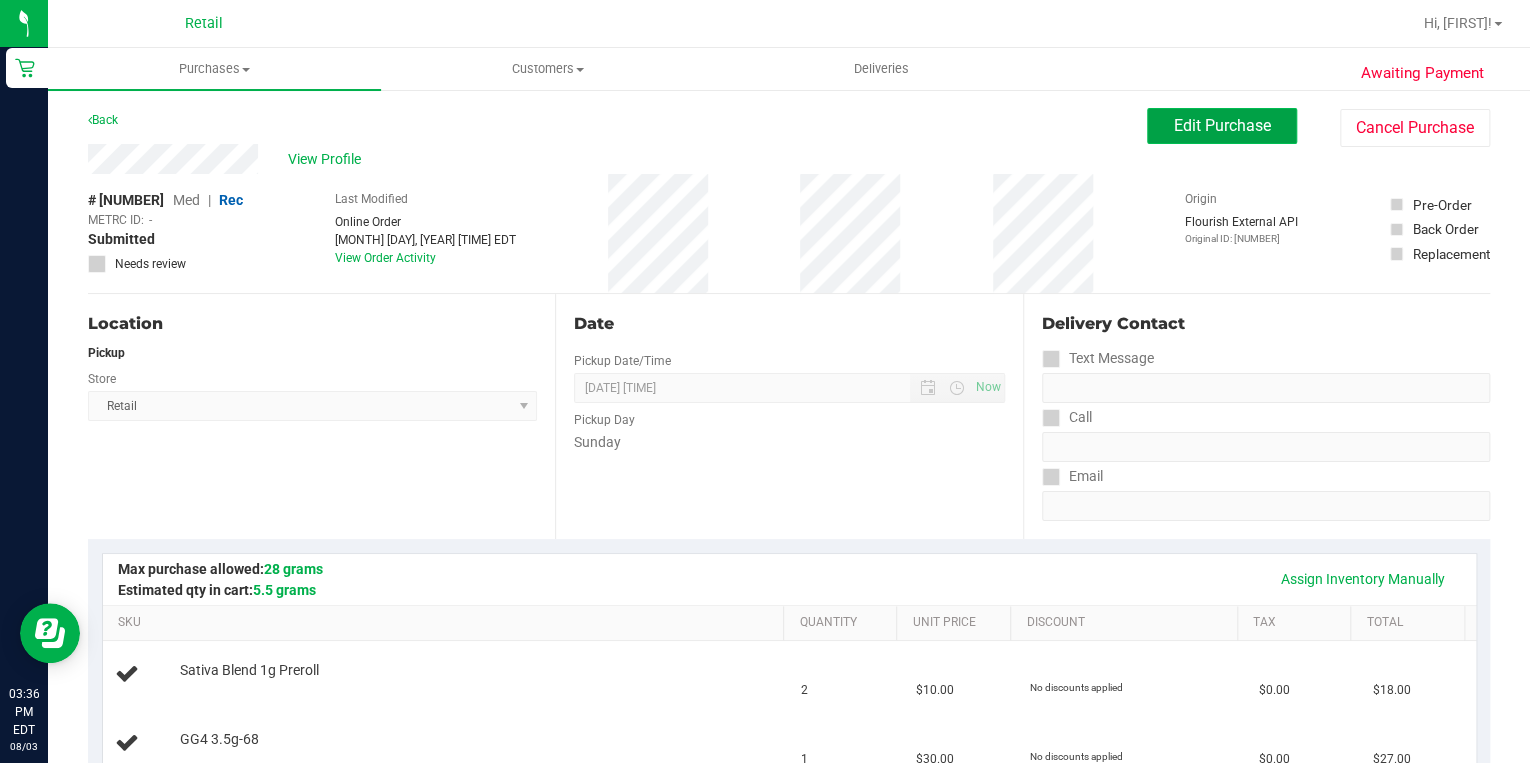 click on "Edit Purchase" at bounding box center [1222, 125] 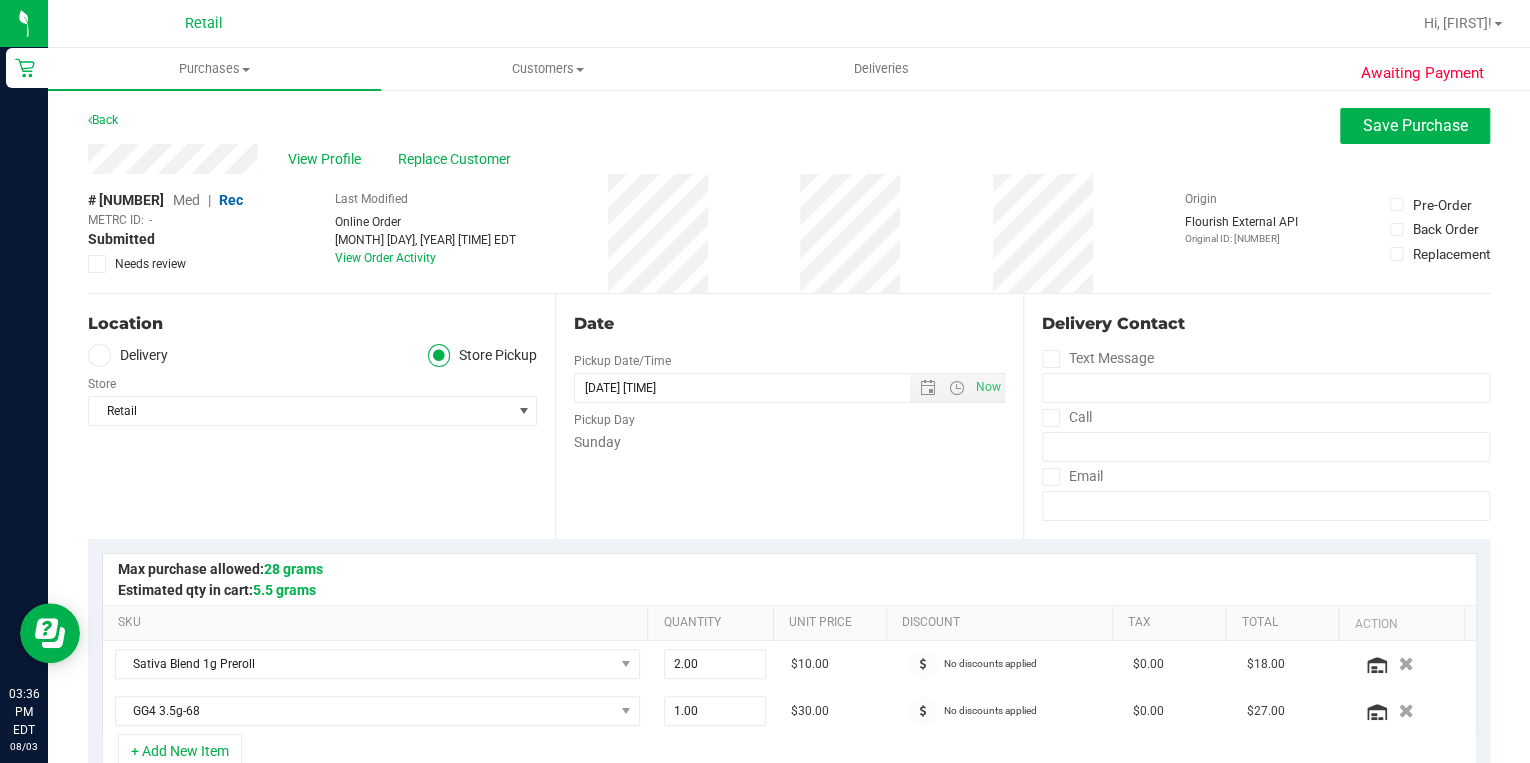 click on "Med" at bounding box center (186, 200) 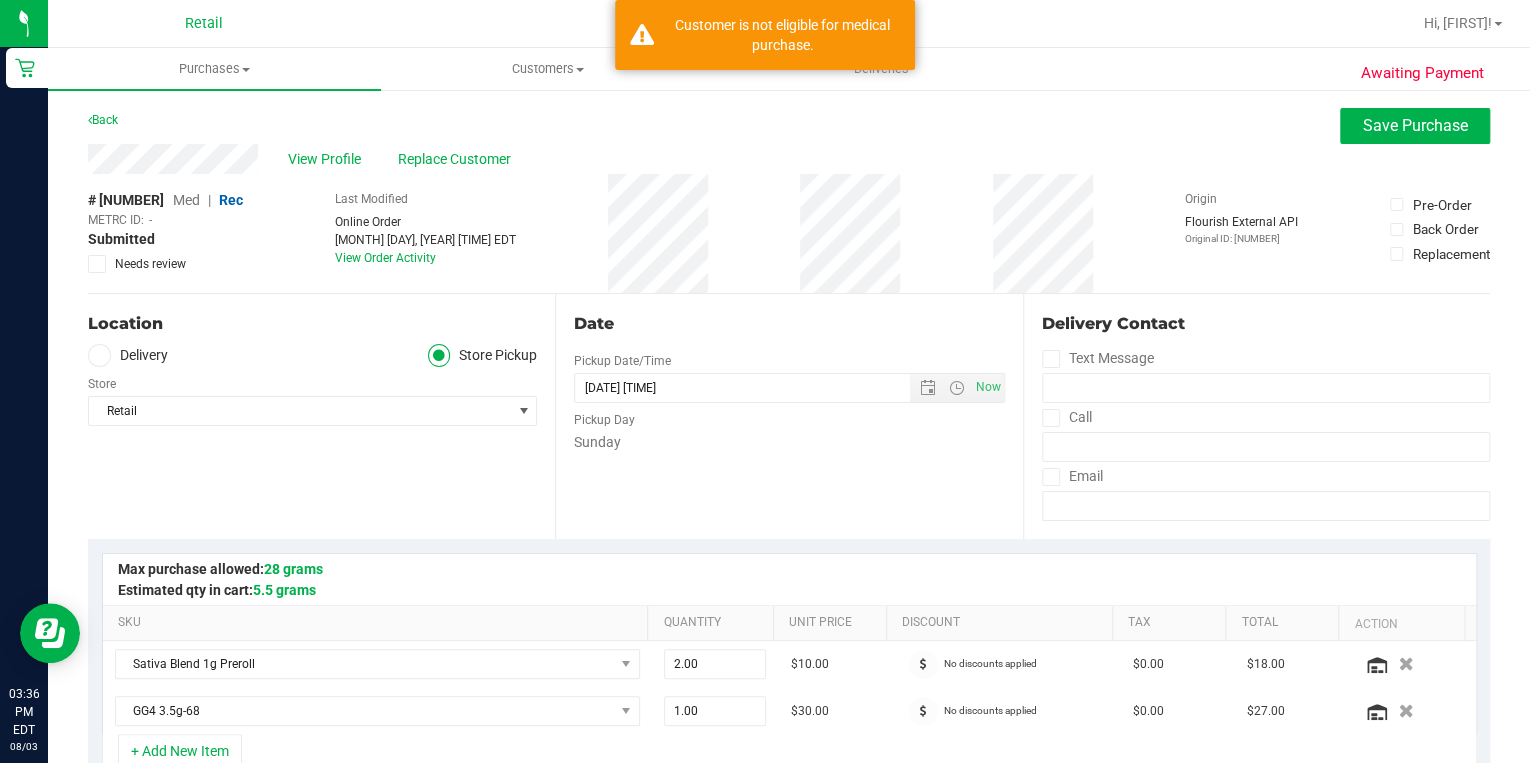 click on "Med" at bounding box center (186, 200) 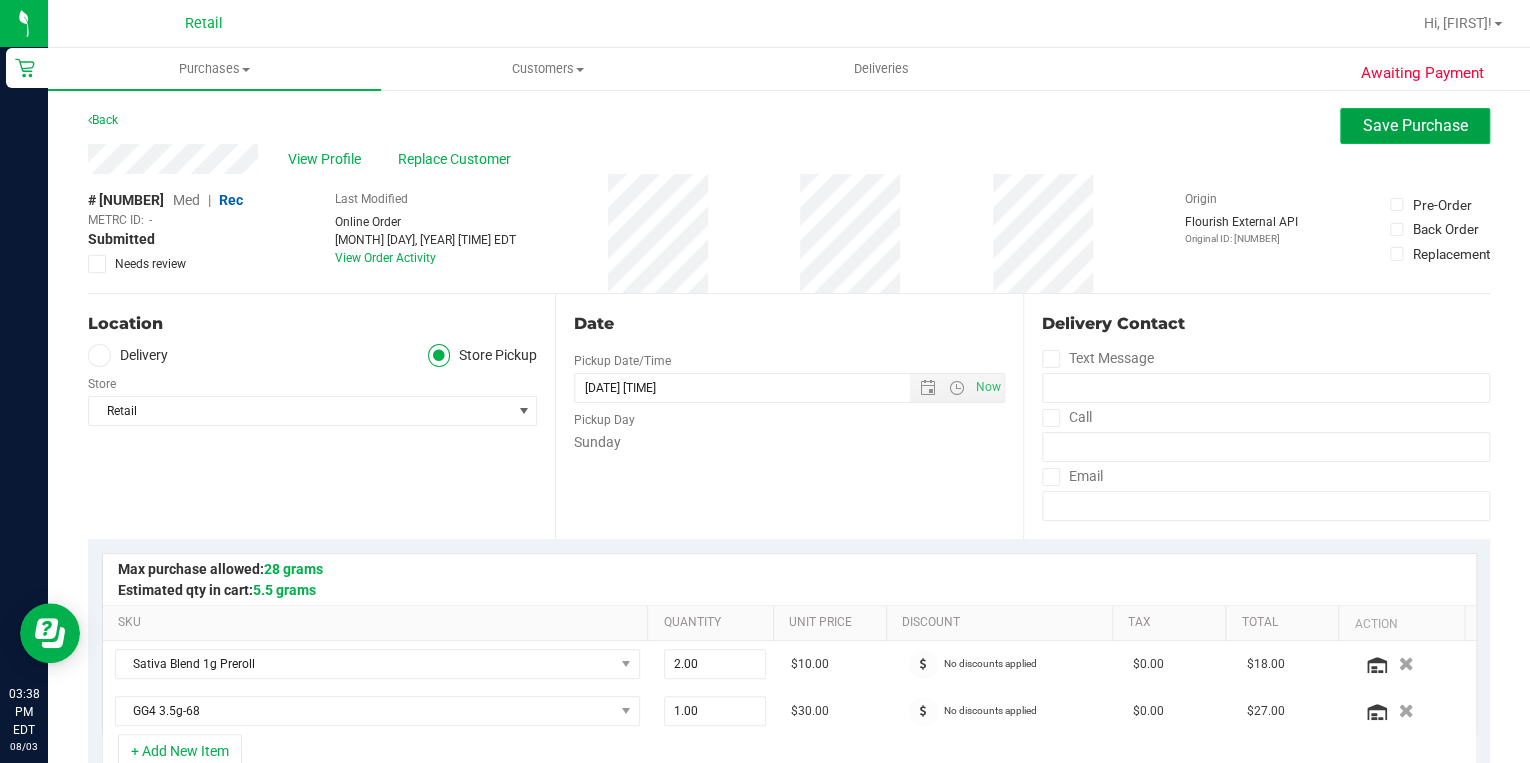 click on "Save Purchase" at bounding box center [1415, 125] 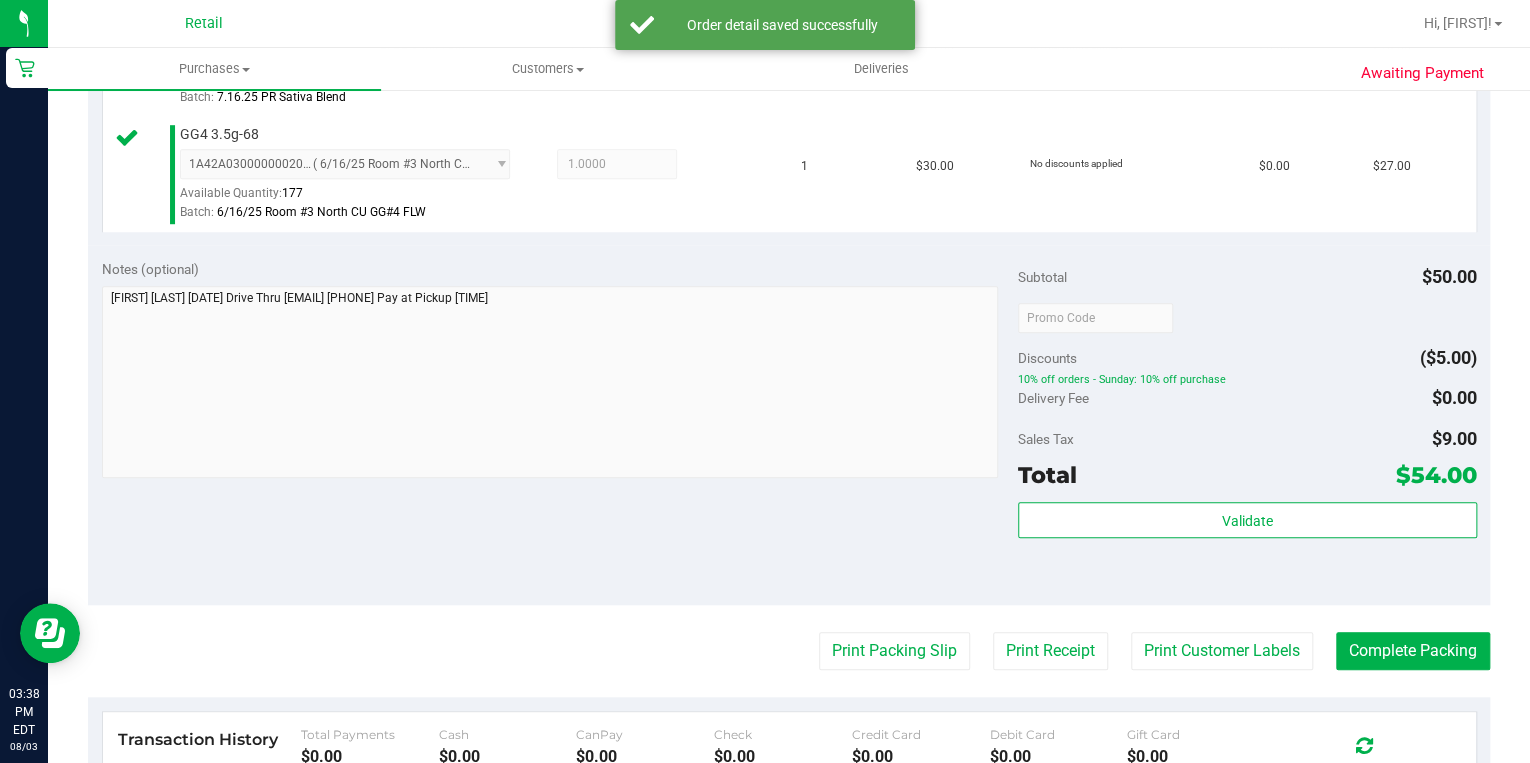 scroll, scrollTop: 800, scrollLeft: 0, axis: vertical 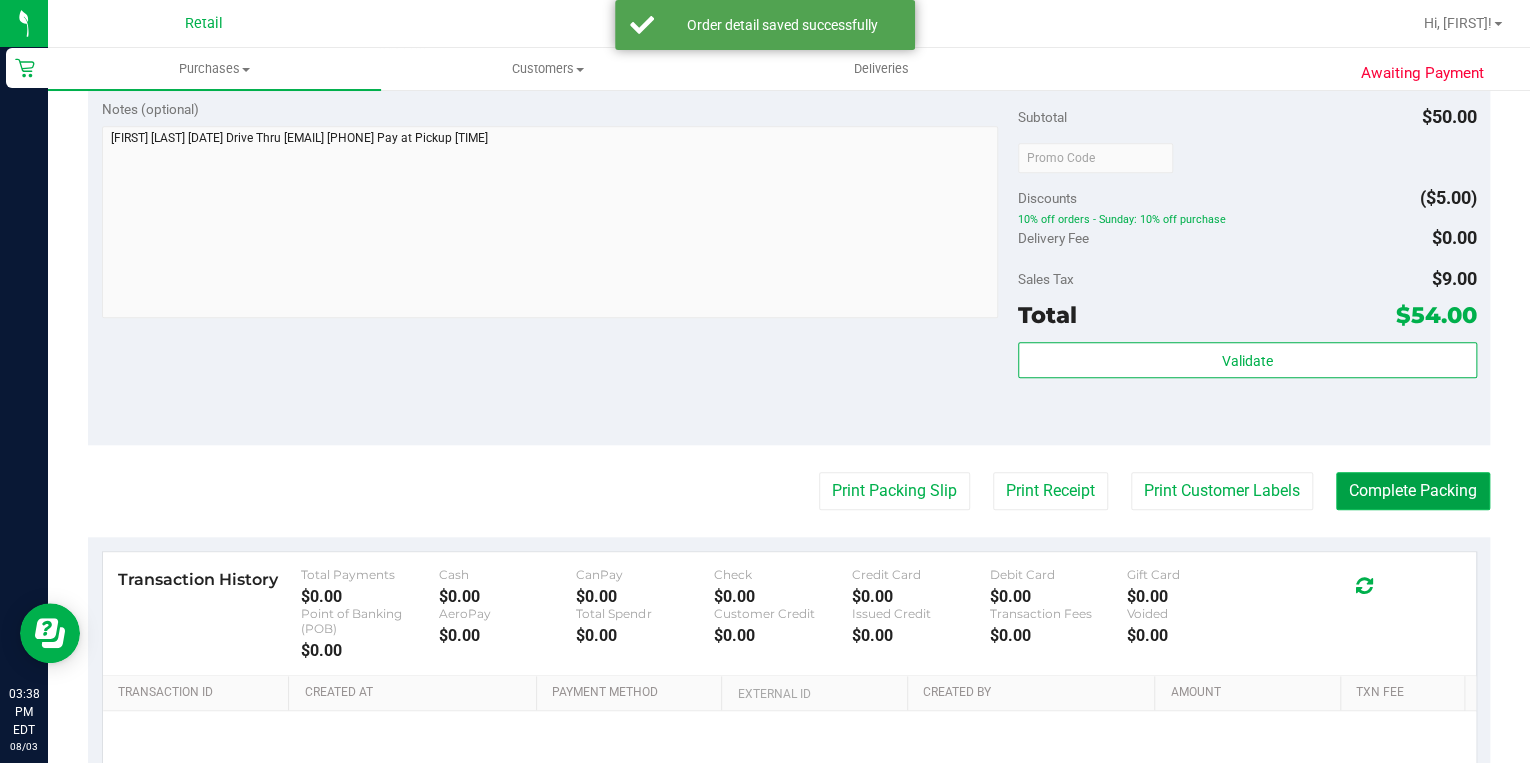 click on "Complete Packing" at bounding box center [1413, 491] 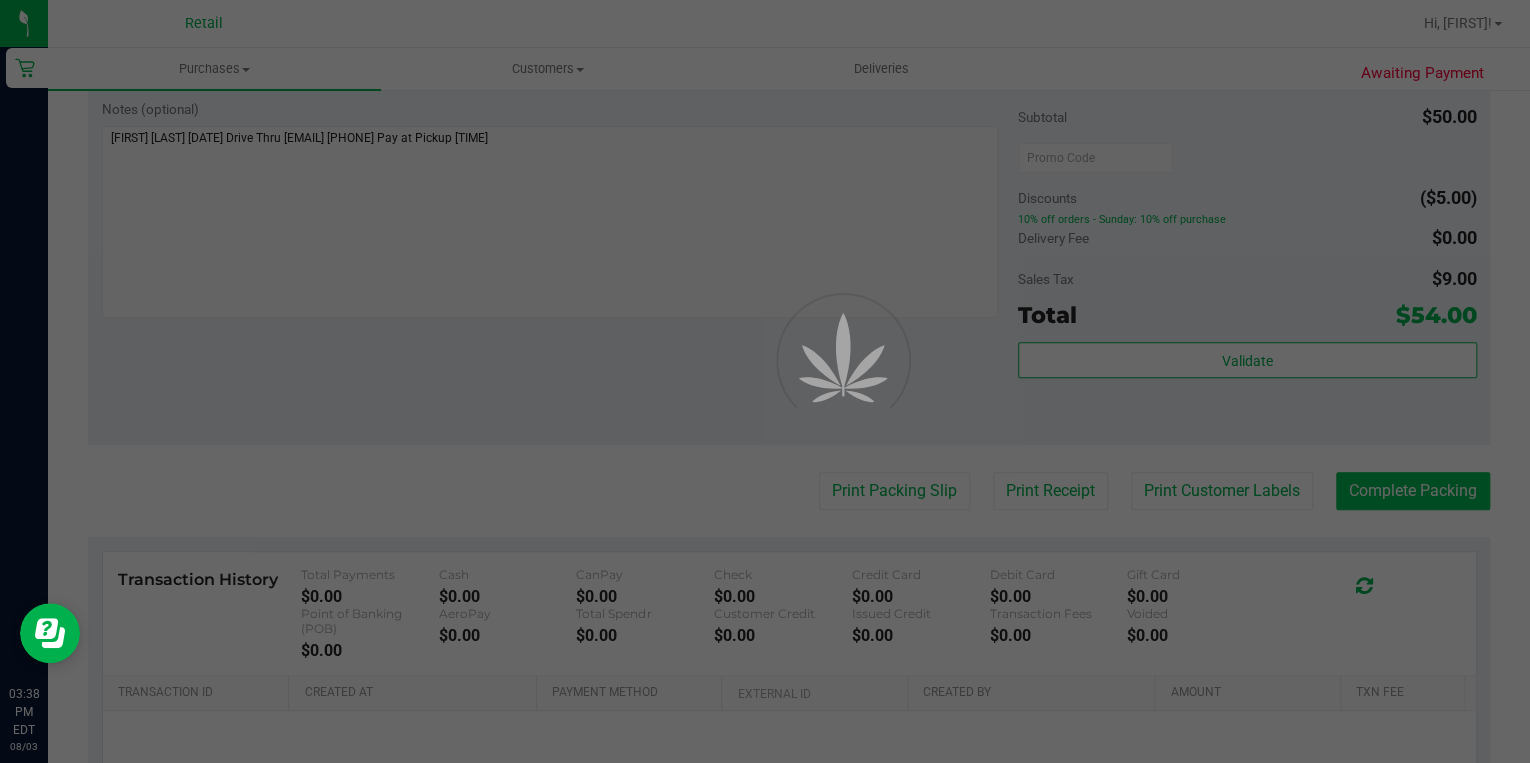 scroll, scrollTop: 0, scrollLeft: 0, axis: both 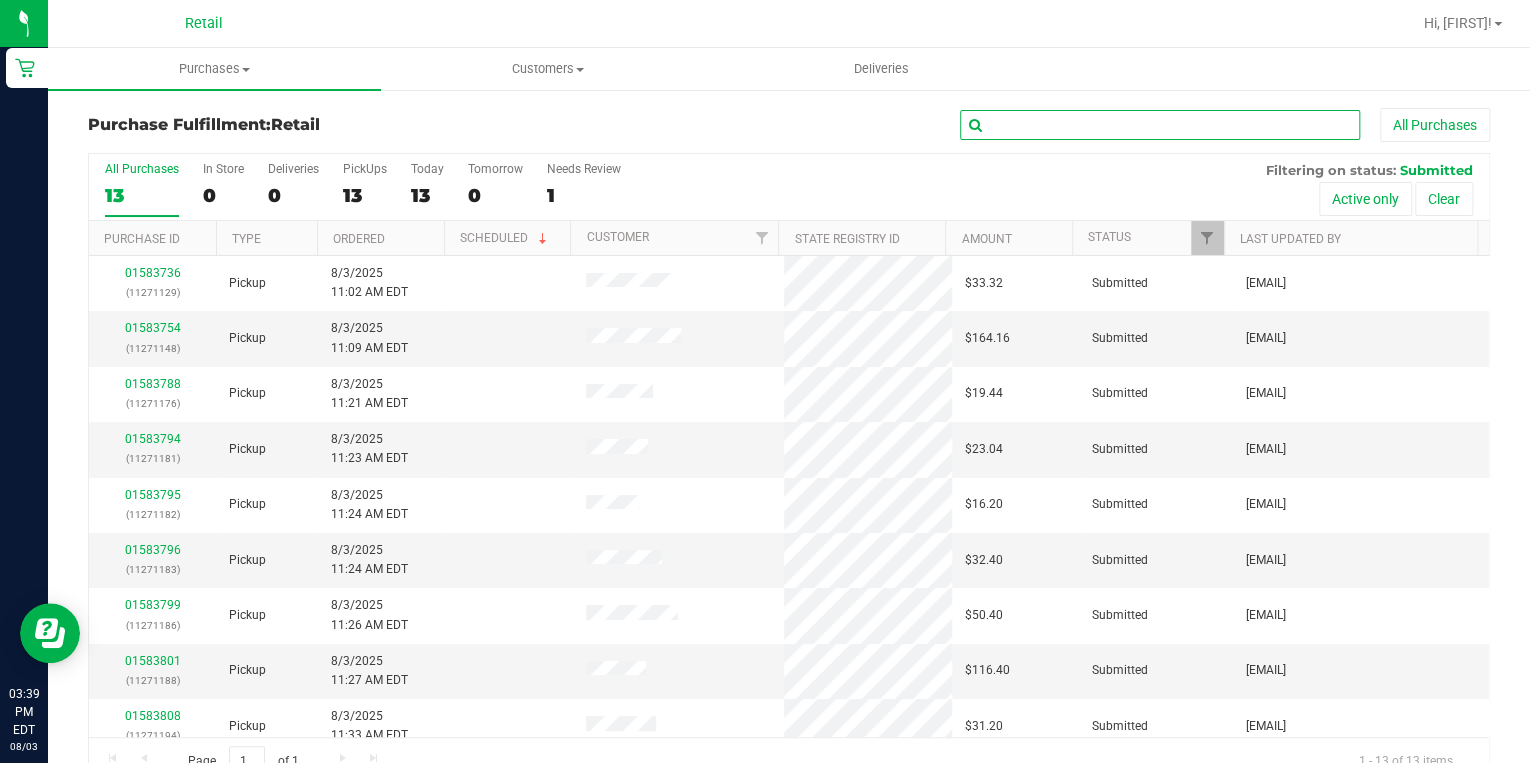 click at bounding box center (1160, 125) 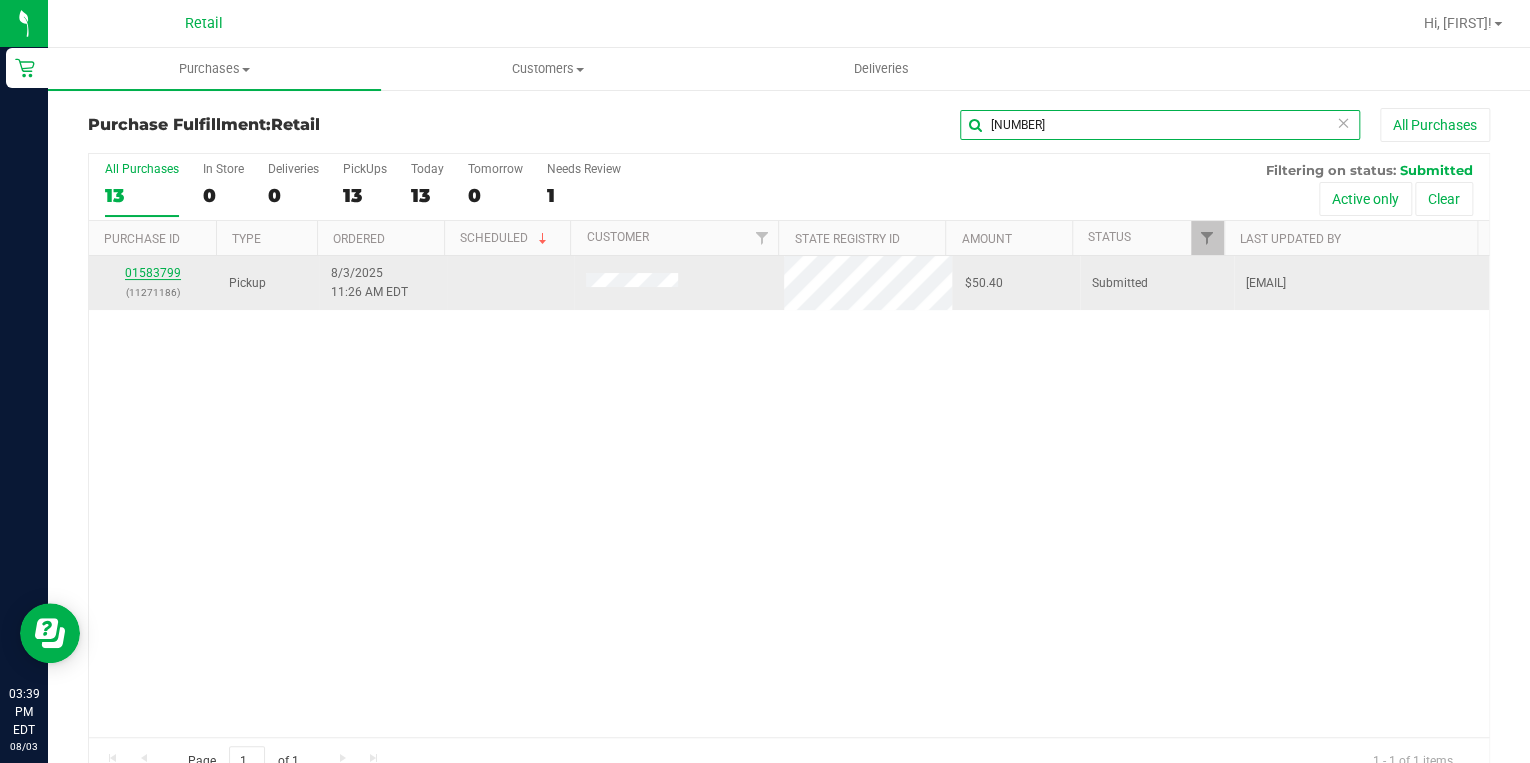 type on "[NUMBER]" 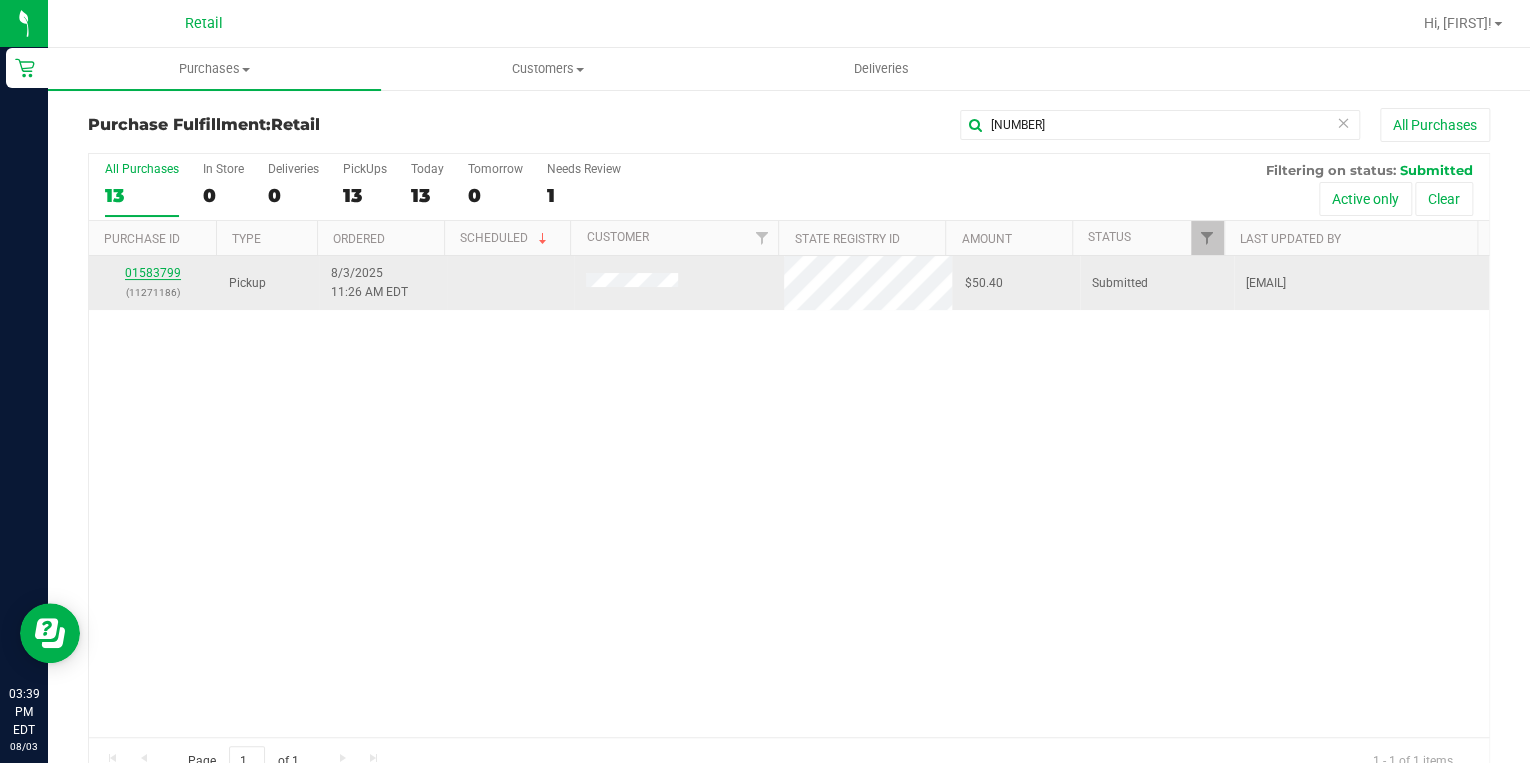 click on "01583799" at bounding box center [153, 273] 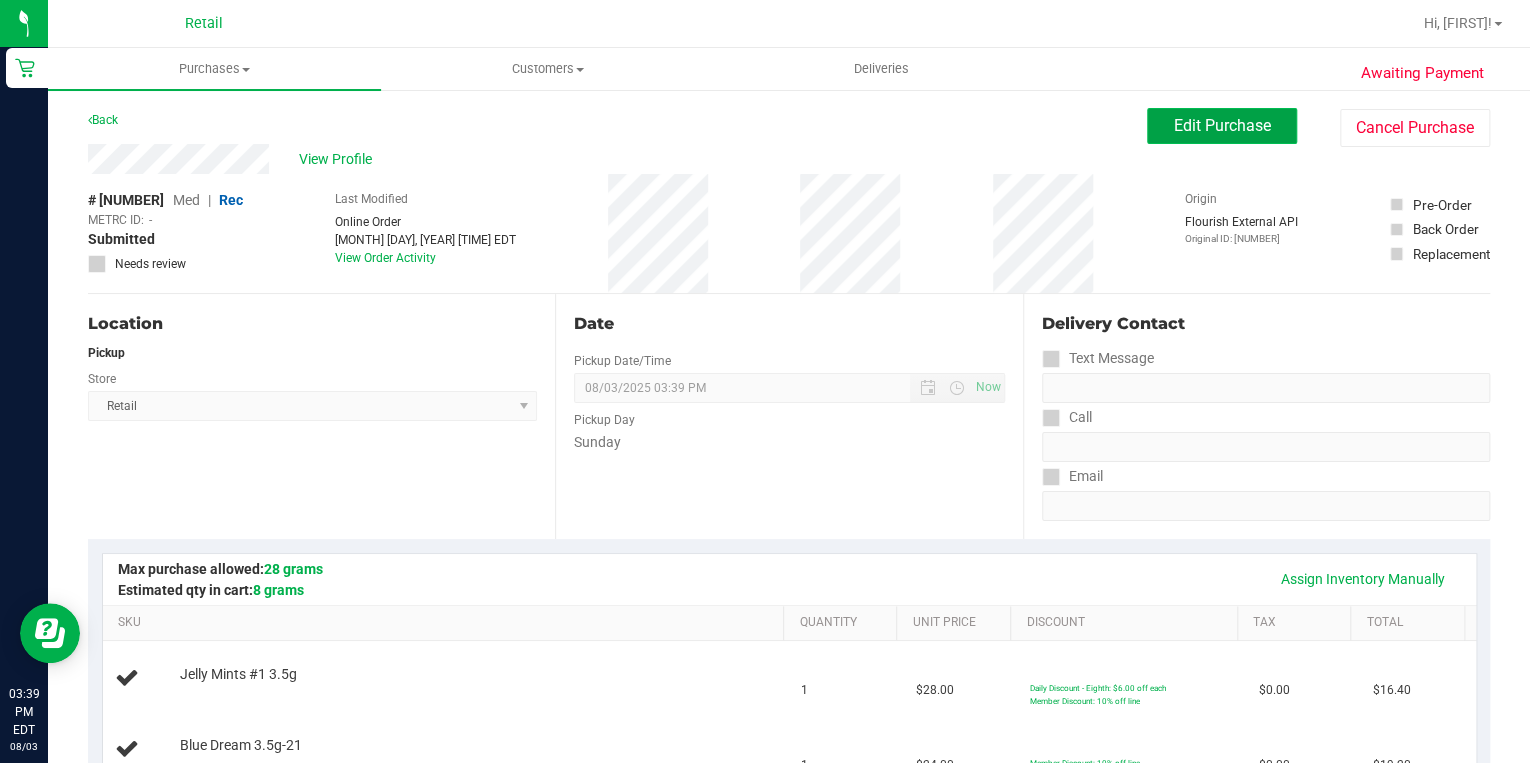 click on "Edit Purchase" at bounding box center [1222, 125] 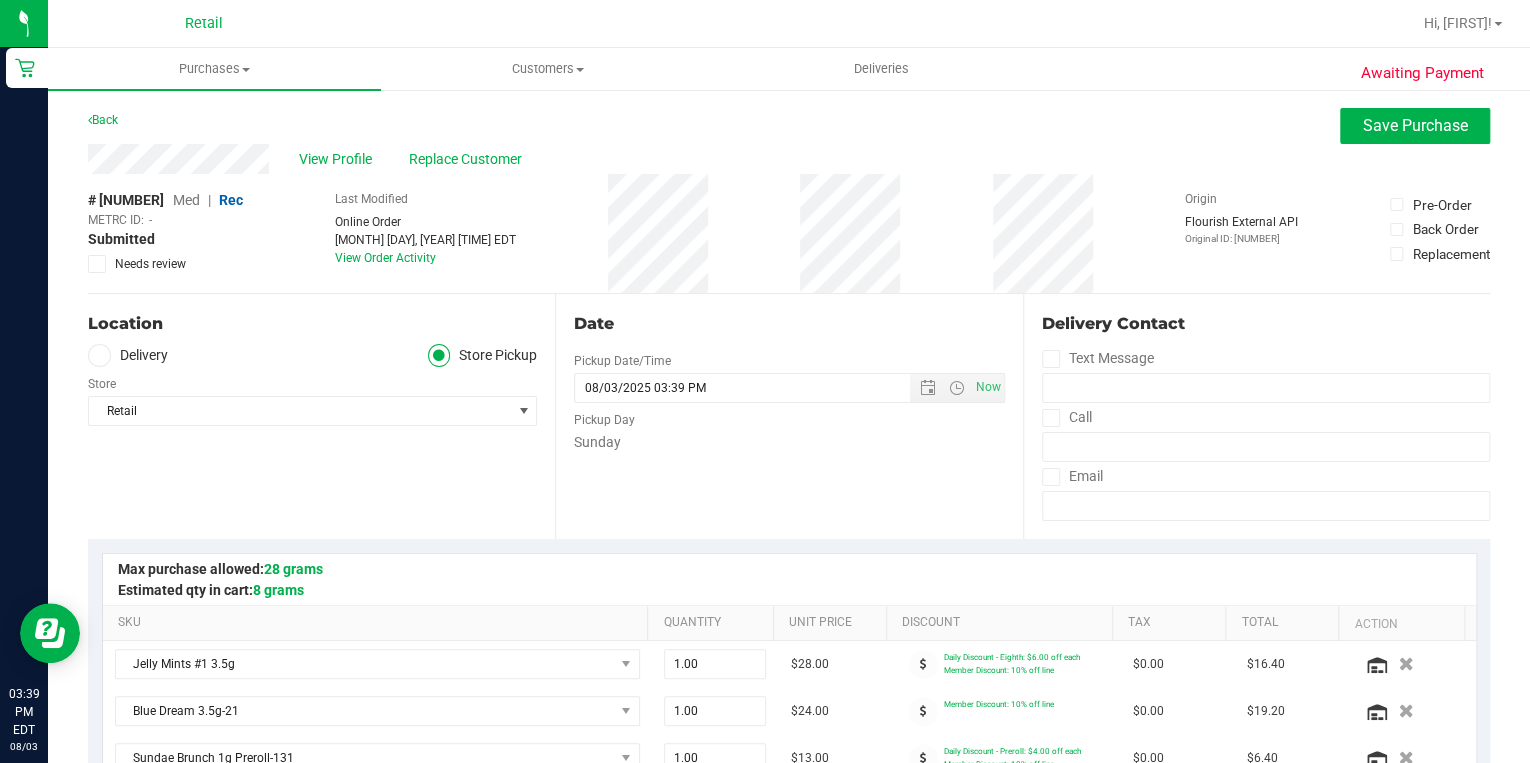click on "Med" at bounding box center (186, 200) 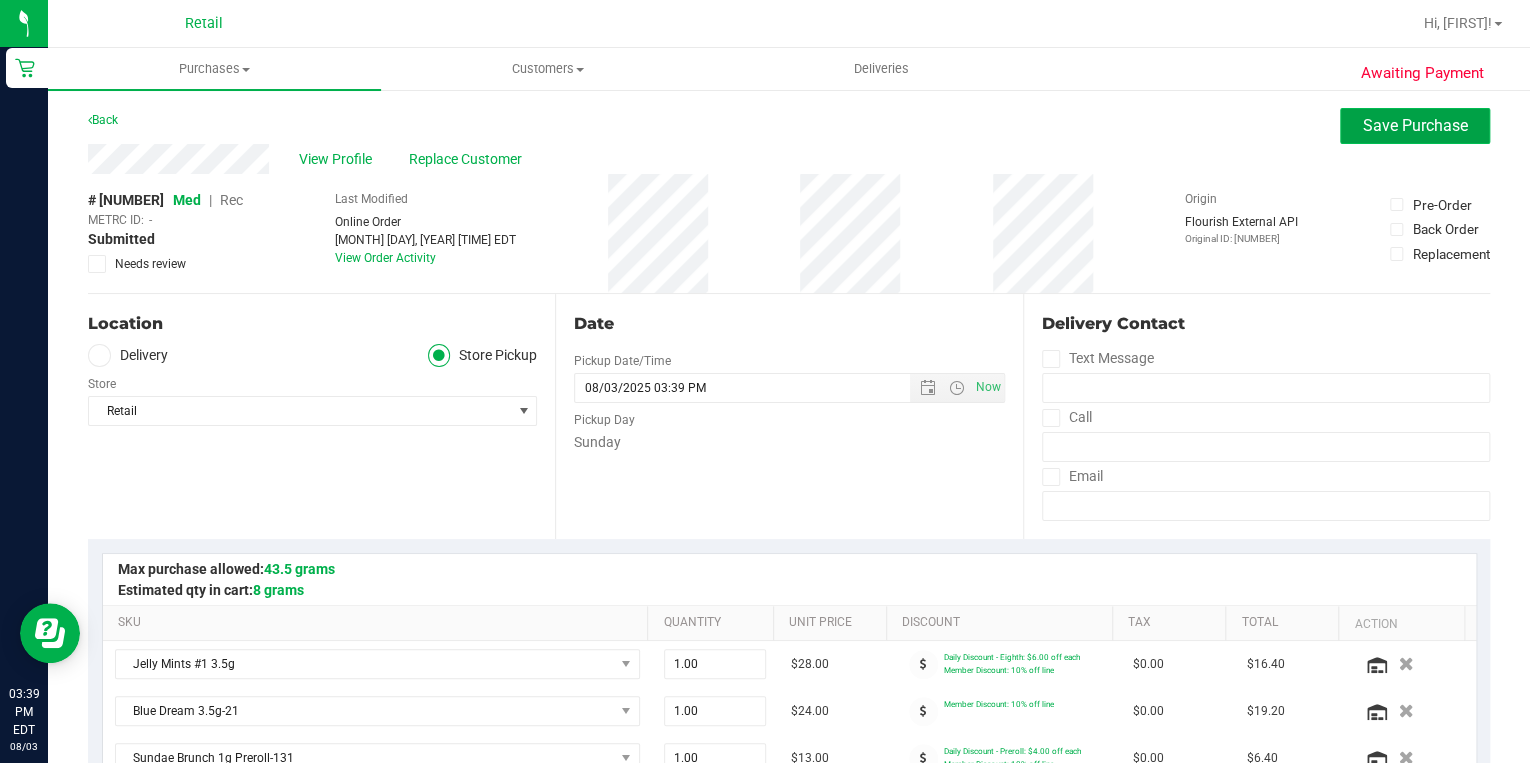 click on "Save Purchase" at bounding box center [1415, 126] 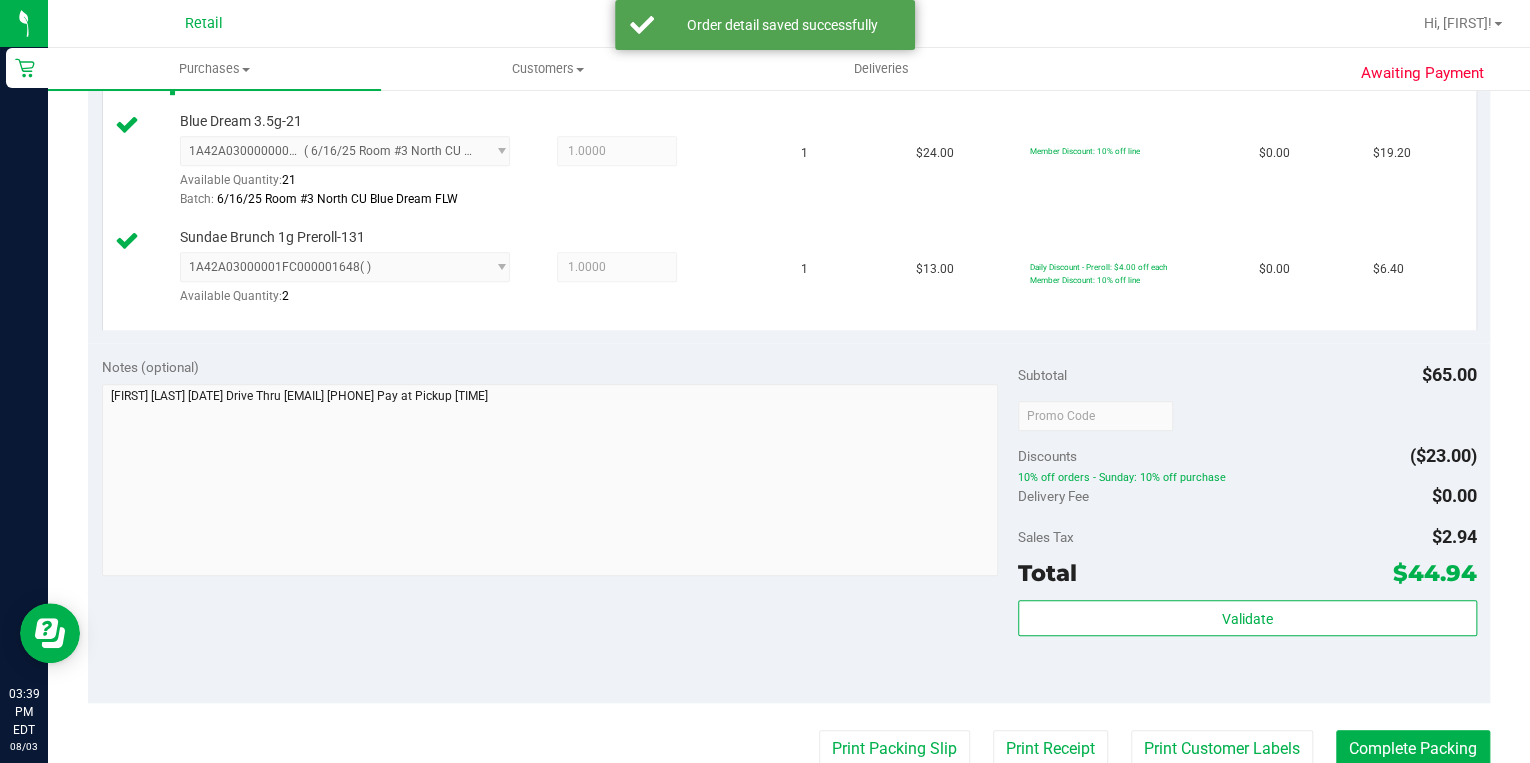 scroll, scrollTop: 960, scrollLeft: 0, axis: vertical 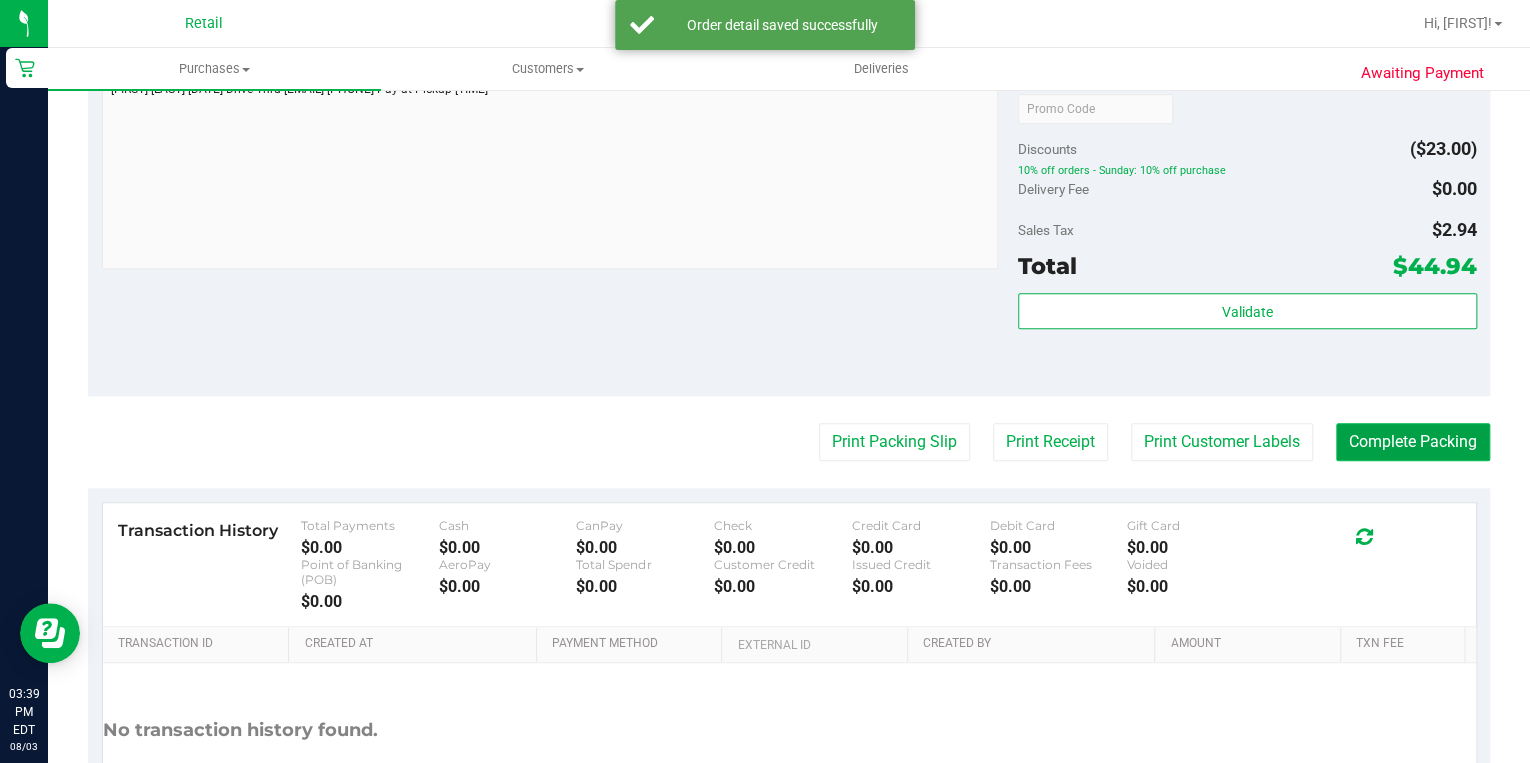 click on "Complete Packing" at bounding box center [1413, 442] 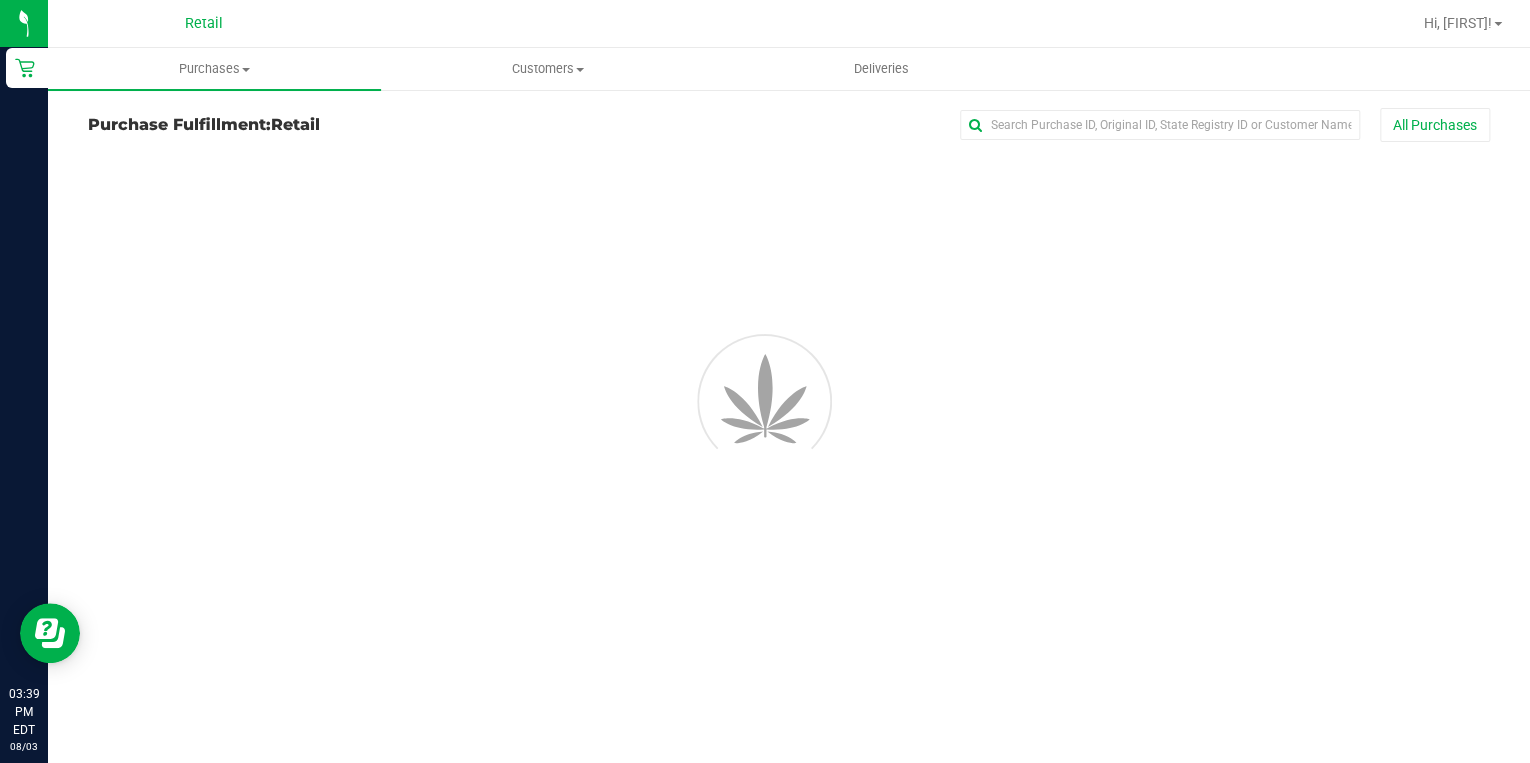 scroll, scrollTop: 0, scrollLeft: 0, axis: both 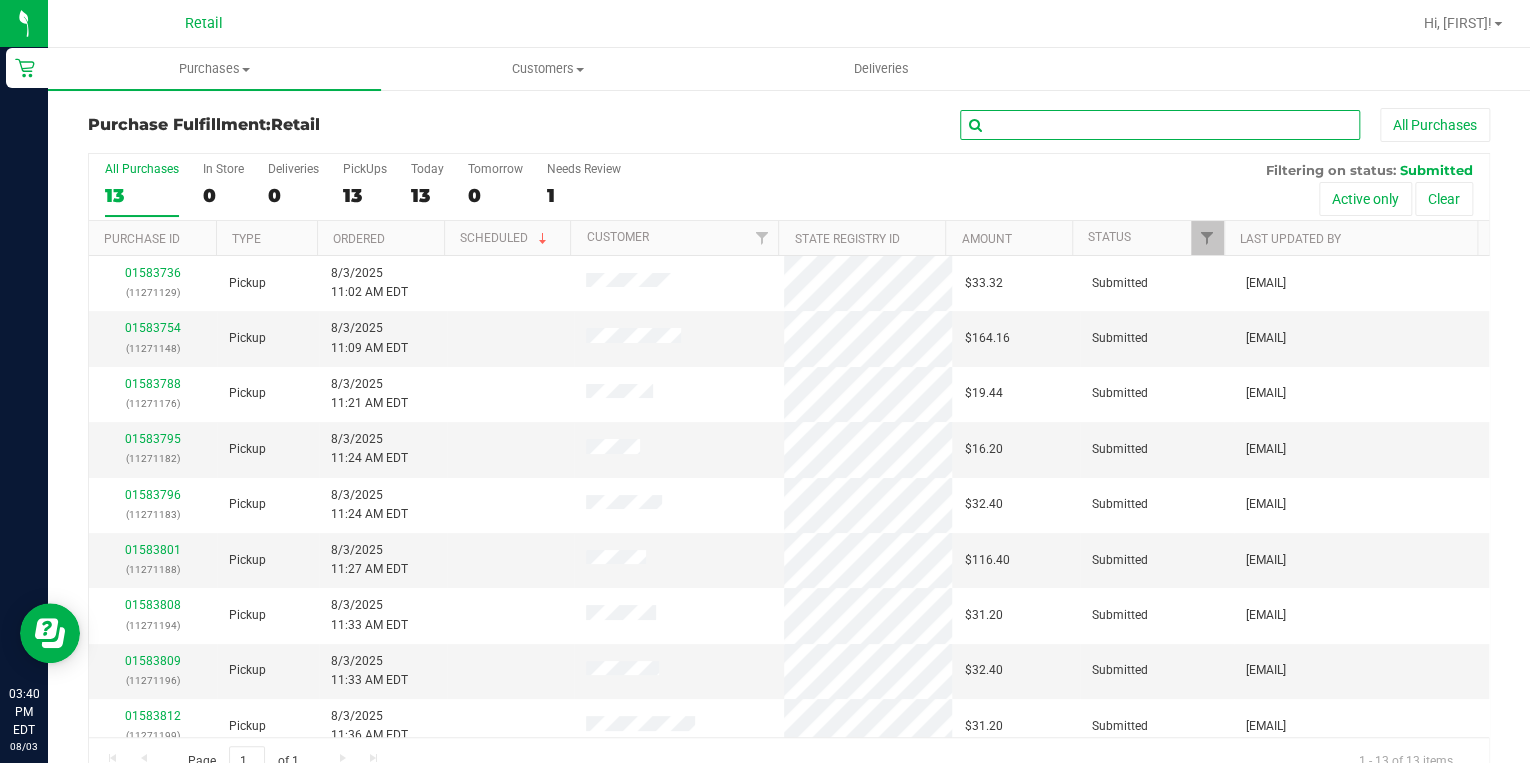click at bounding box center [1160, 125] 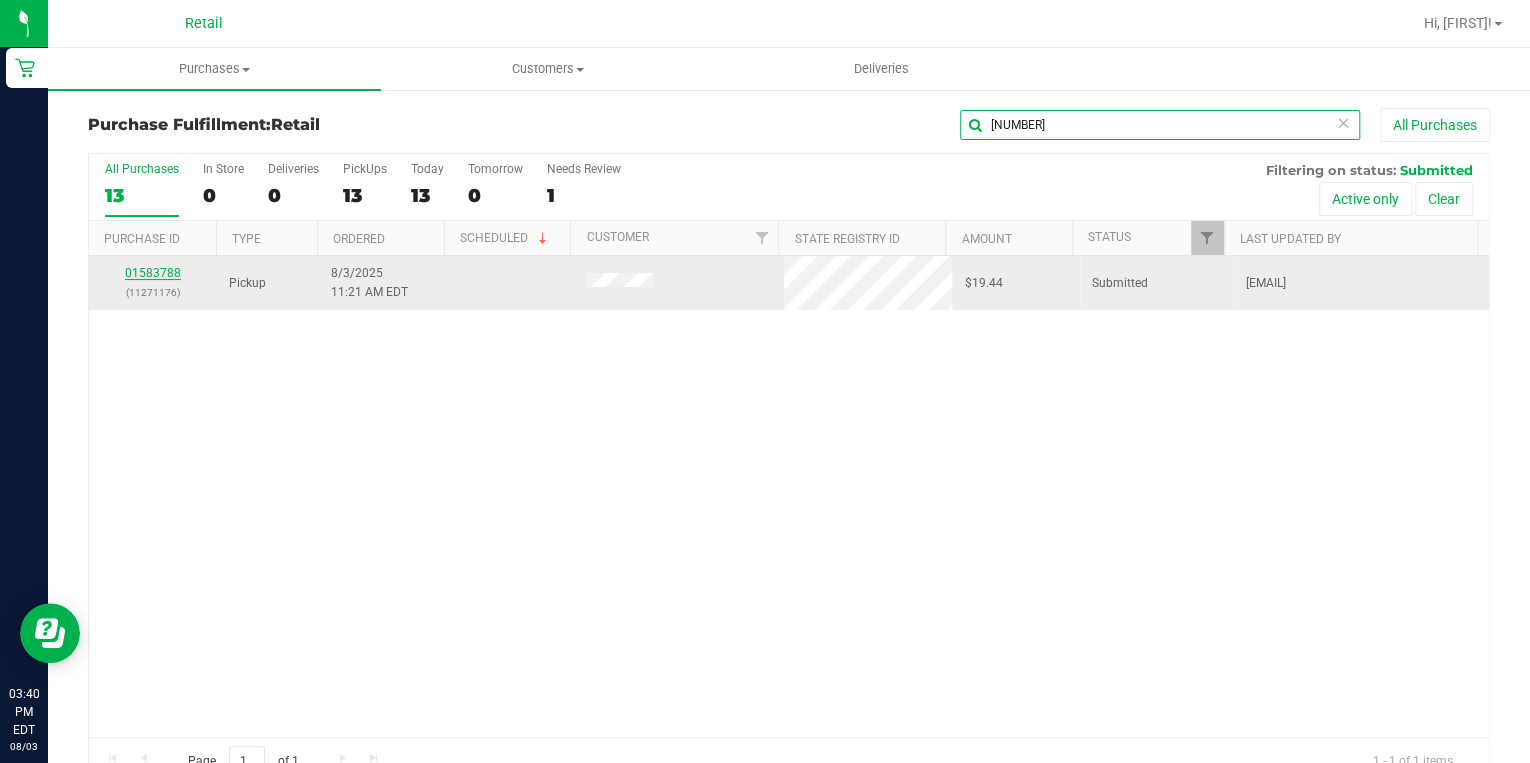 type on "[NUMBER]" 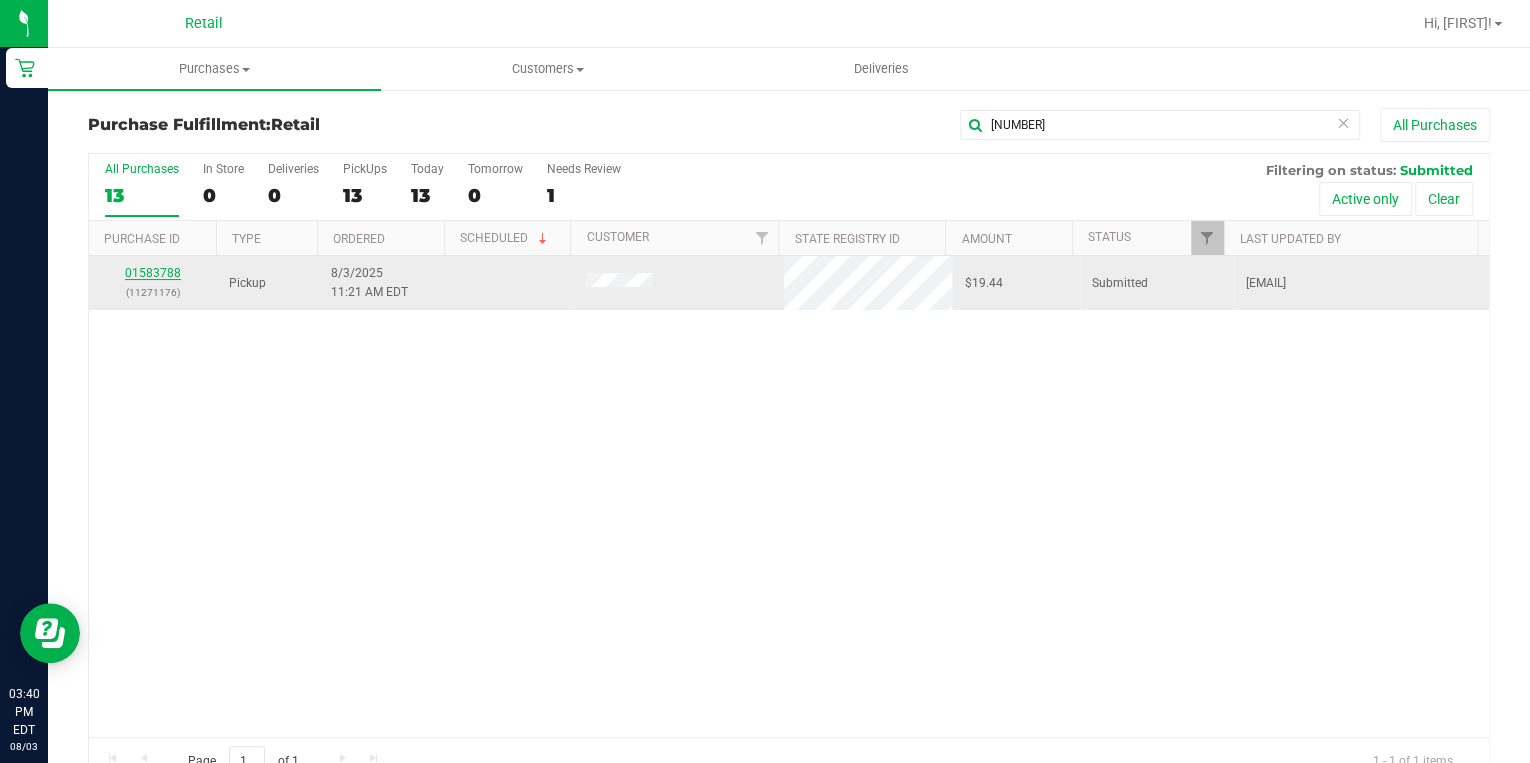 click on "01583788" at bounding box center [153, 273] 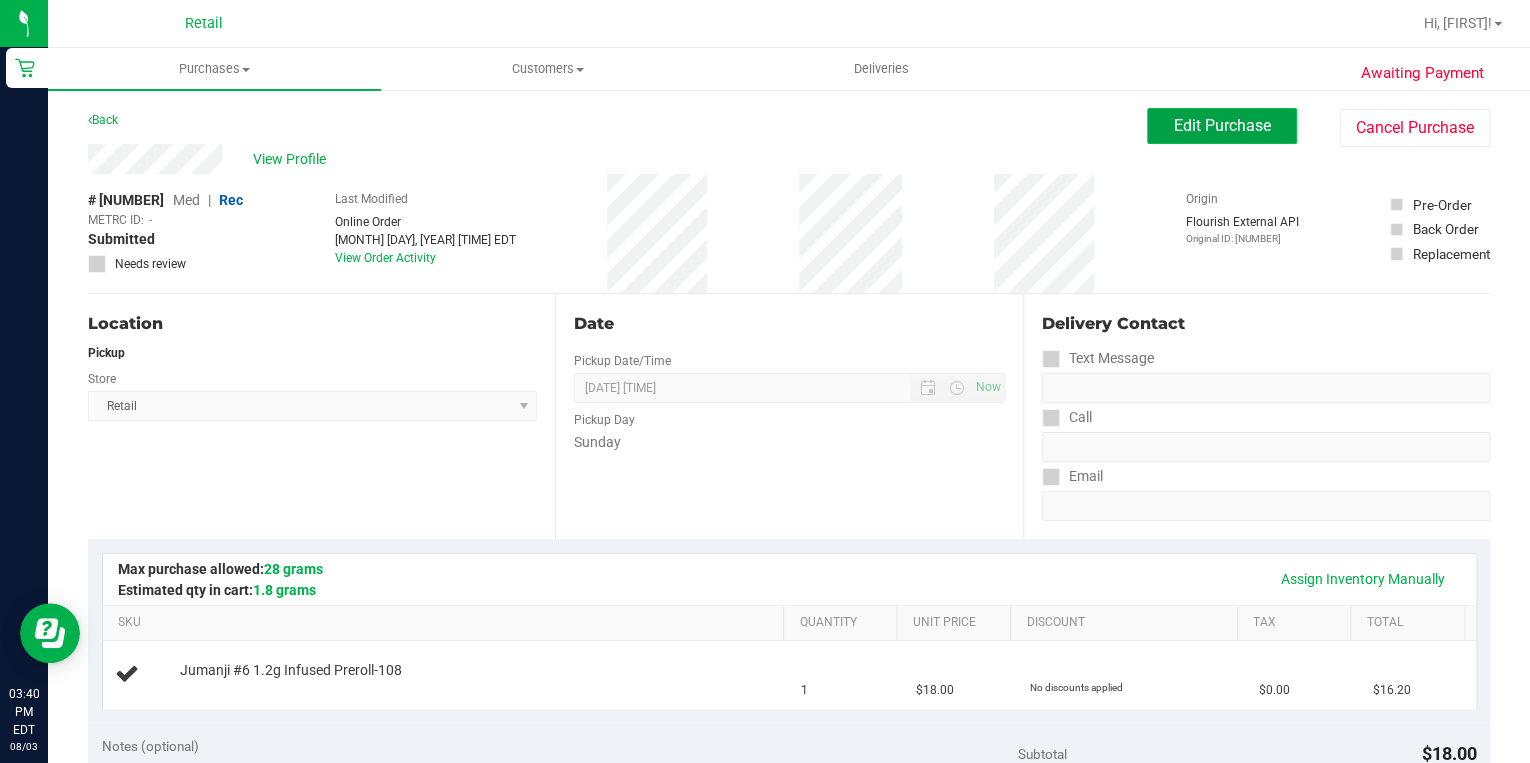 click on "Edit Purchase" at bounding box center (1222, 125) 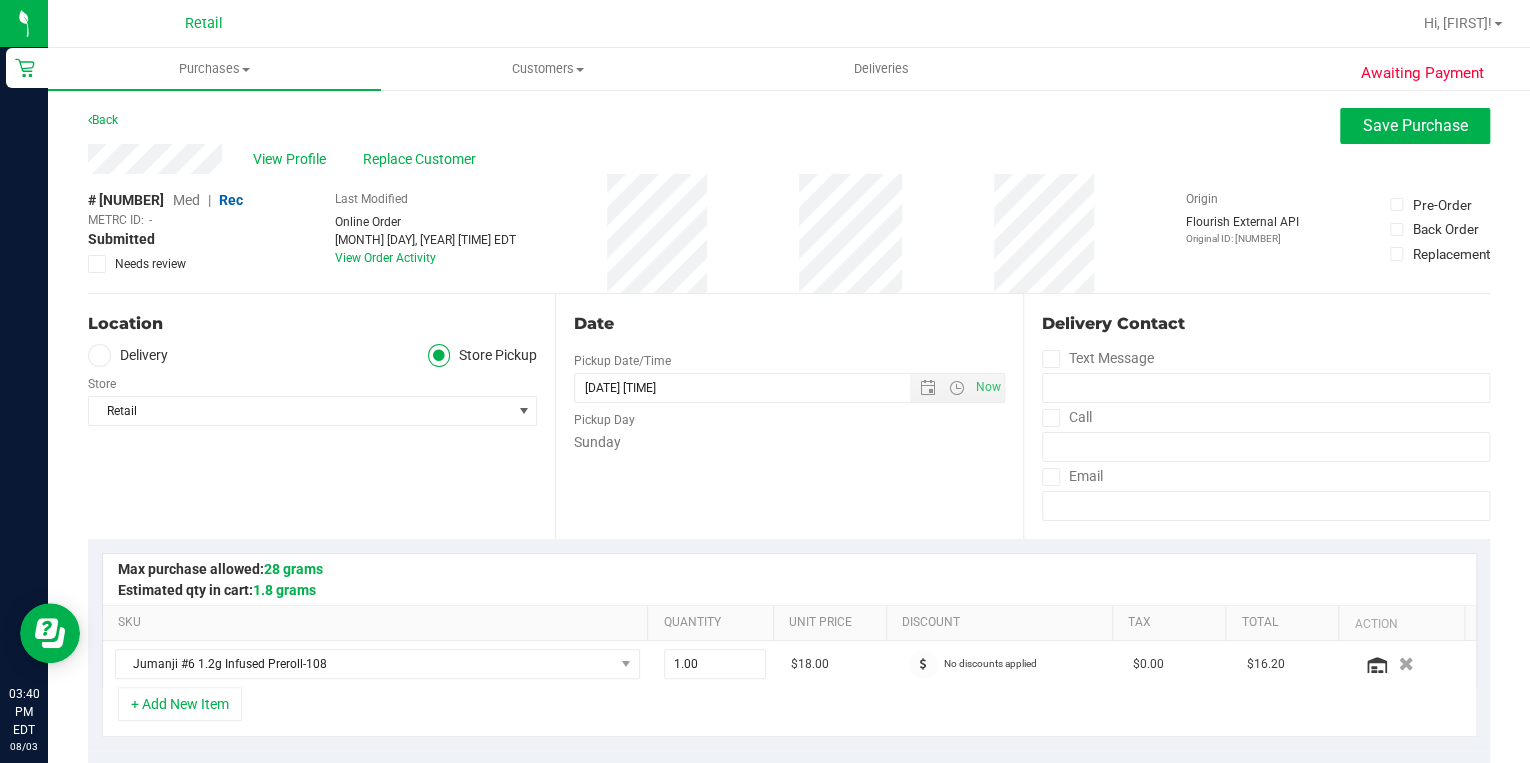click on "Med" at bounding box center [186, 200] 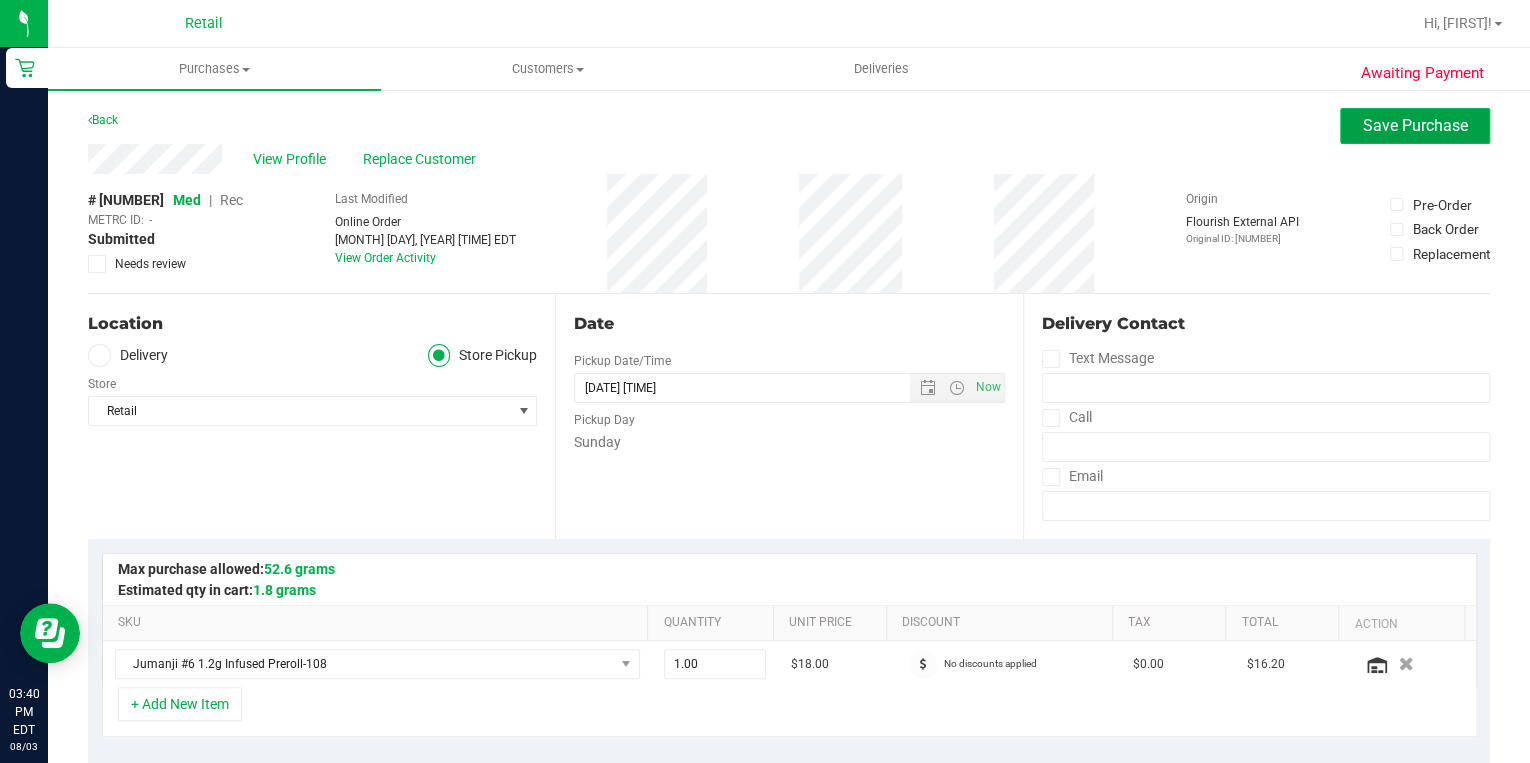 click on "Save Purchase" at bounding box center [1415, 125] 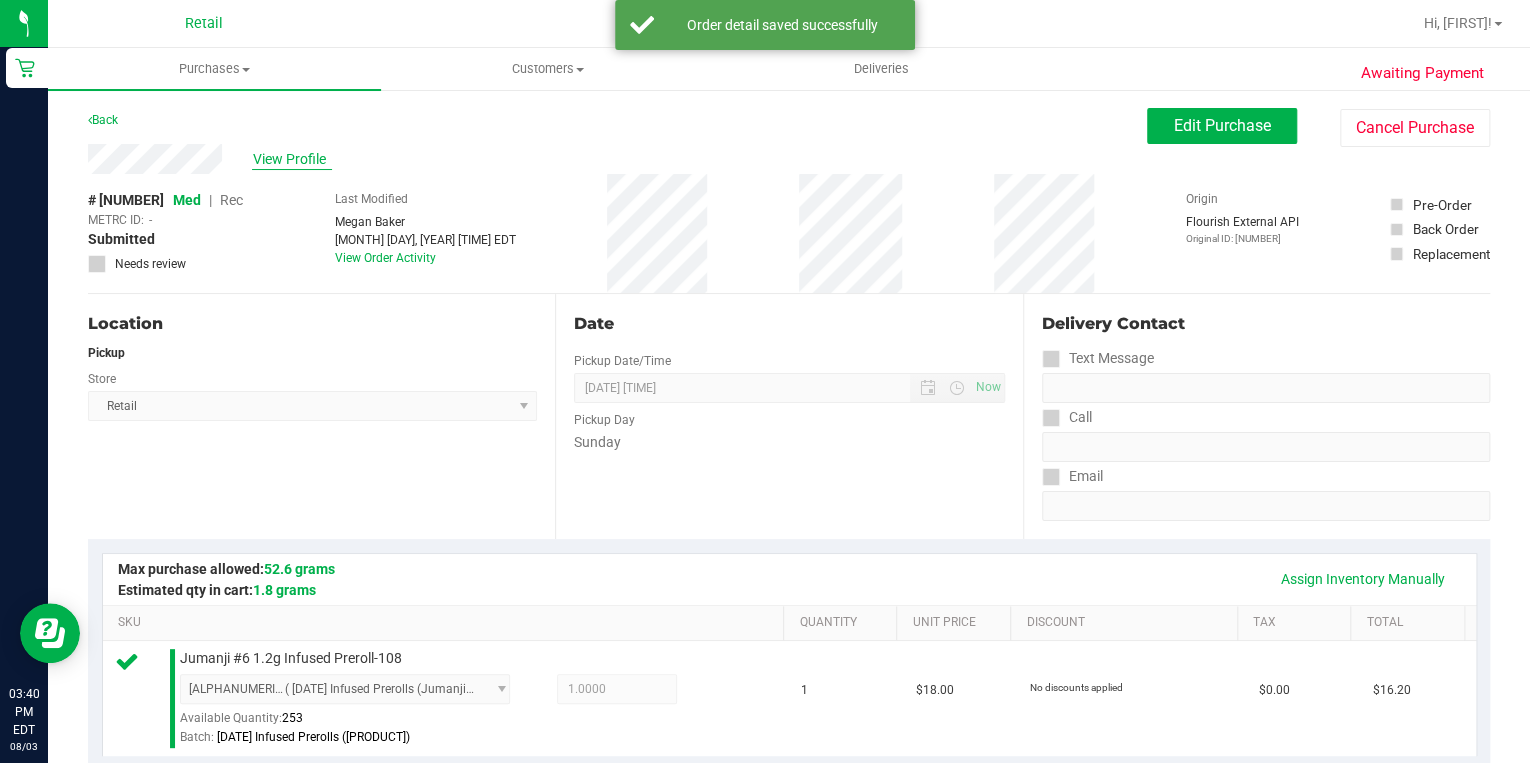 click on "View Profile" at bounding box center [292, 159] 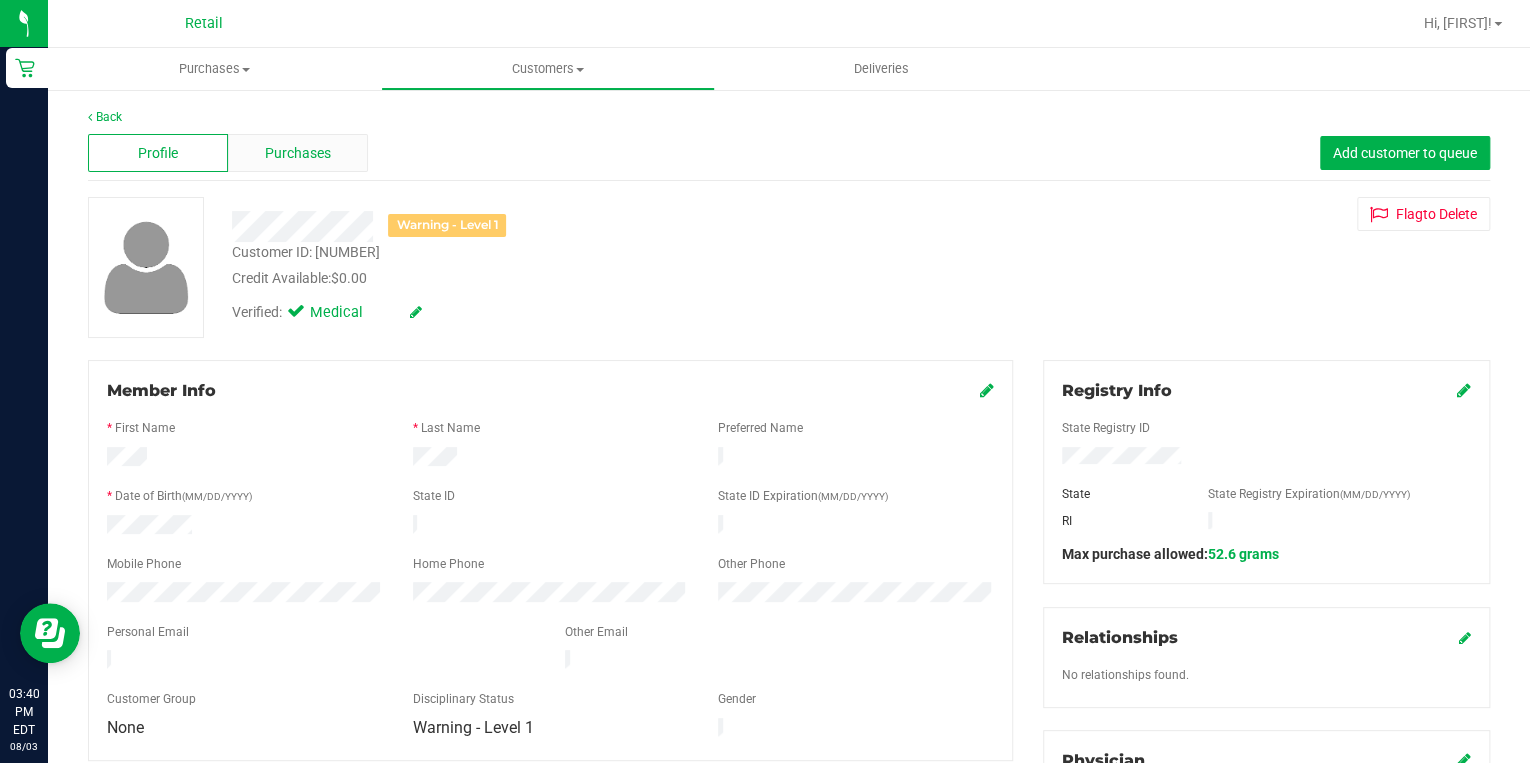 click on "Purchases" at bounding box center [298, 153] 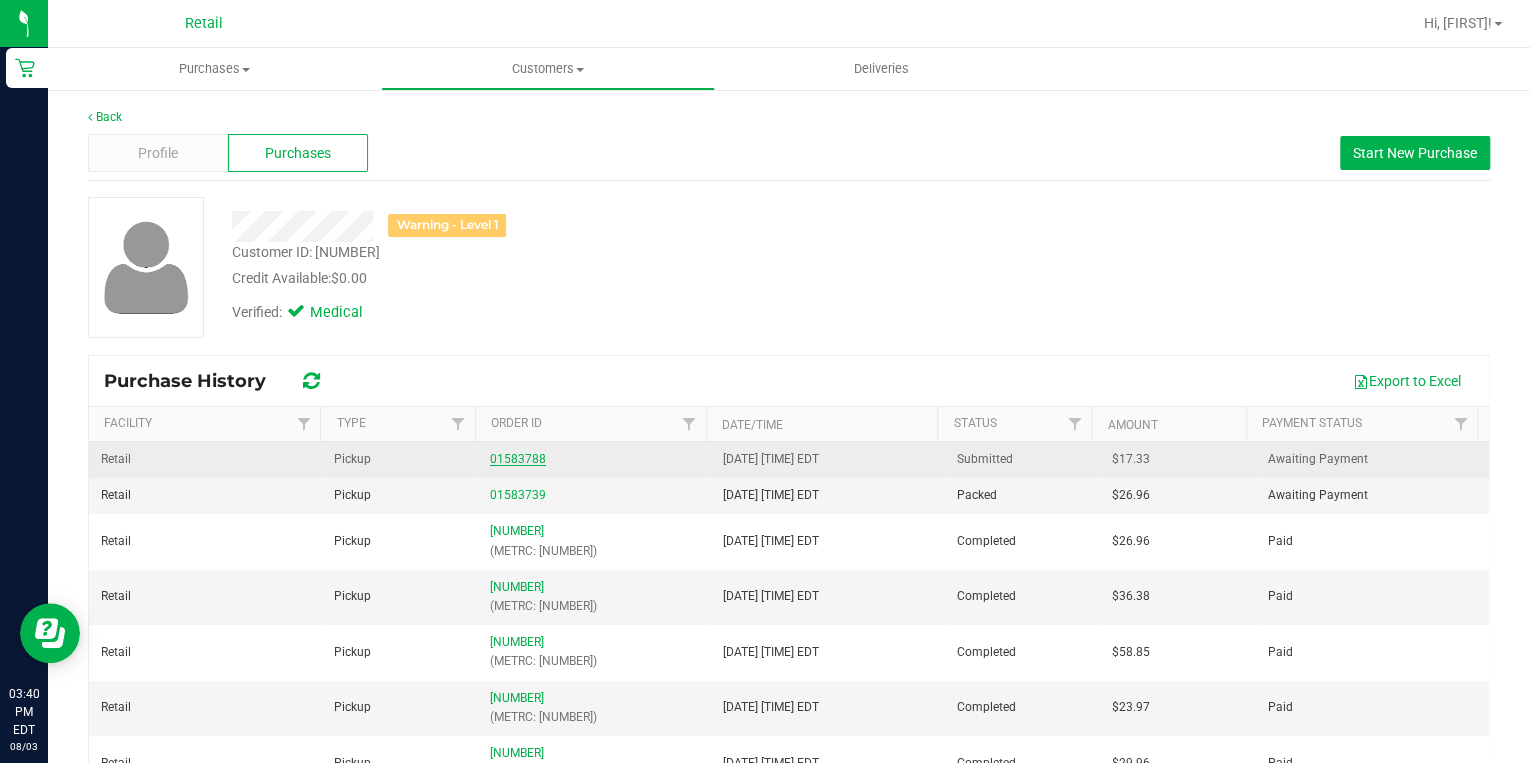 click on "01583788" at bounding box center [518, 459] 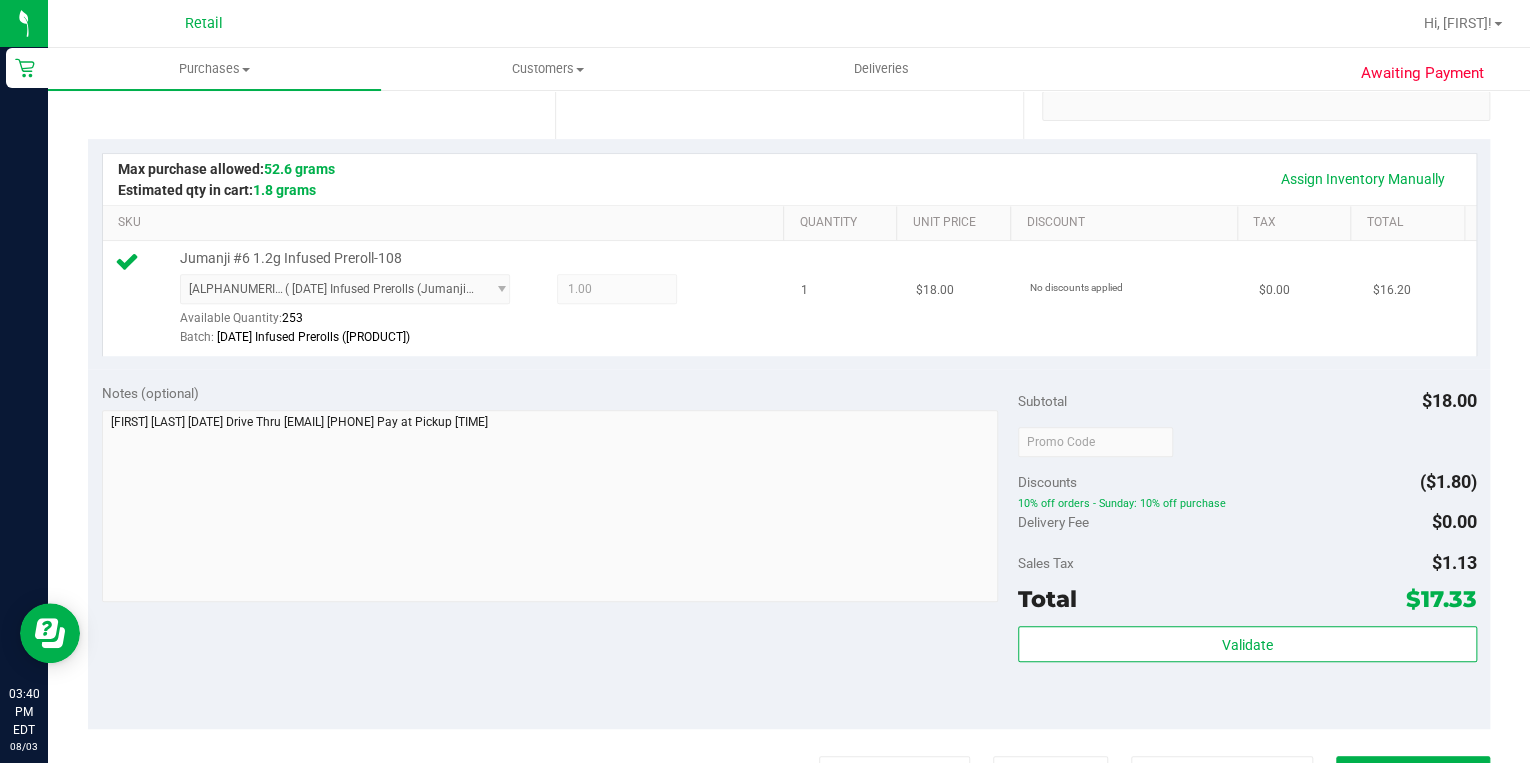 scroll, scrollTop: 885, scrollLeft: 0, axis: vertical 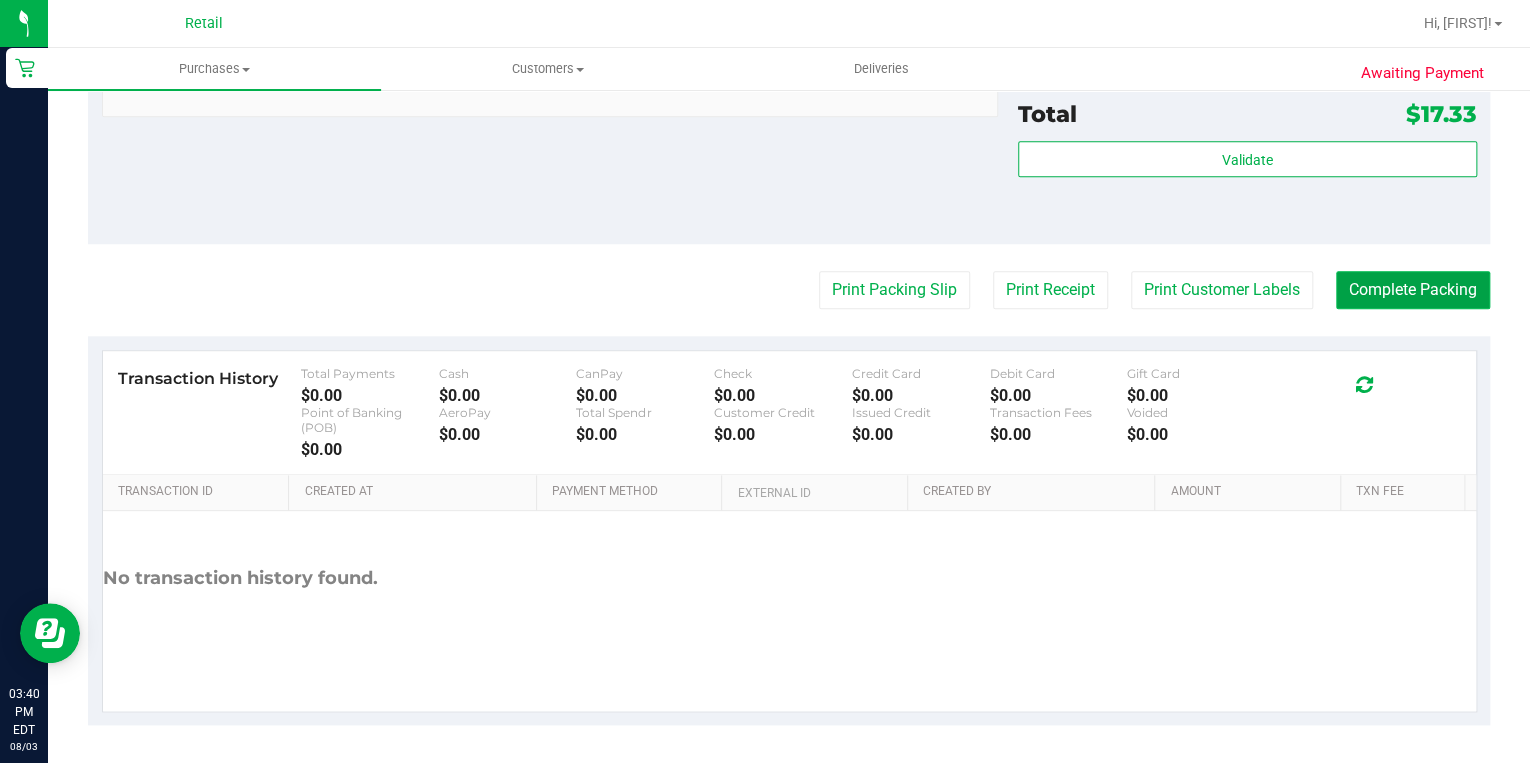 click on "Complete Packing" at bounding box center (1413, 290) 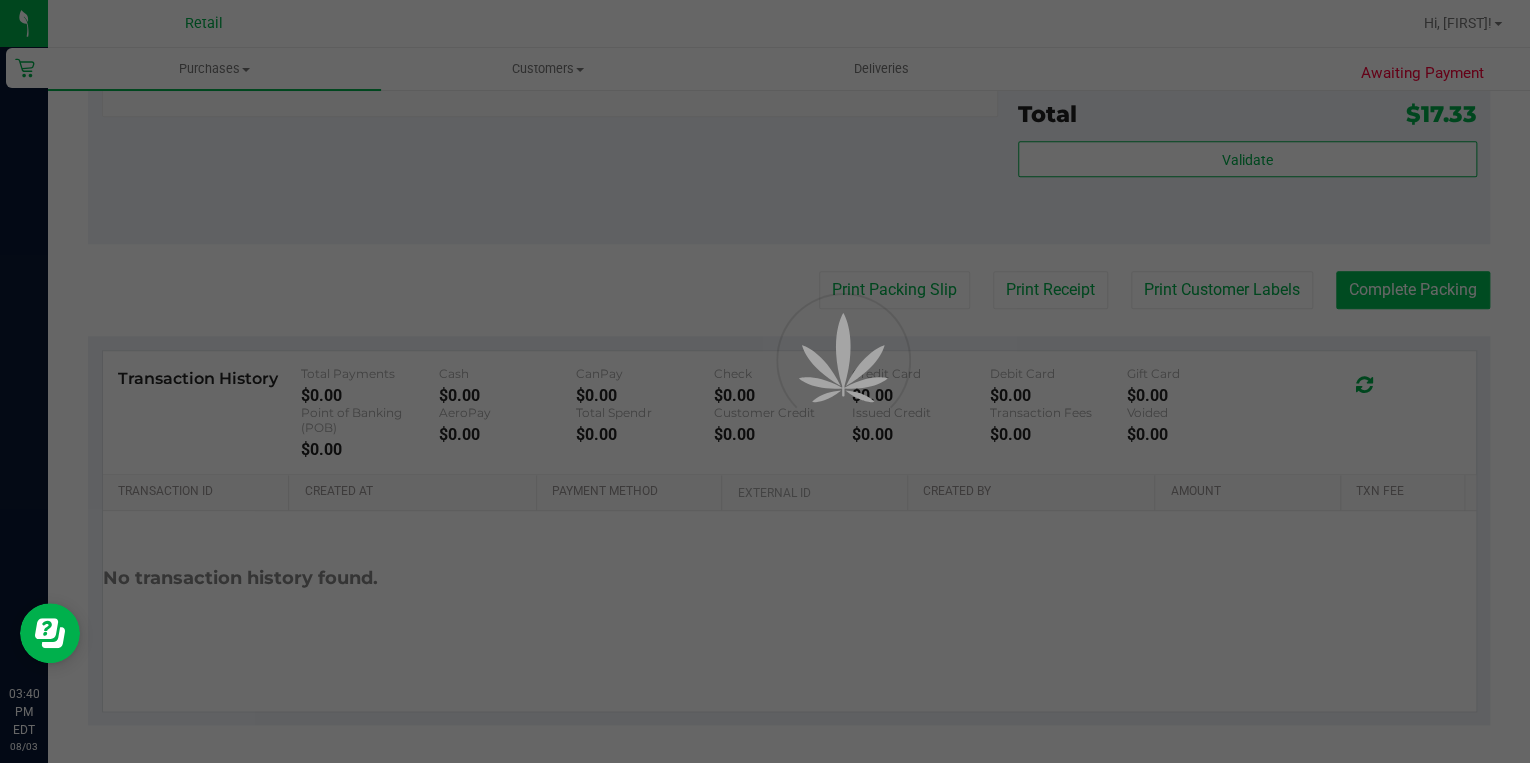 scroll, scrollTop: 0, scrollLeft: 0, axis: both 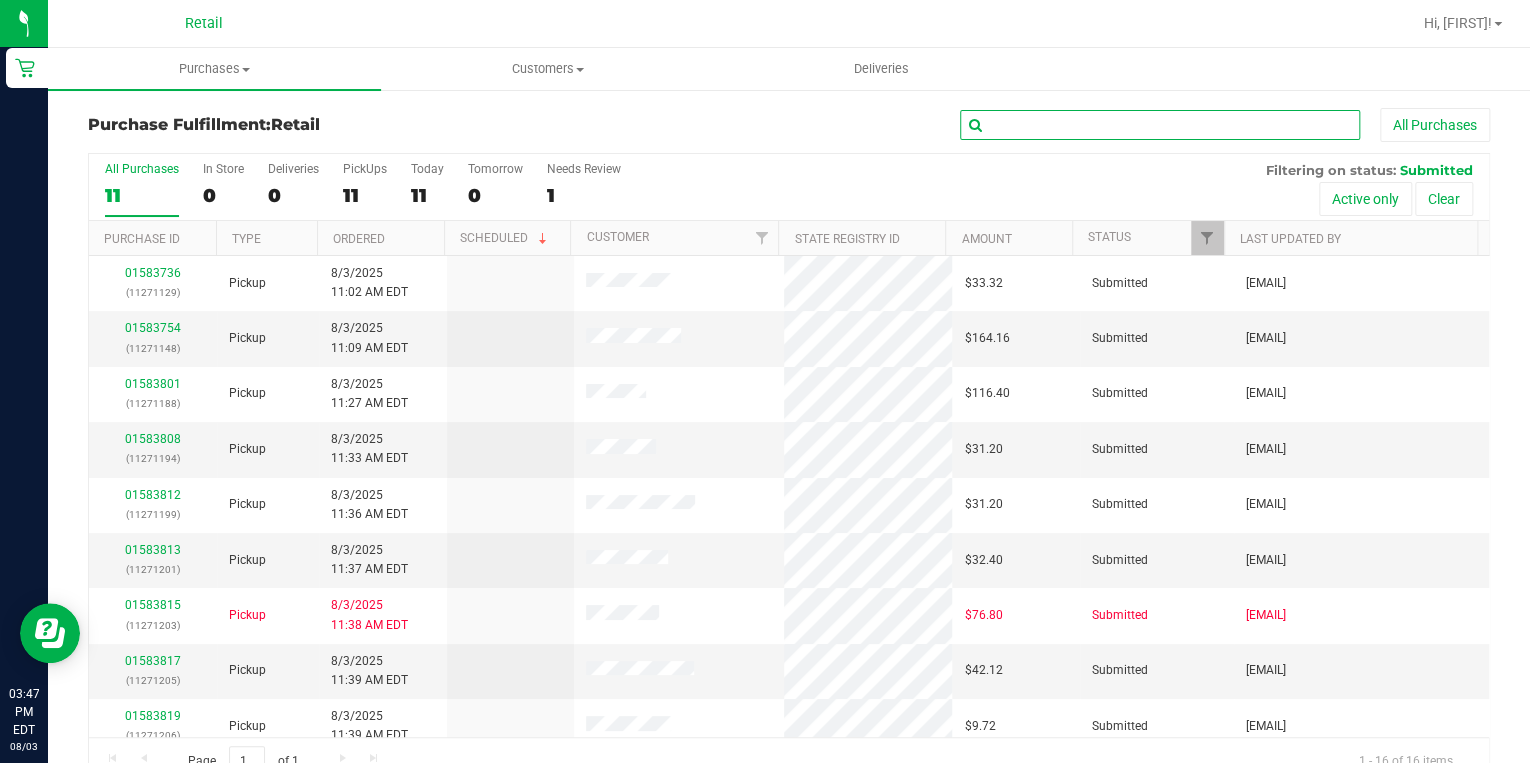 click at bounding box center [1160, 125] 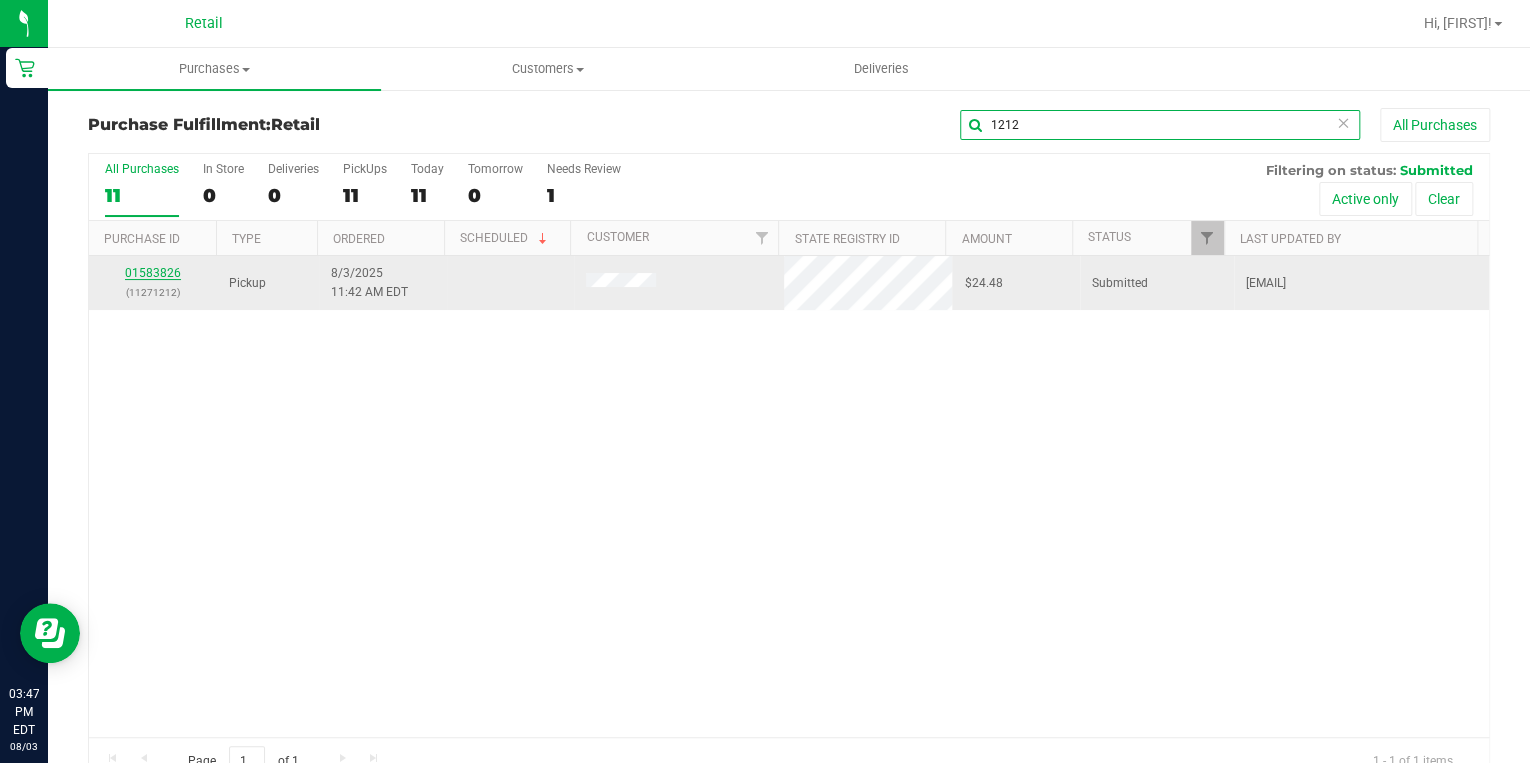 type on "1212" 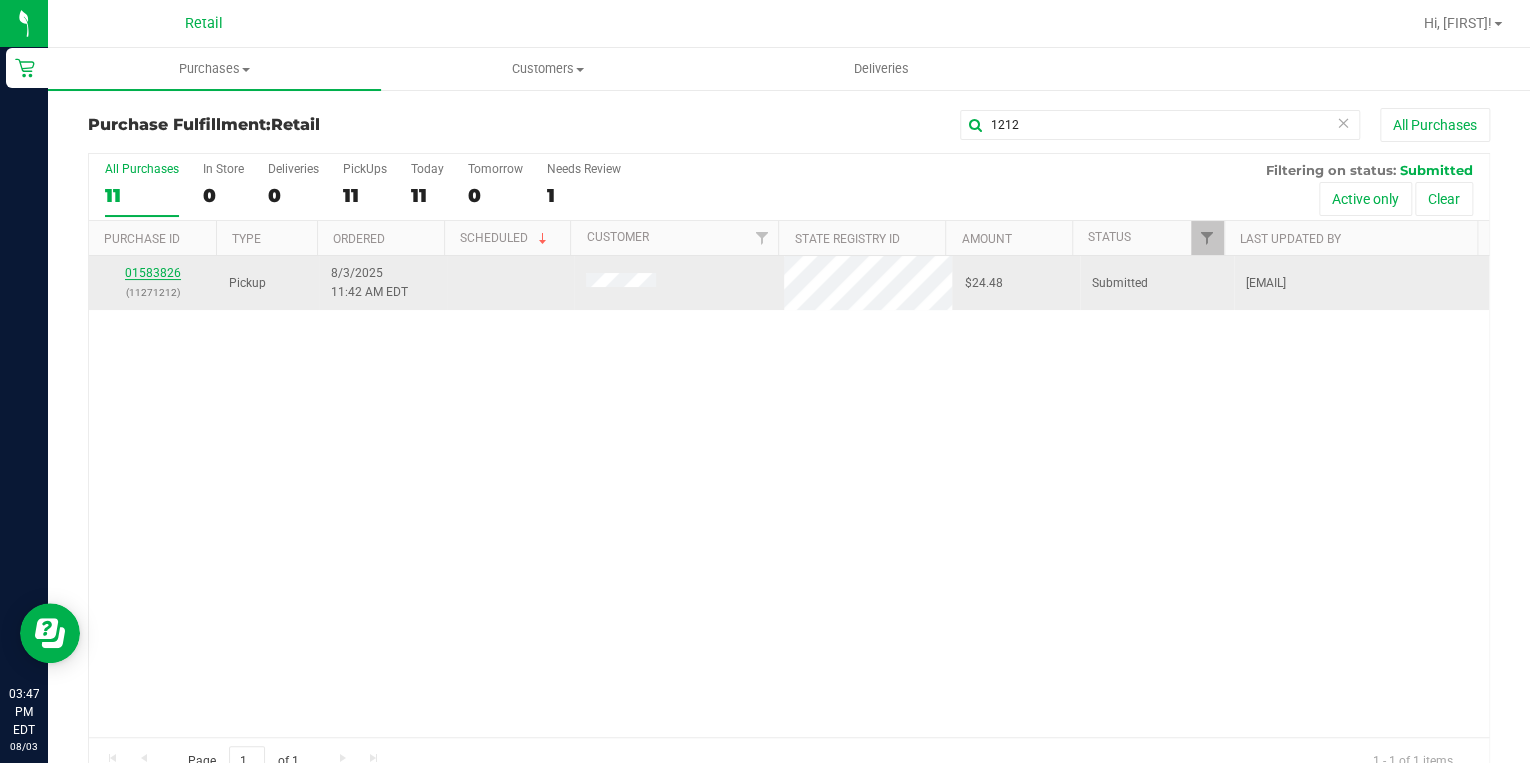 click on "01583826" at bounding box center [153, 273] 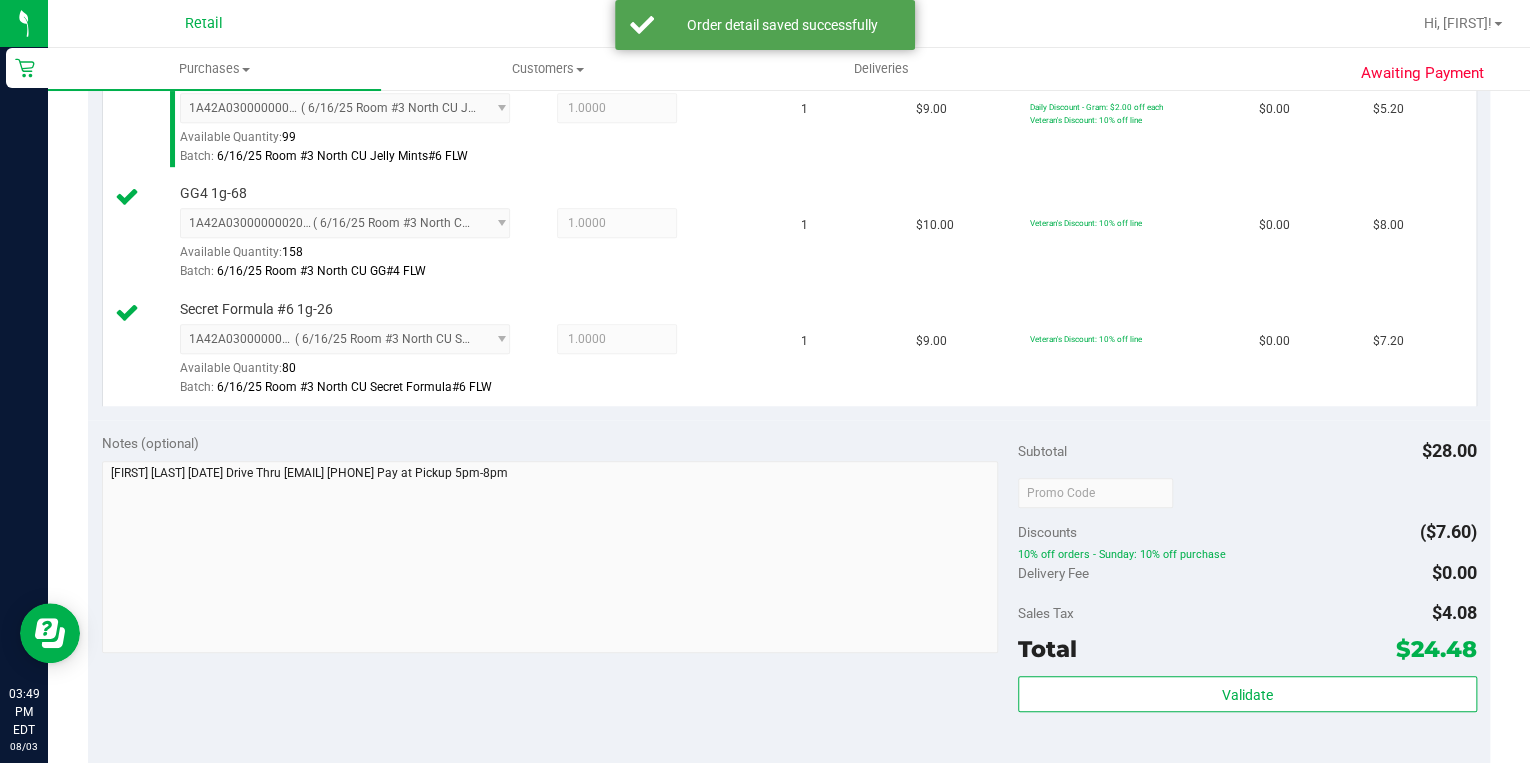 scroll, scrollTop: 720, scrollLeft: 0, axis: vertical 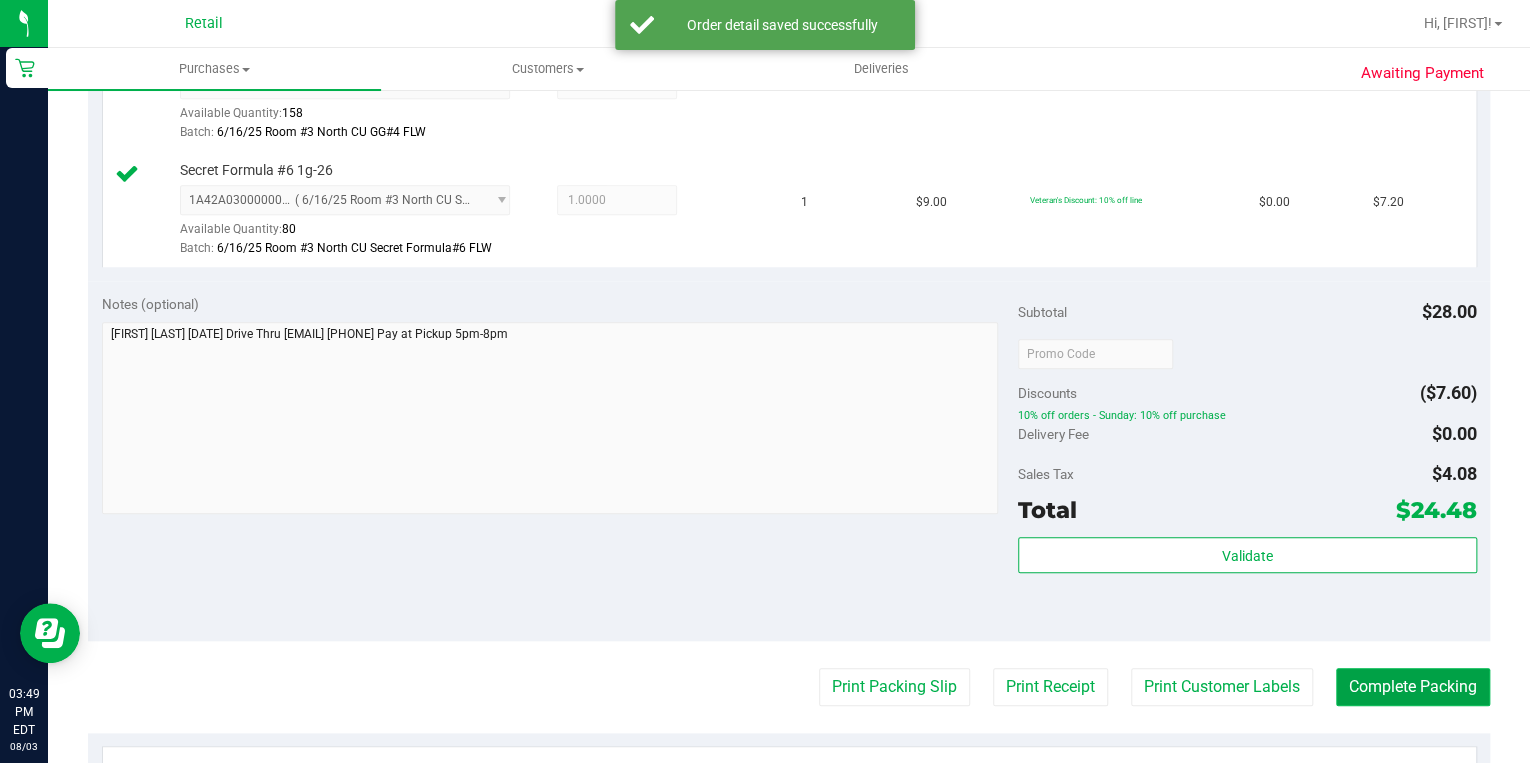 click on "Complete Packing" at bounding box center [1413, 687] 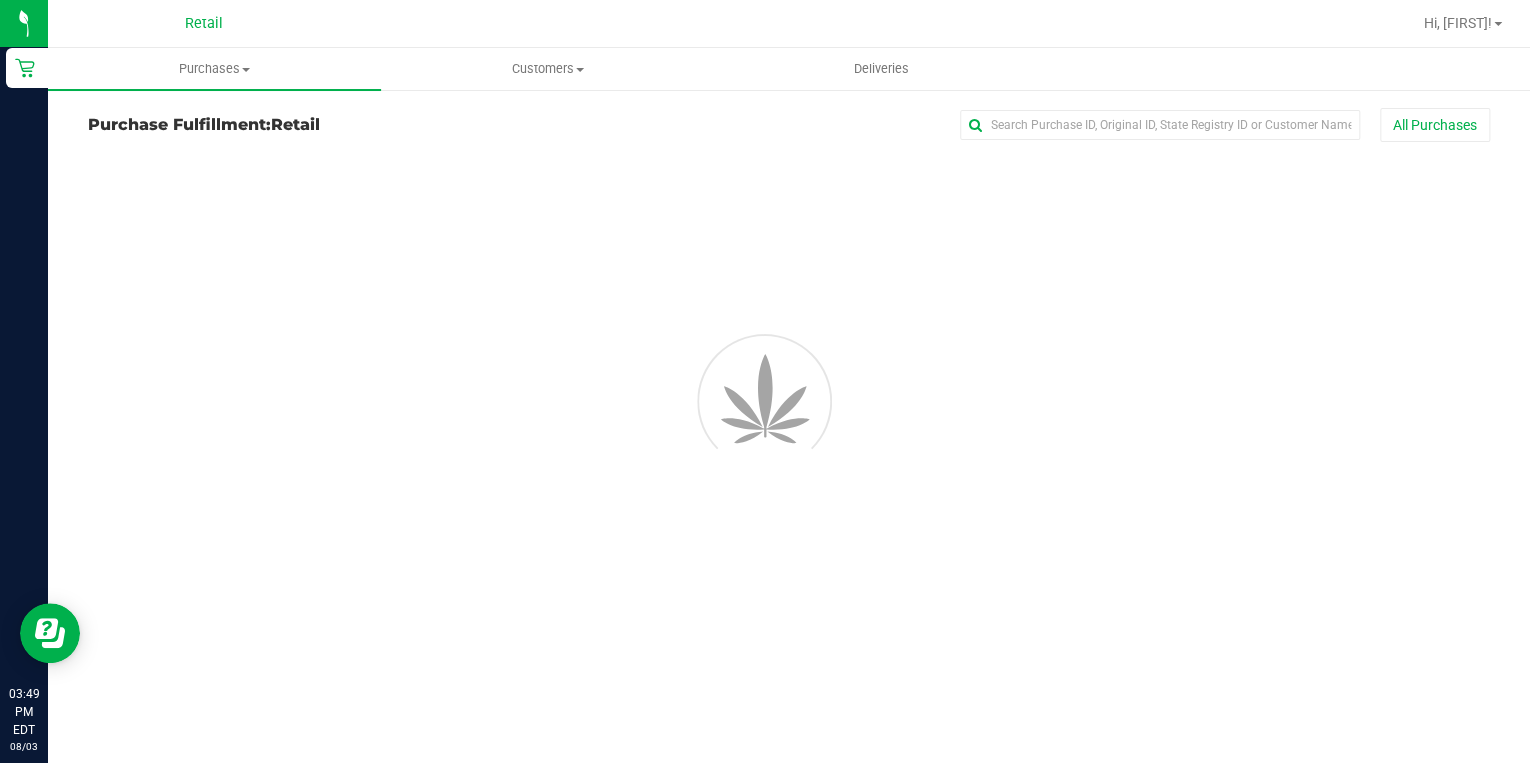 scroll, scrollTop: 0, scrollLeft: 0, axis: both 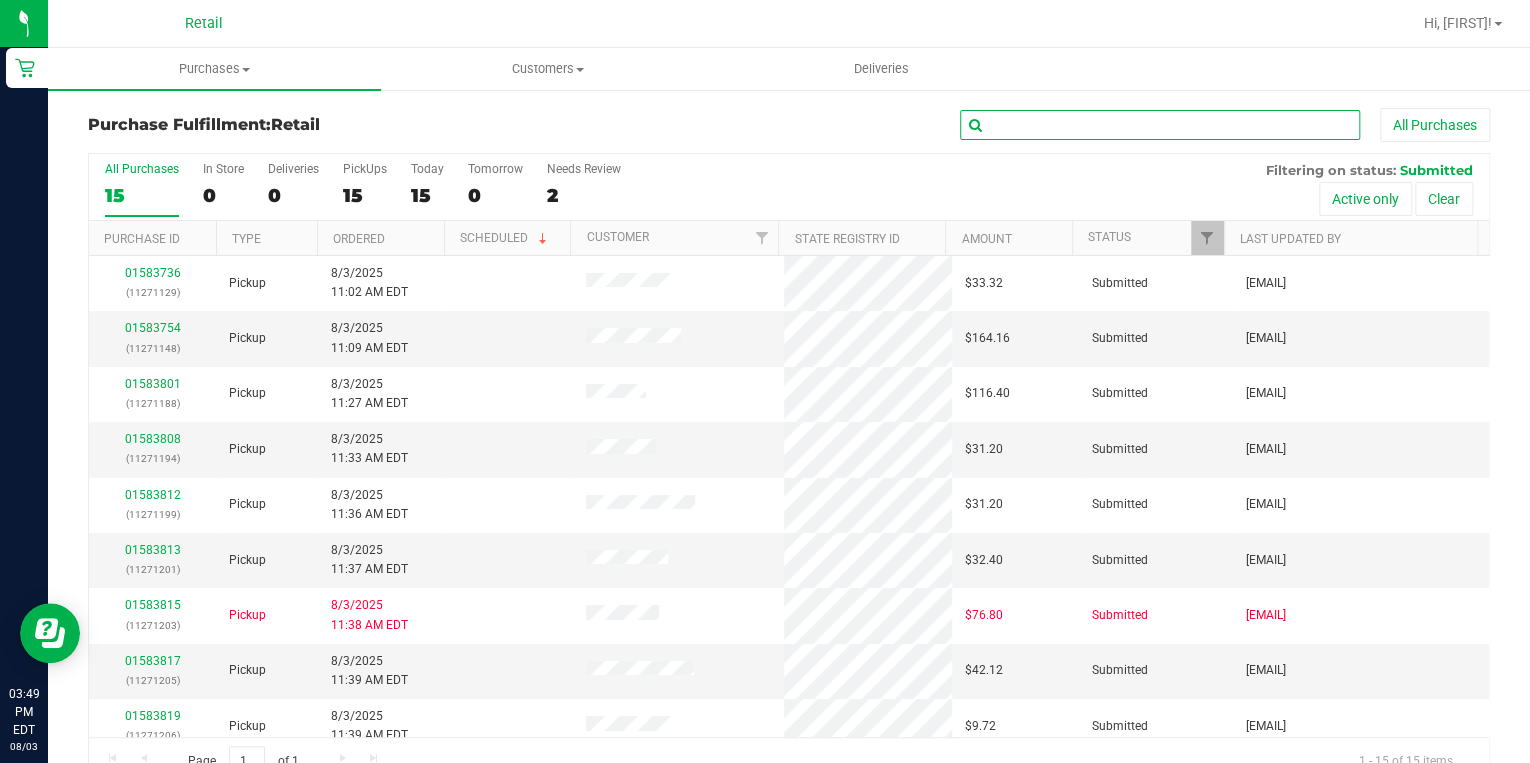 click at bounding box center [1160, 125] 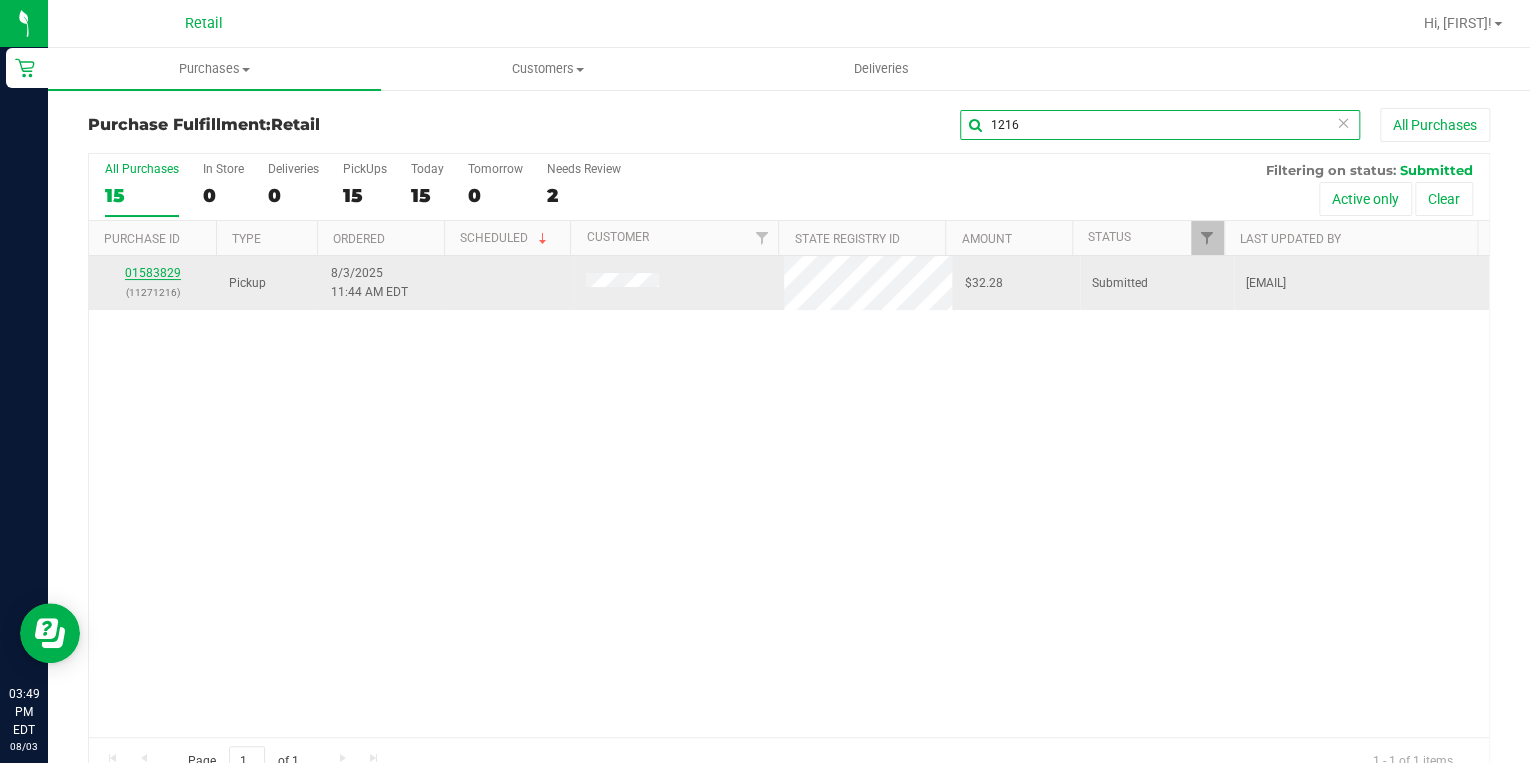 type on "1216" 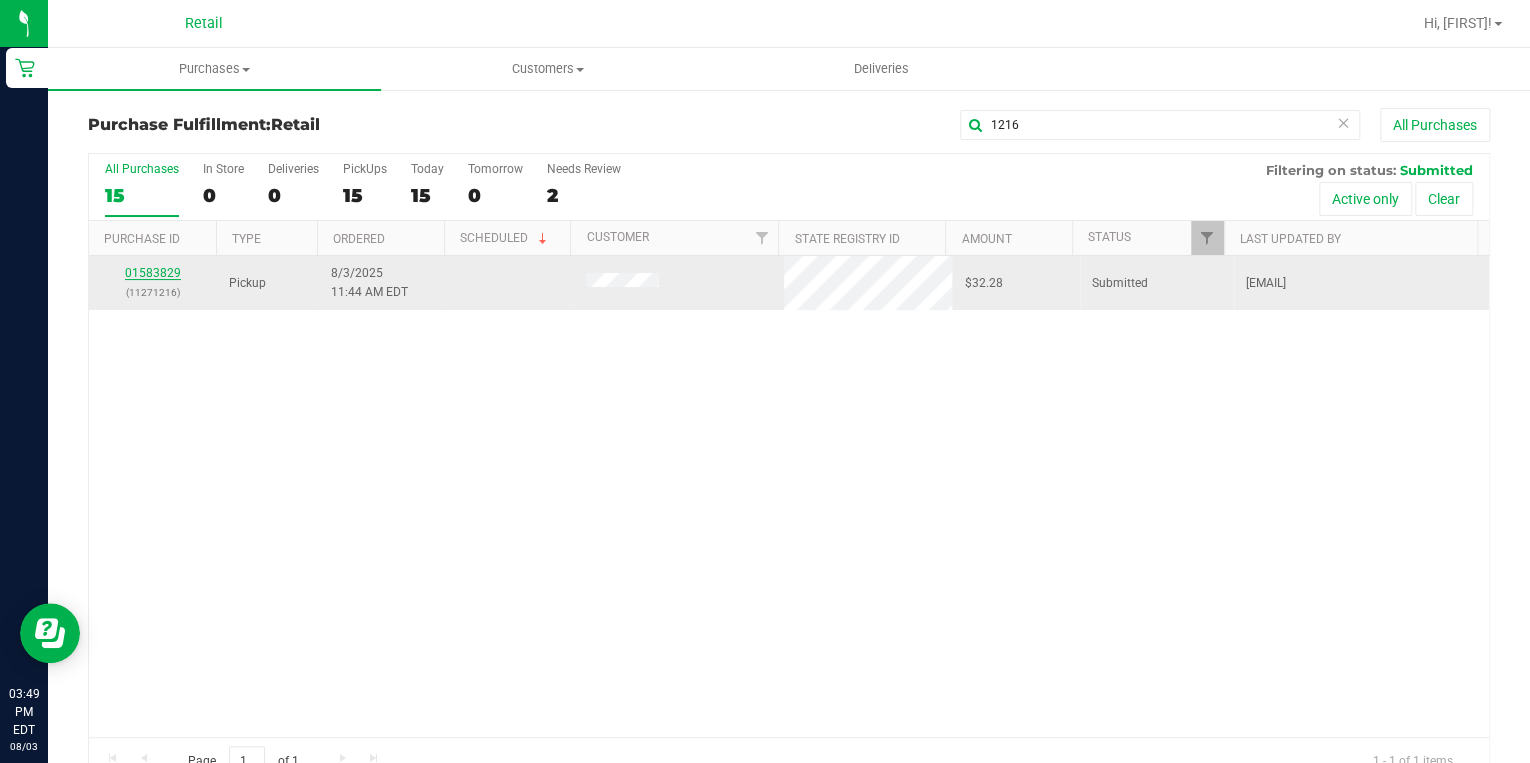 click on "01583829" at bounding box center (153, 273) 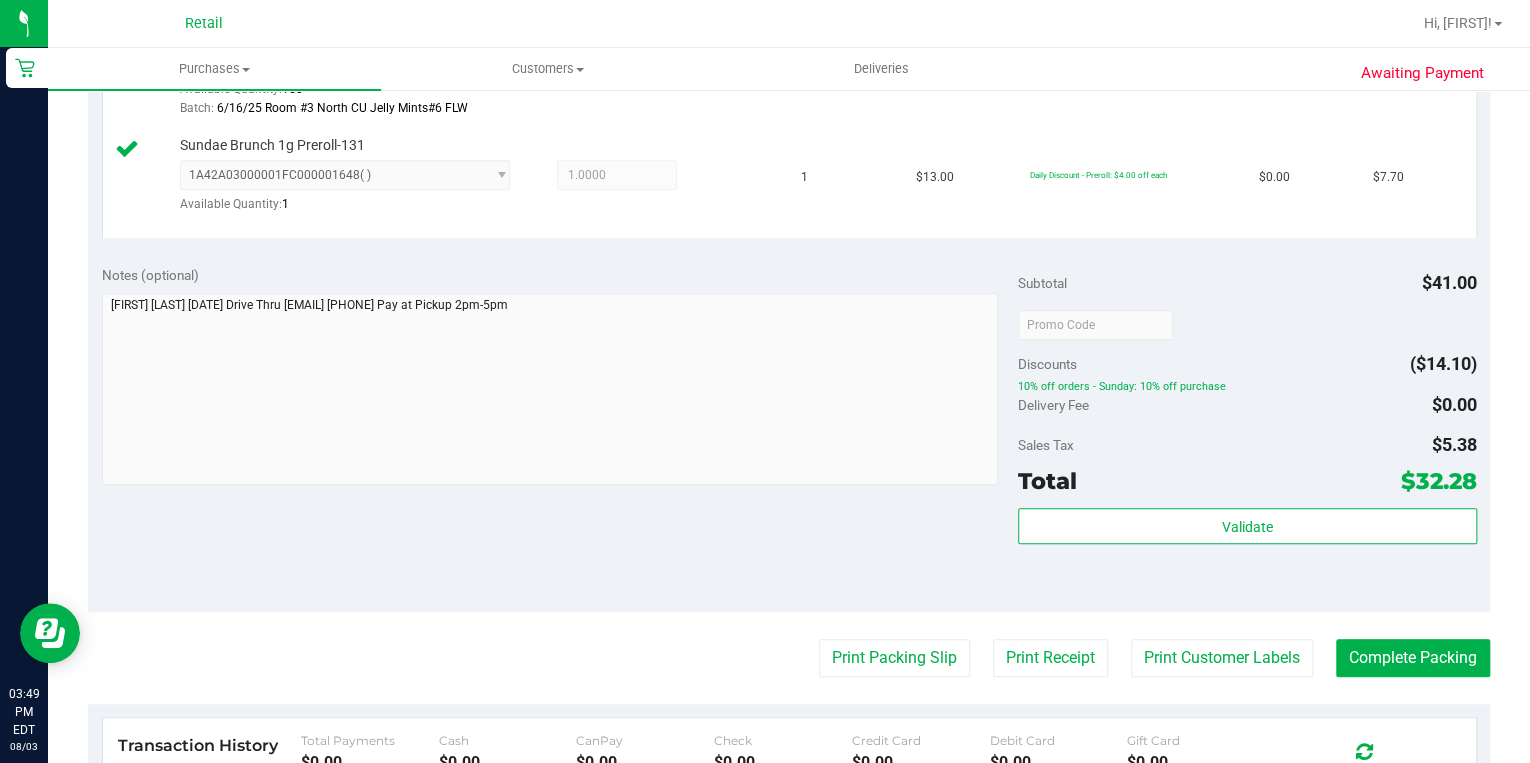 scroll, scrollTop: 720, scrollLeft: 0, axis: vertical 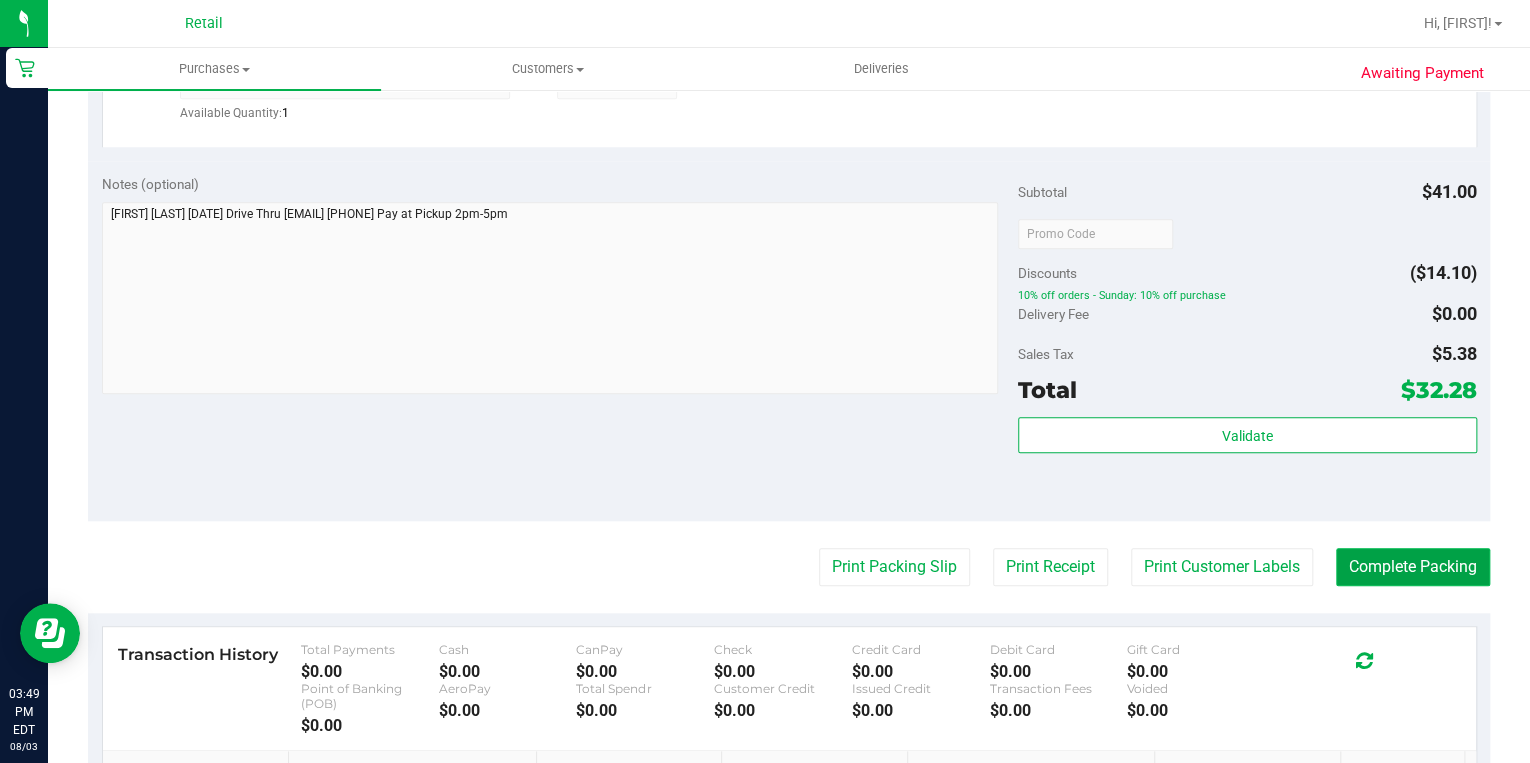 click on "Complete Packing" at bounding box center (1413, 567) 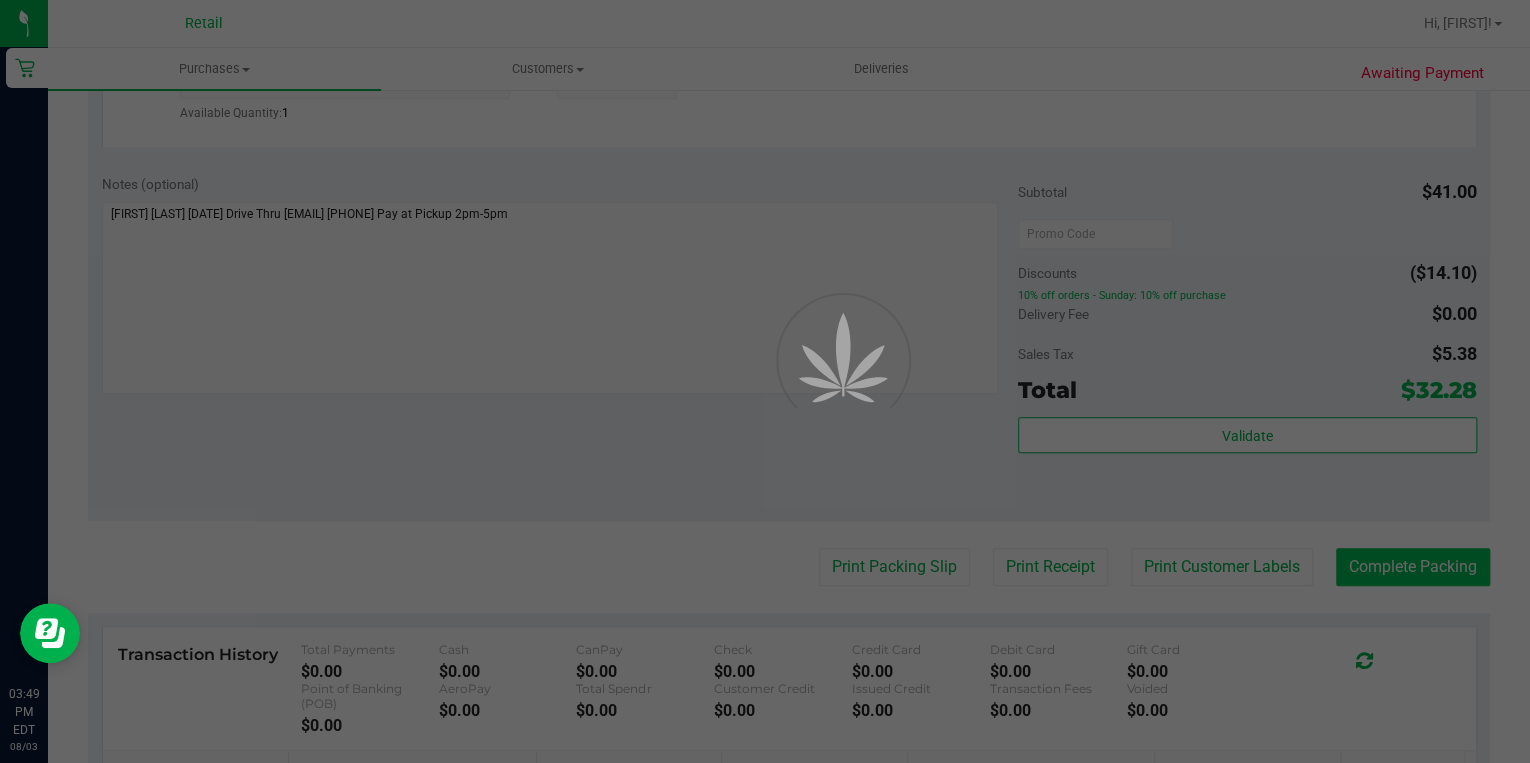scroll, scrollTop: 0, scrollLeft: 0, axis: both 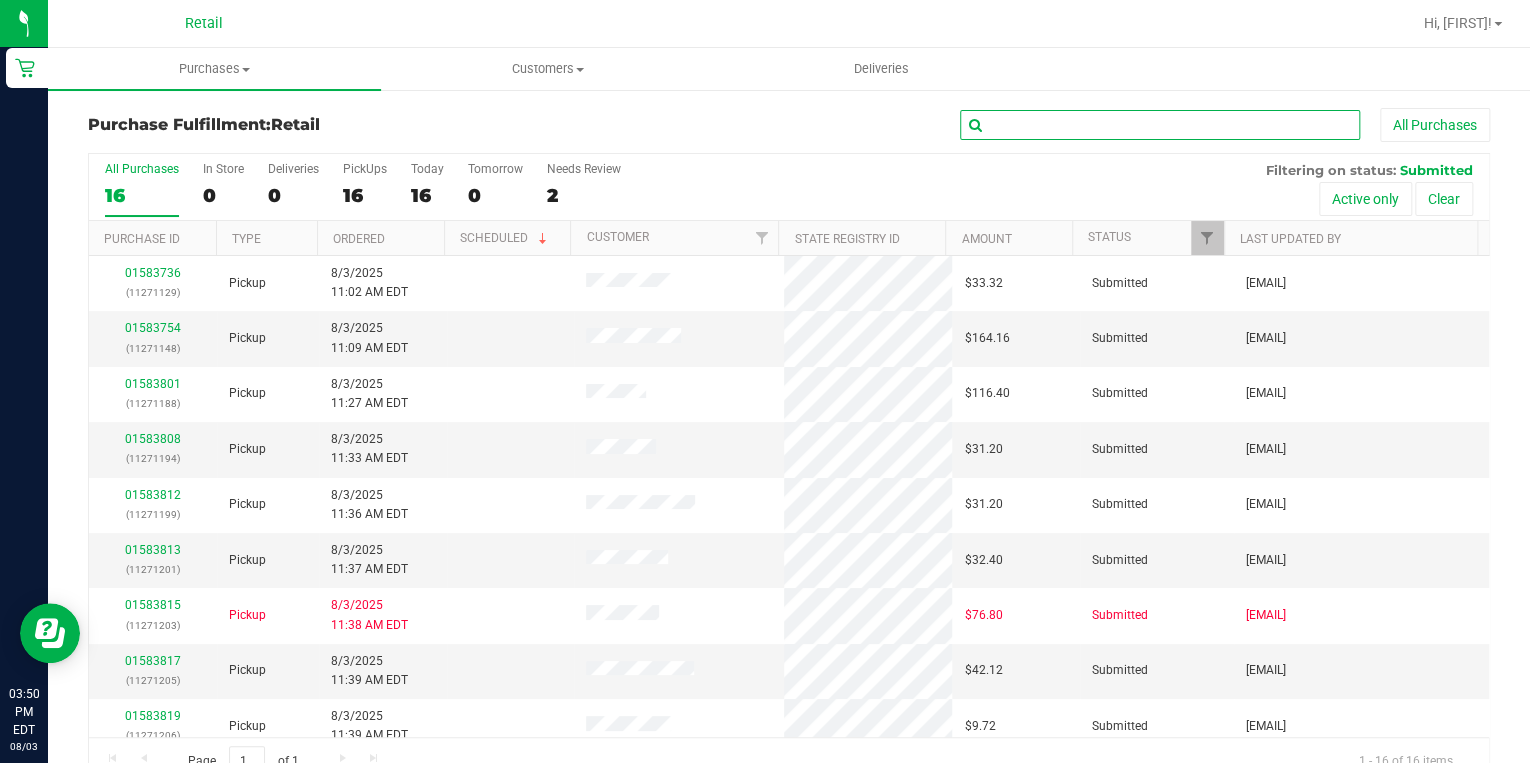 click at bounding box center [1160, 125] 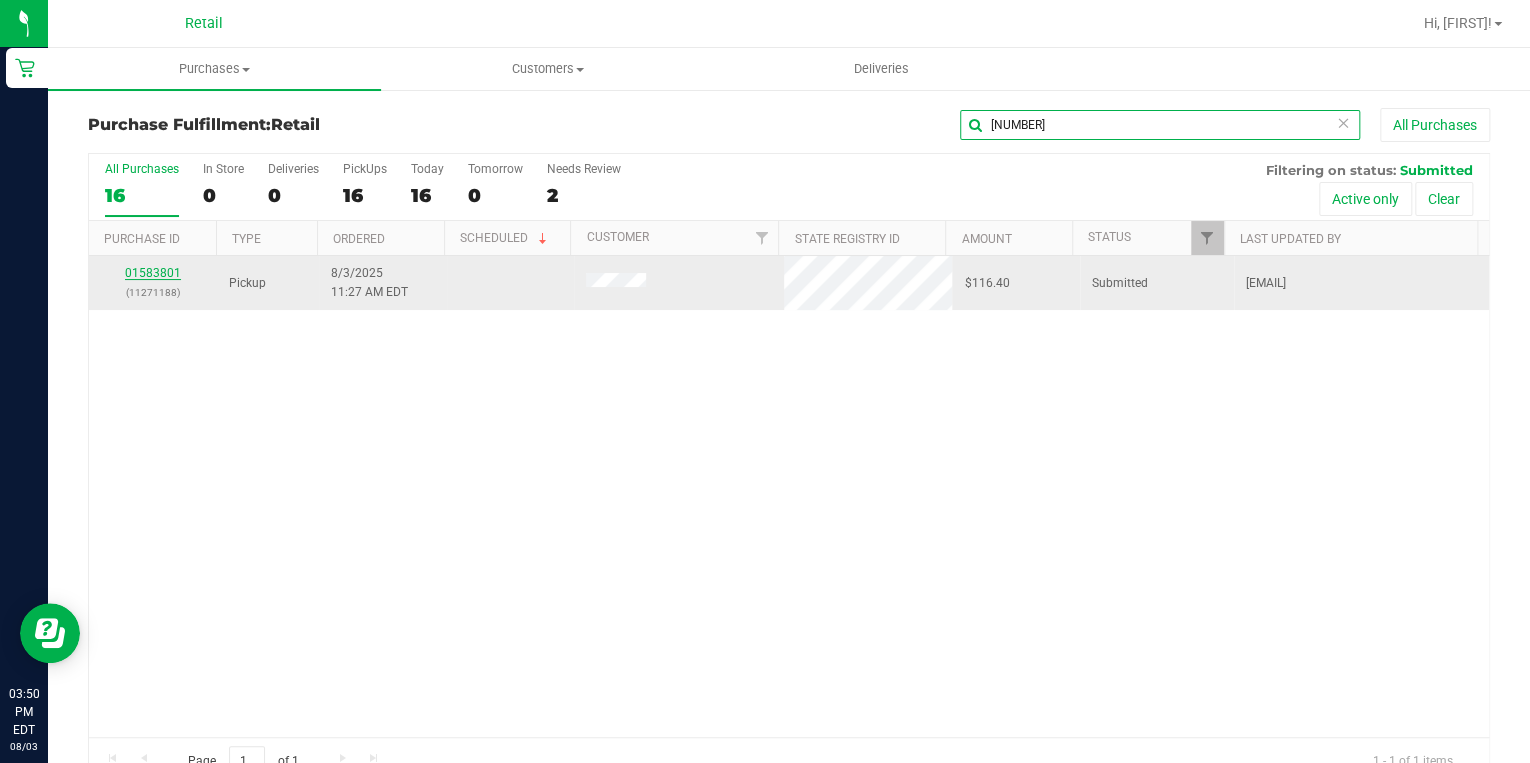 type on "[NUMBER]" 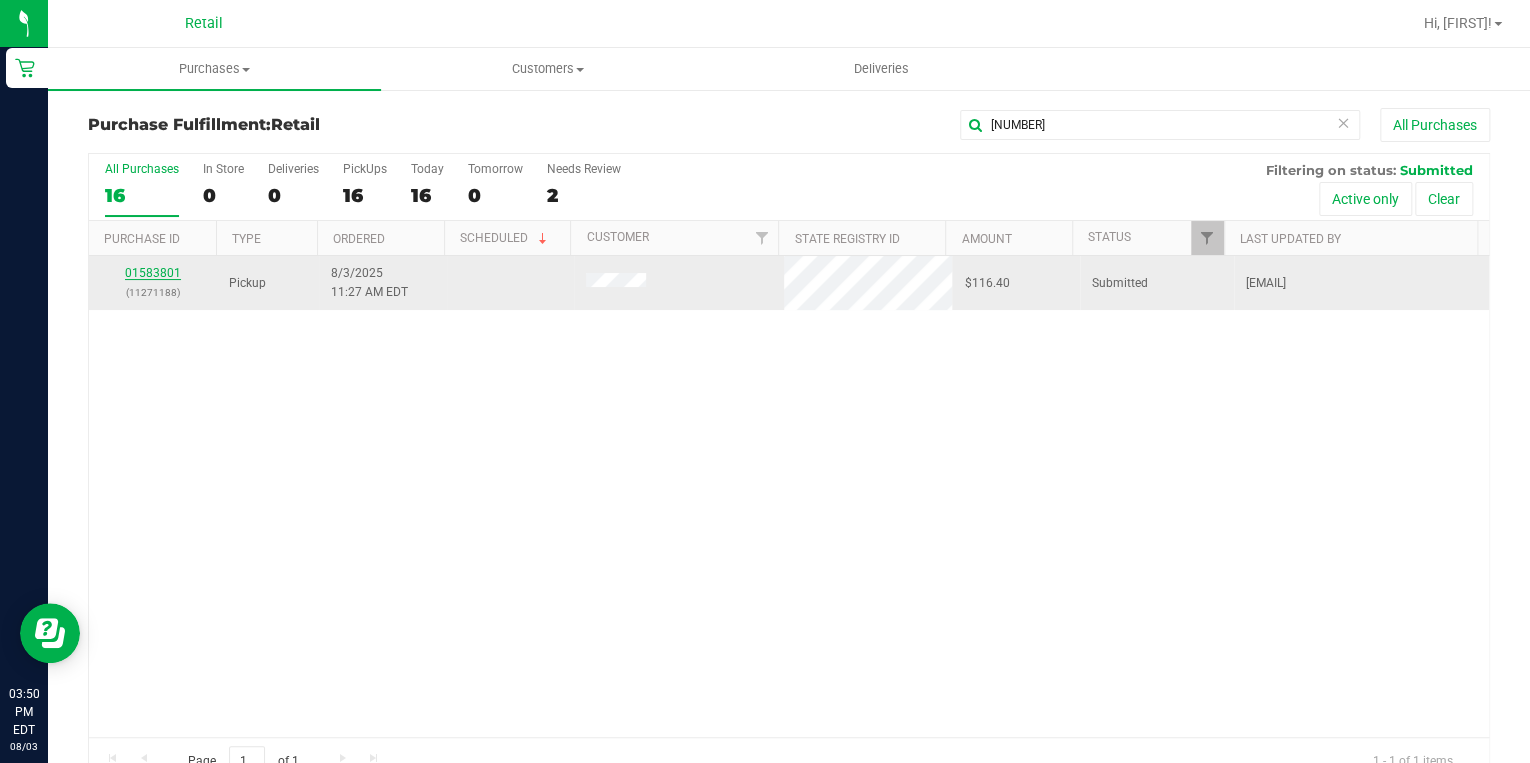 click on "01583801" at bounding box center [153, 273] 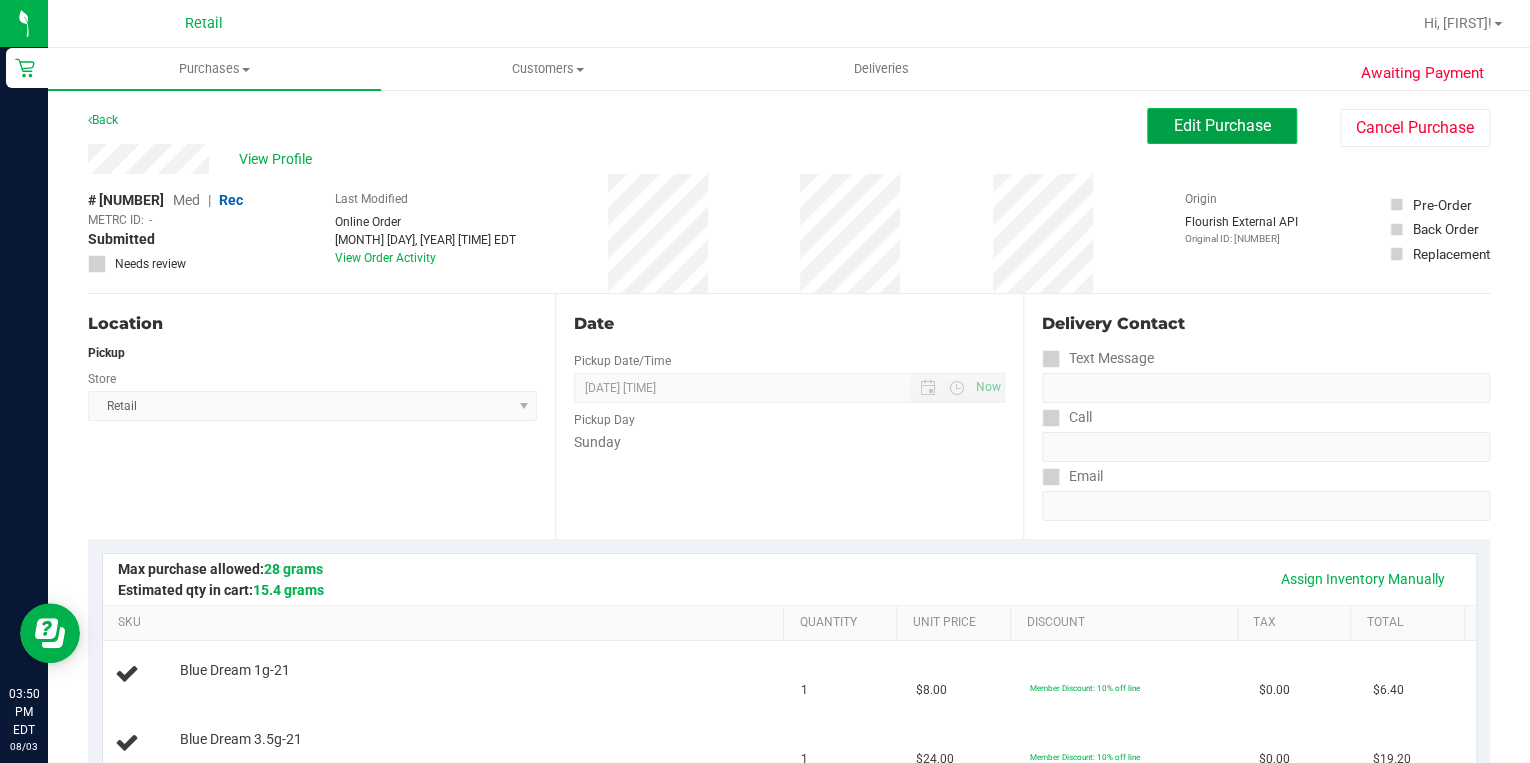 click on "Edit Purchase" at bounding box center [1222, 125] 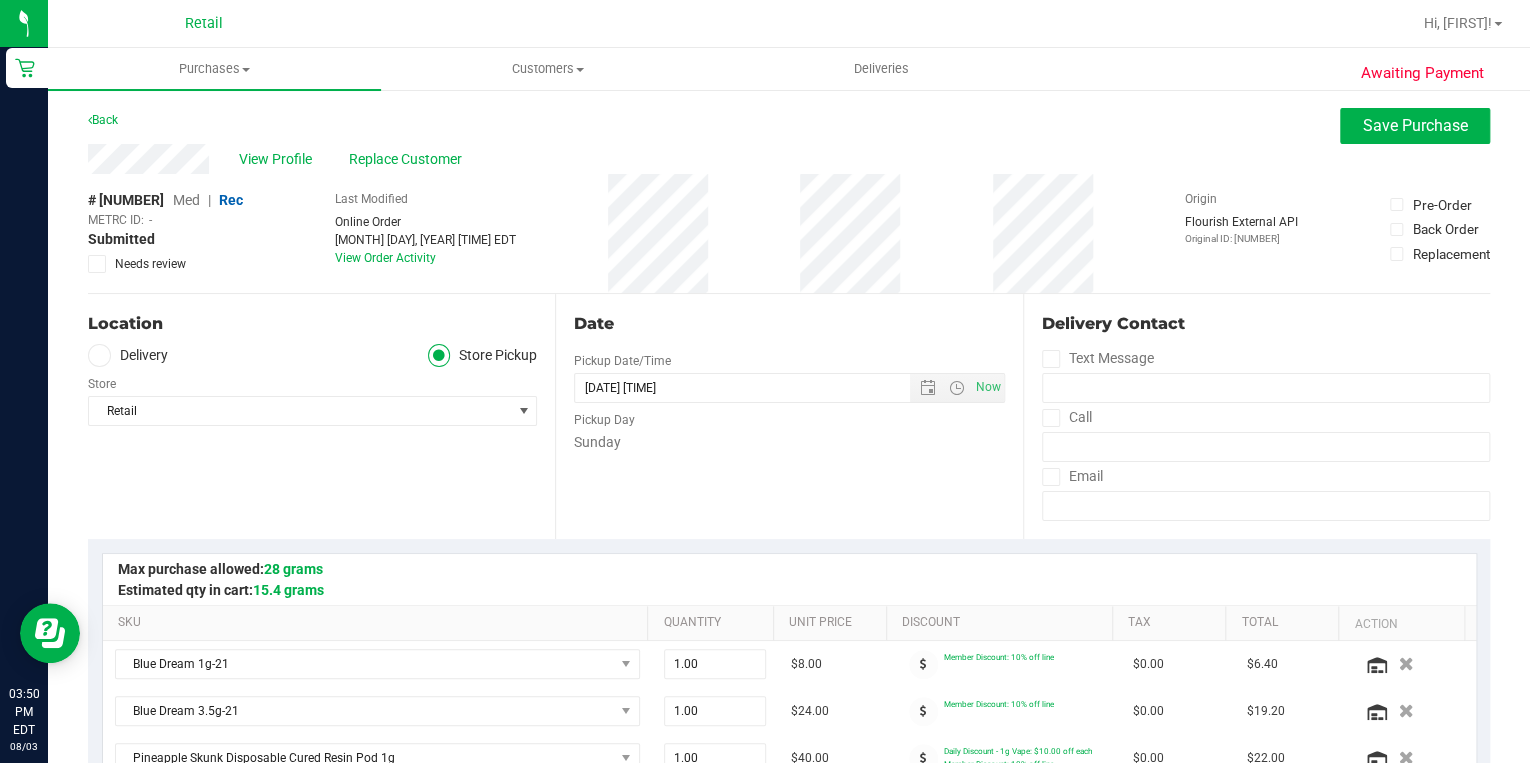 click on "Med" at bounding box center [186, 200] 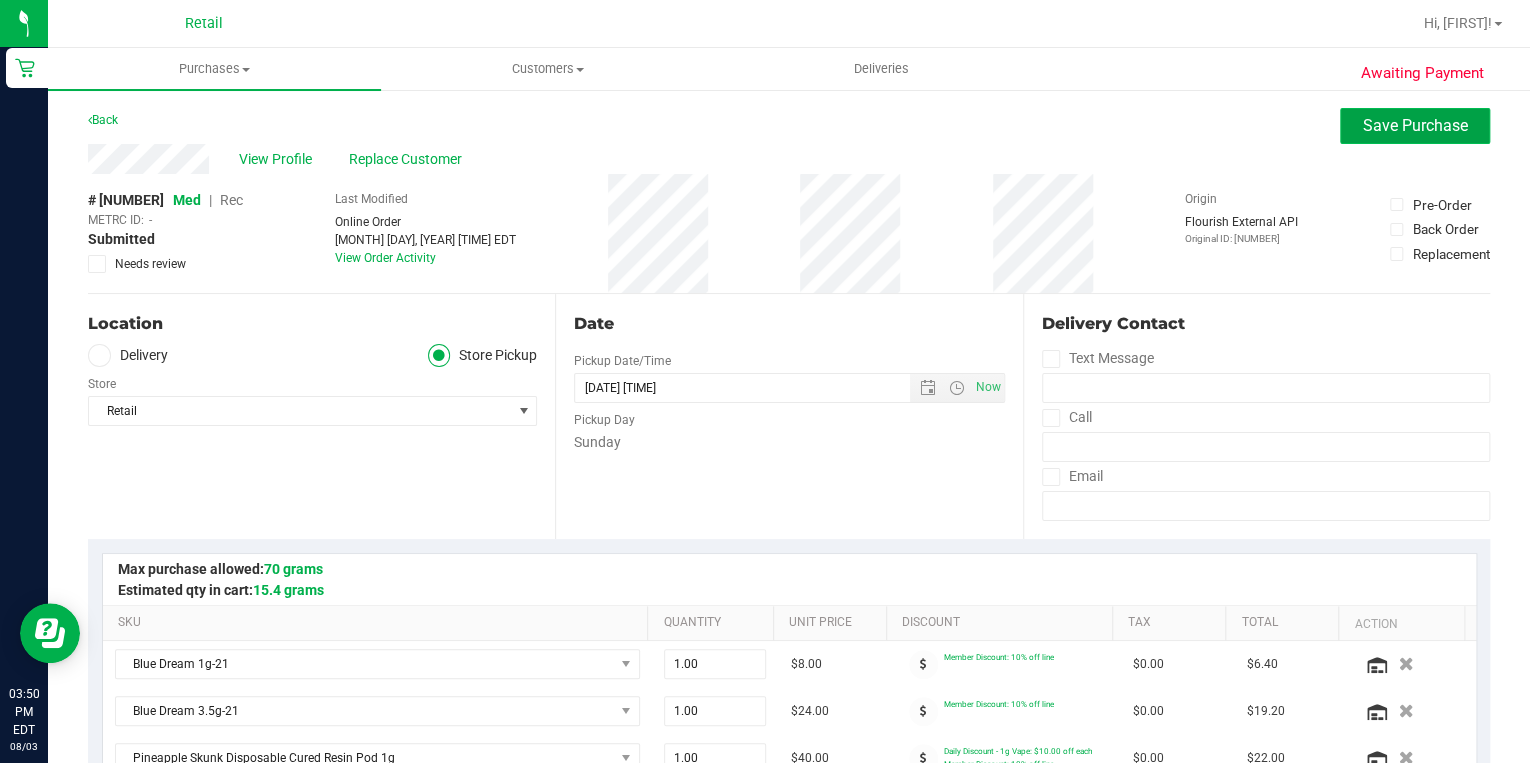 click on "Save Purchase" at bounding box center (1415, 126) 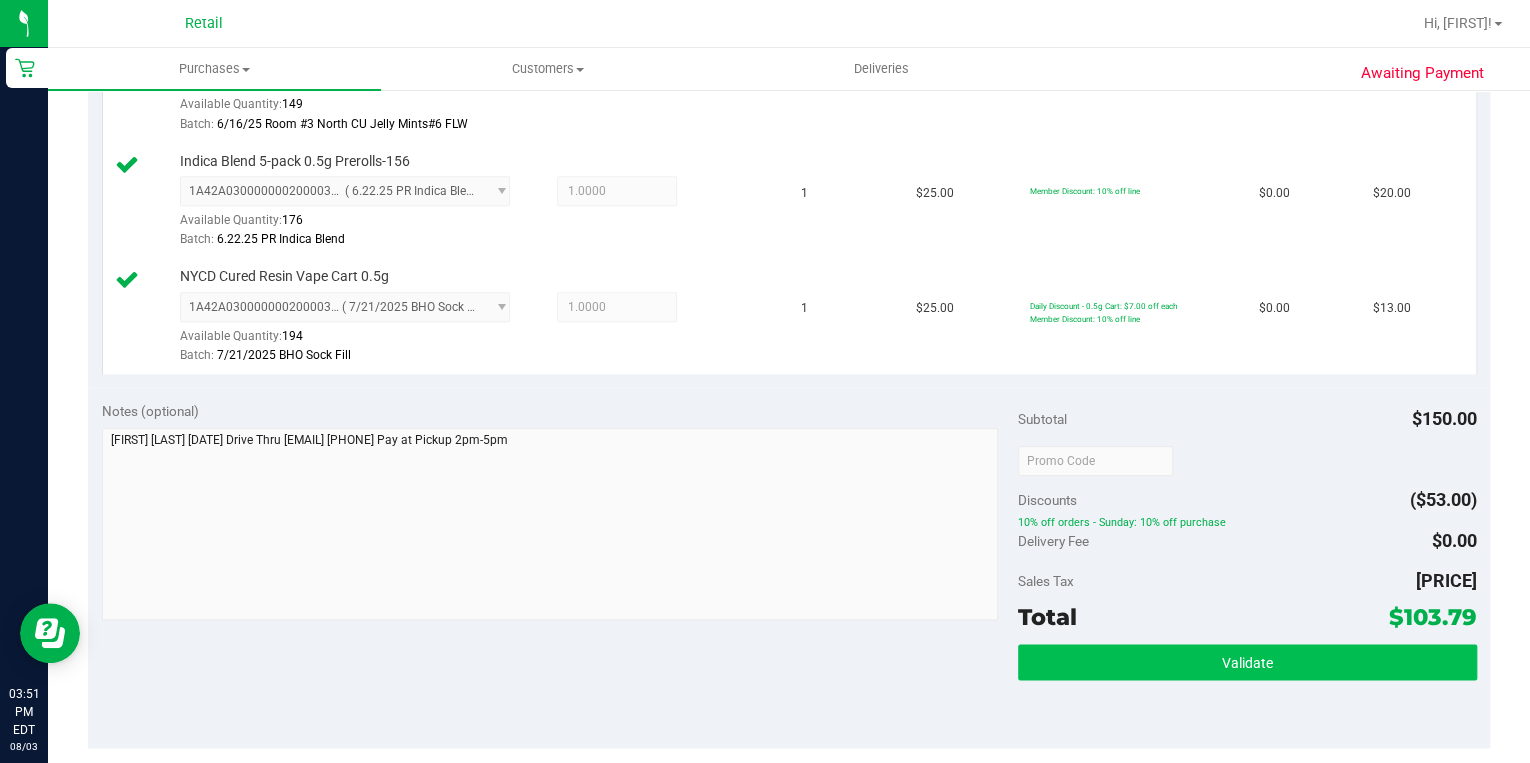 scroll, scrollTop: 1120, scrollLeft: 0, axis: vertical 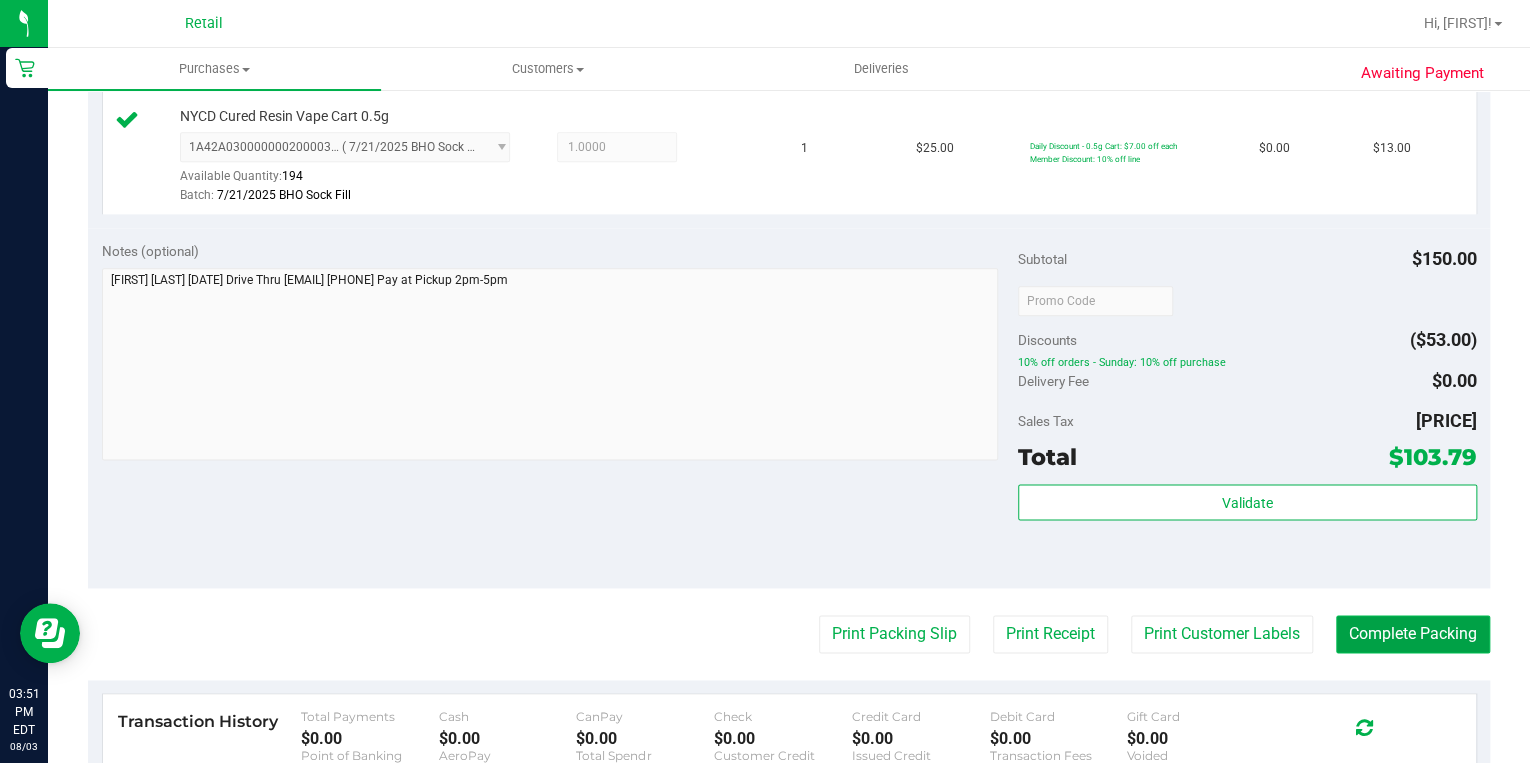 click on "Complete Packing" at bounding box center (1413, 634) 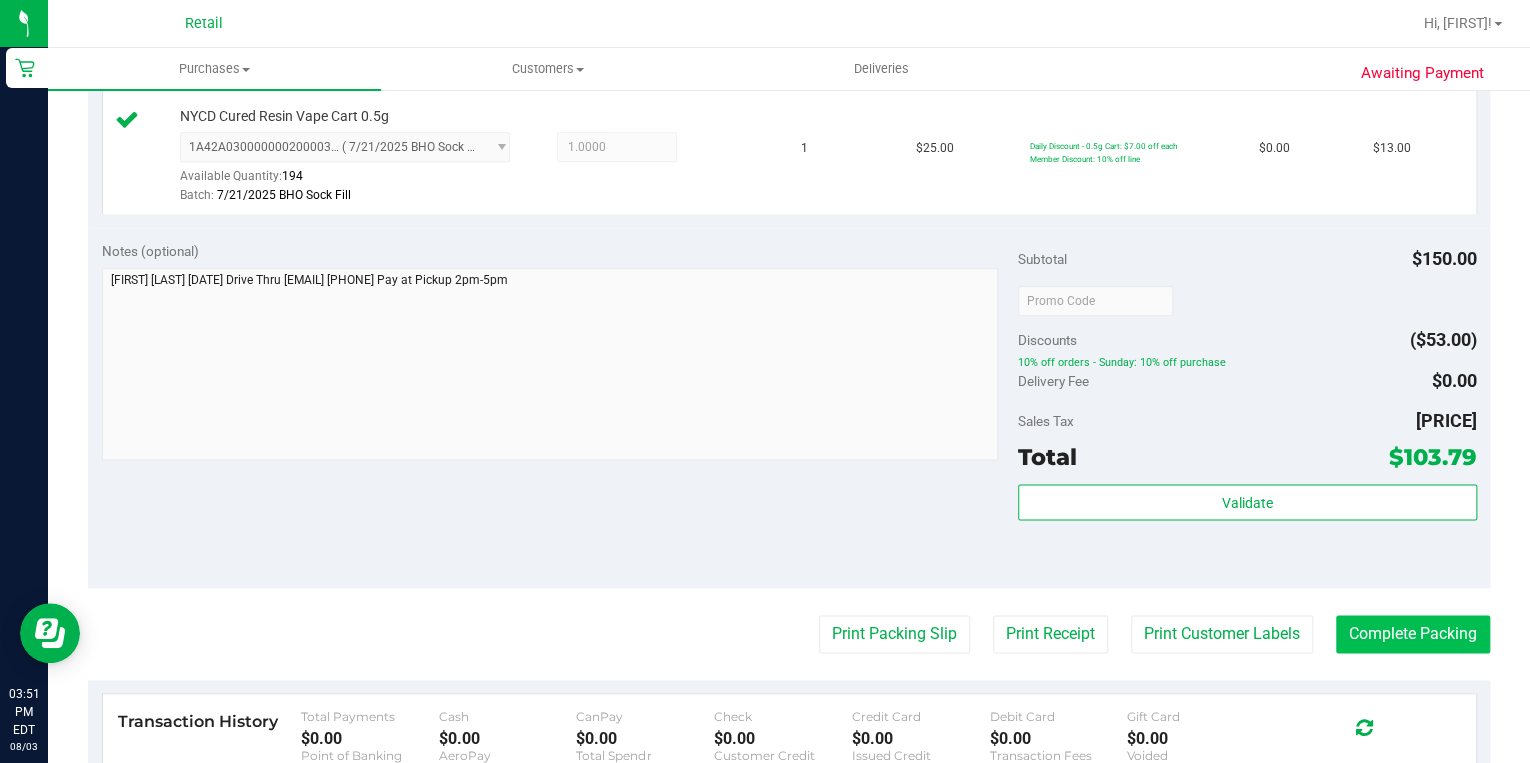 scroll, scrollTop: 0, scrollLeft: 0, axis: both 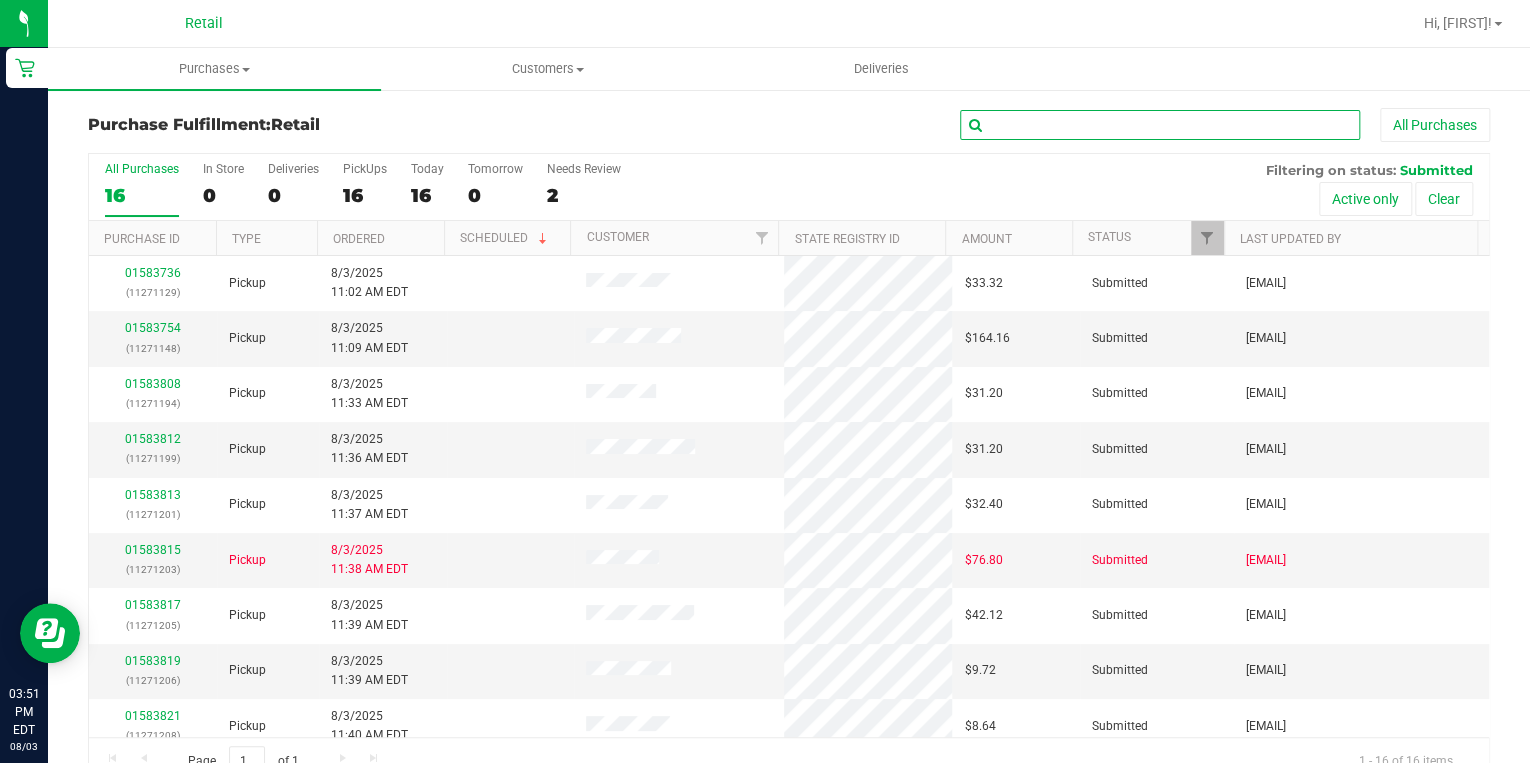 click at bounding box center (1160, 125) 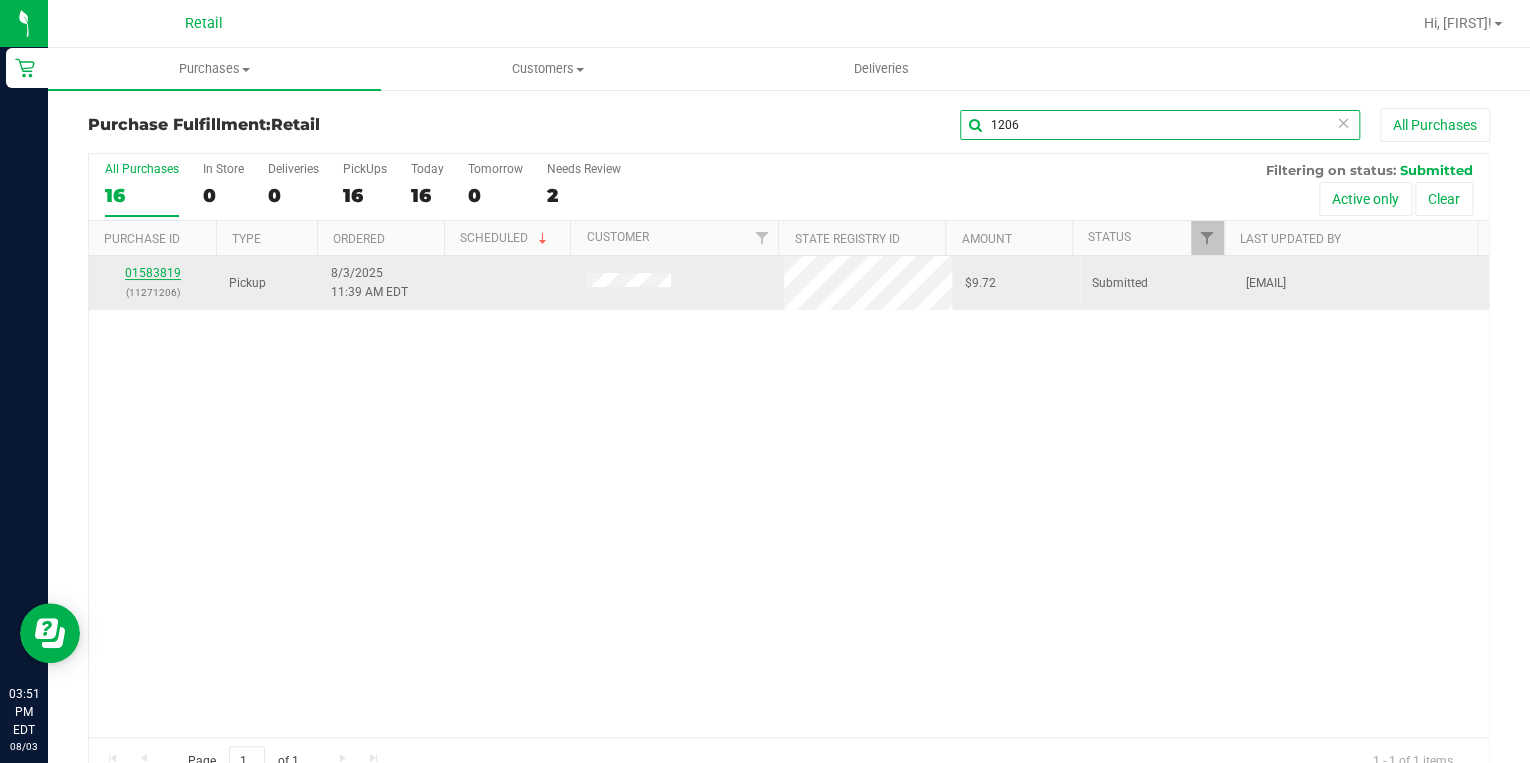 type on "1206" 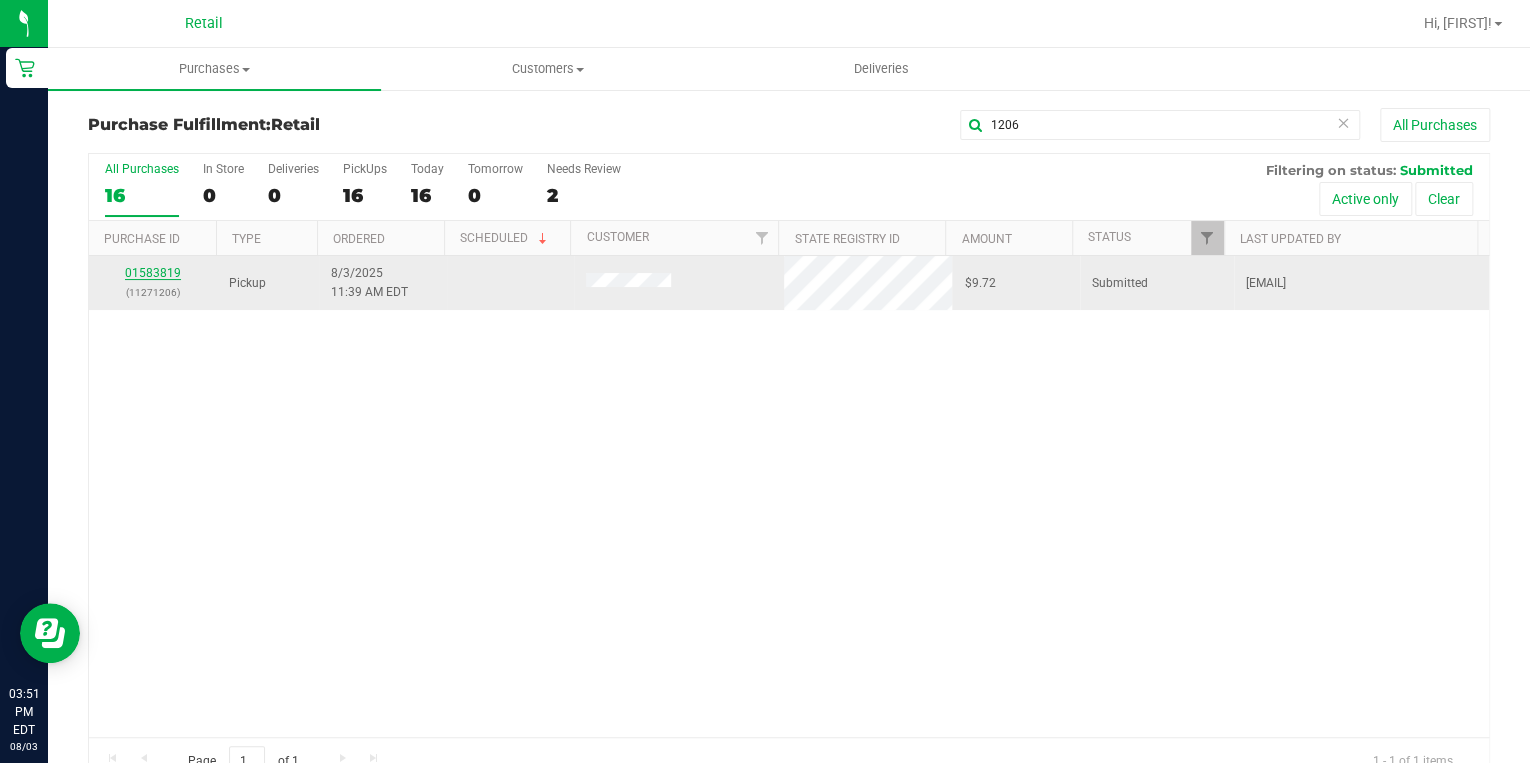 click on "01583819" at bounding box center (153, 273) 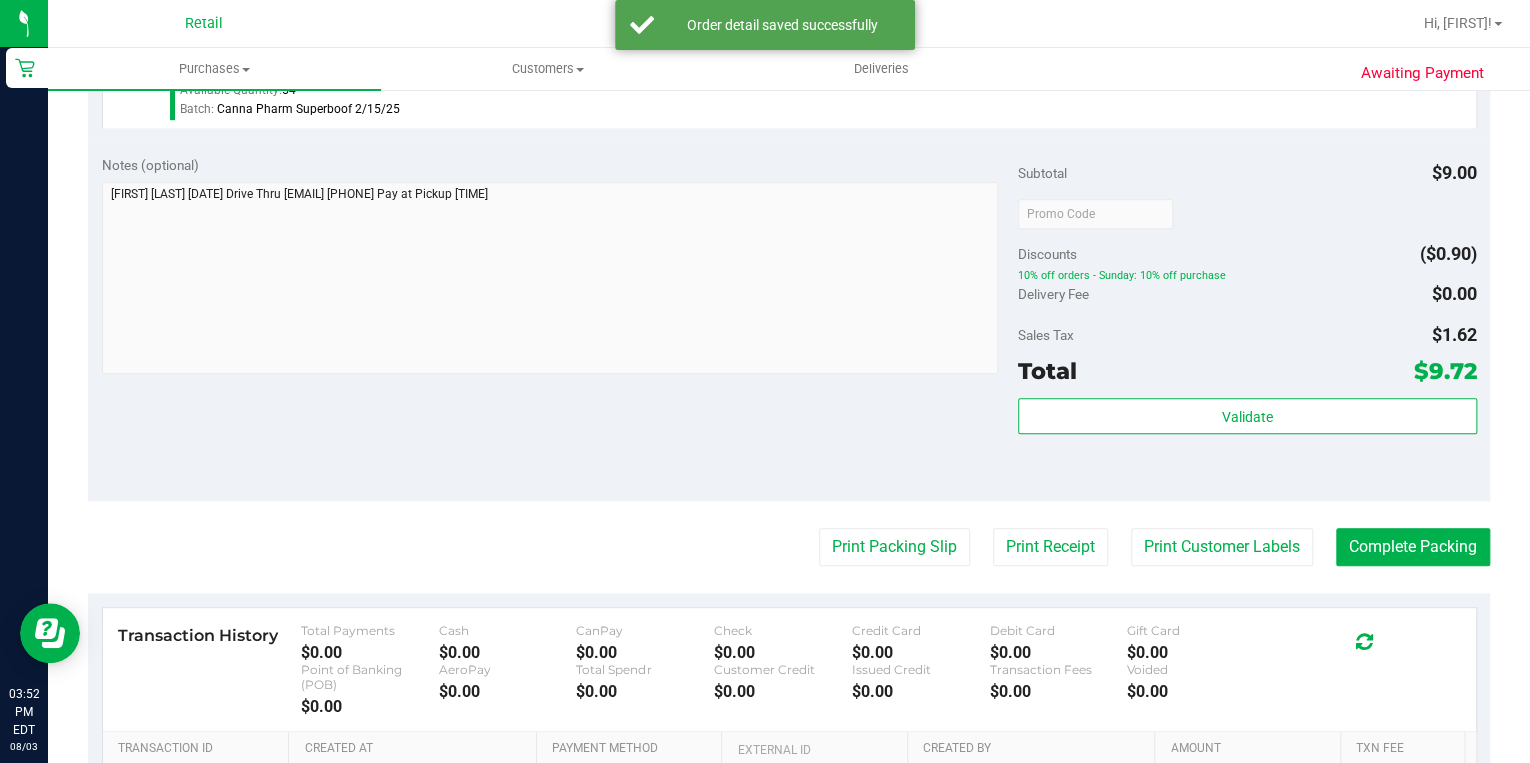 scroll, scrollTop: 640, scrollLeft: 0, axis: vertical 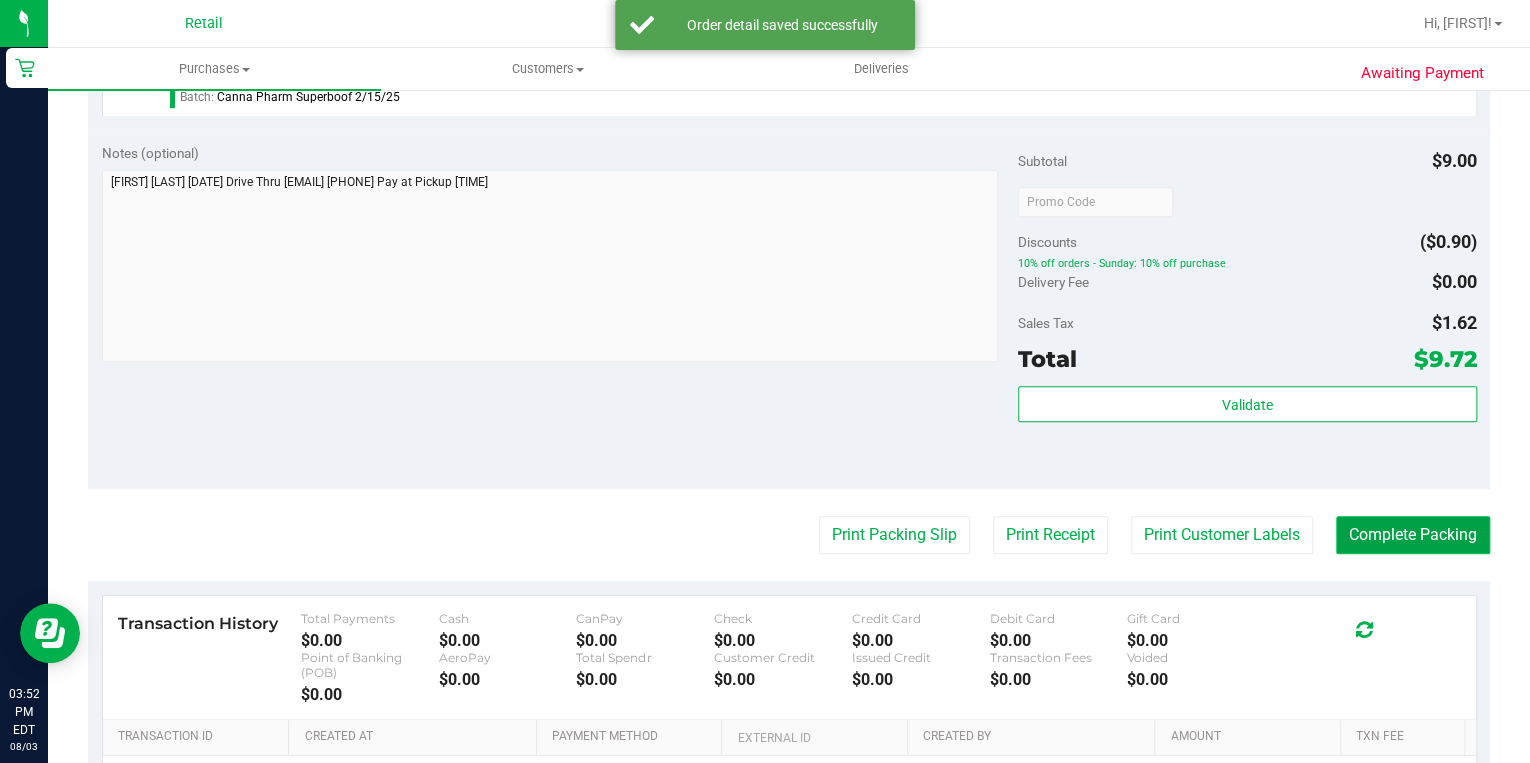 click on "Complete Packing" at bounding box center [1413, 535] 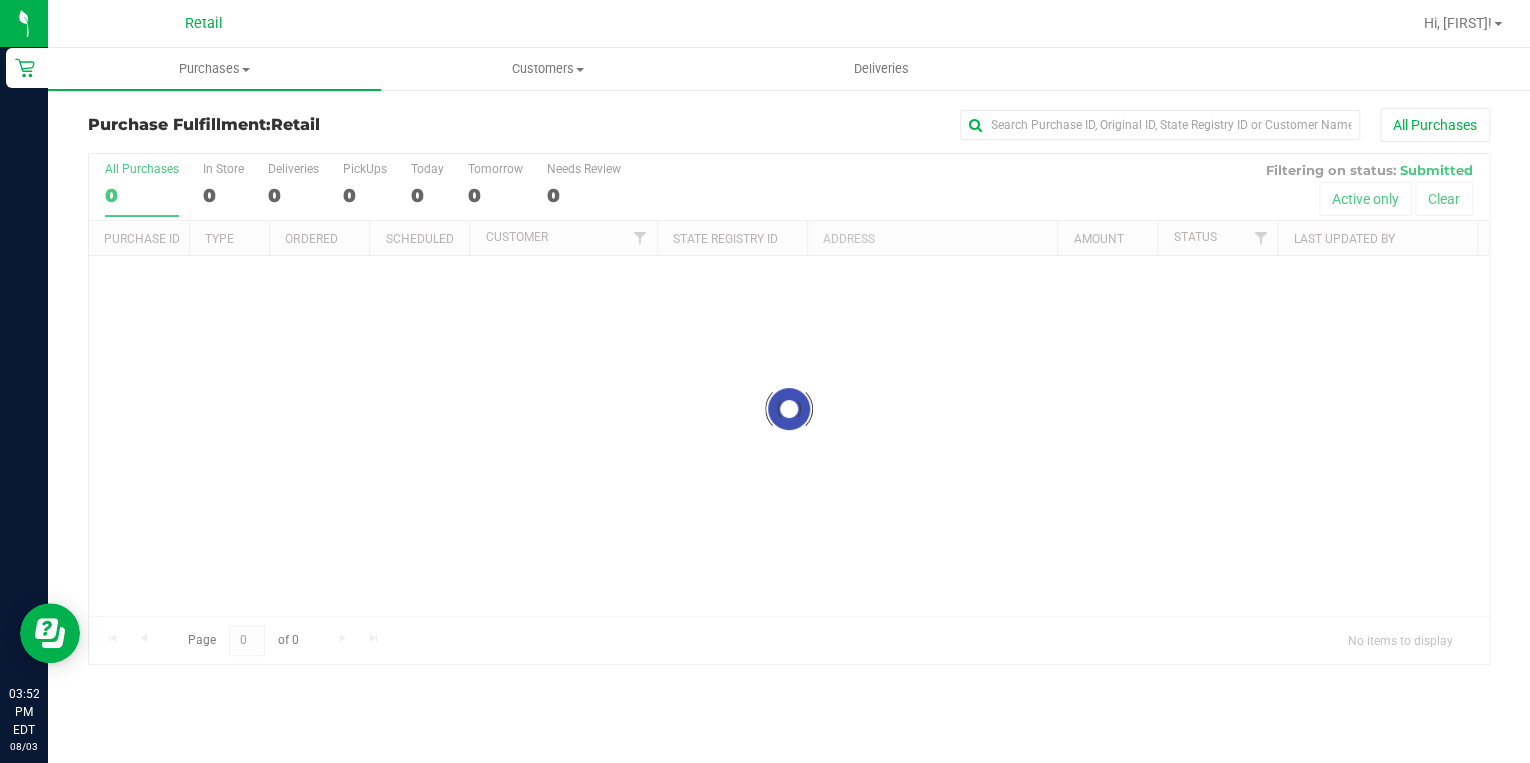 scroll, scrollTop: 0, scrollLeft: 0, axis: both 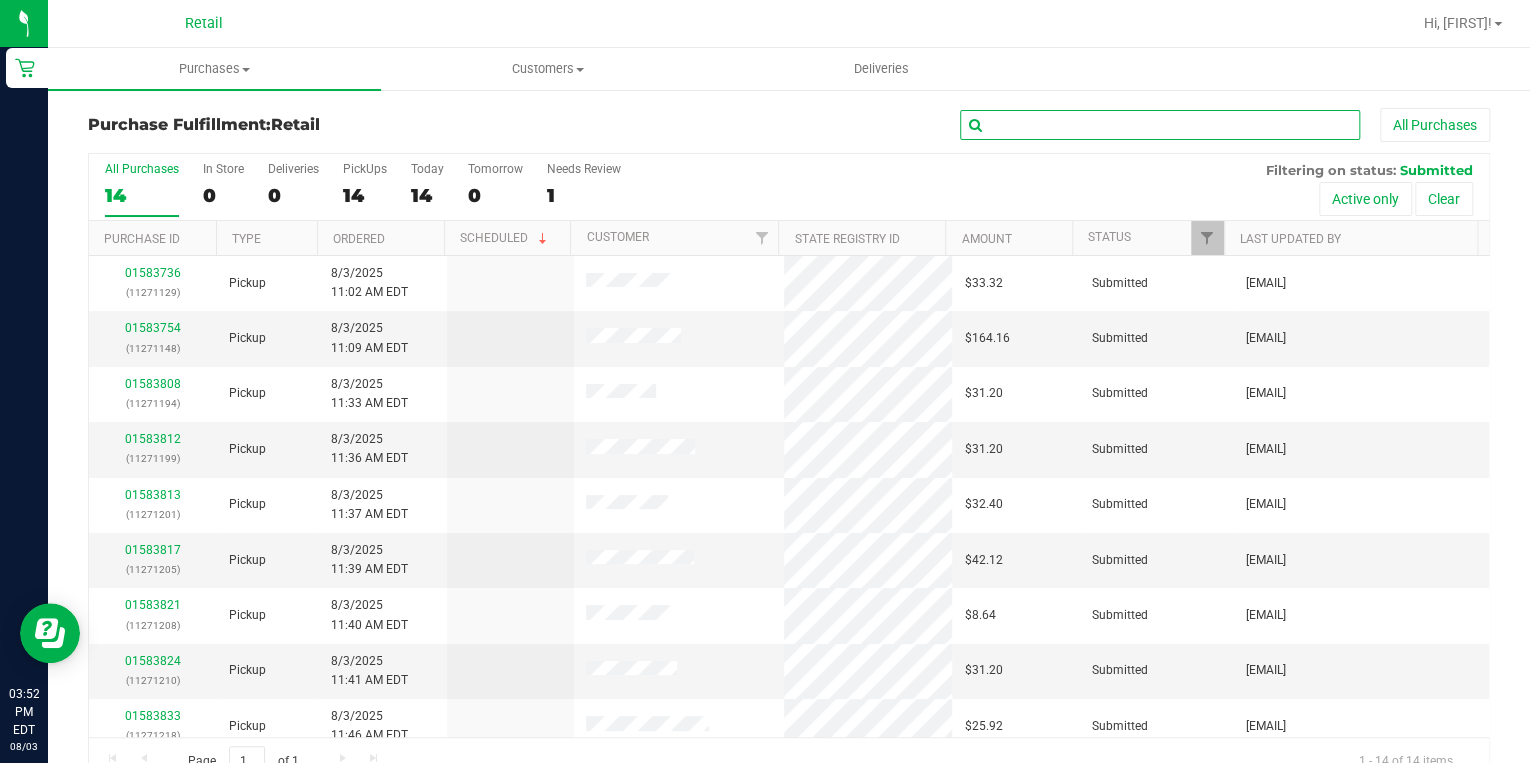 click at bounding box center [1160, 125] 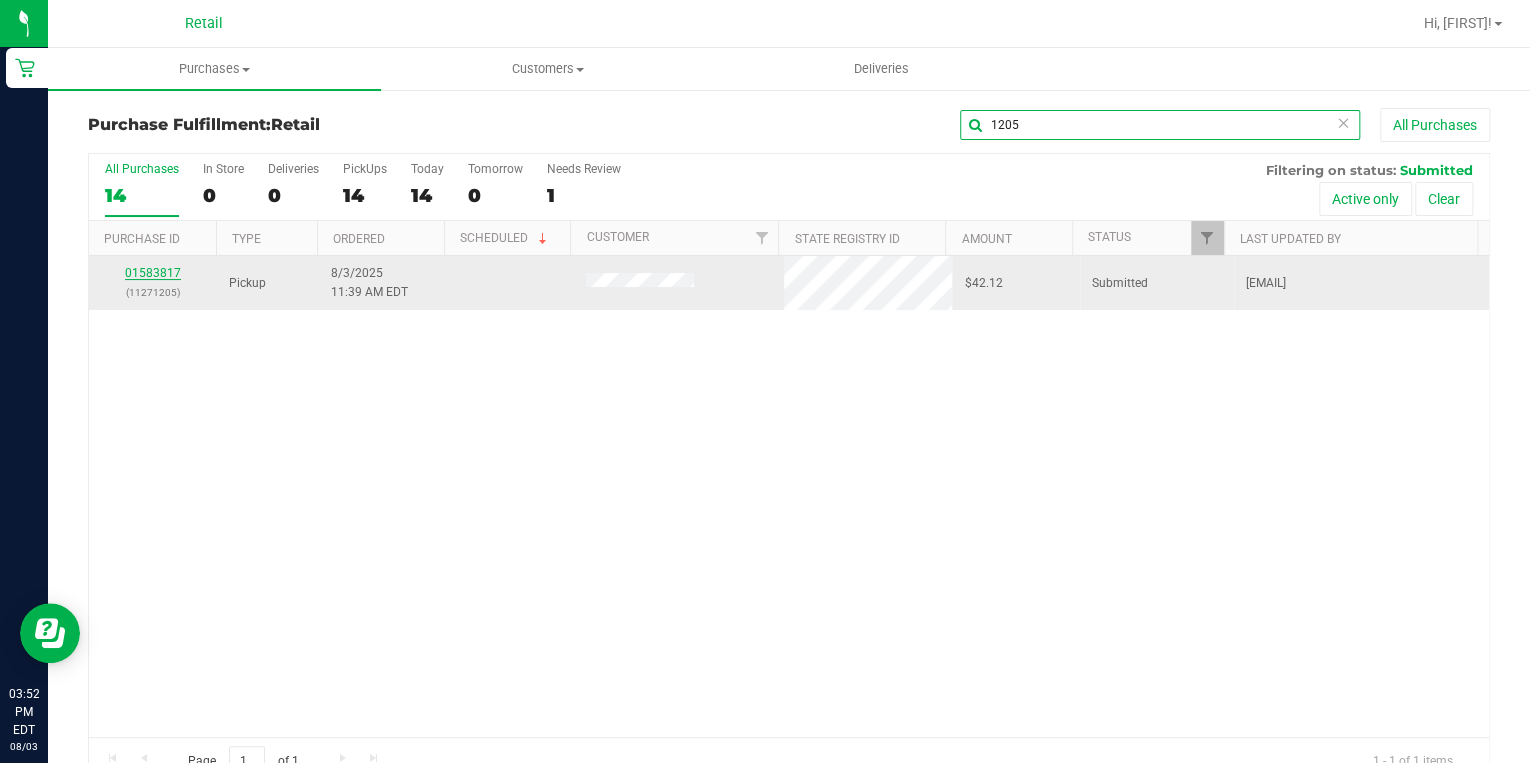 type on "1205" 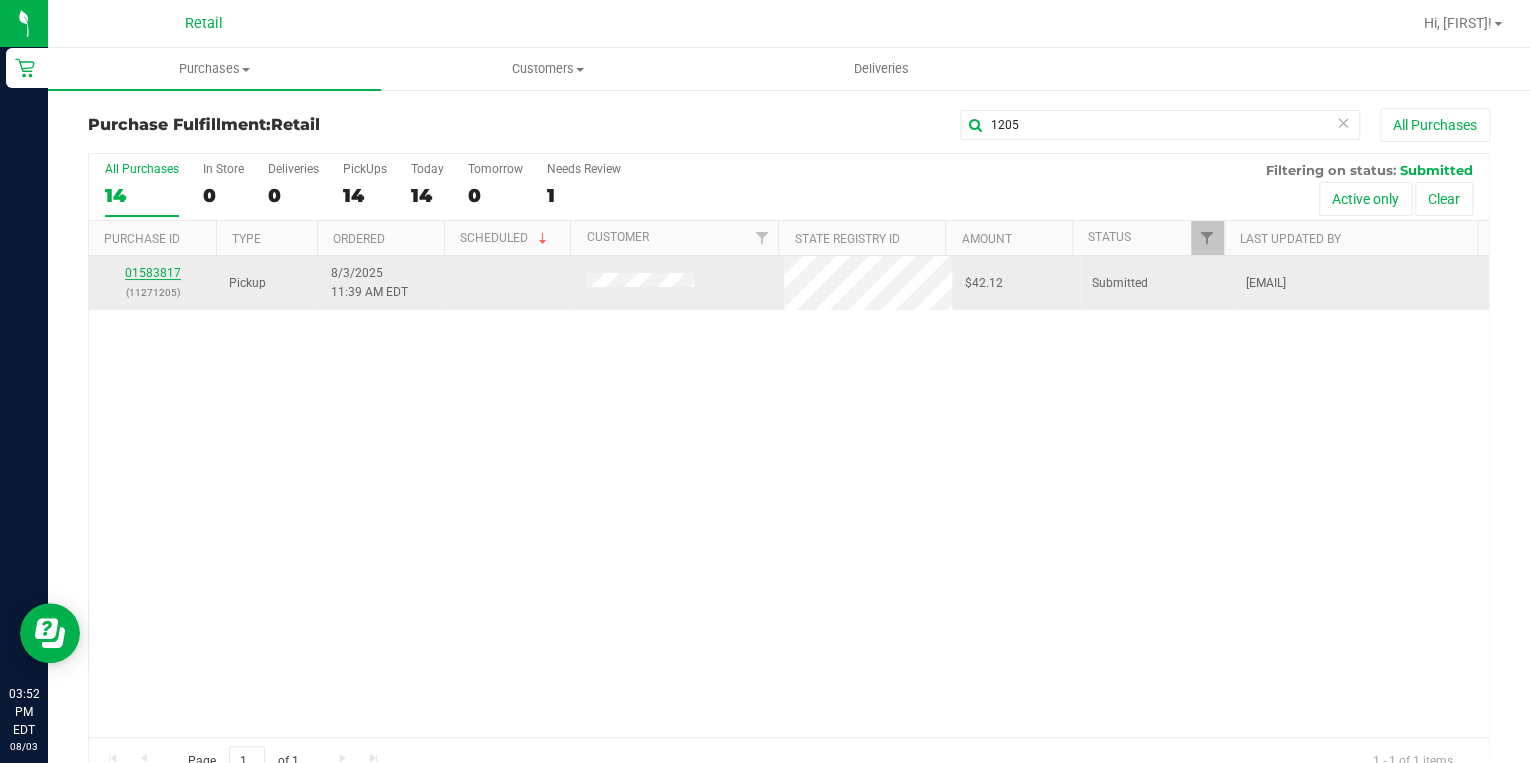 click on "01583817" at bounding box center (153, 273) 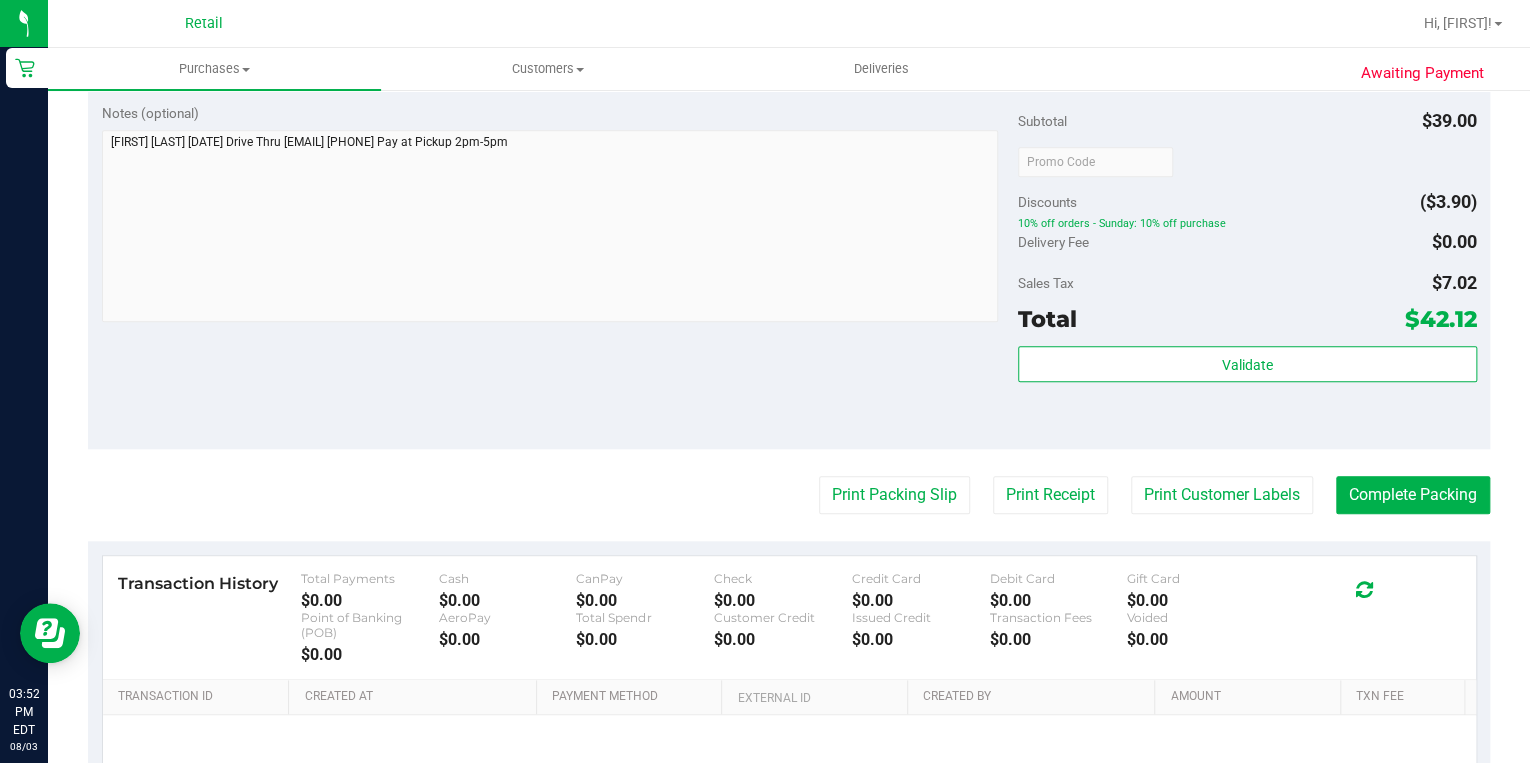 scroll, scrollTop: 800, scrollLeft: 0, axis: vertical 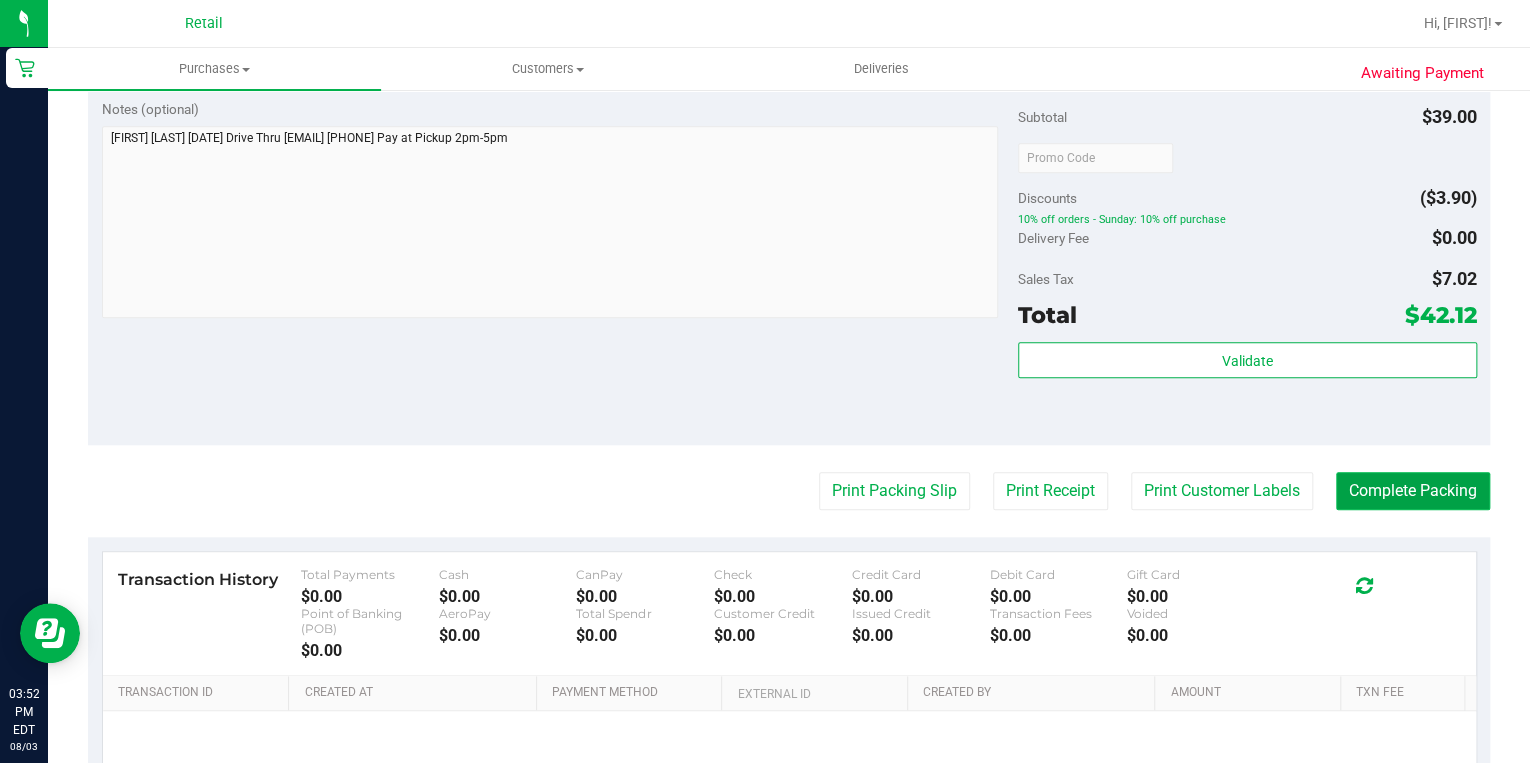 click on "Complete Packing" at bounding box center (1413, 491) 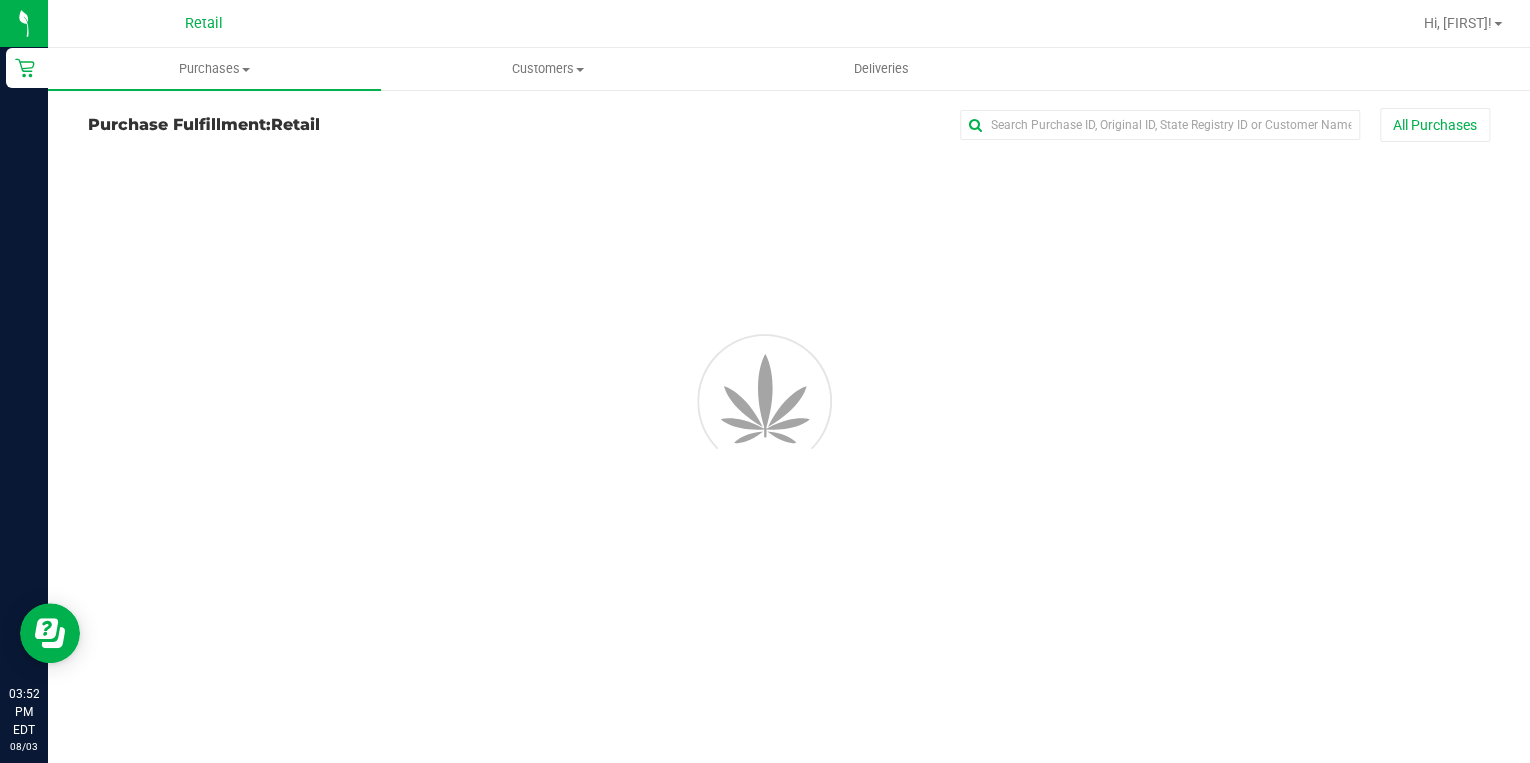 scroll, scrollTop: 0, scrollLeft: 0, axis: both 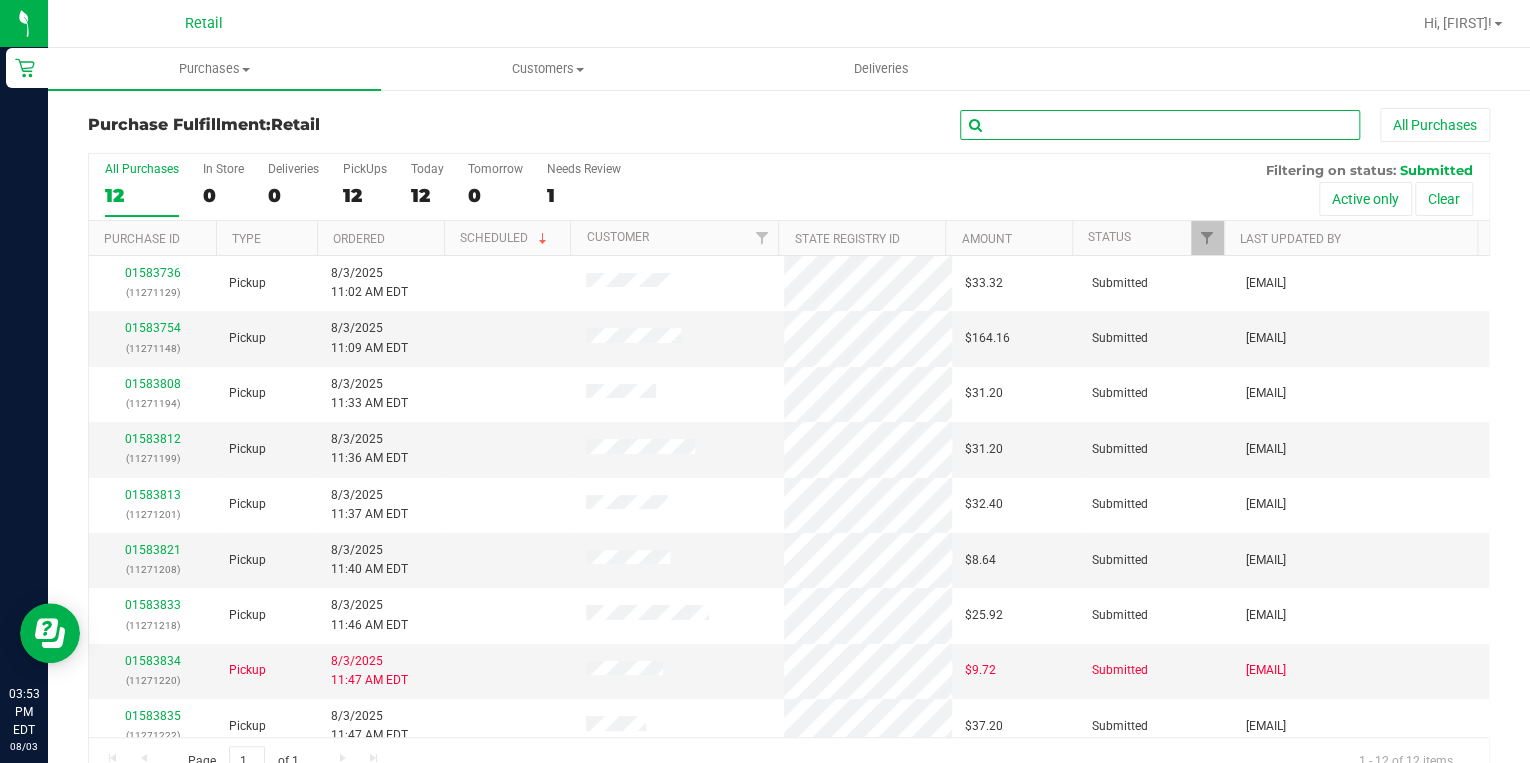 click at bounding box center (1160, 125) 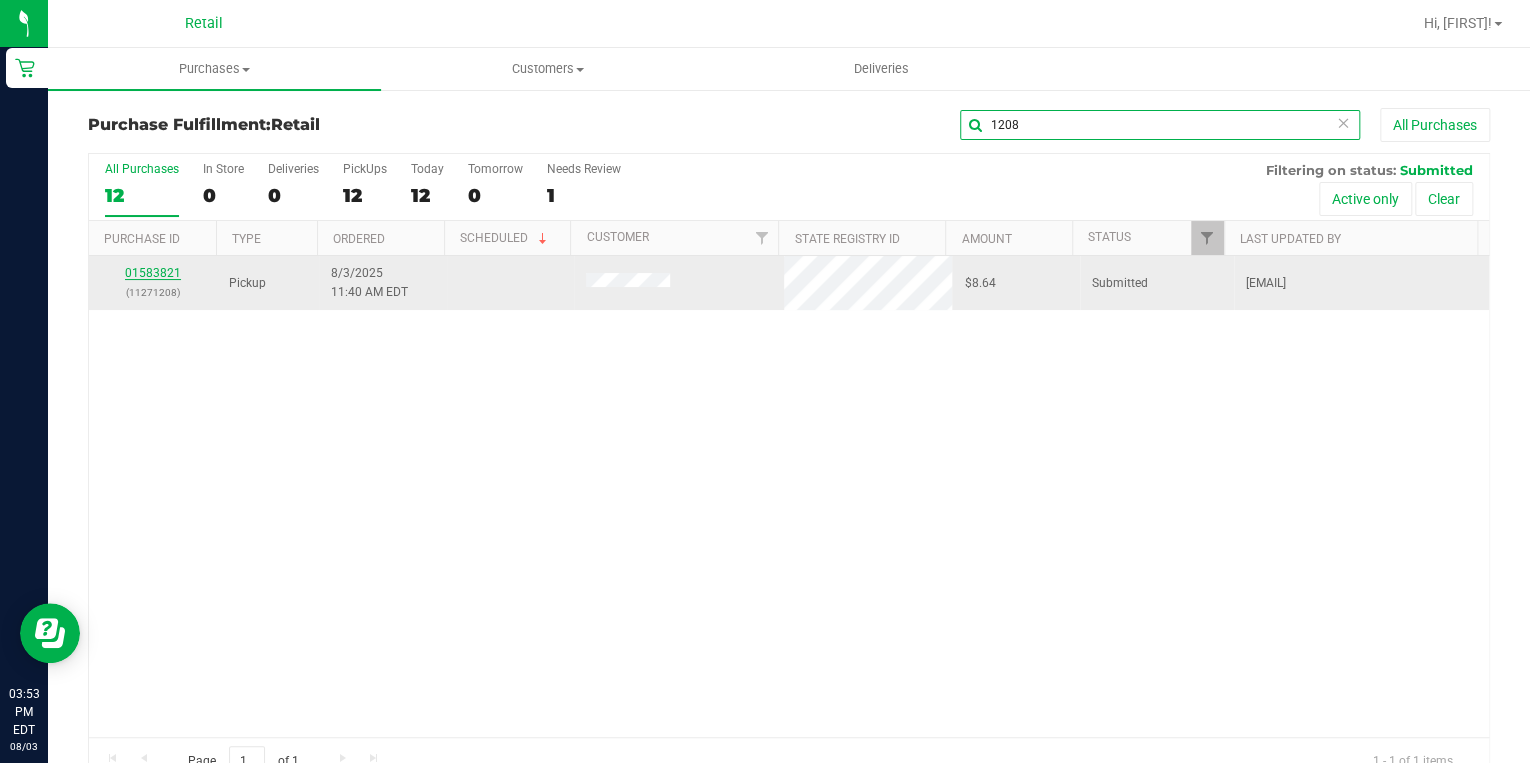 type on "1208" 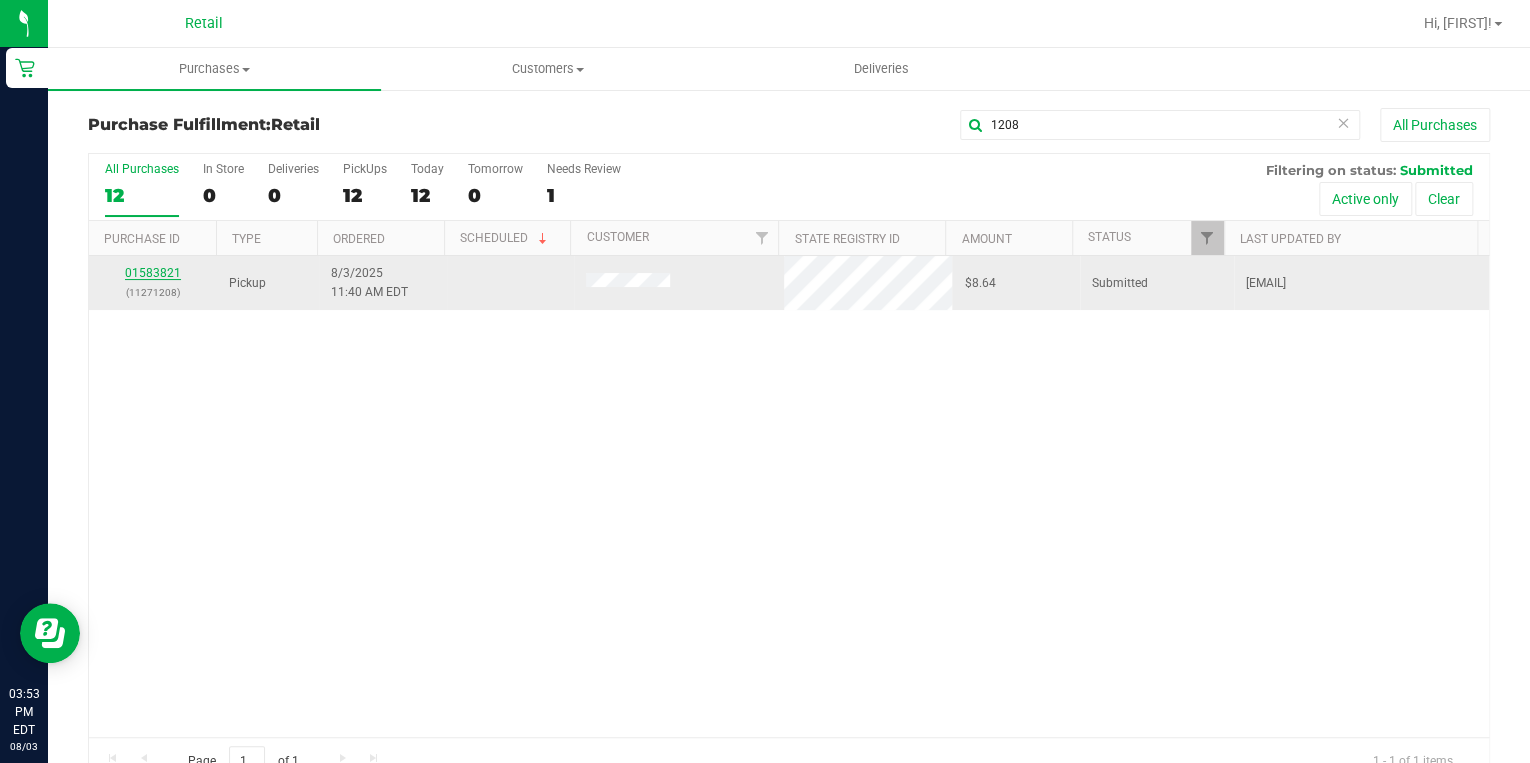 click on "01583821" at bounding box center (153, 273) 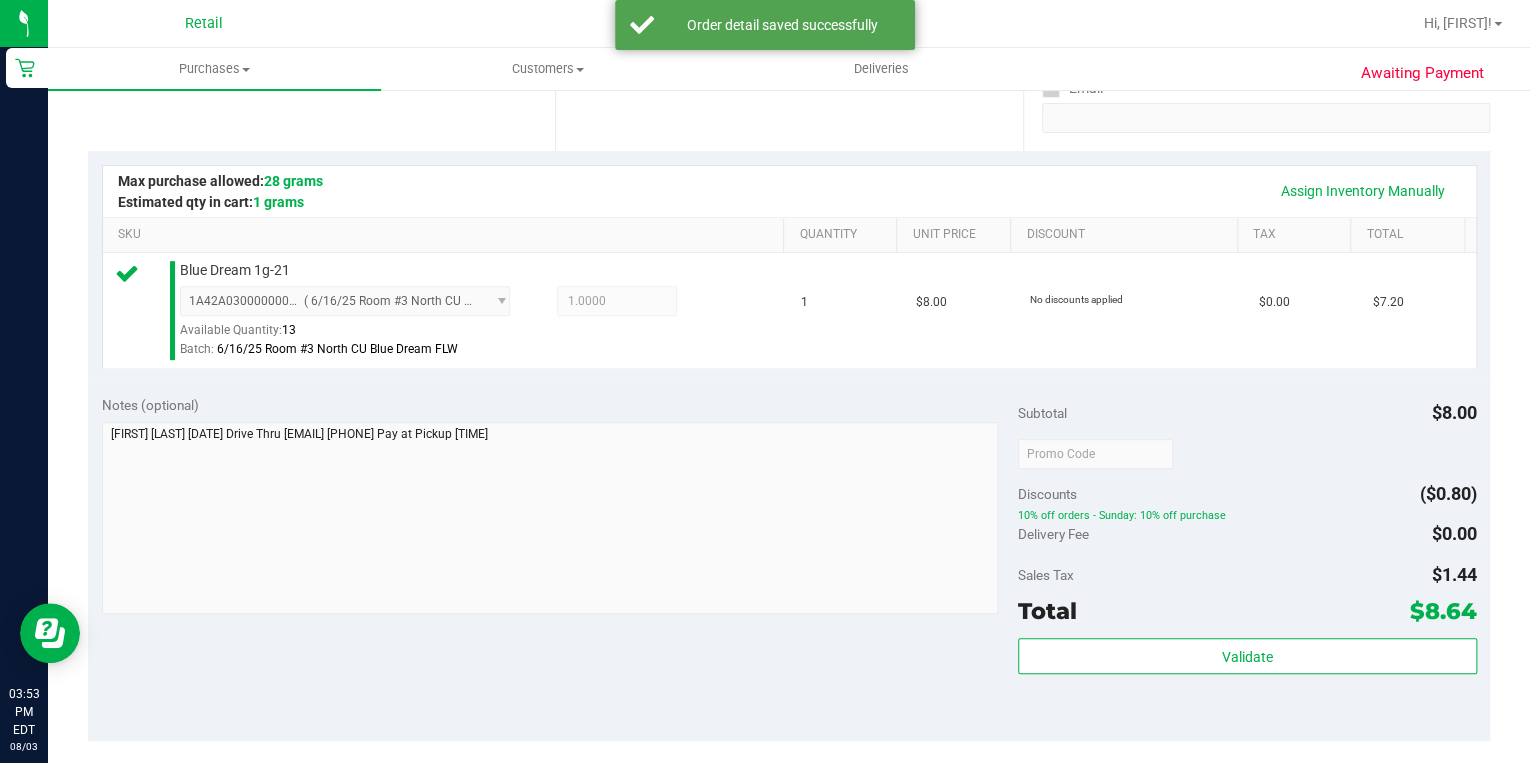 scroll, scrollTop: 480, scrollLeft: 0, axis: vertical 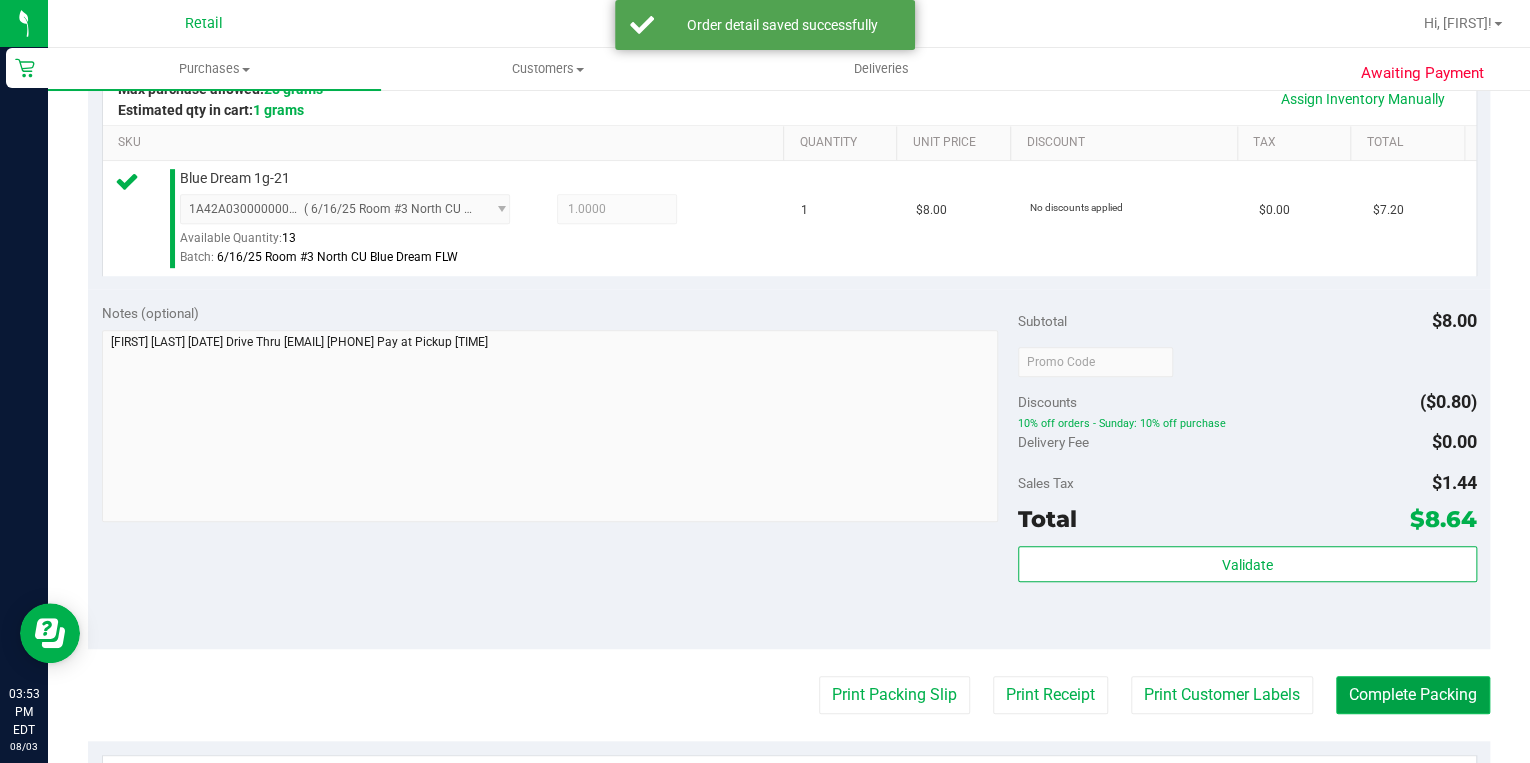 click on "Complete Packing" at bounding box center [1413, 695] 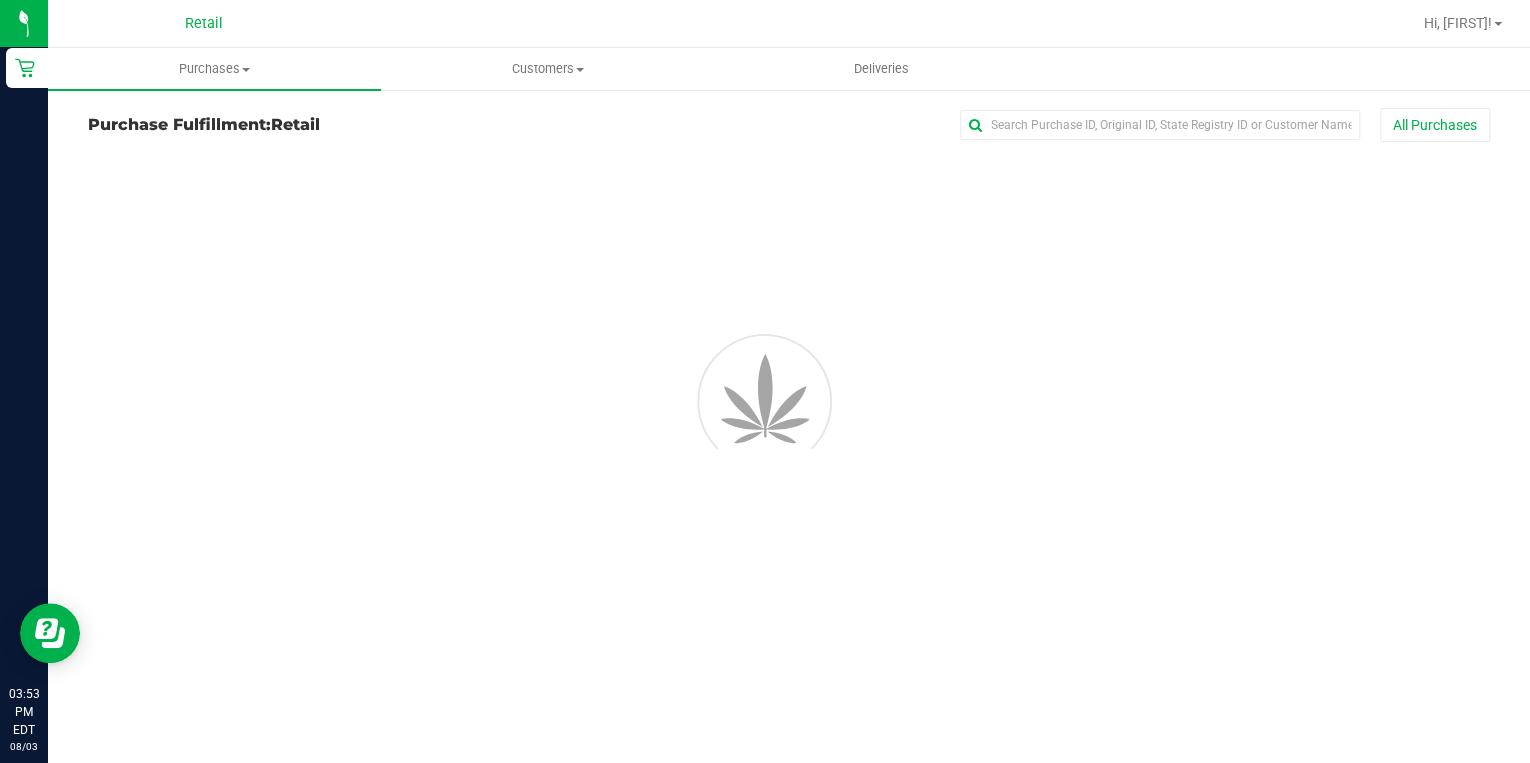 scroll, scrollTop: 0, scrollLeft: 0, axis: both 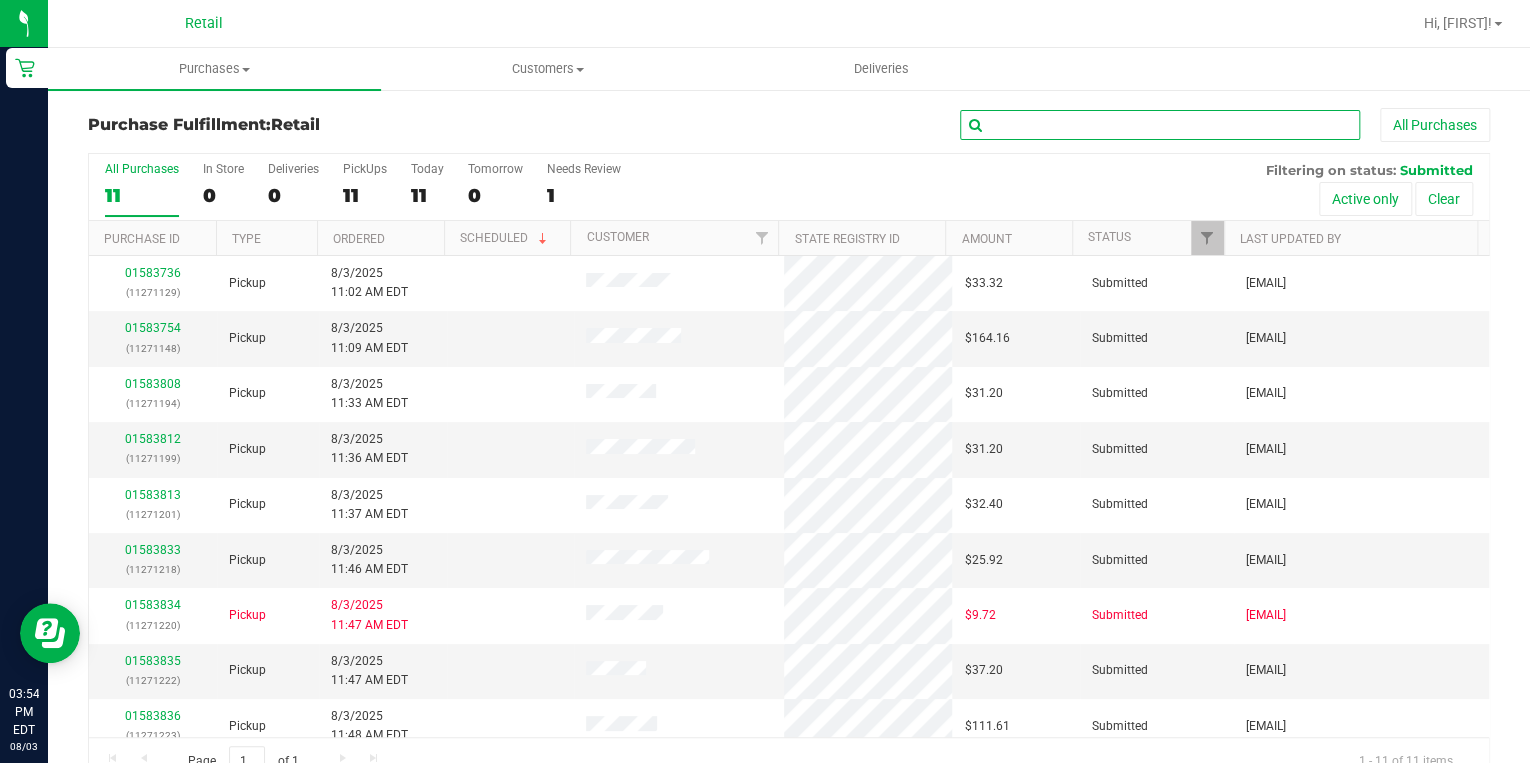 click at bounding box center (1160, 125) 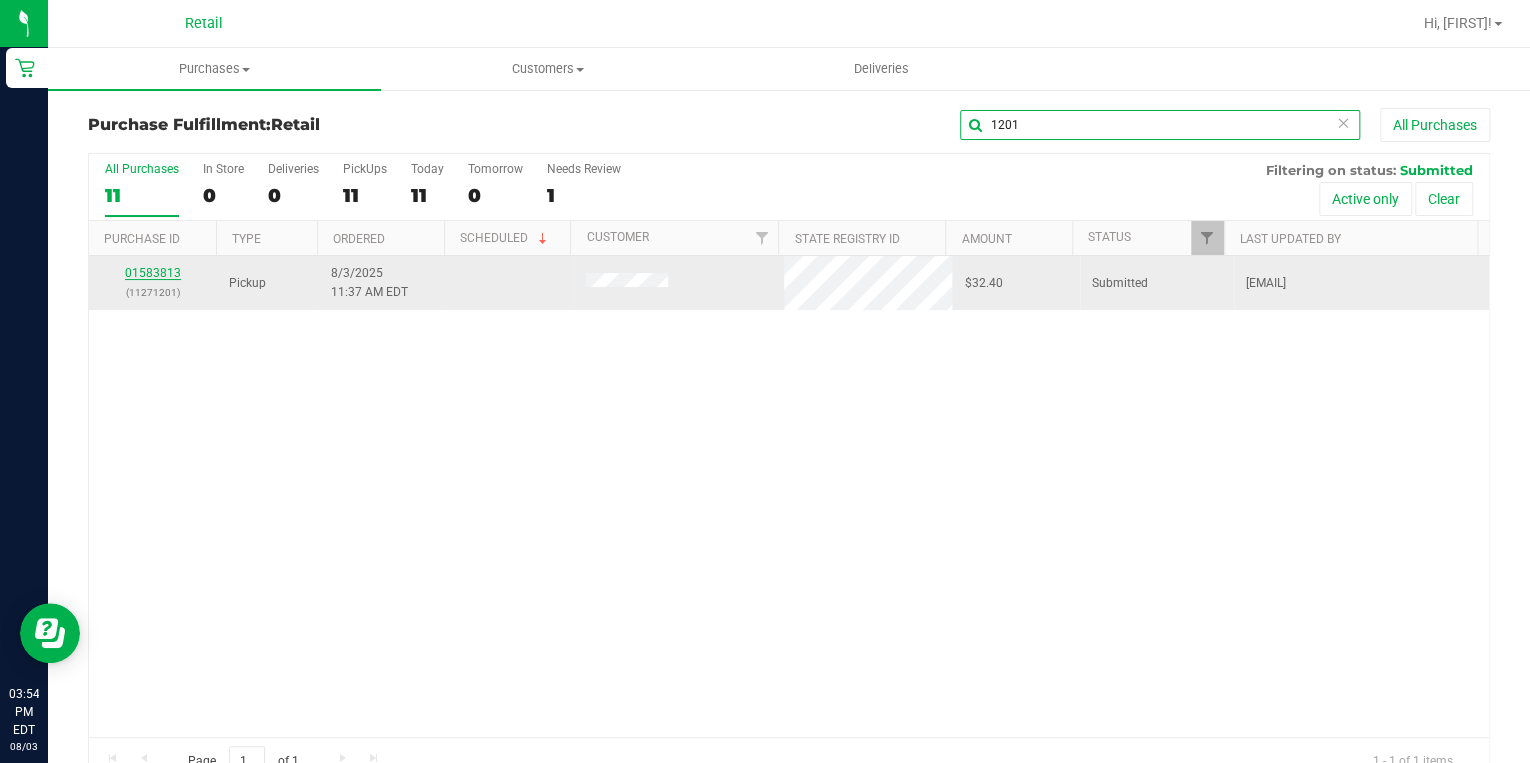 type on "1201" 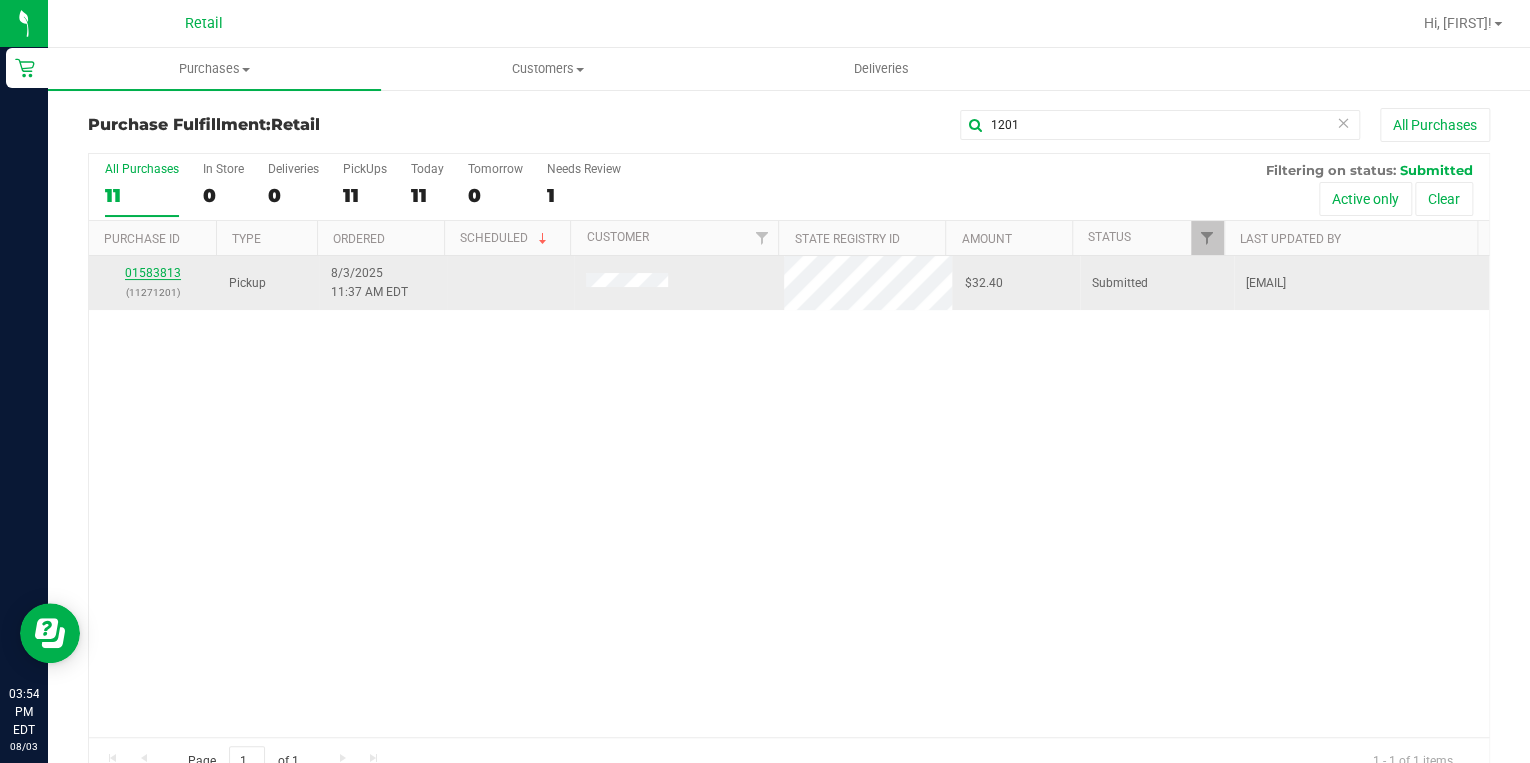 click on "01583813" at bounding box center (153, 273) 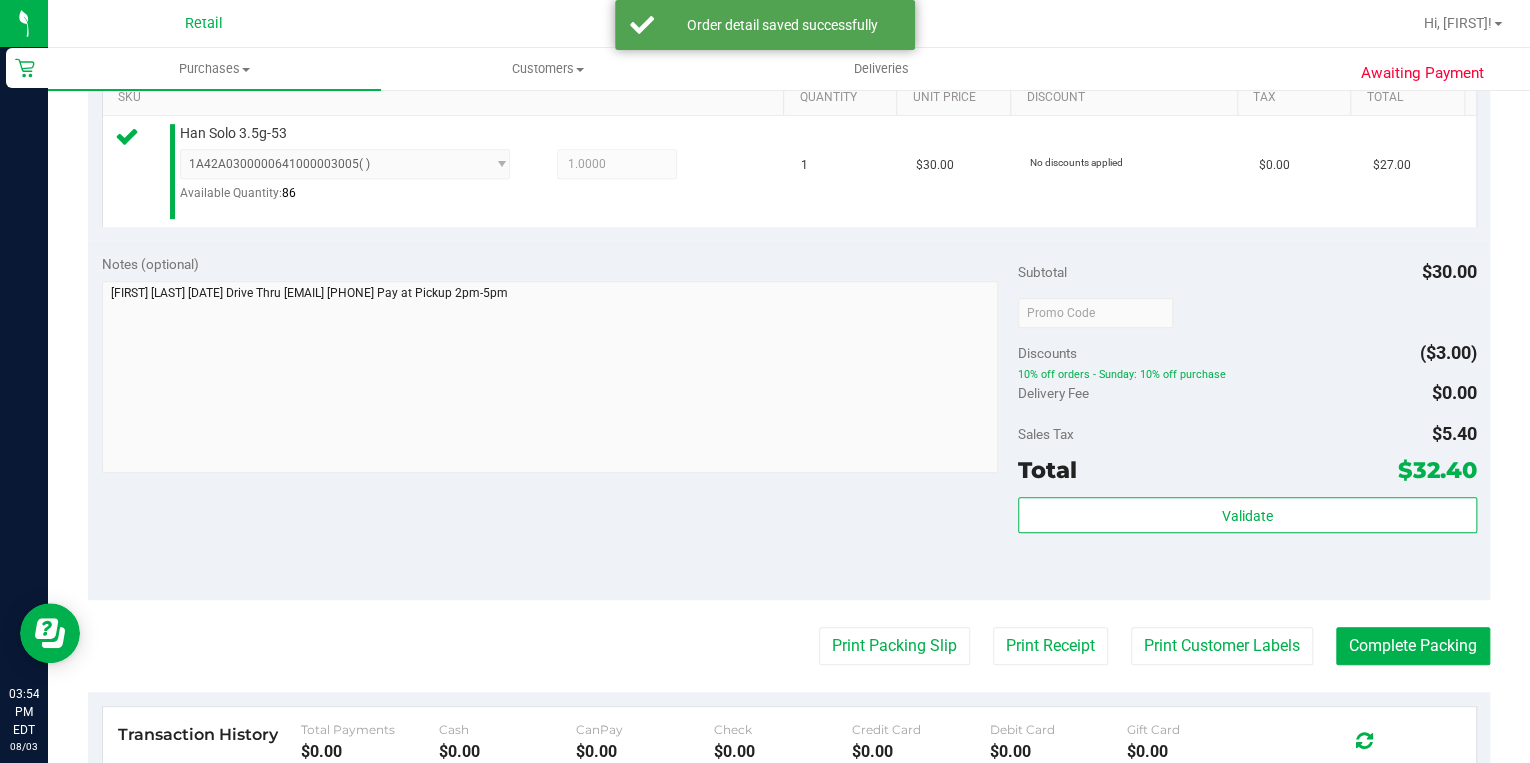 scroll, scrollTop: 640, scrollLeft: 0, axis: vertical 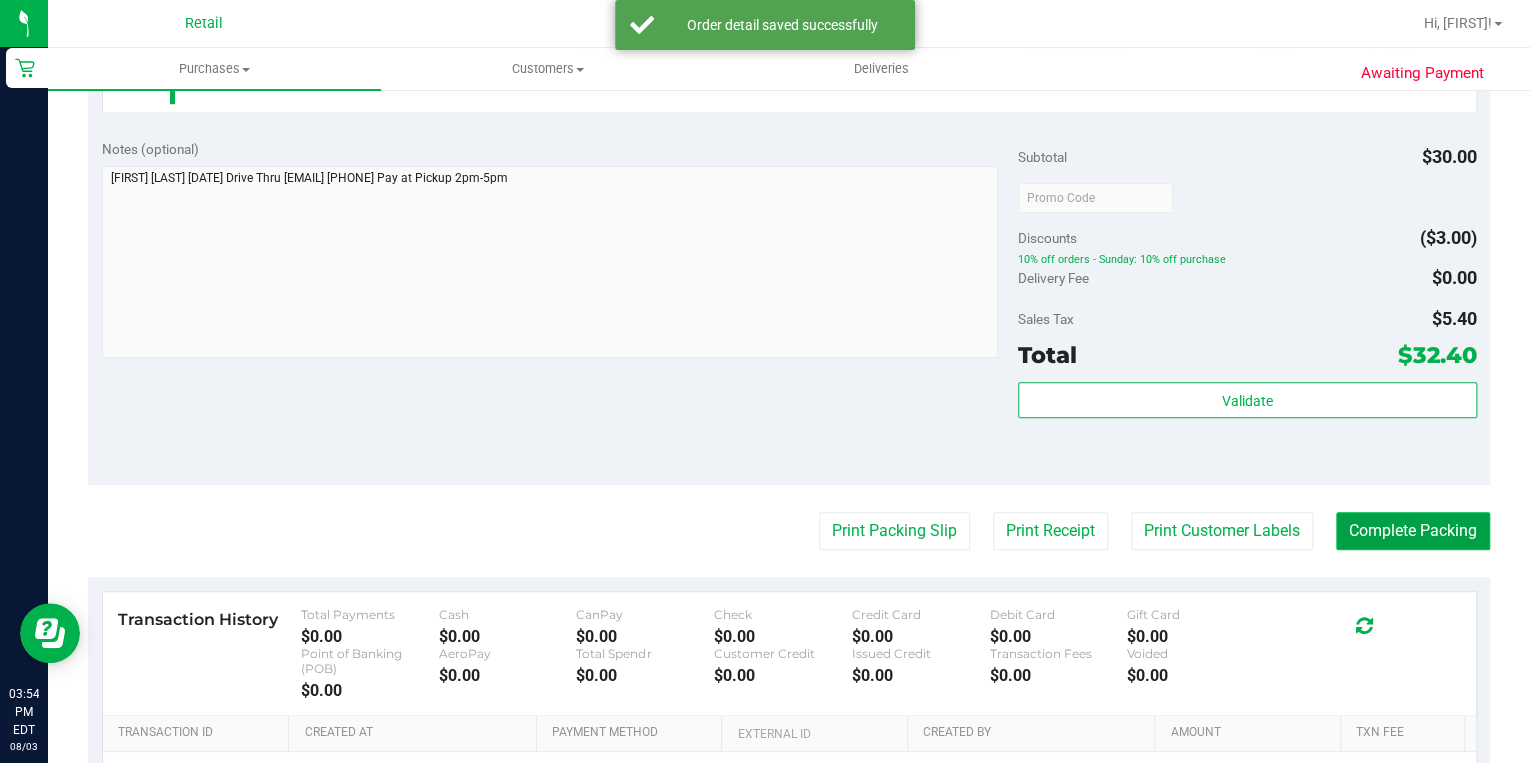 click on "Complete Packing" at bounding box center [1413, 531] 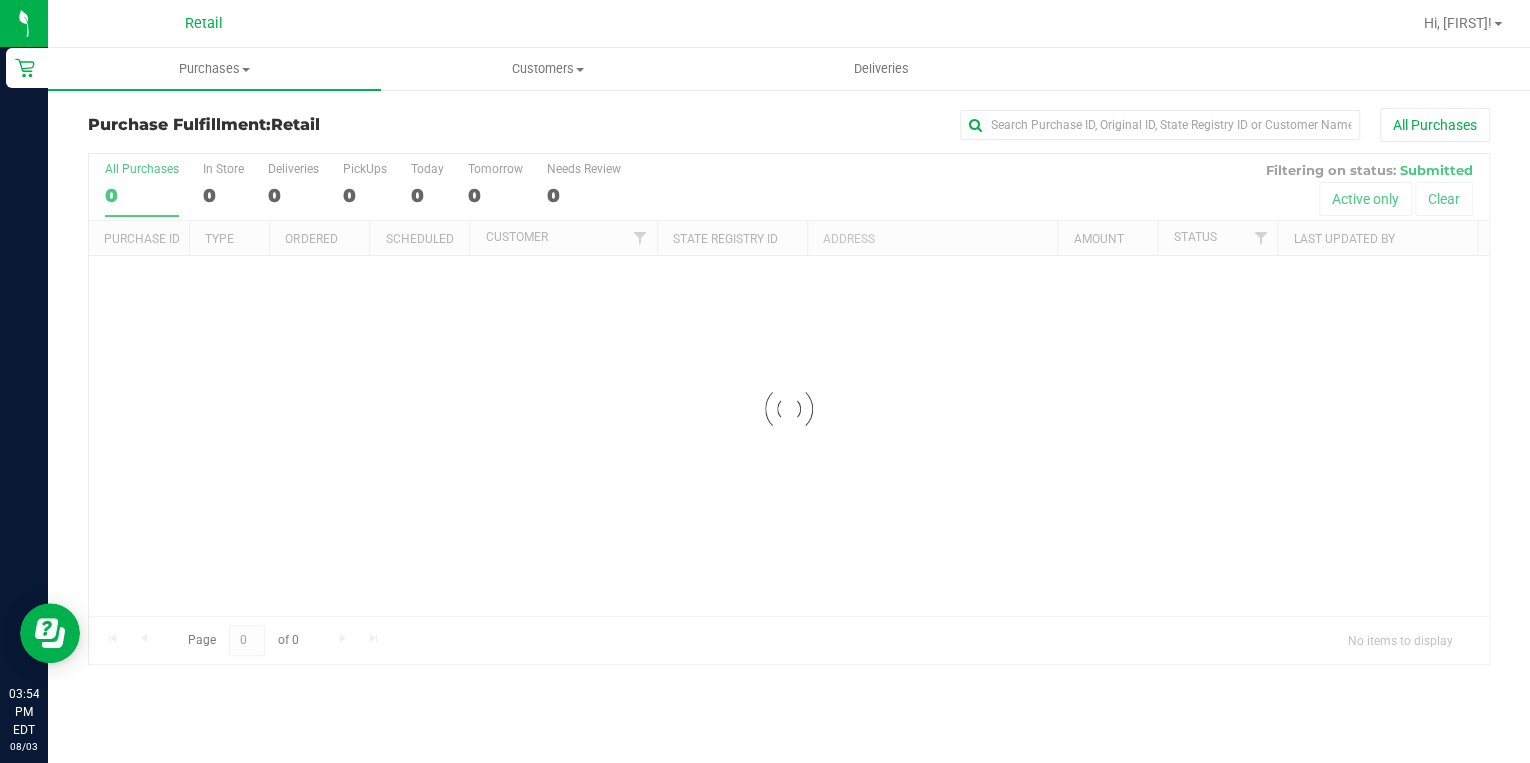 scroll, scrollTop: 0, scrollLeft: 0, axis: both 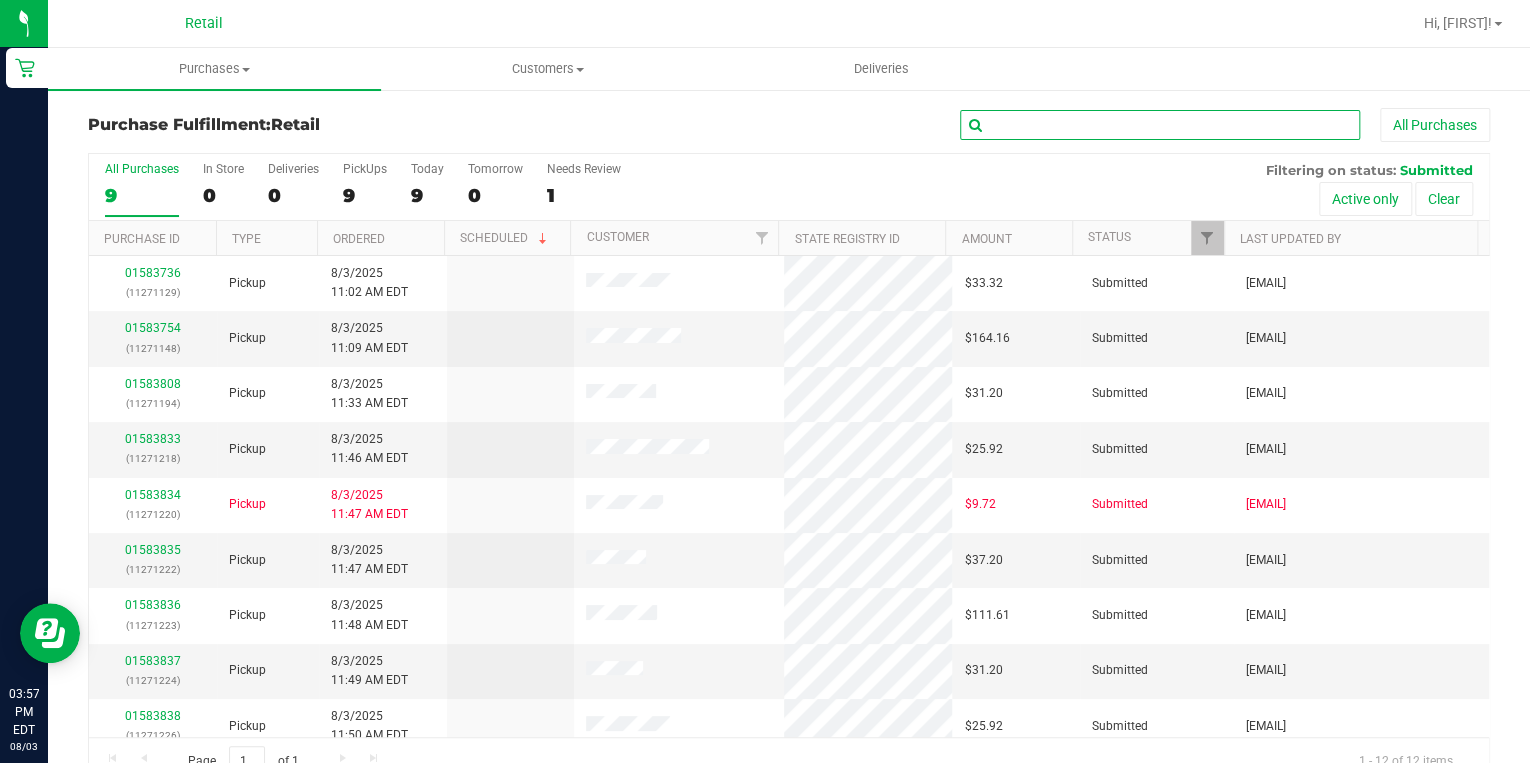 click at bounding box center (1160, 125) 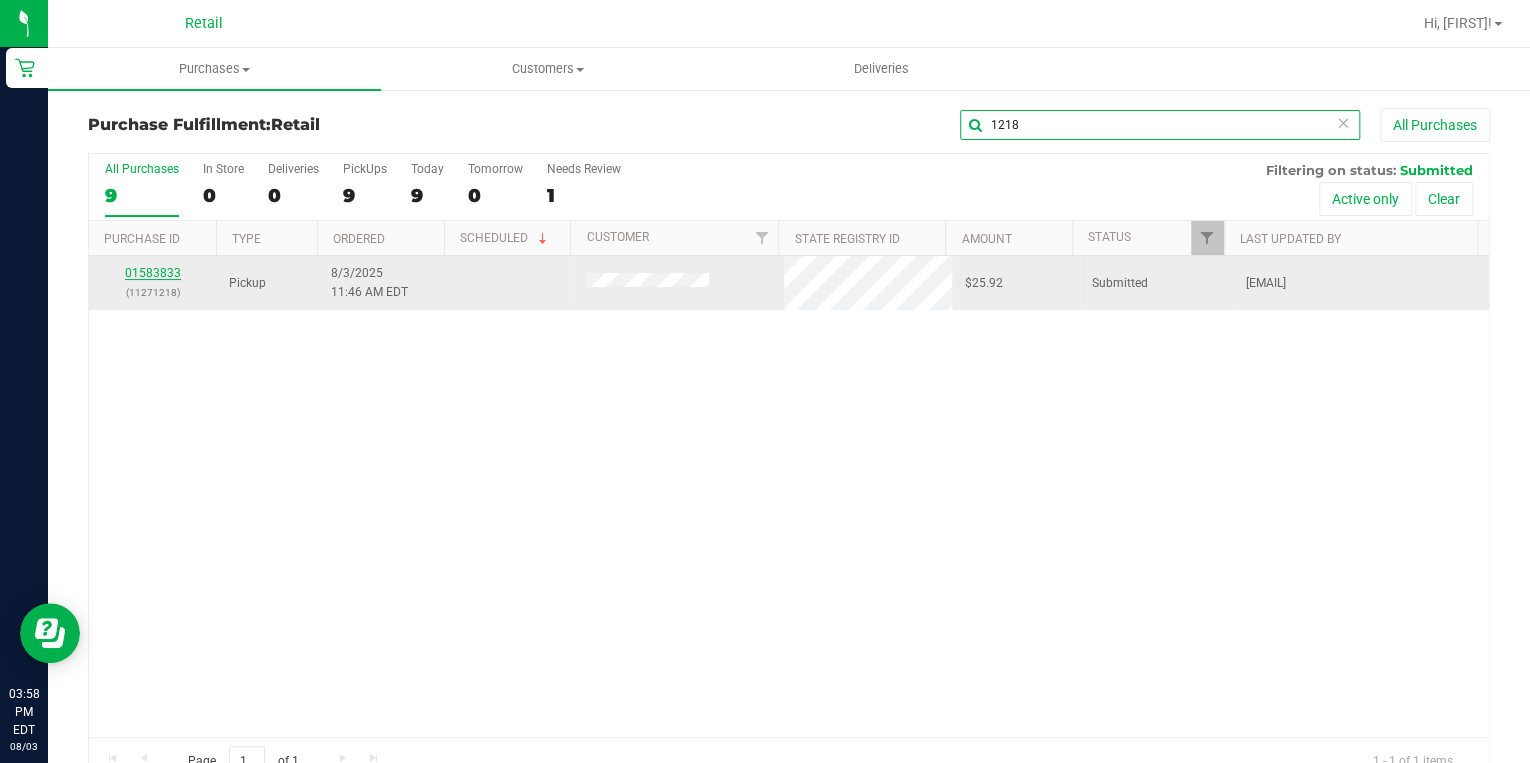 type on "1218" 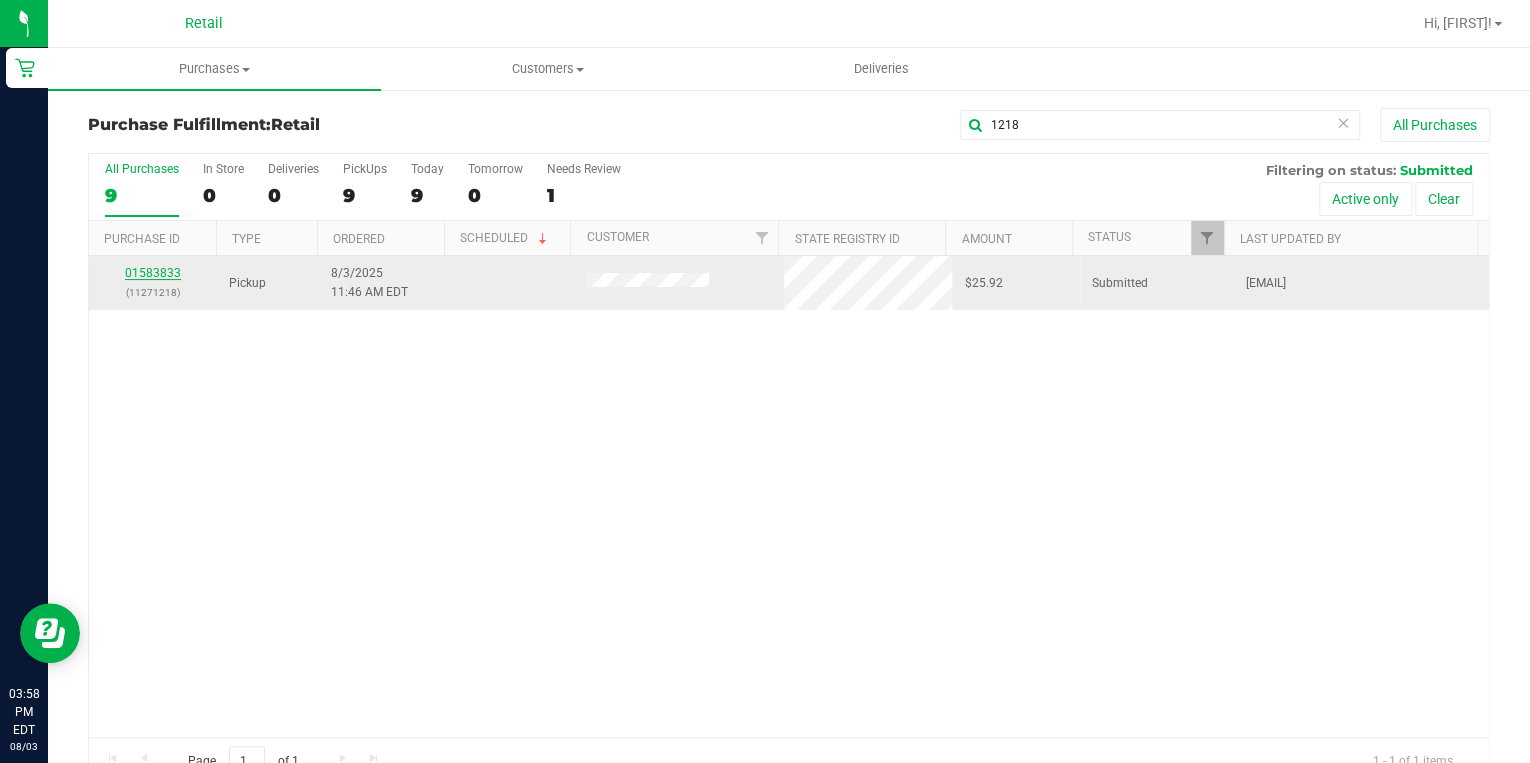 click on "01583833" at bounding box center (153, 273) 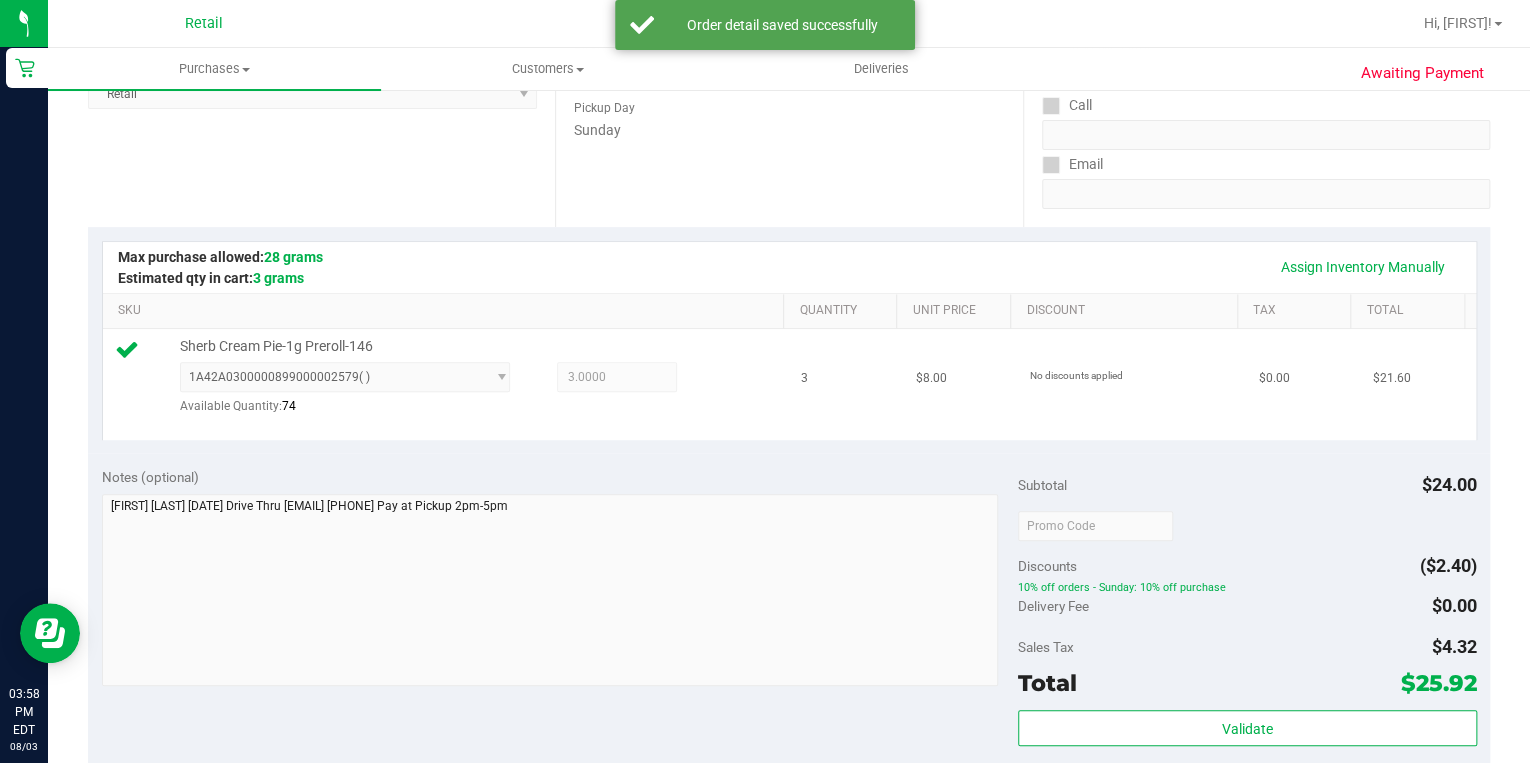 scroll, scrollTop: 480, scrollLeft: 0, axis: vertical 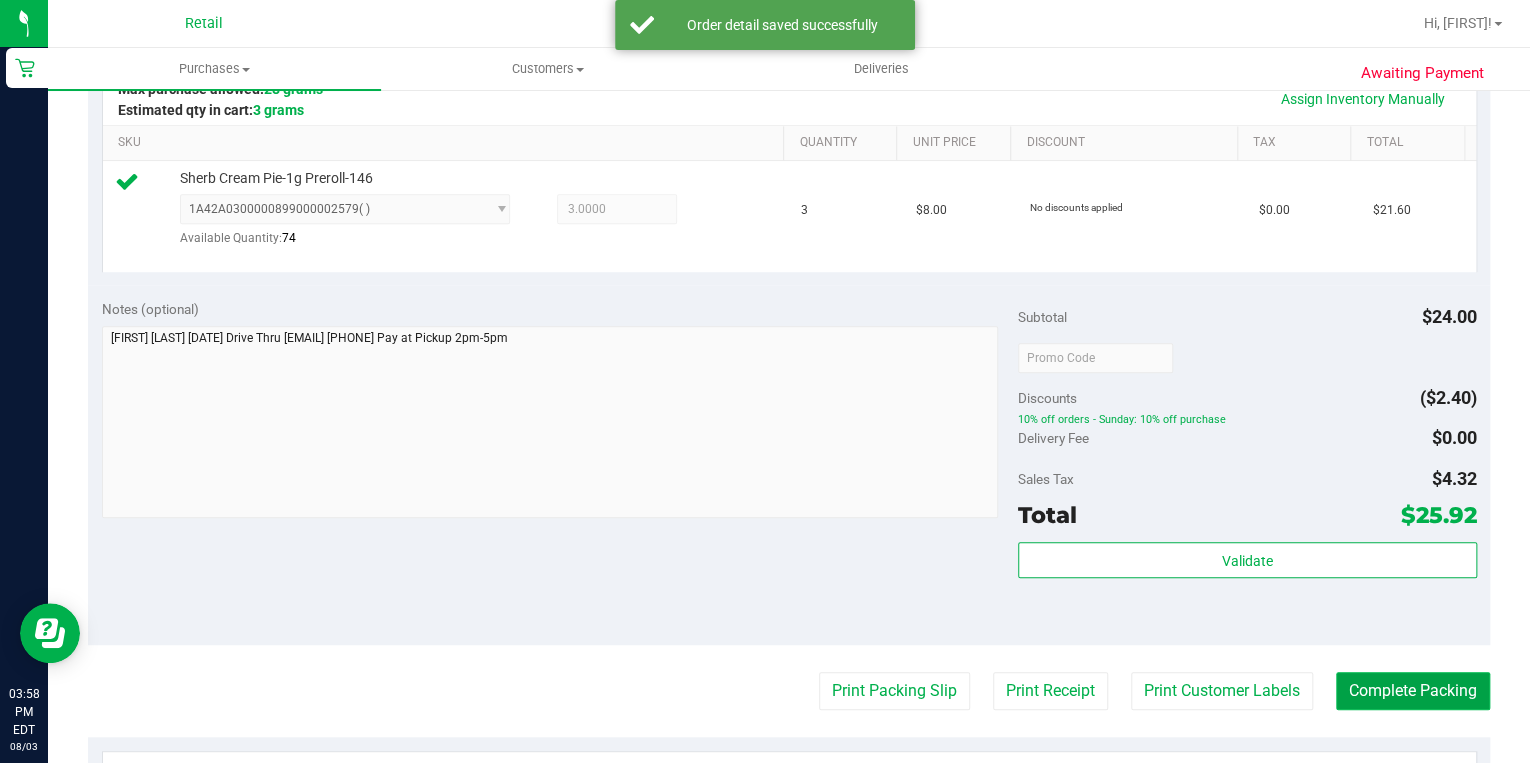 click on "Complete Packing" at bounding box center [1413, 691] 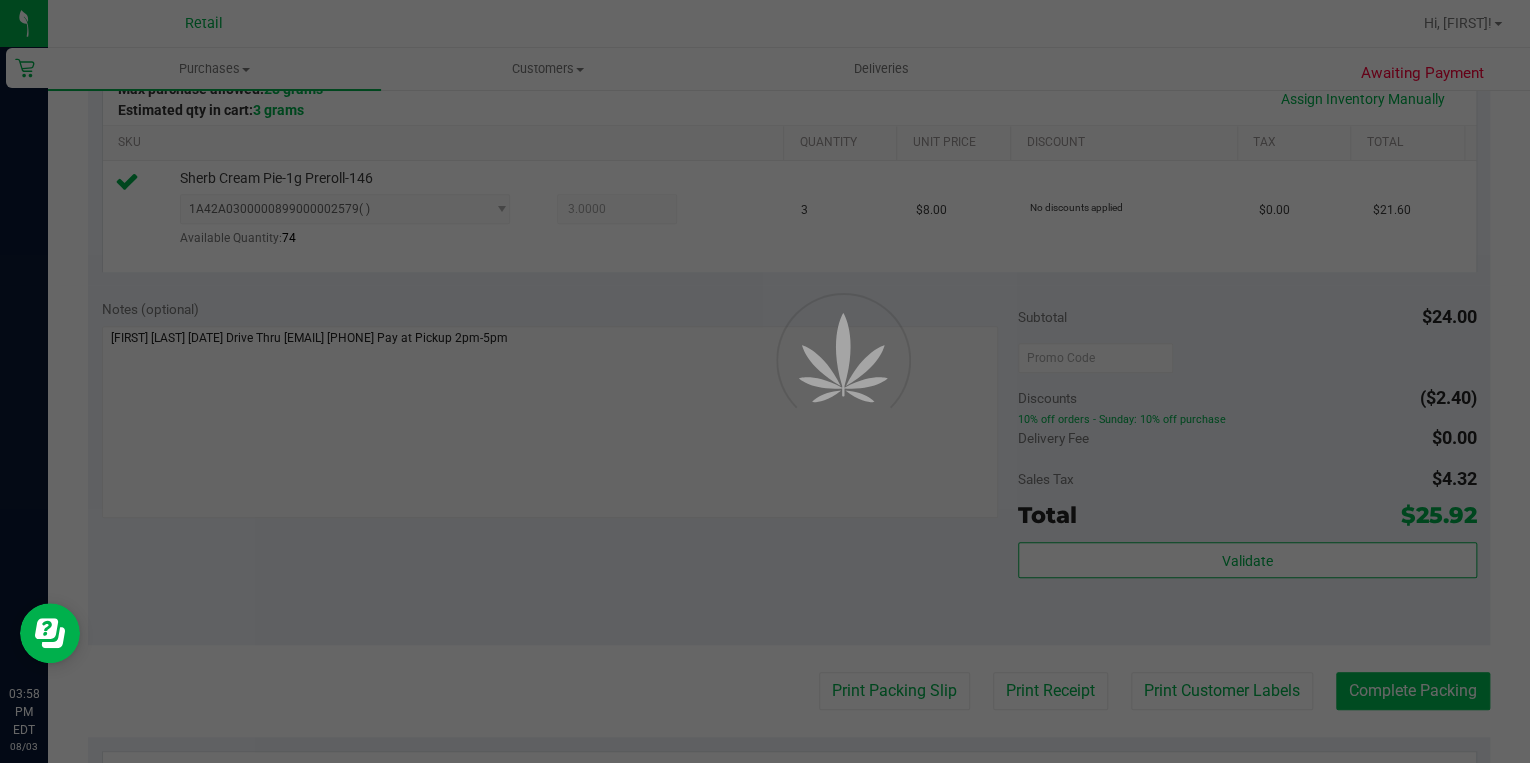 scroll, scrollTop: 0, scrollLeft: 0, axis: both 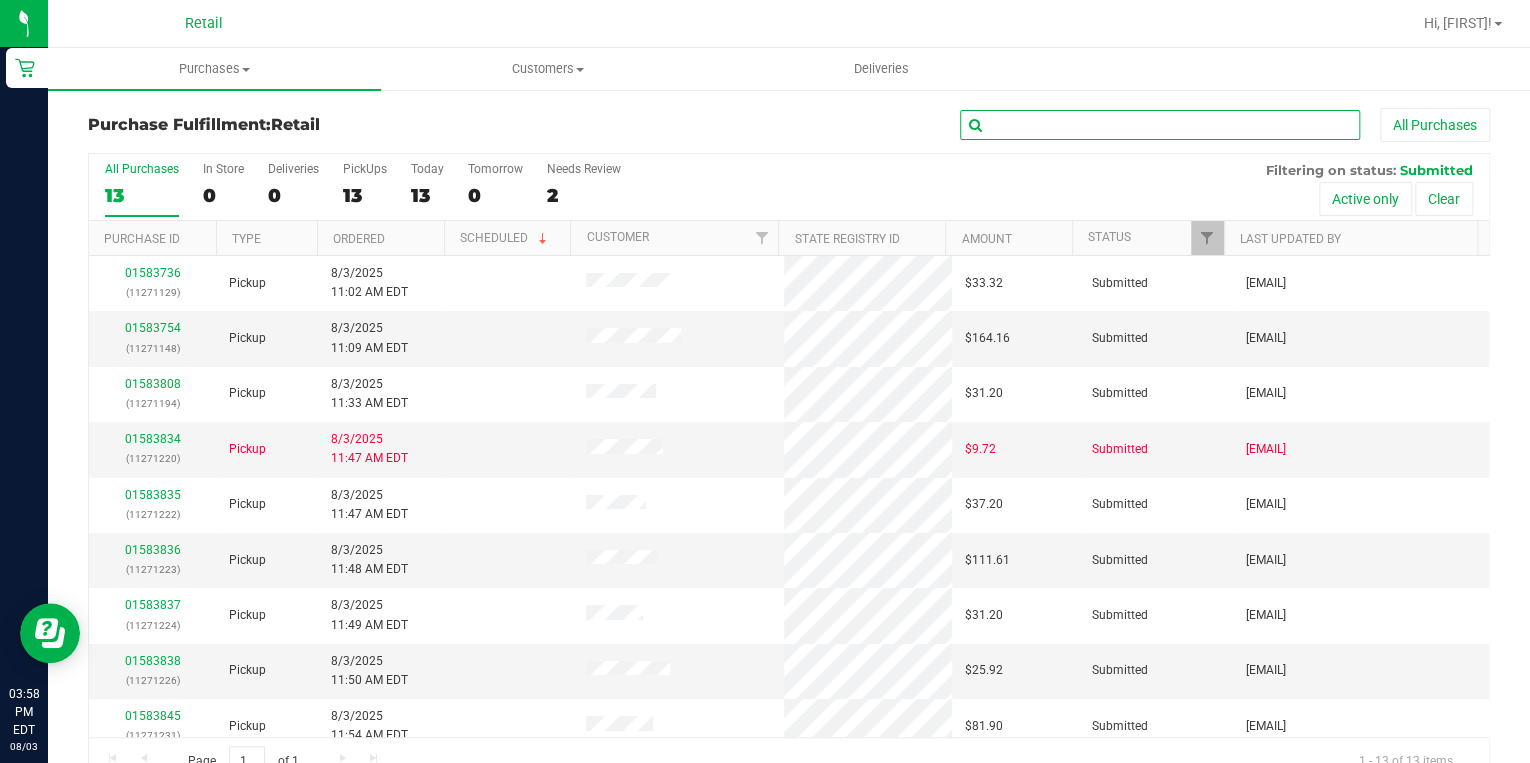 click at bounding box center (1160, 125) 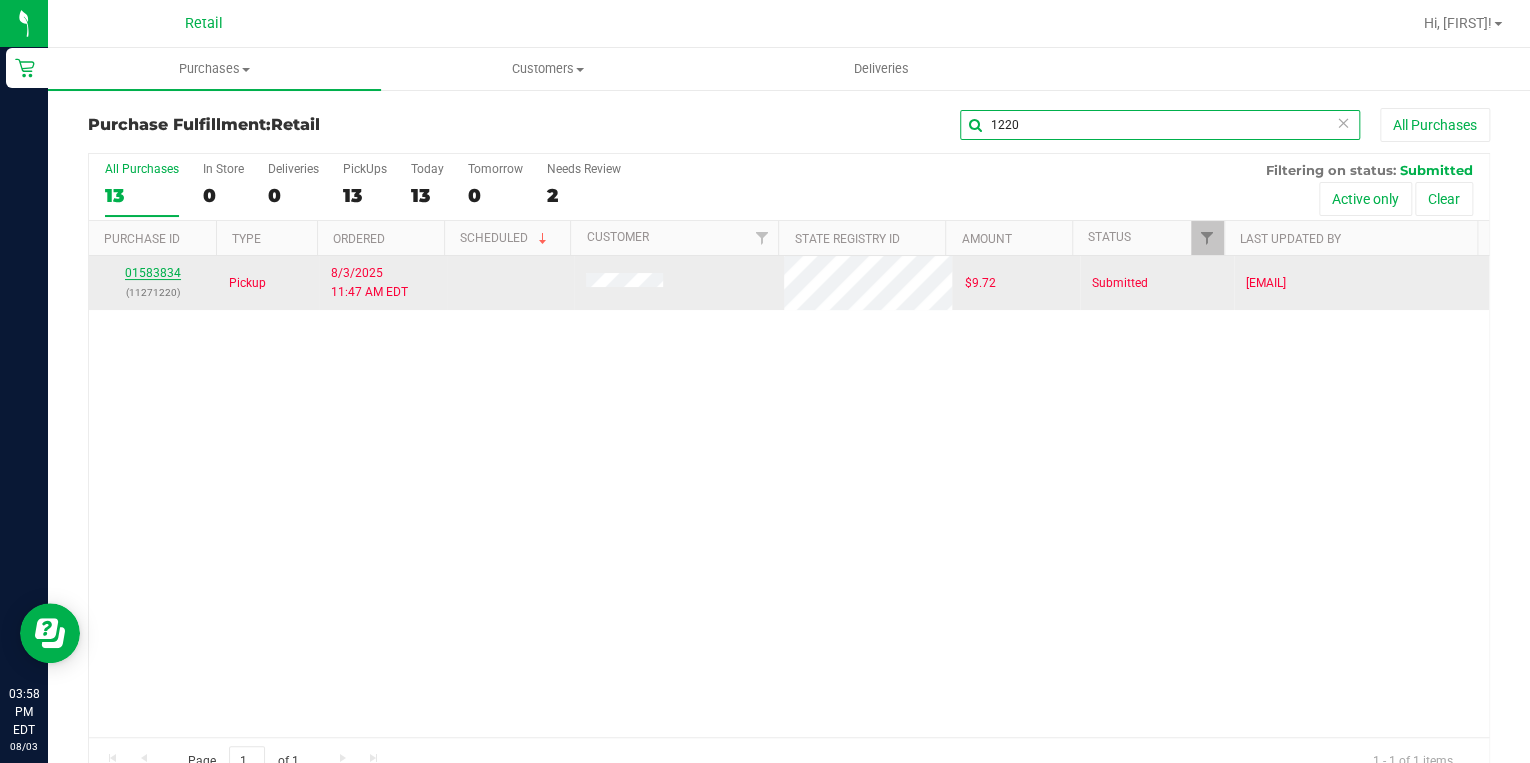 type on "1220" 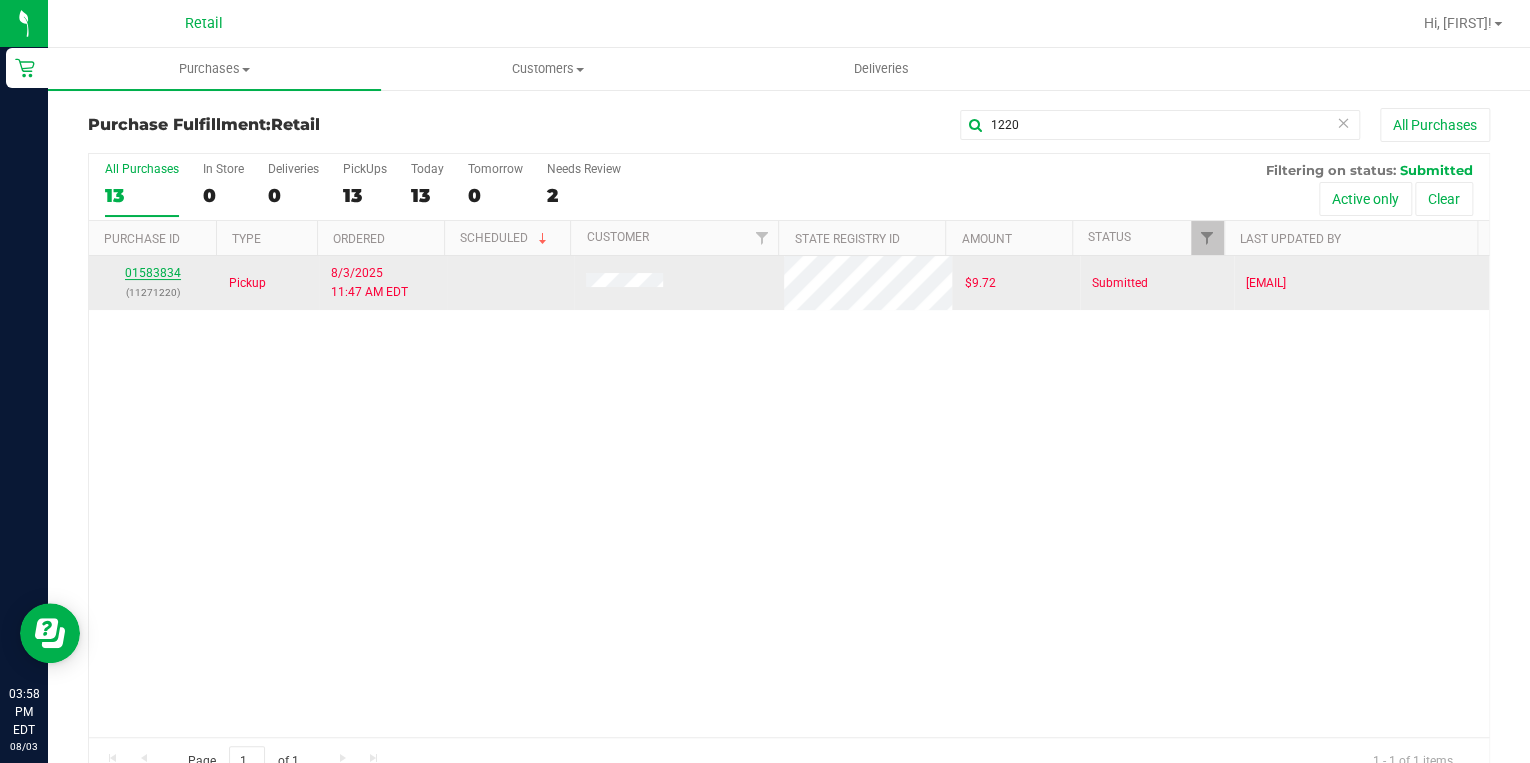 click on "01583834" at bounding box center (153, 273) 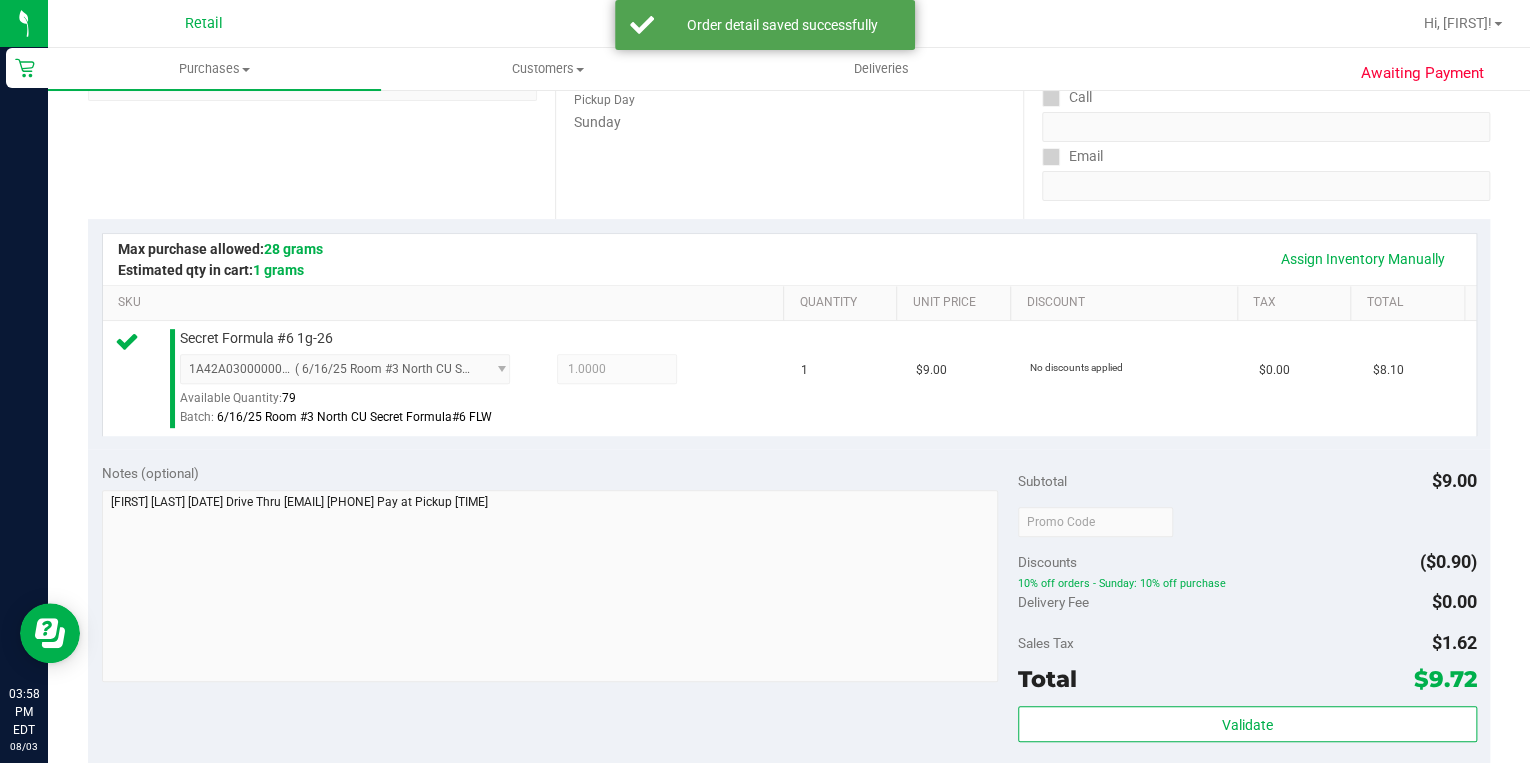 scroll, scrollTop: 560, scrollLeft: 0, axis: vertical 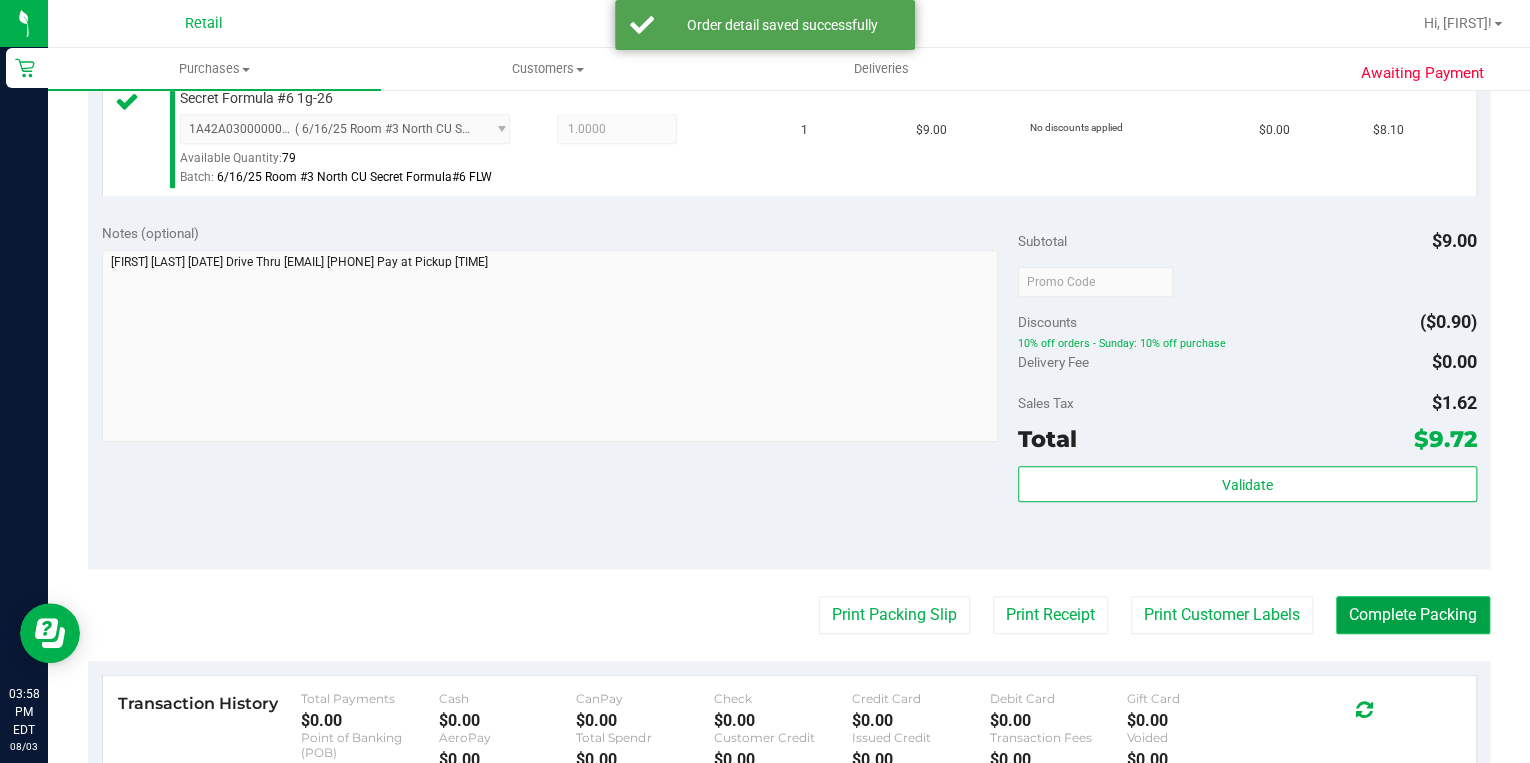 click on "Complete Packing" at bounding box center (1413, 615) 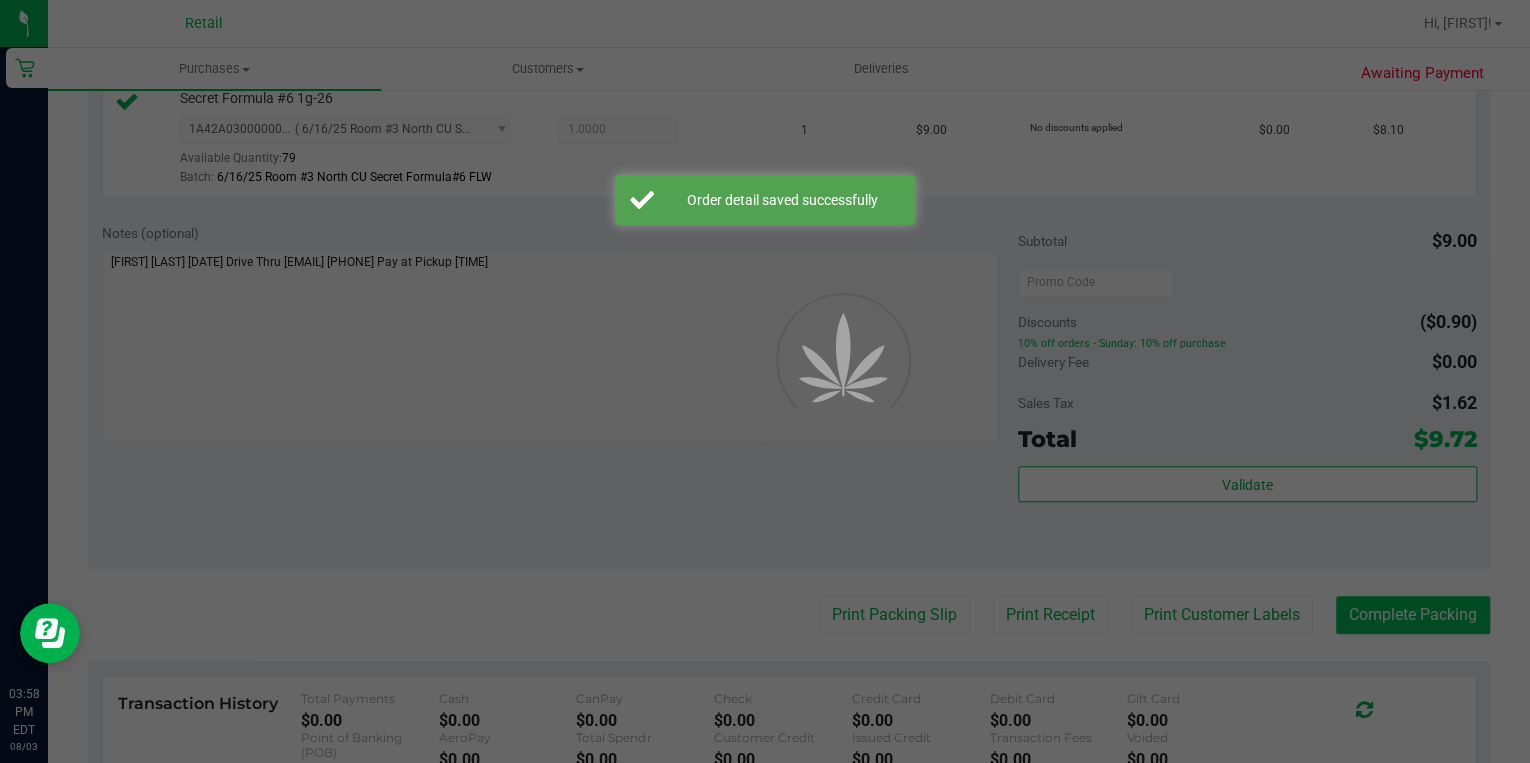 scroll, scrollTop: 0, scrollLeft: 0, axis: both 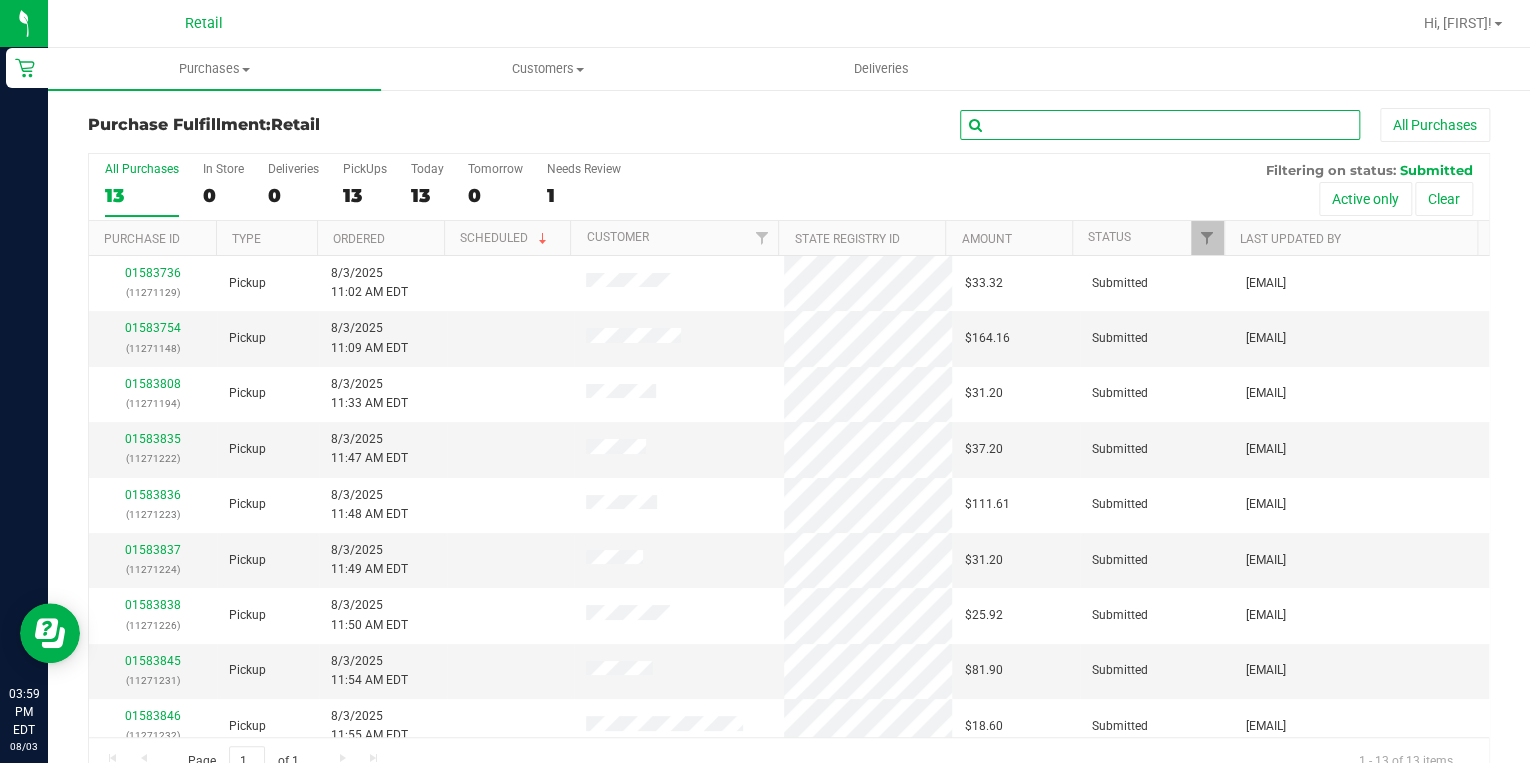 click at bounding box center [1160, 125] 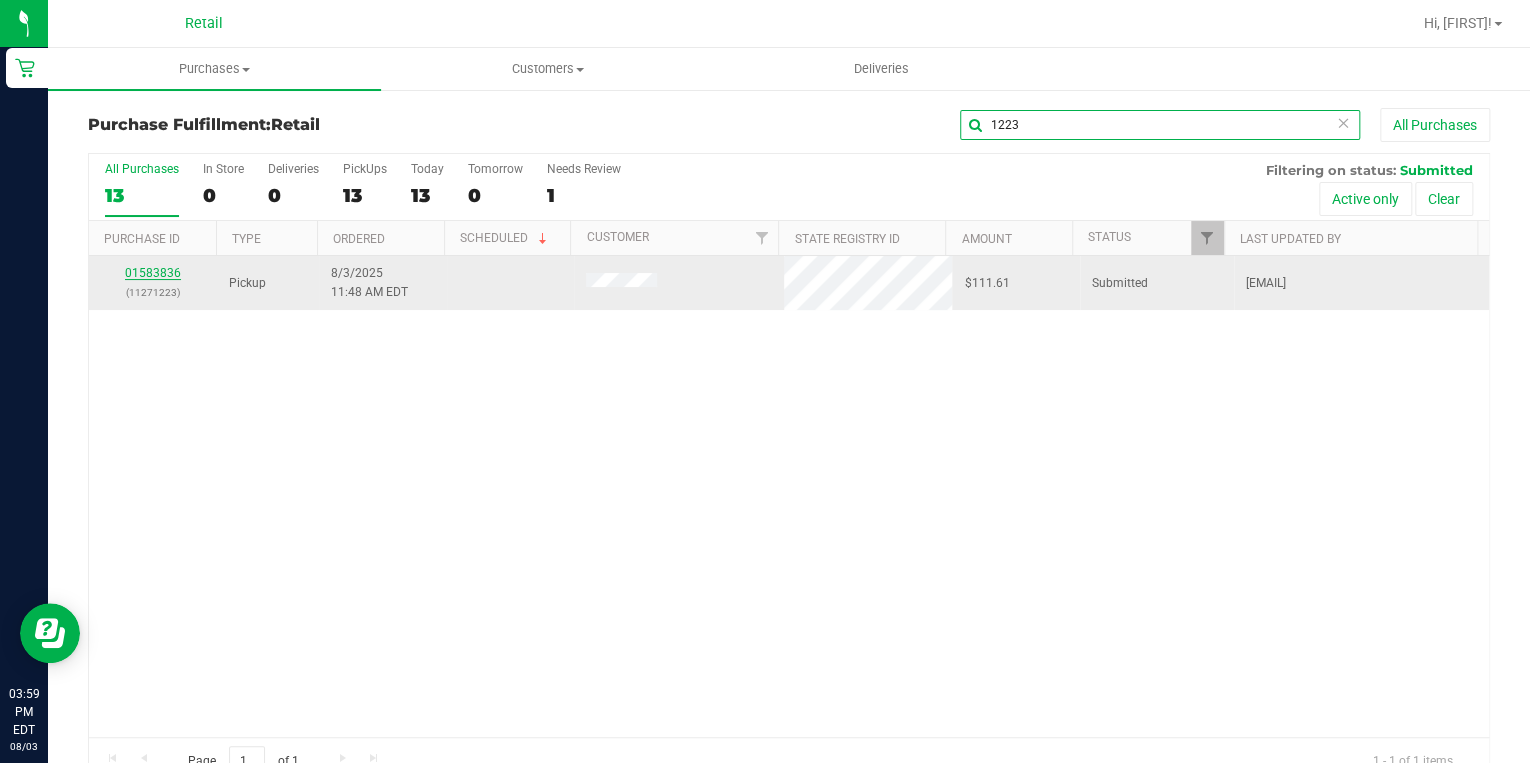type on "1223" 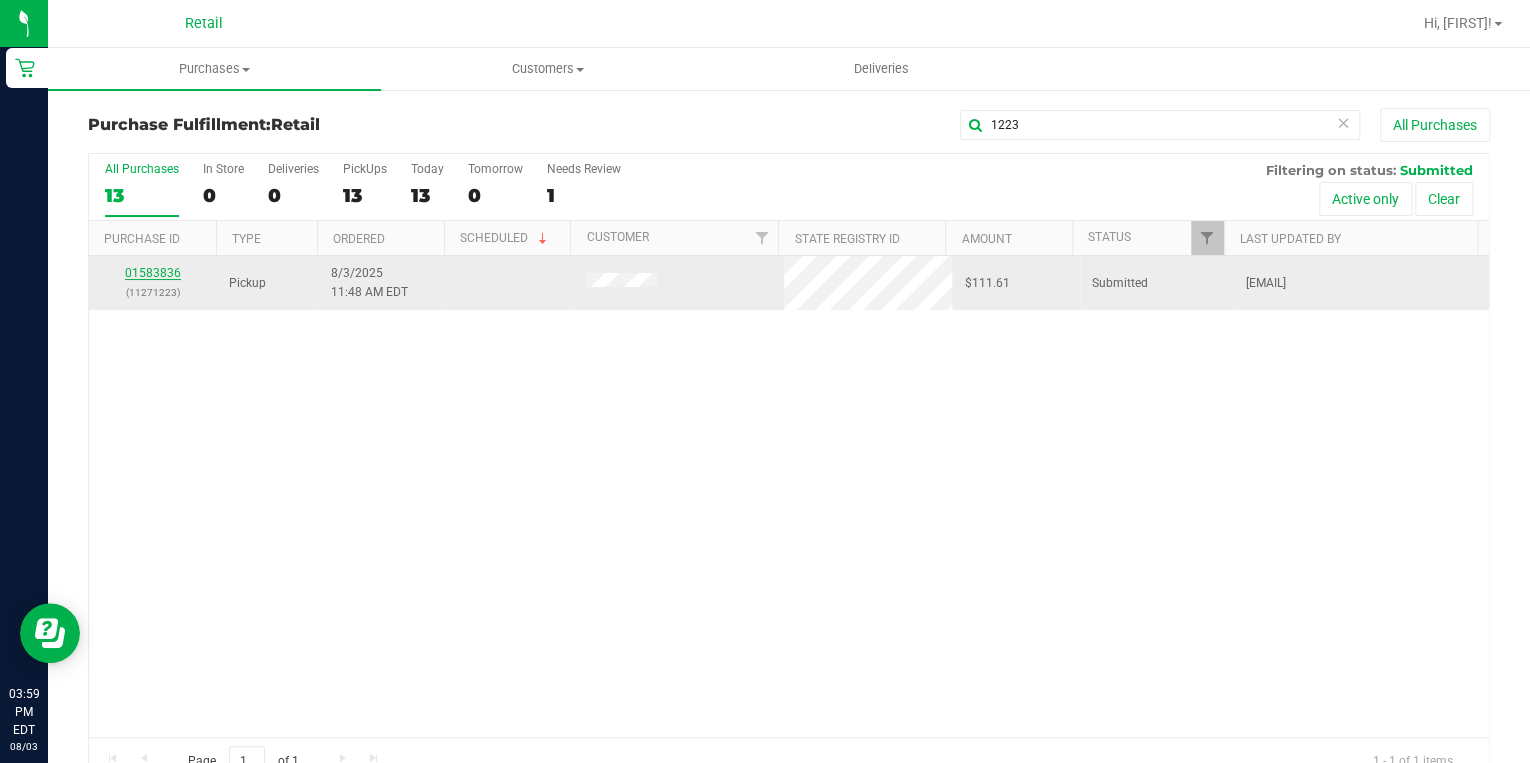 click on "01583836" at bounding box center [153, 273] 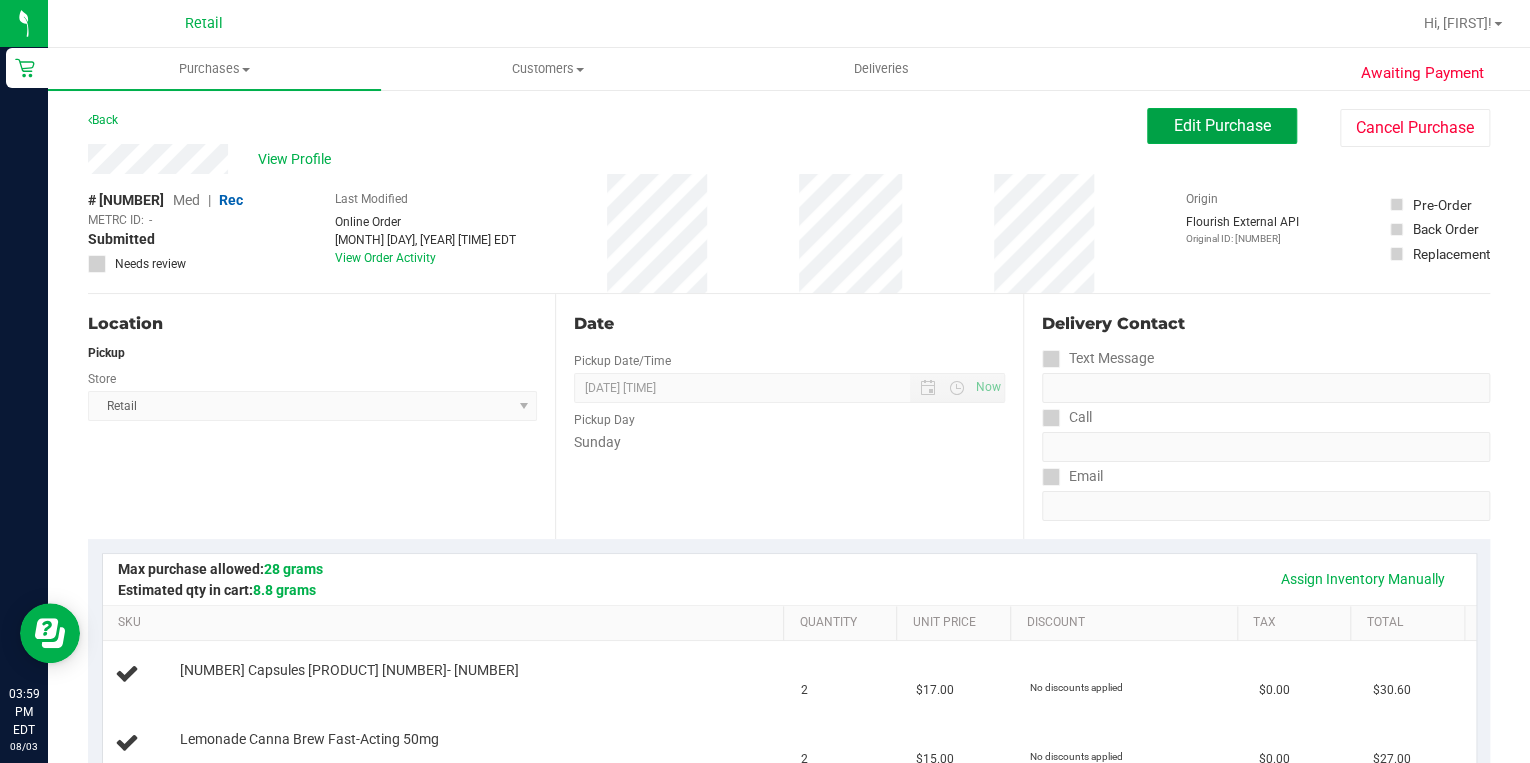 click on "Edit Purchase" at bounding box center (1222, 125) 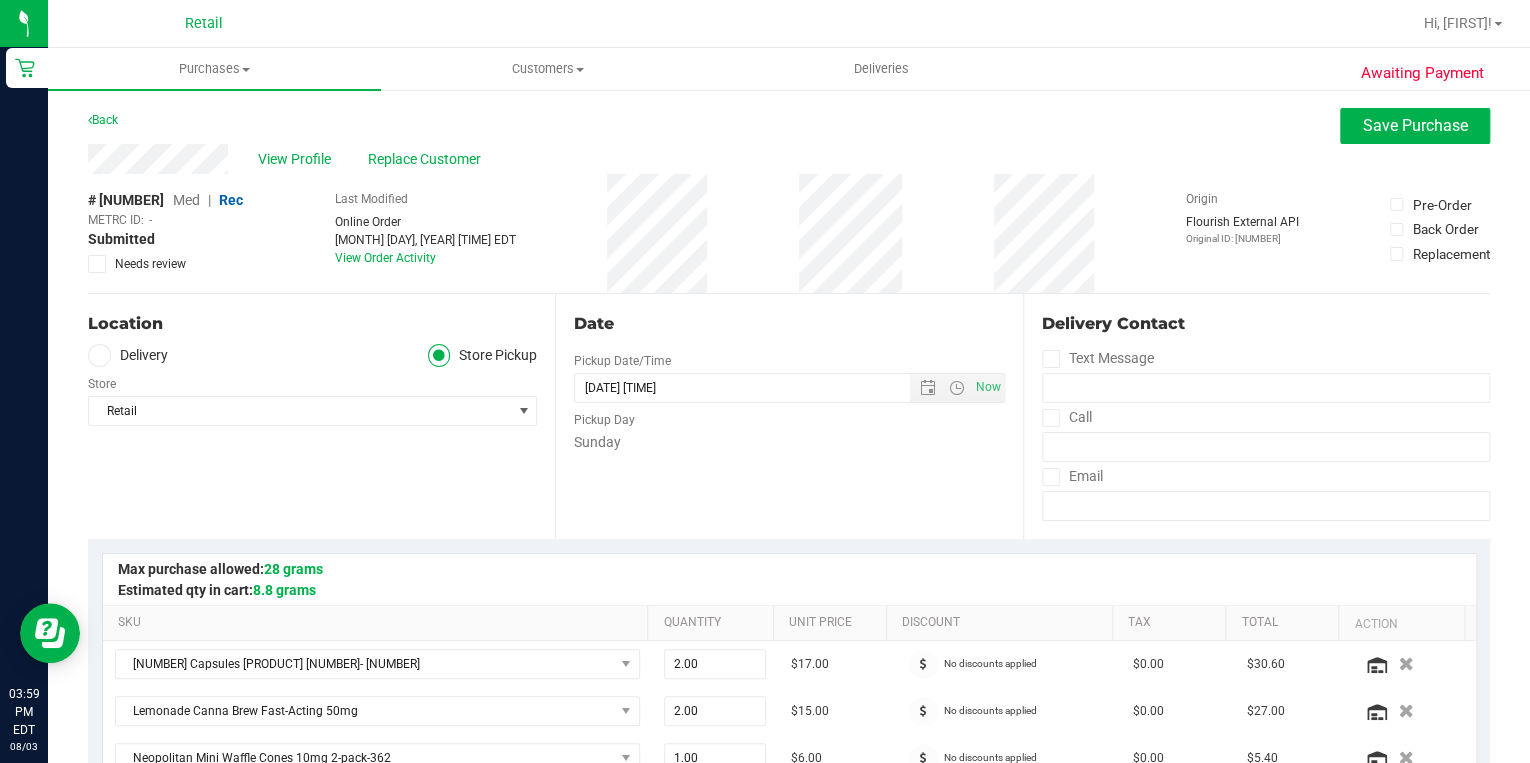 click on "Med" at bounding box center [186, 200] 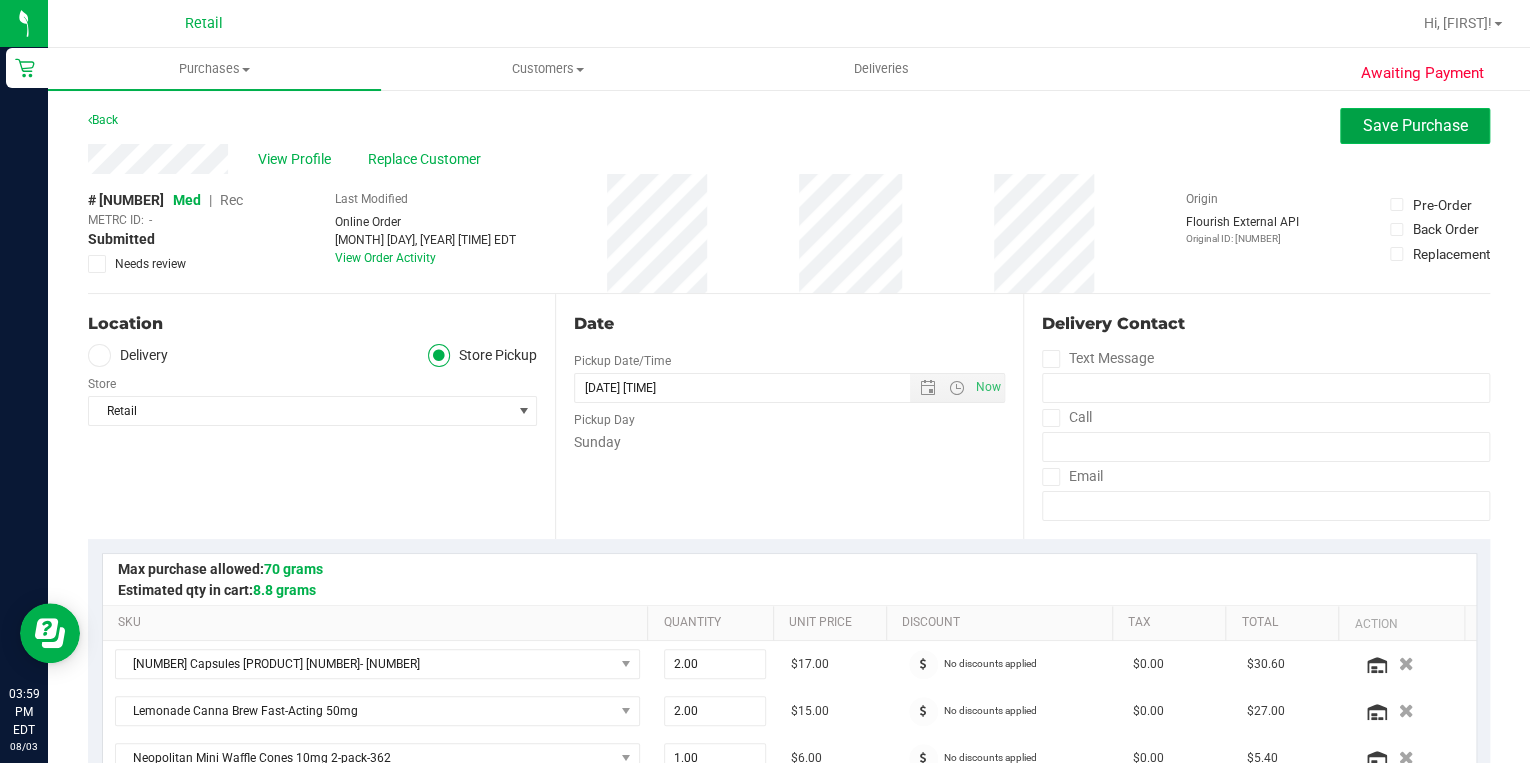 click on "Save Purchase" at bounding box center [1415, 126] 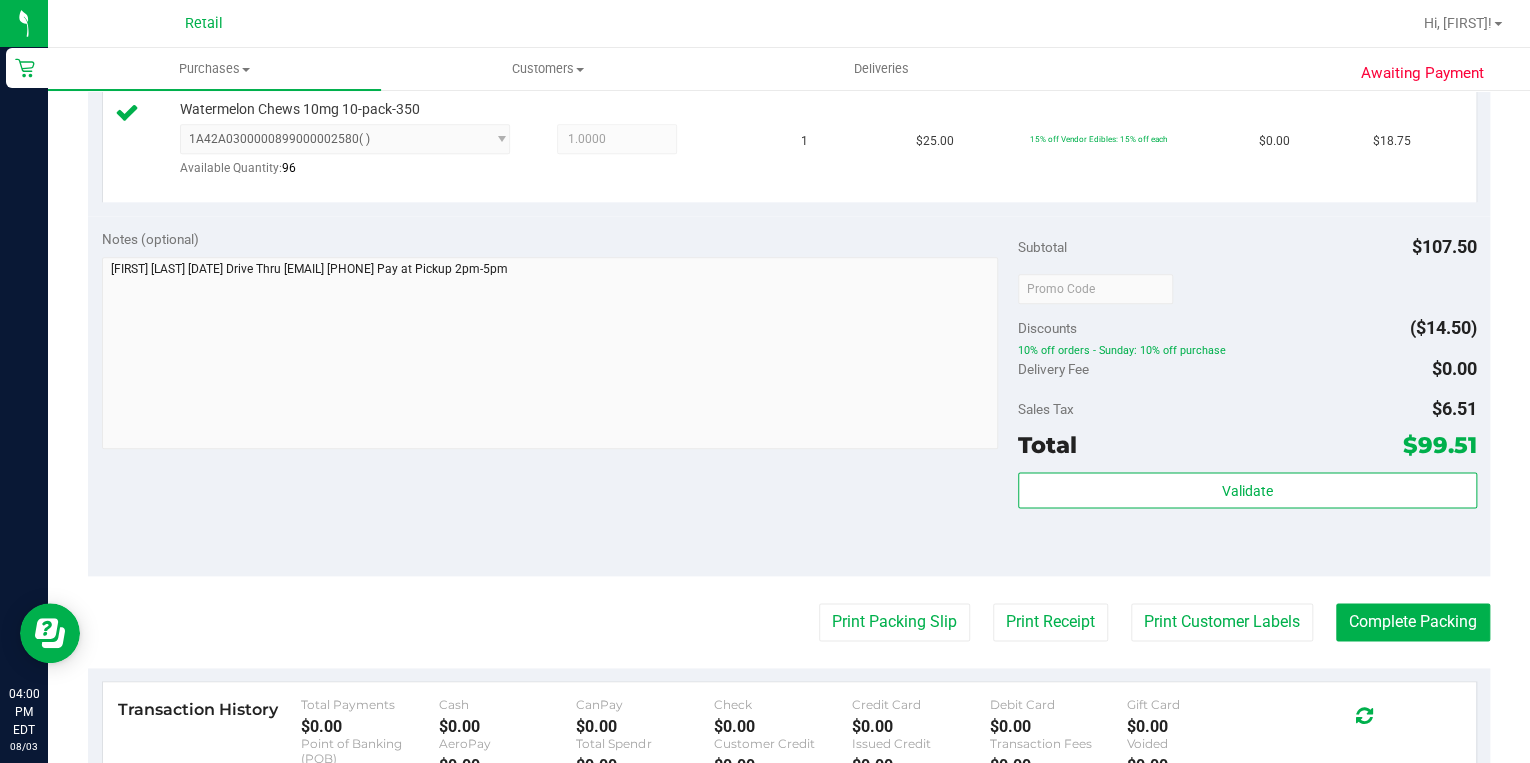 scroll, scrollTop: 1200, scrollLeft: 0, axis: vertical 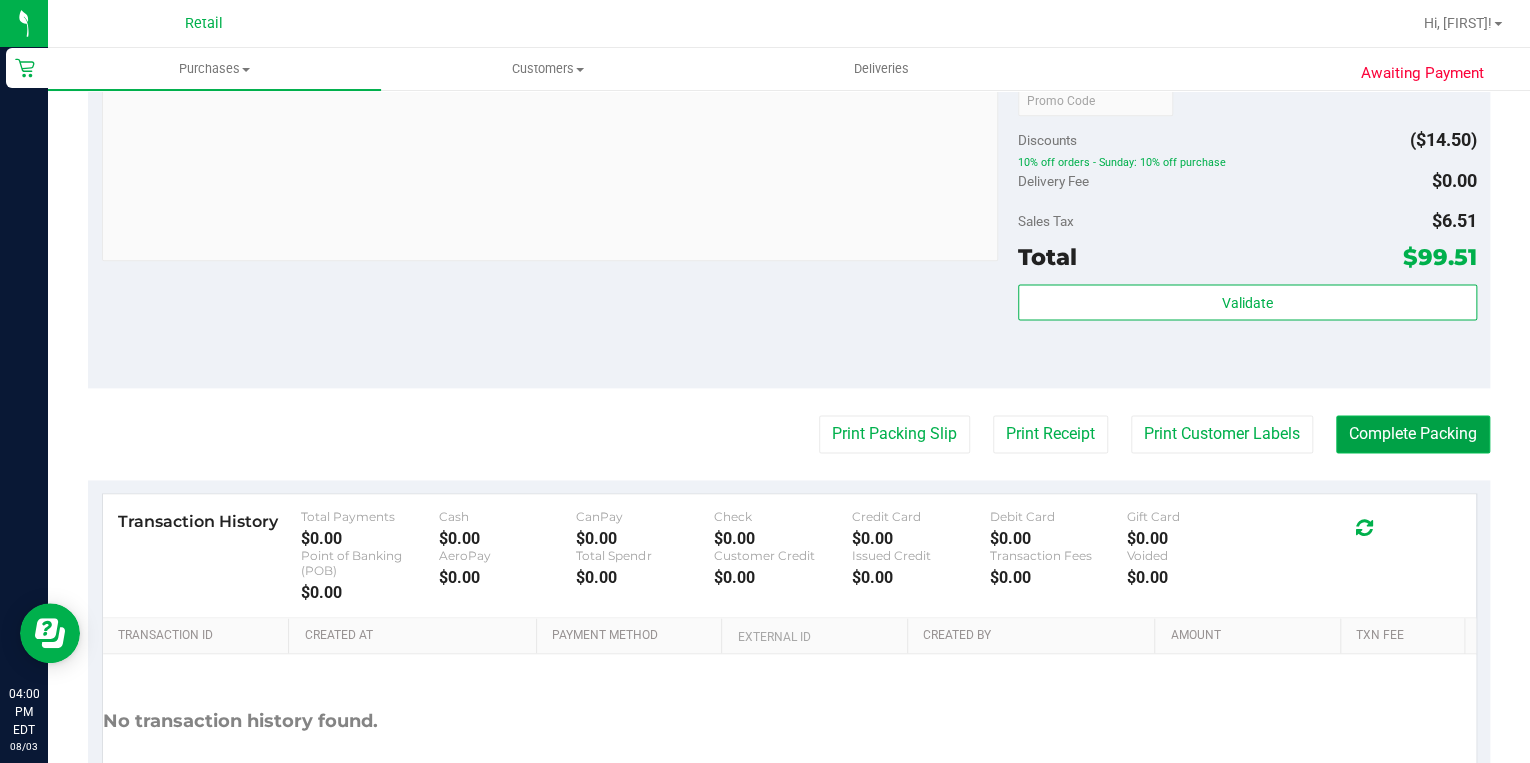 click on "Complete Packing" at bounding box center [1413, 434] 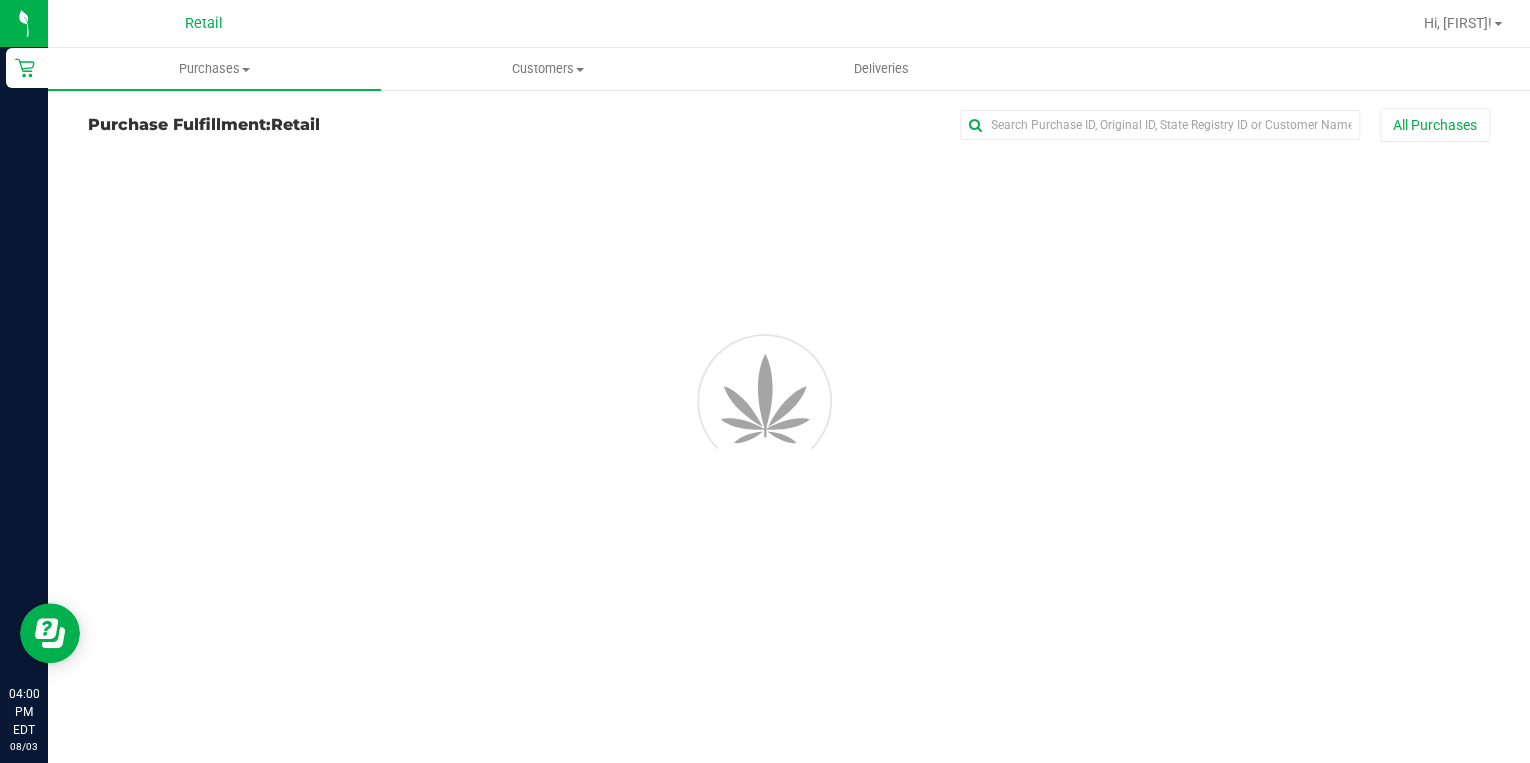 scroll, scrollTop: 0, scrollLeft: 0, axis: both 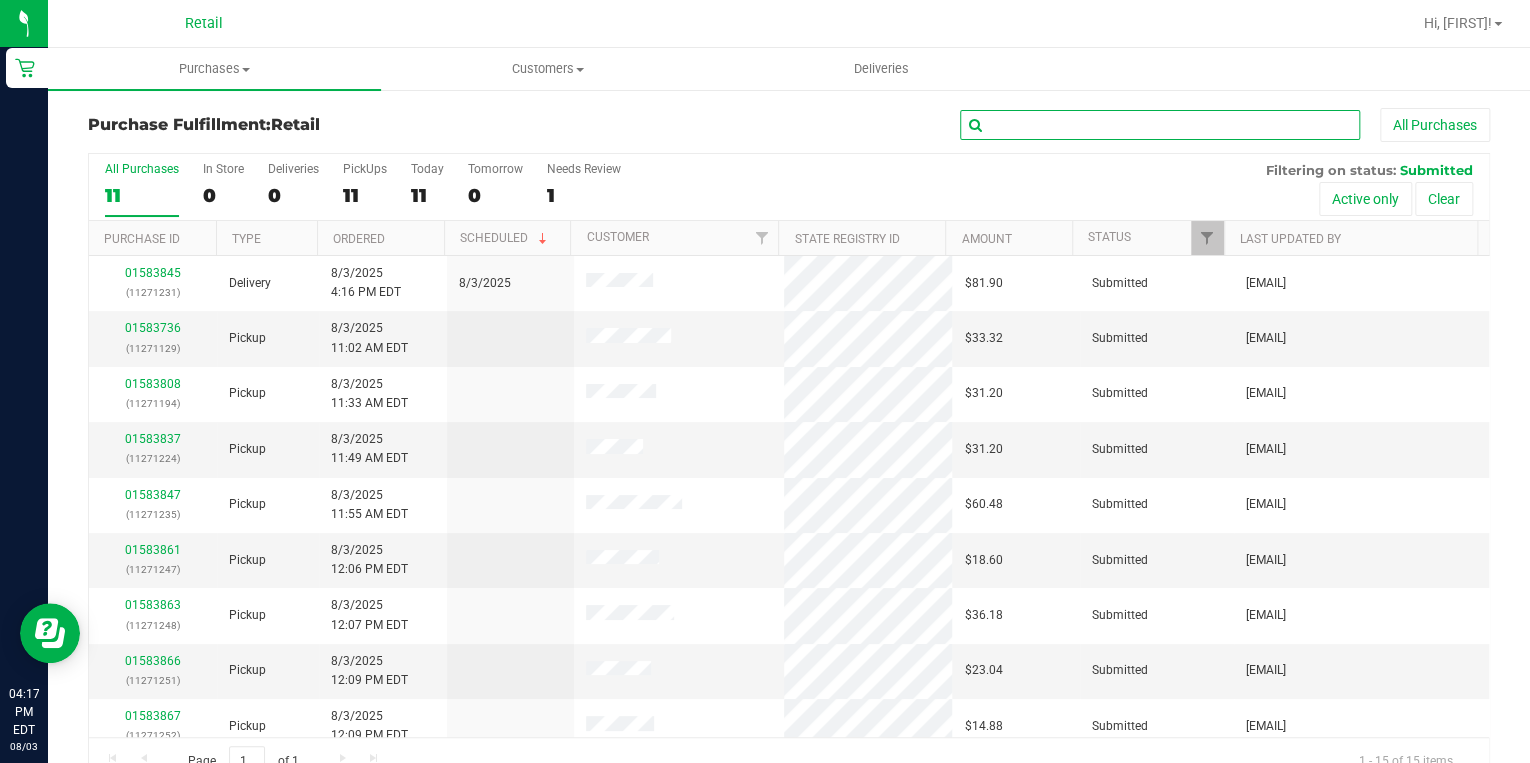 click at bounding box center (1160, 125) 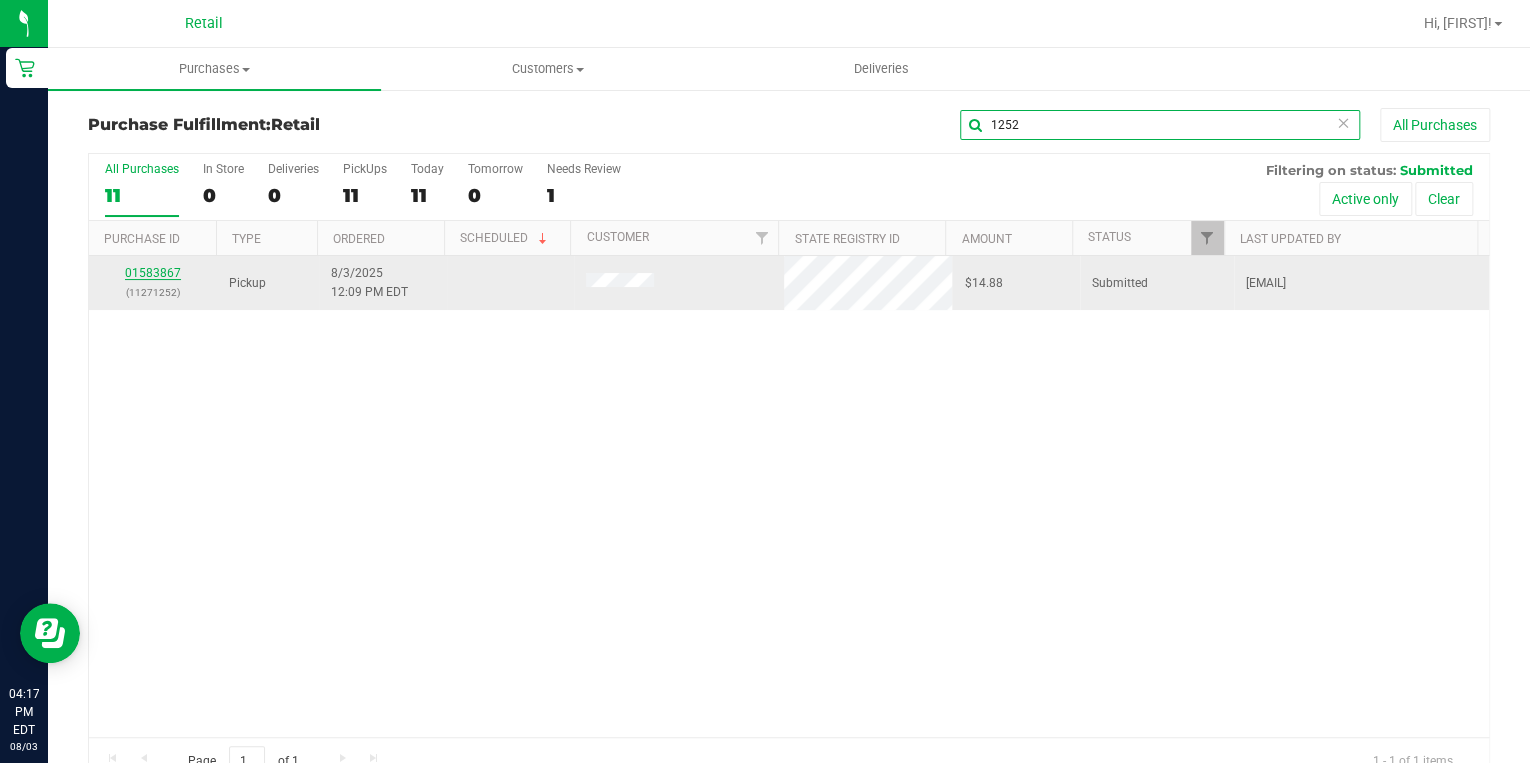 type on "1252" 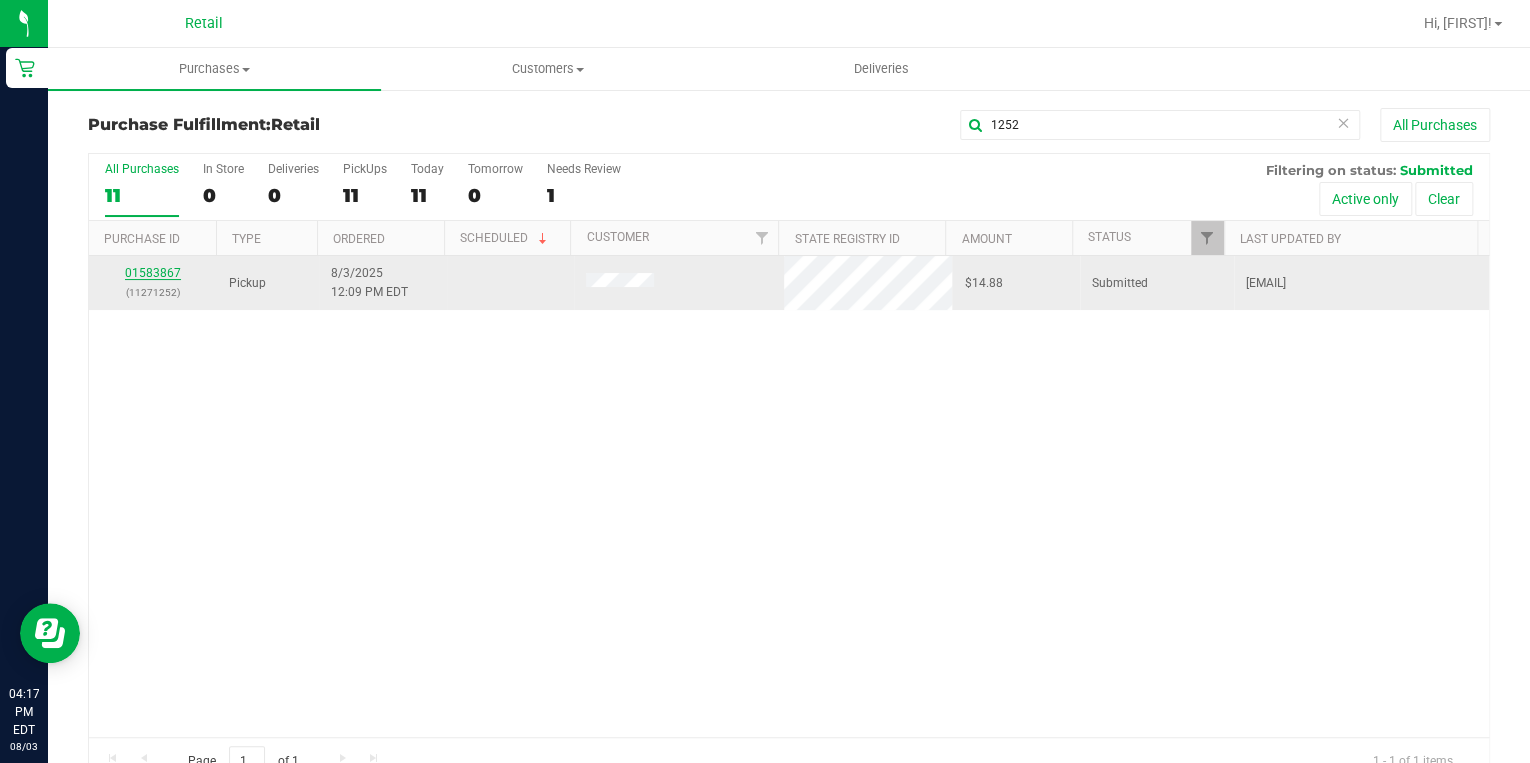 click on "01583867" at bounding box center [153, 273] 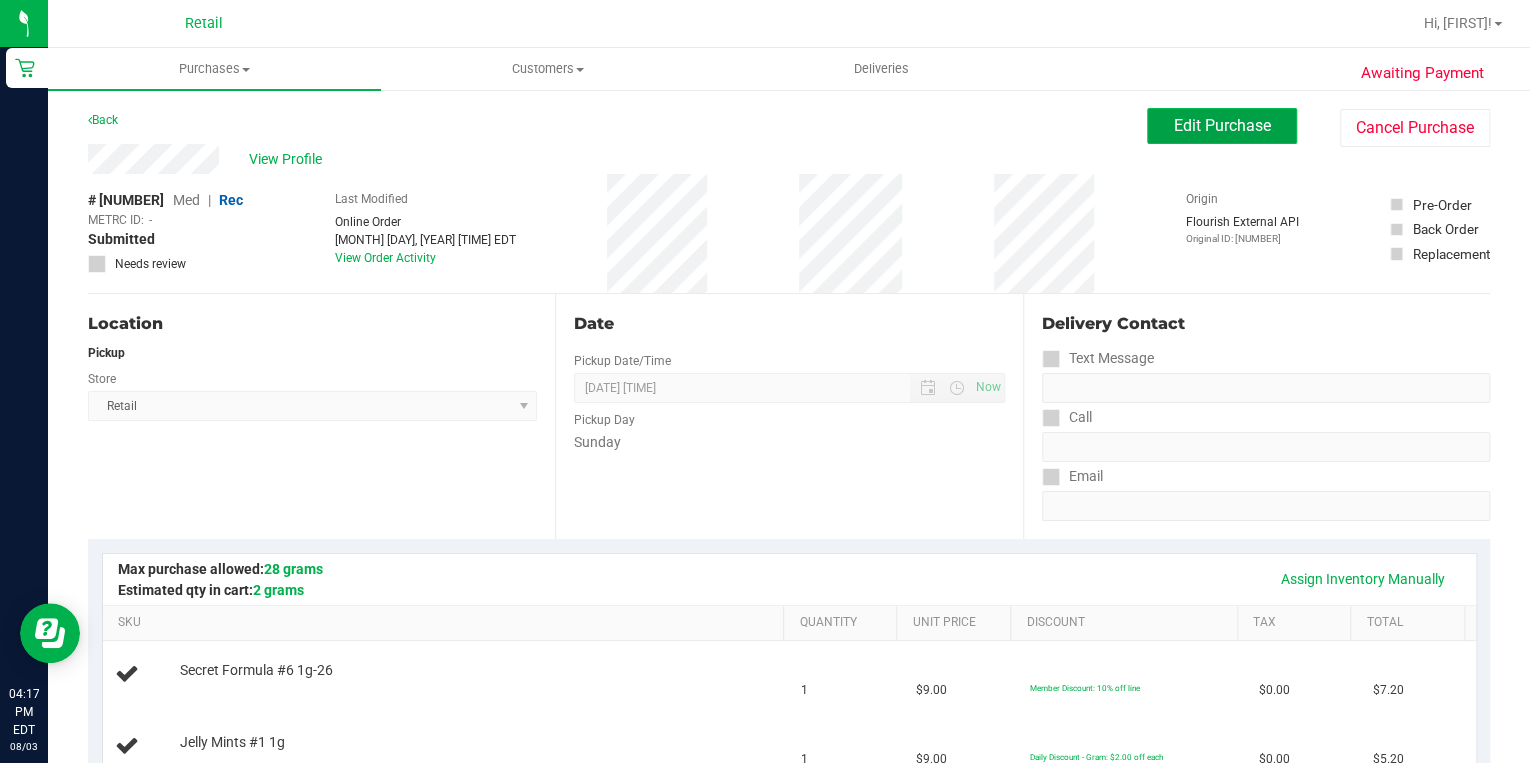 click on "Edit Purchase" at bounding box center [1222, 125] 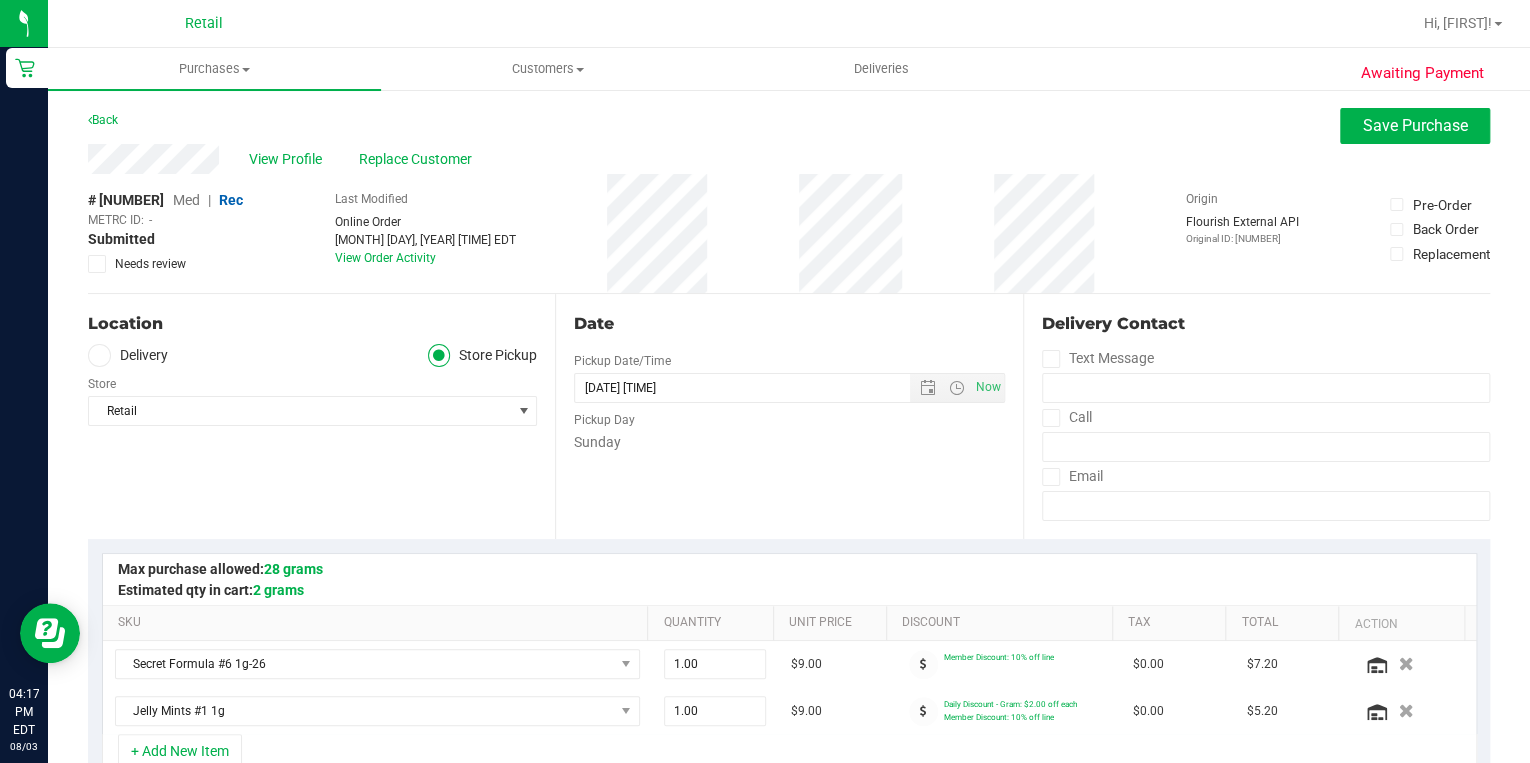 click on "Med" at bounding box center [186, 200] 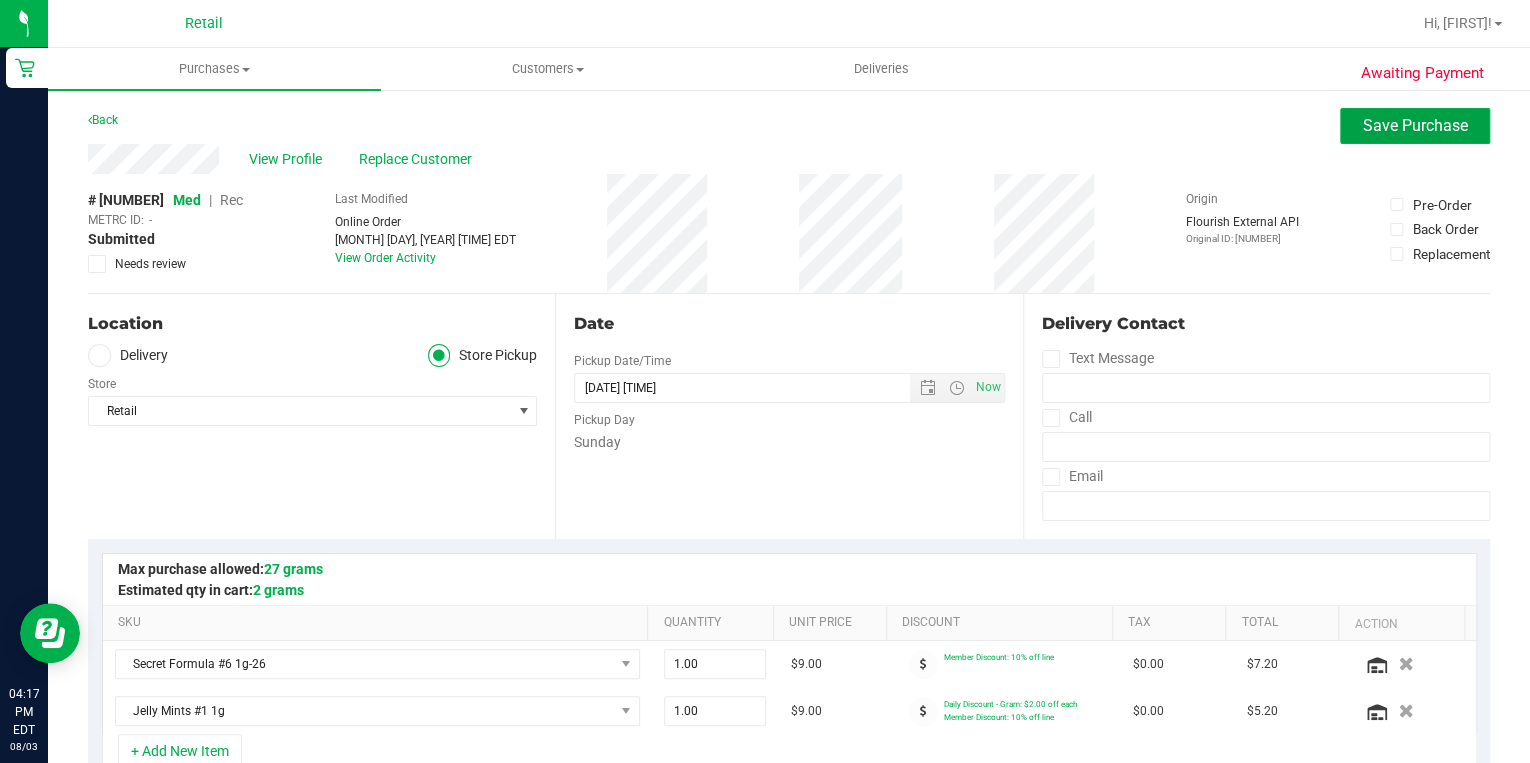 click on "Save Purchase" at bounding box center (1415, 125) 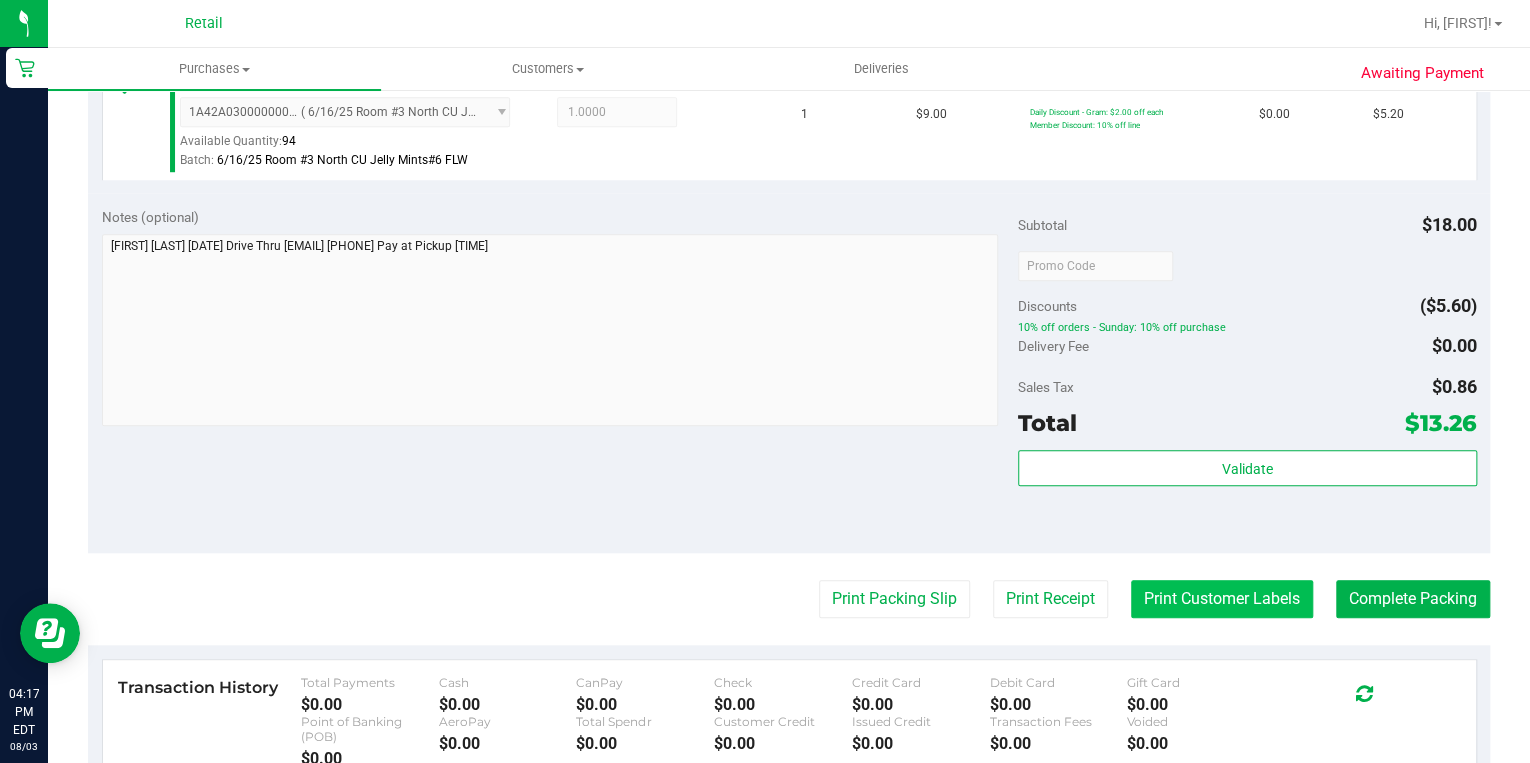 scroll, scrollTop: 880, scrollLeft: 0, axis: vertical 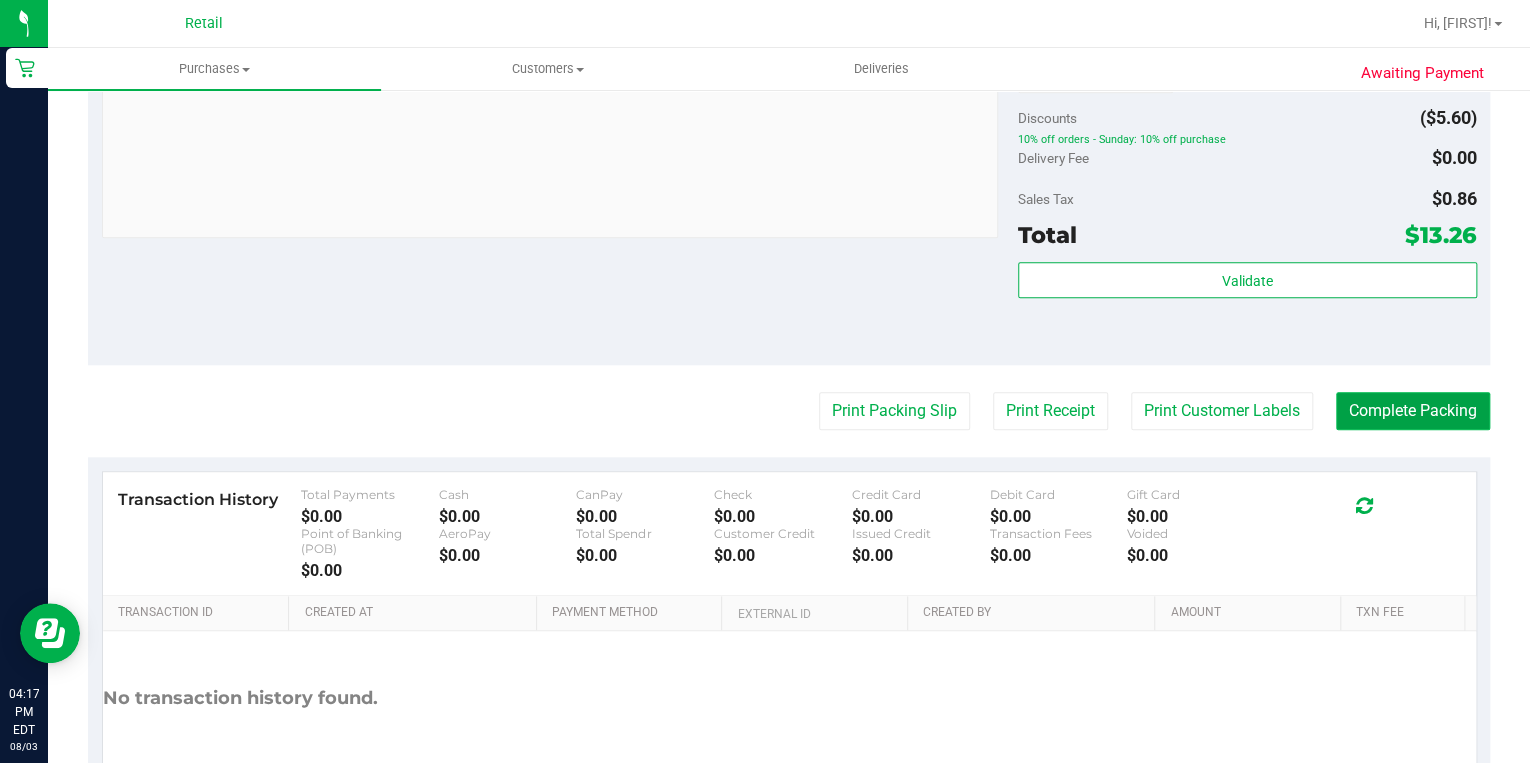 click on "Complete Packing" at bounding box center (1413, 411) 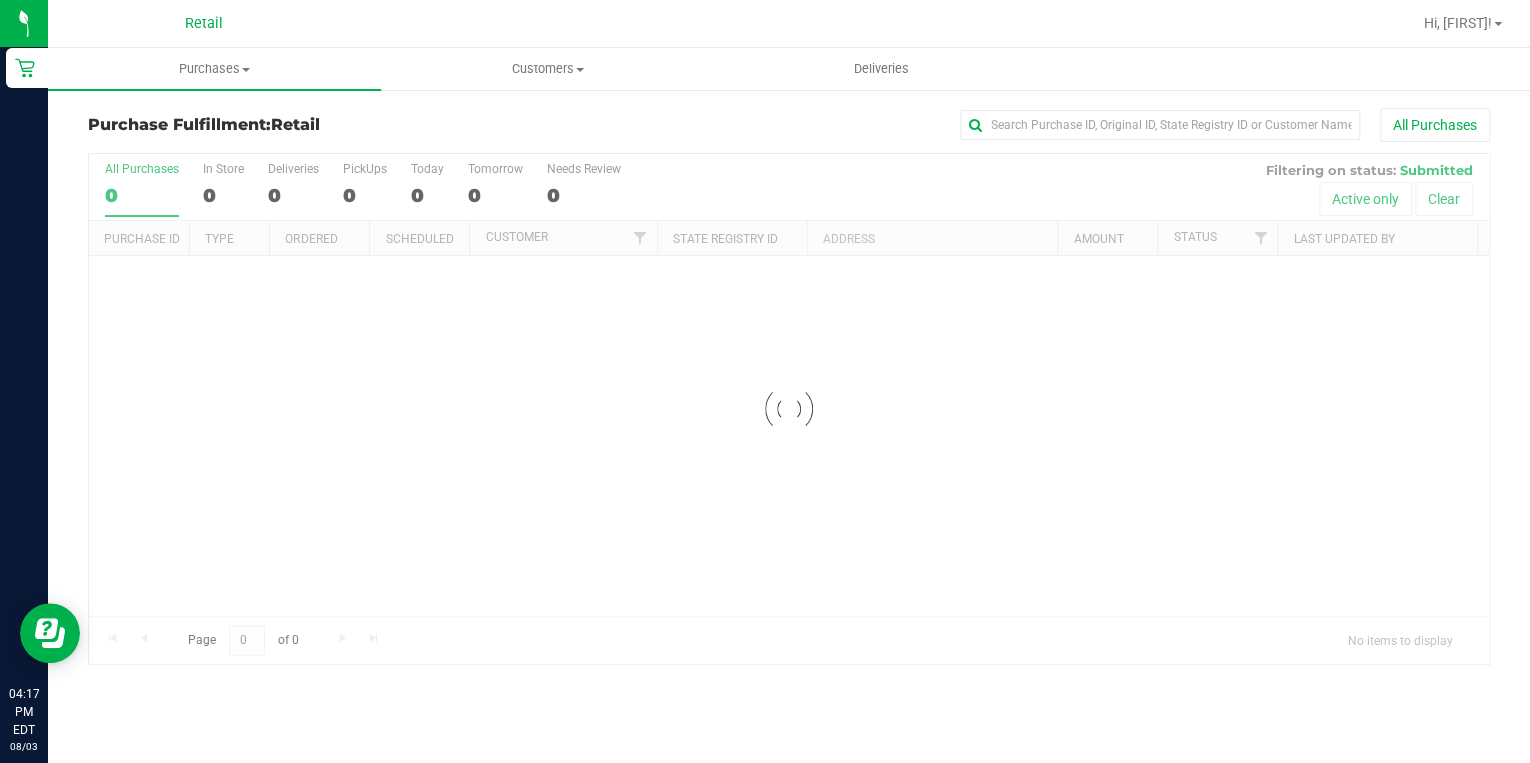 scroll, scrollTop: 0, scrollLeft: 0, axis: both 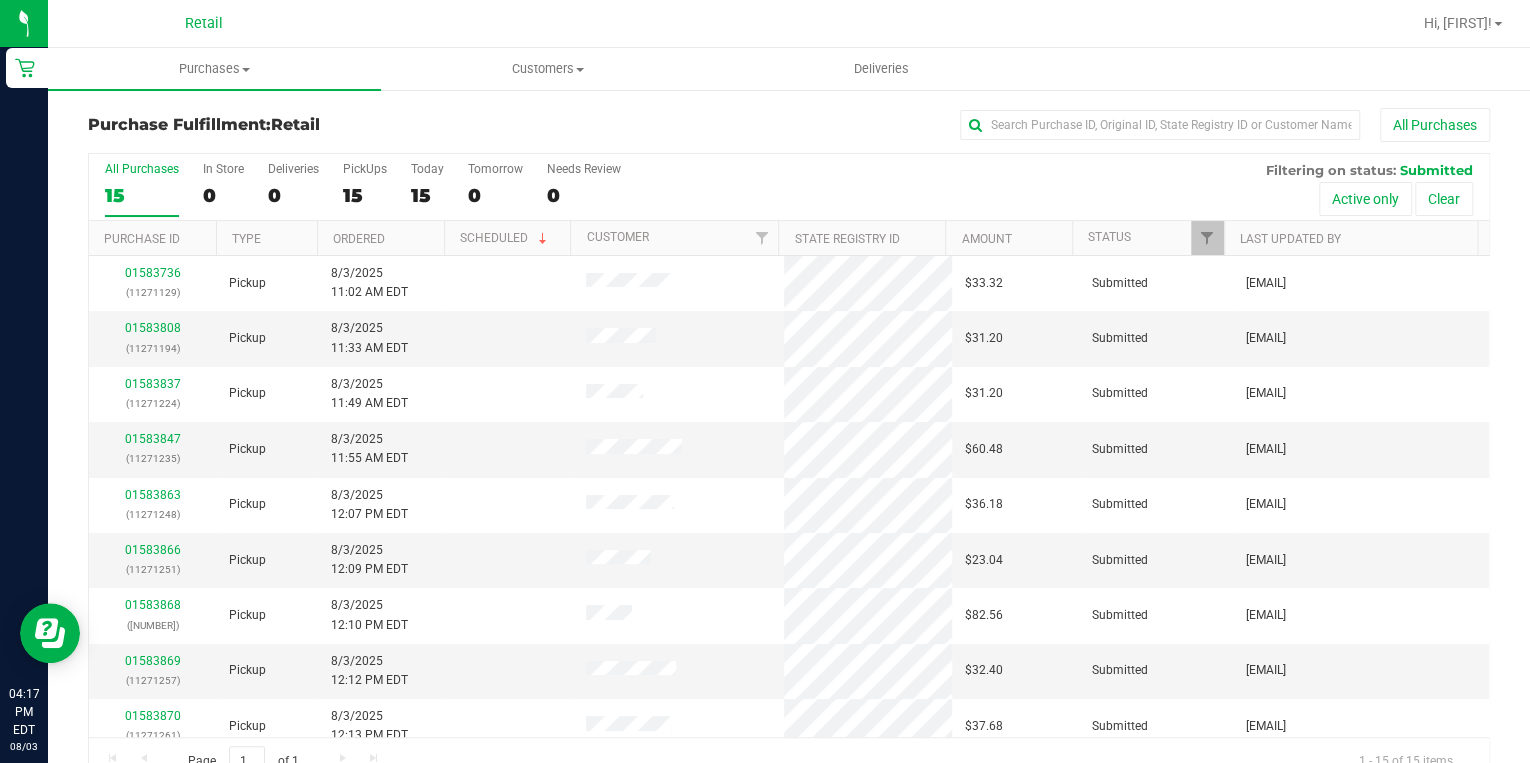 click on "All Purchases" at bounding box center (1022, 125) 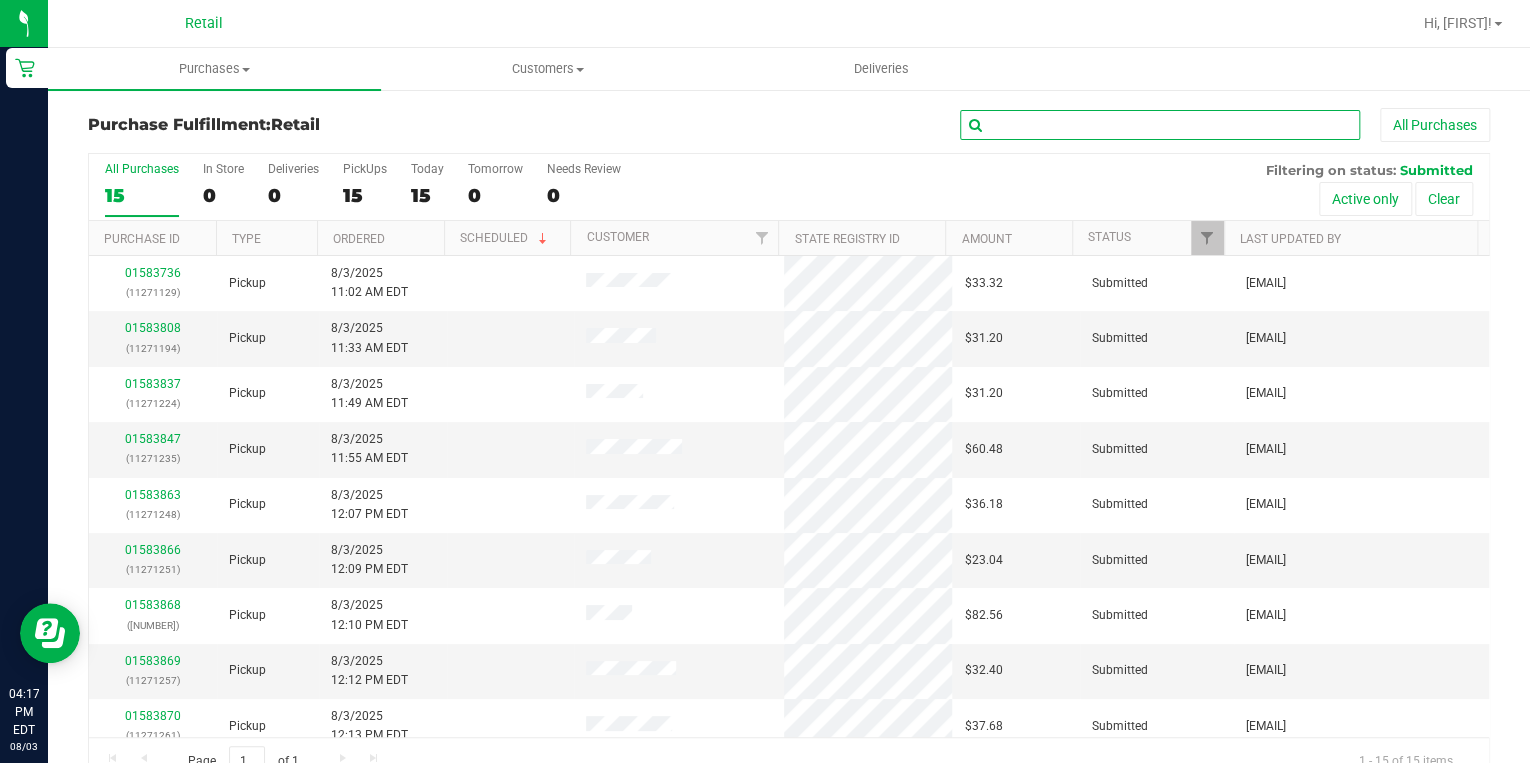 click at bounding box center [1160, 125] 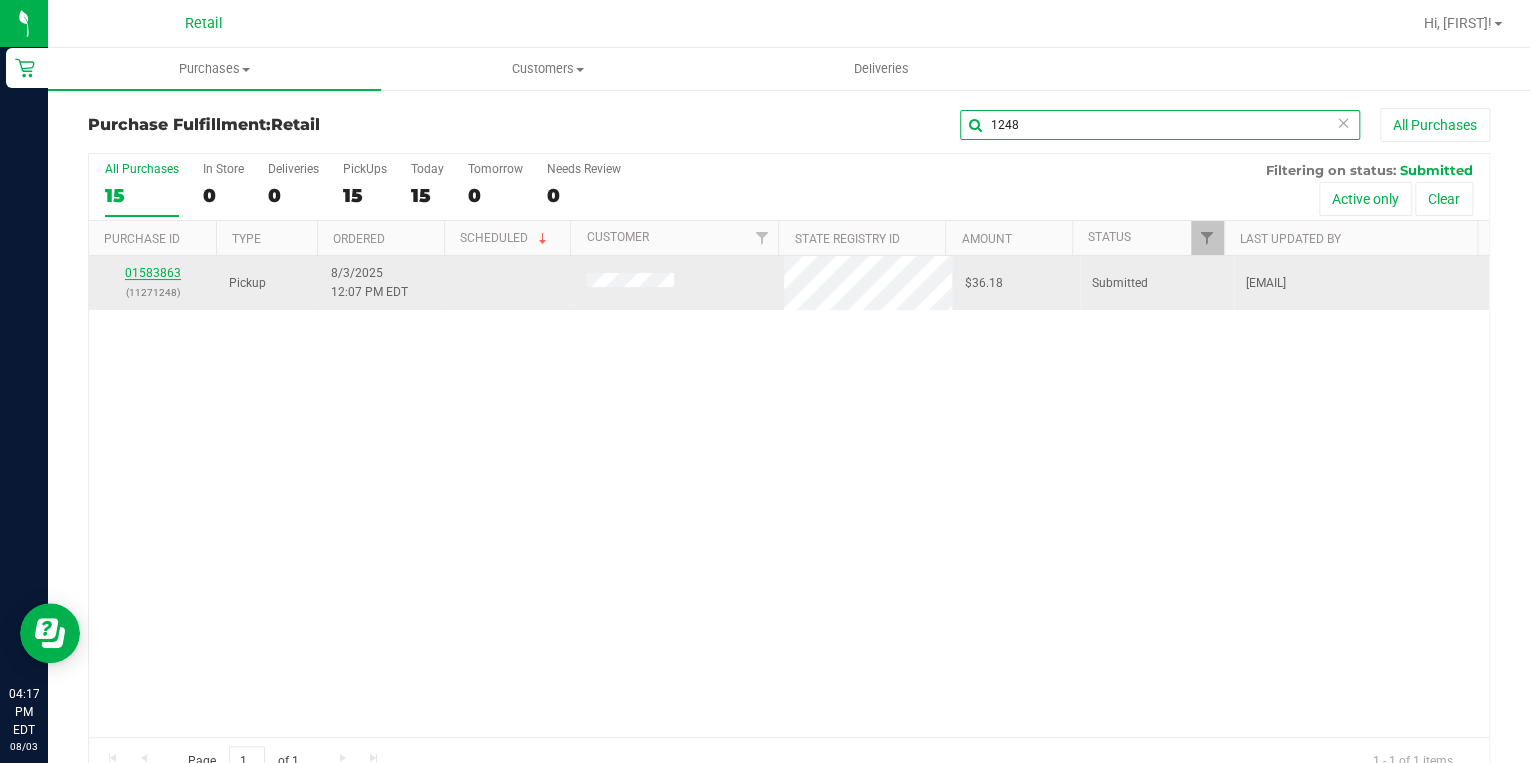 type on "1248" 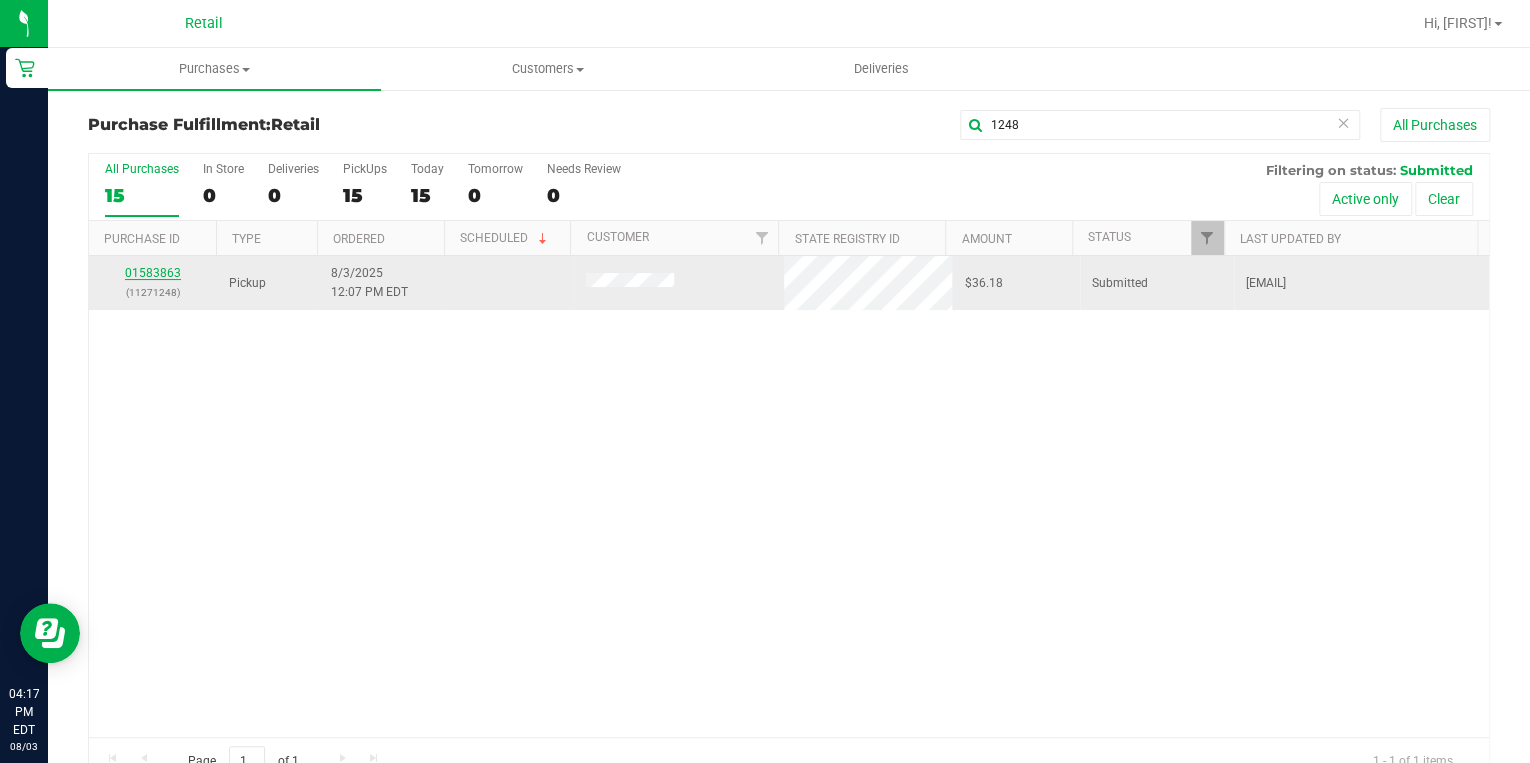 click on "01583863" at bounding box center (153, 273) 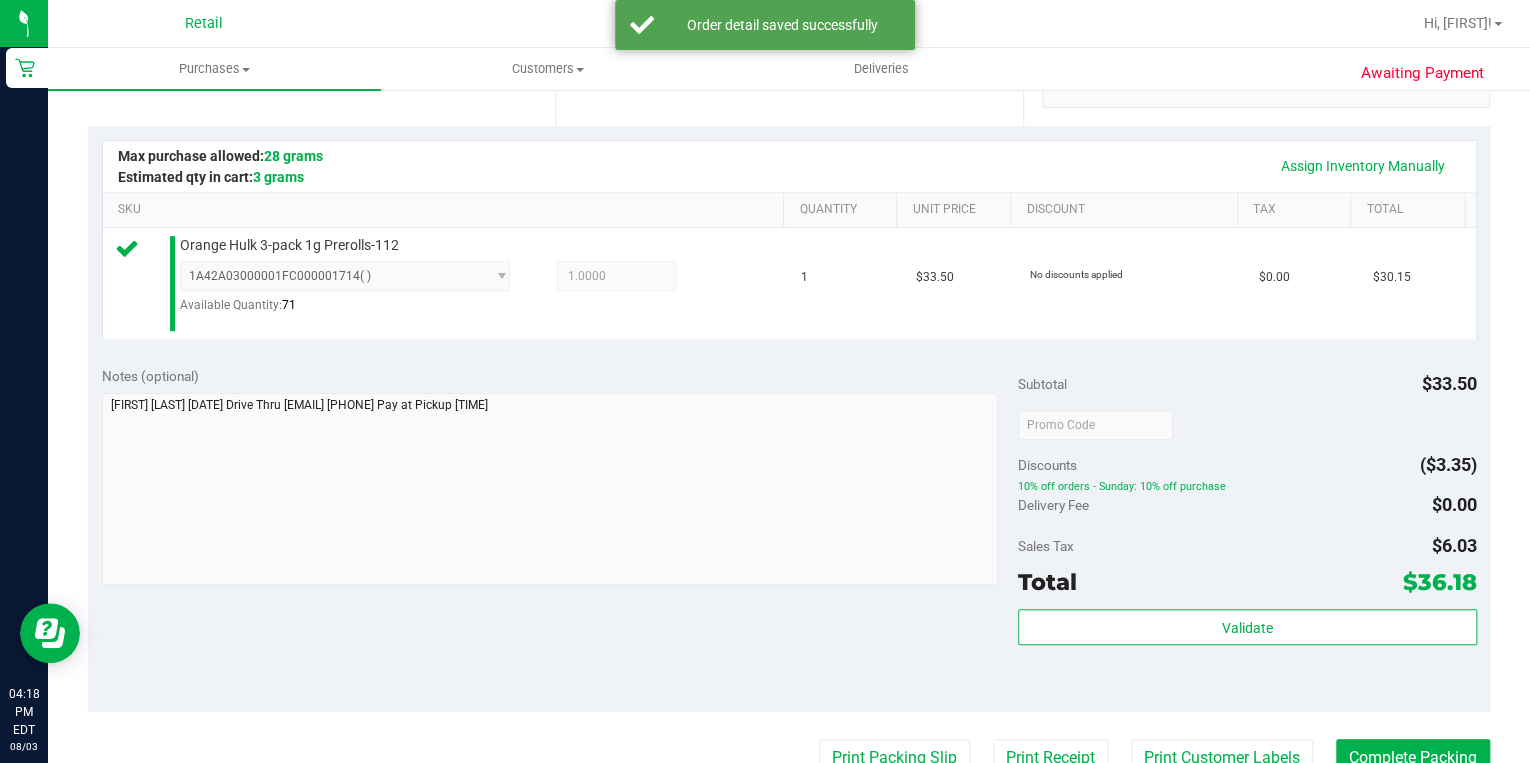 scroll, scrollTop: 560, scrollLeft: 0, axis: vertical 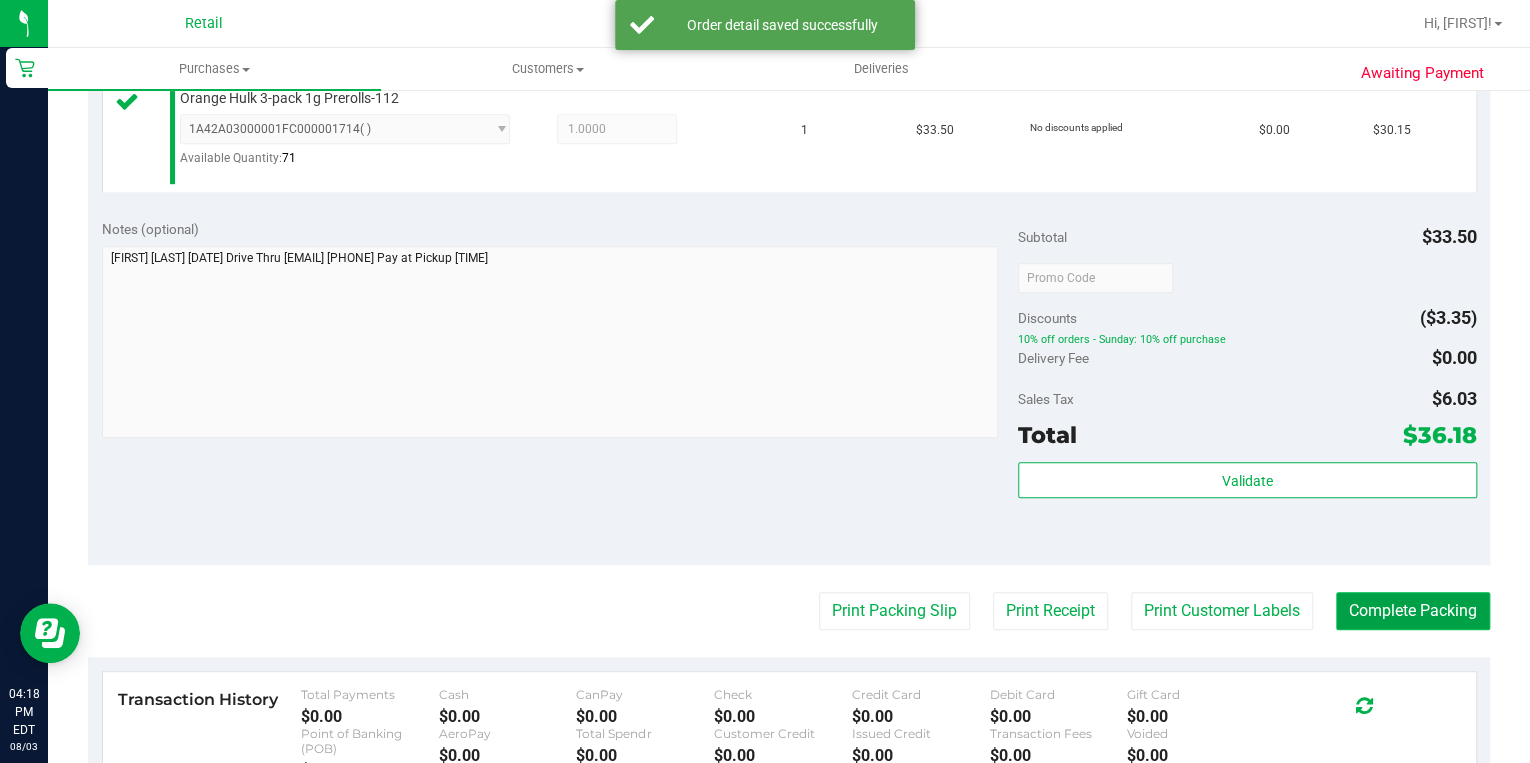 click on "Complete Packing" at bounding box center [1413, 611] 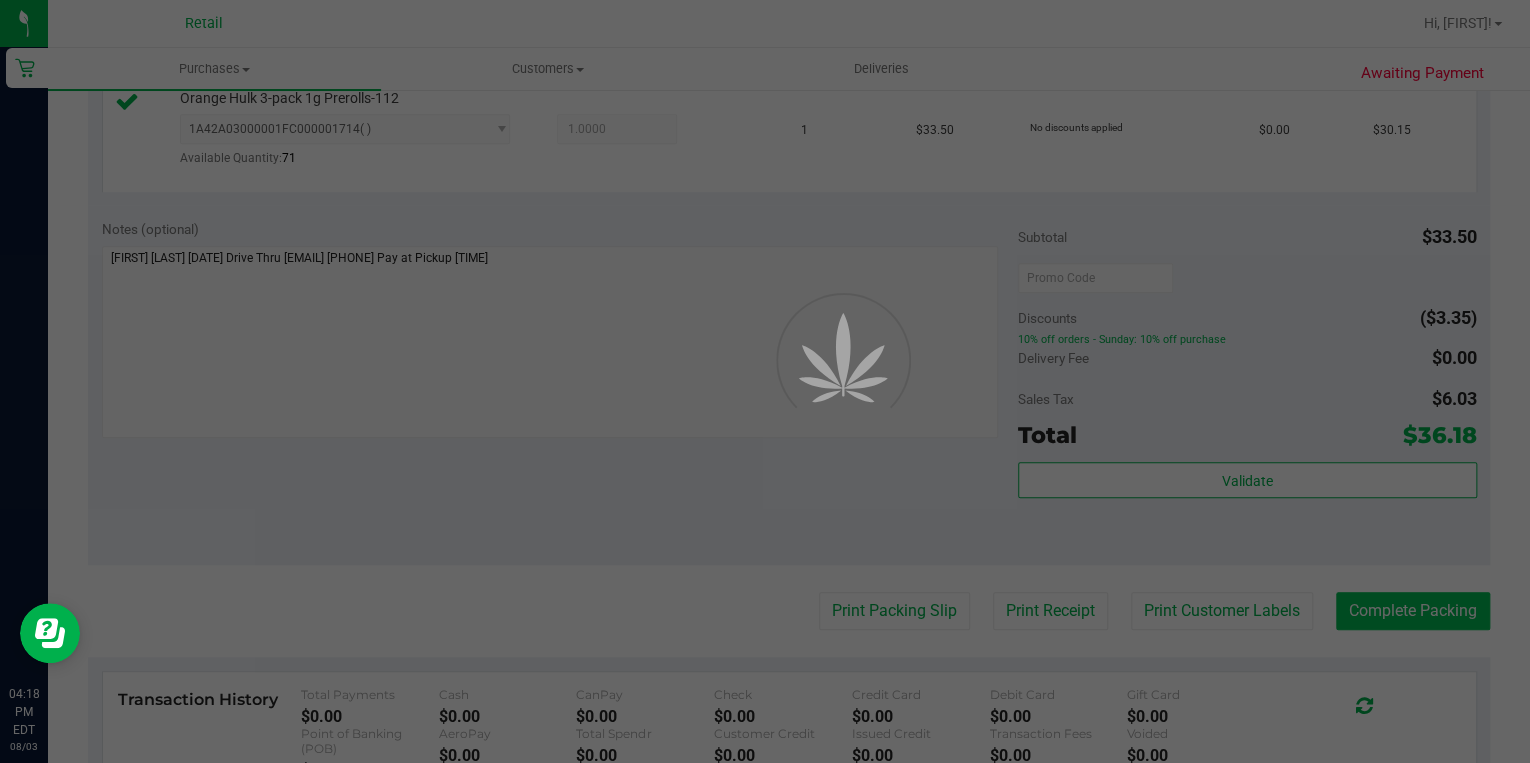 scroll, scrollTop: 0, scrollLeft: 0, axis: both 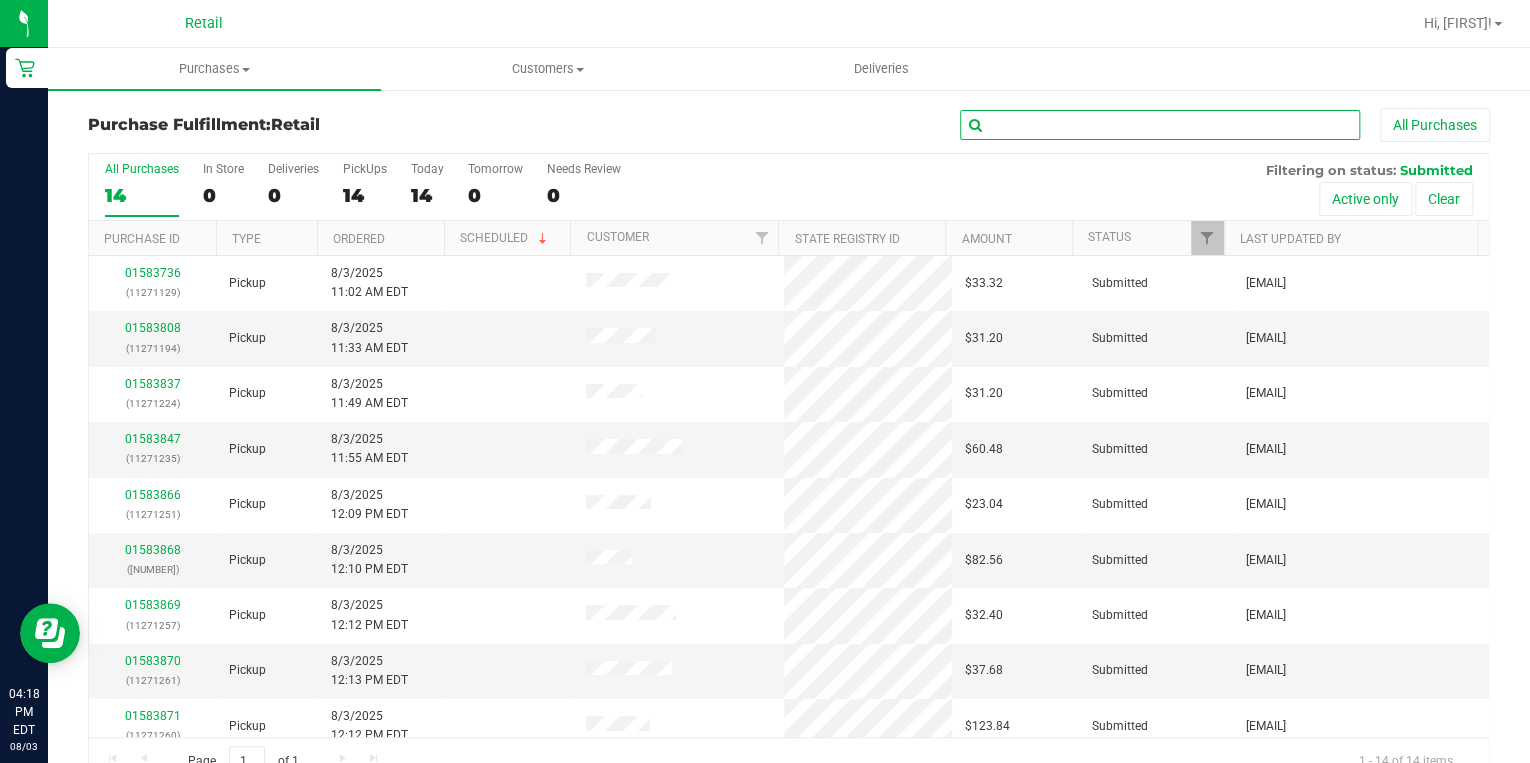 click at bounding box center [1160, 125] 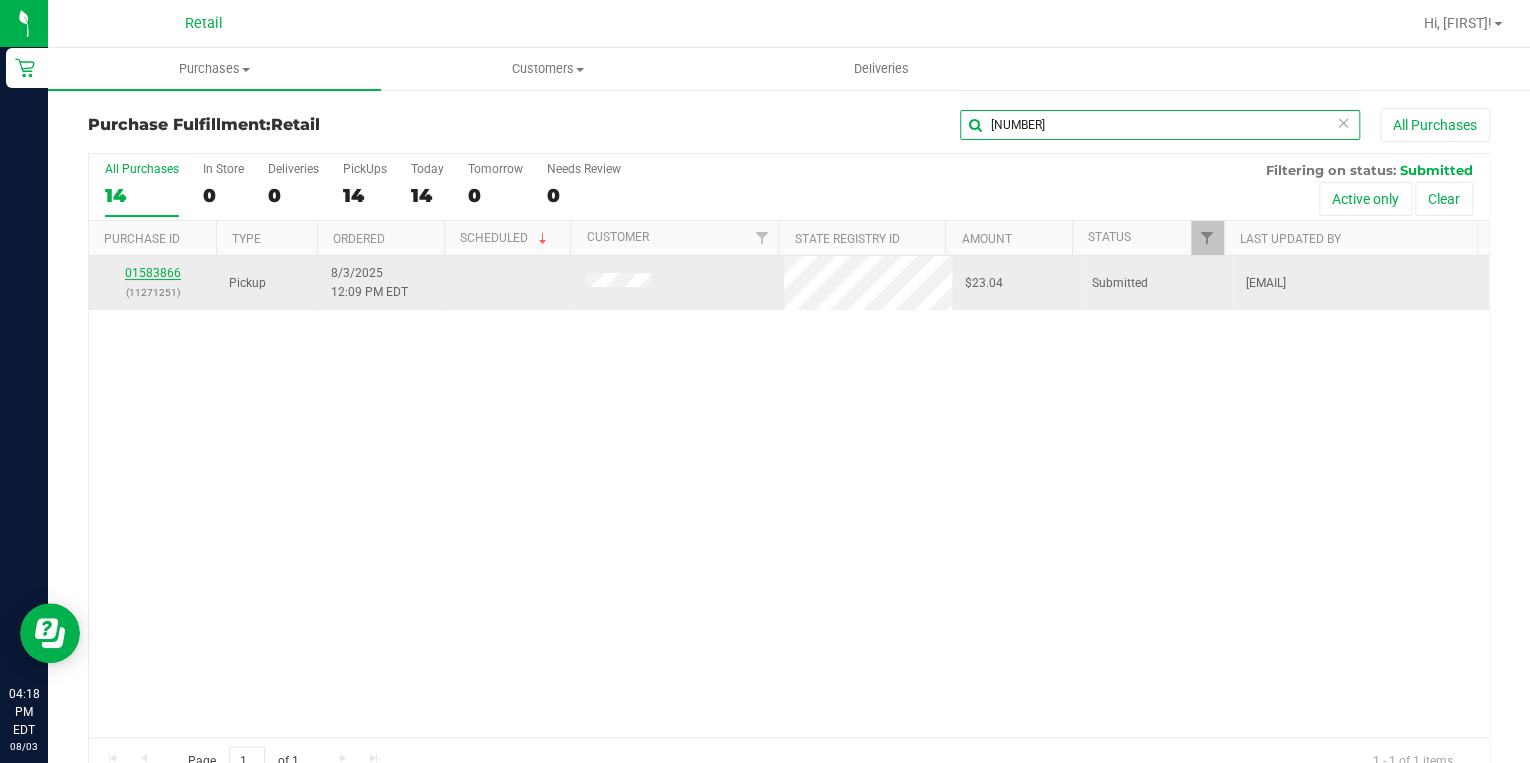 type on "[NUMBER]" 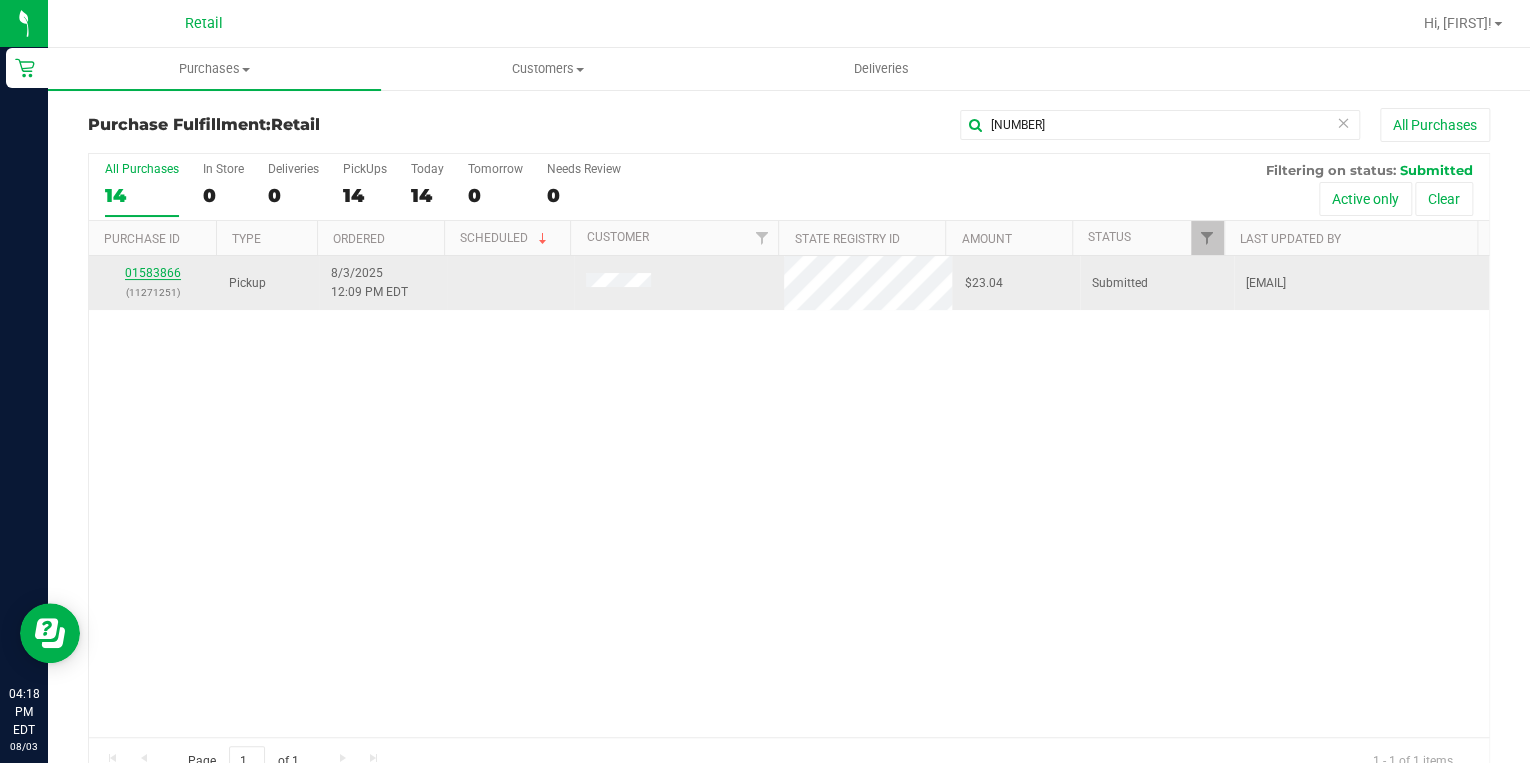 click on "01583866" at bounding box center (153, 273) 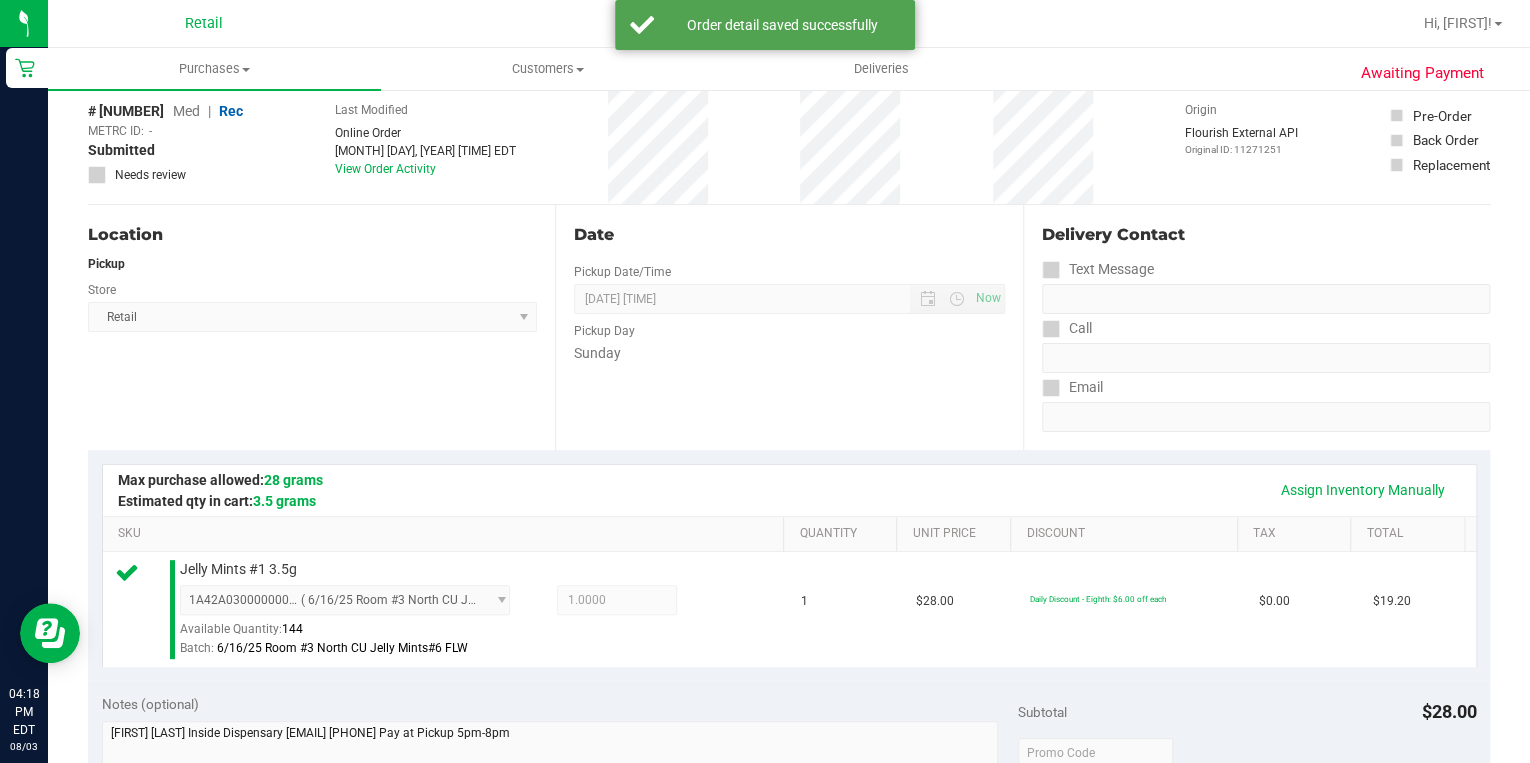 scroll, scrollTop: 560, scrollLeft: 0, axis: vertical 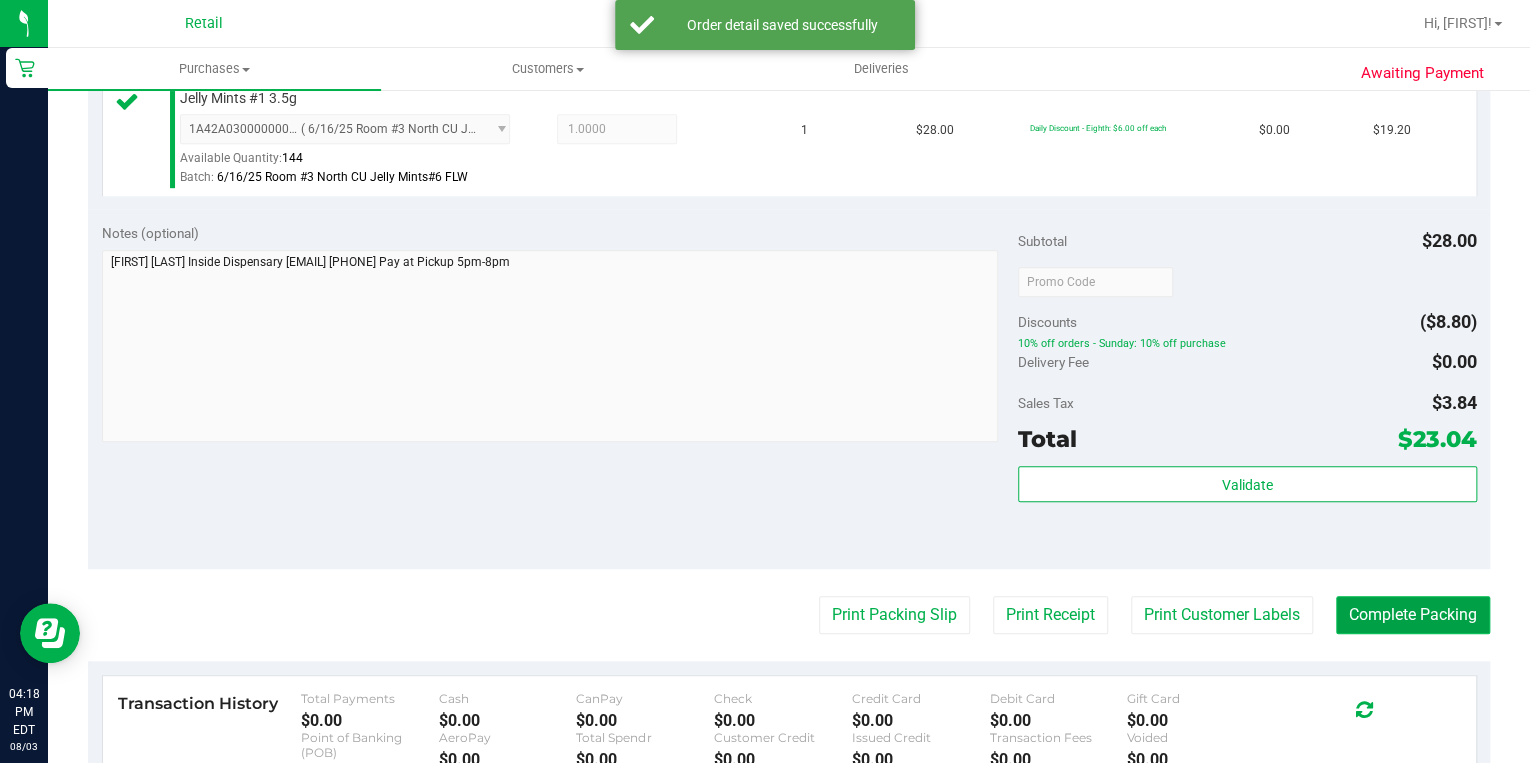 click on "Complete Packing" at bounding box center [1413, 615] 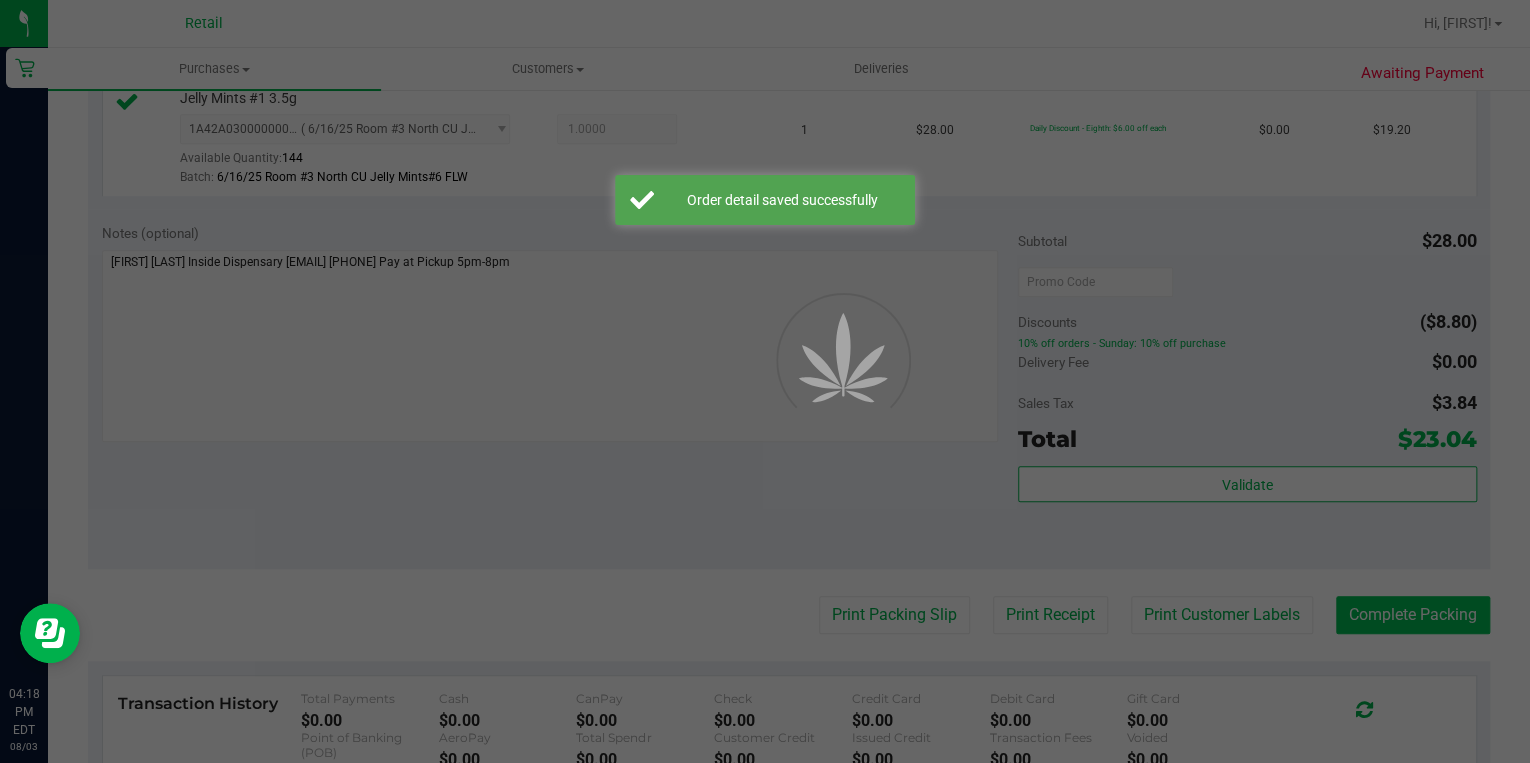 scroll, scrollTop: 0, scrollLeft: 0, axis: both 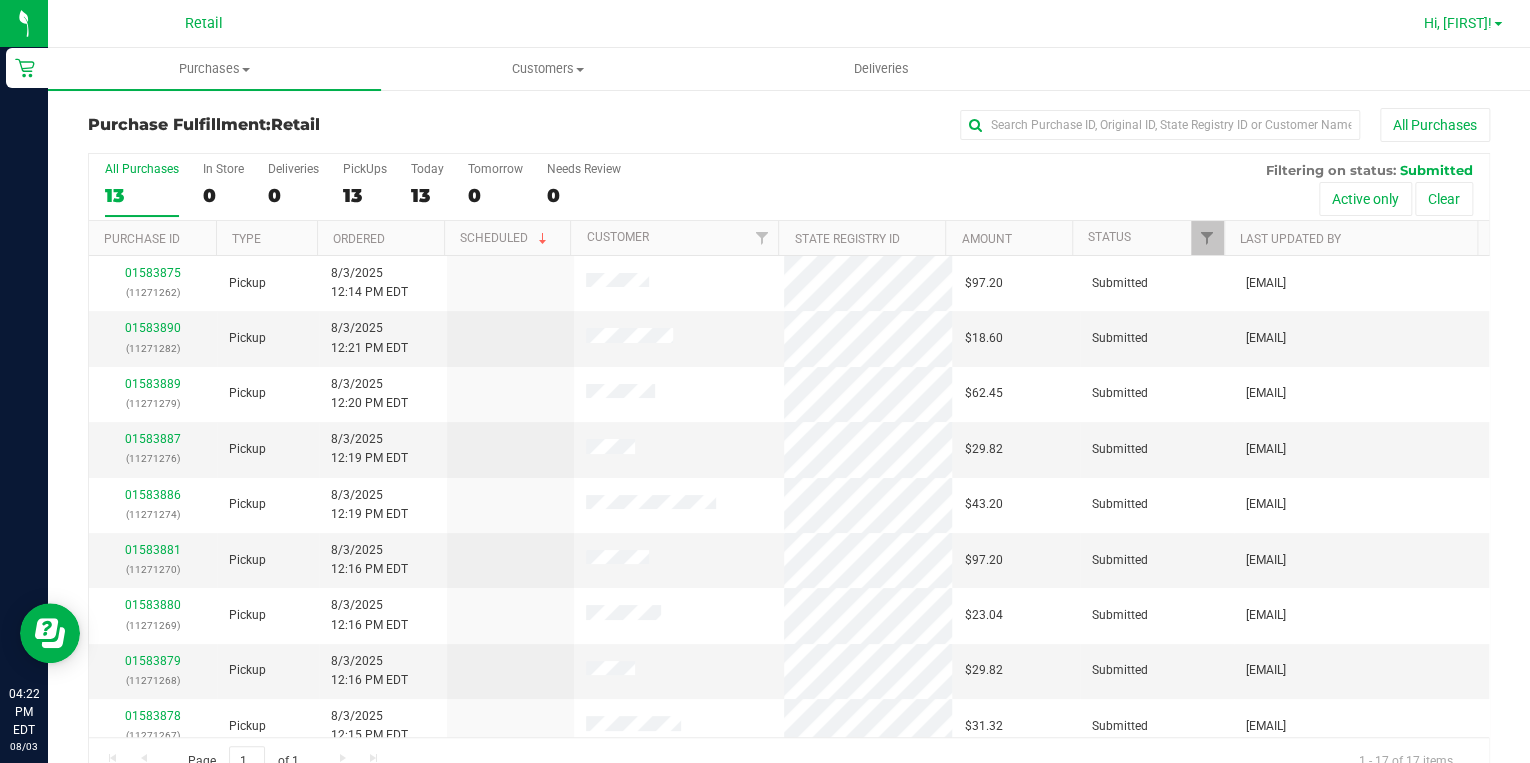 click on "Hi, [FIRST]!" at bounding box center [1458, 23] 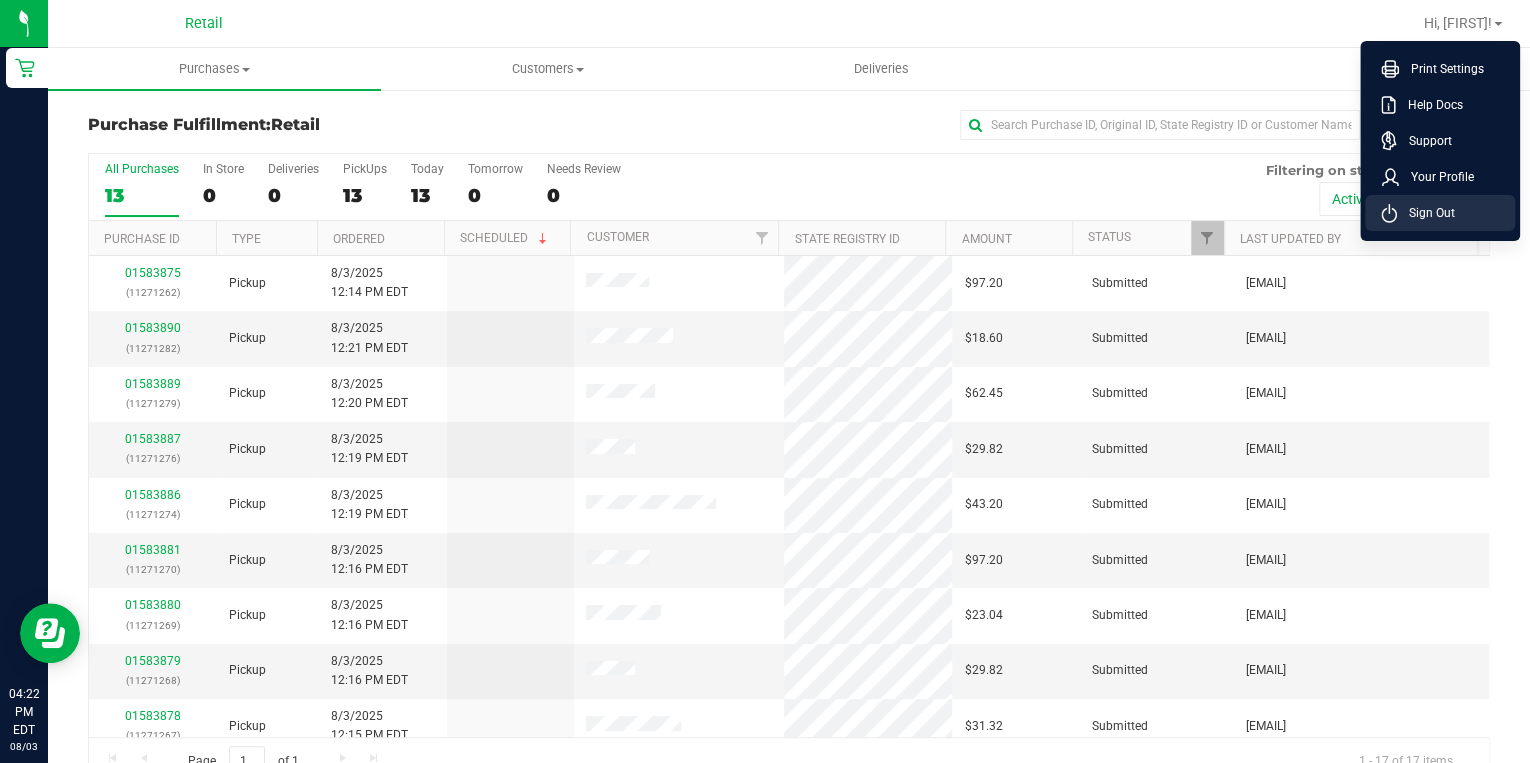 click on "Sign Out" at bounding box center (1426, 213) 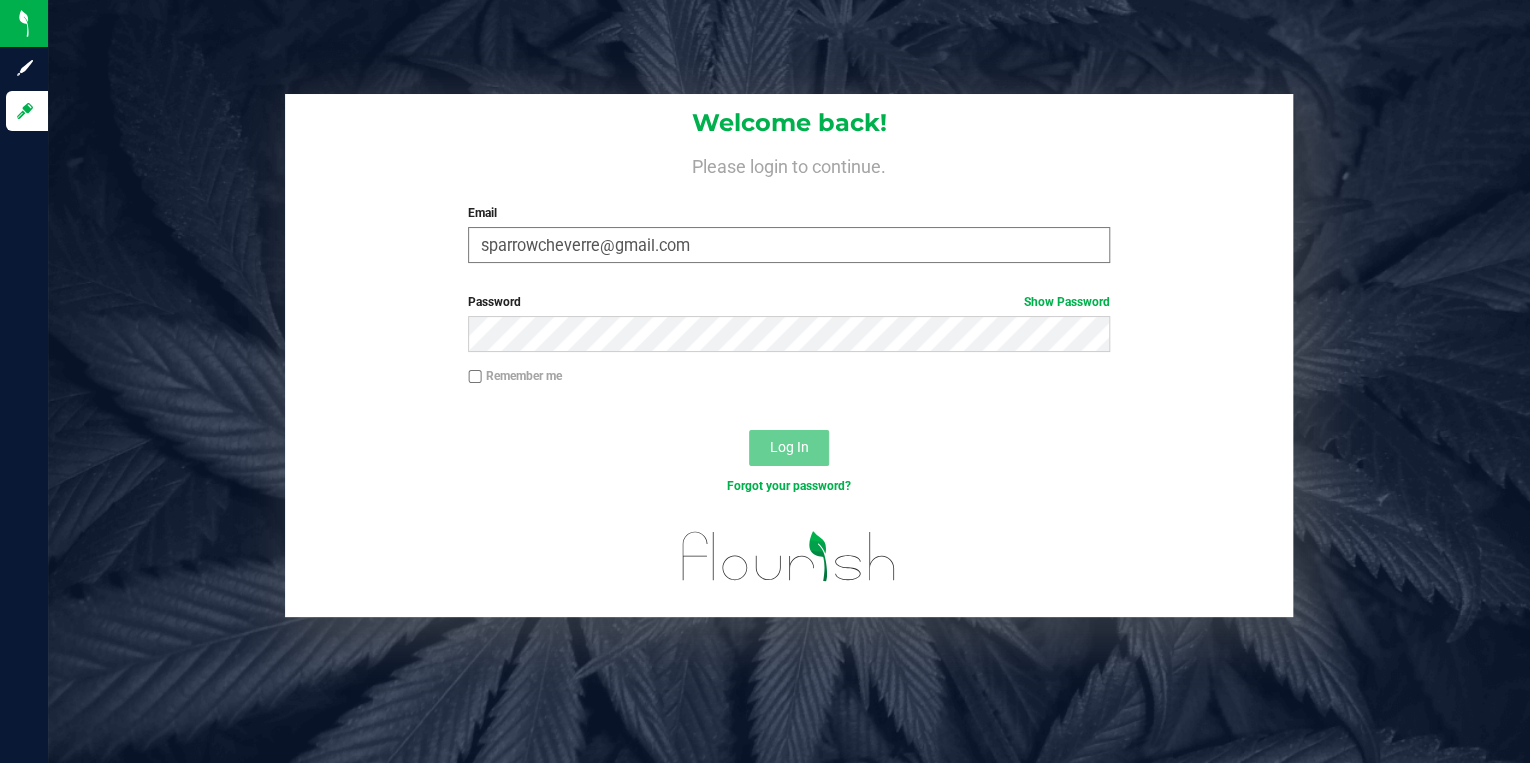 click on "sparrowcheverre@gmail.com" at bounding box center [789, 245] 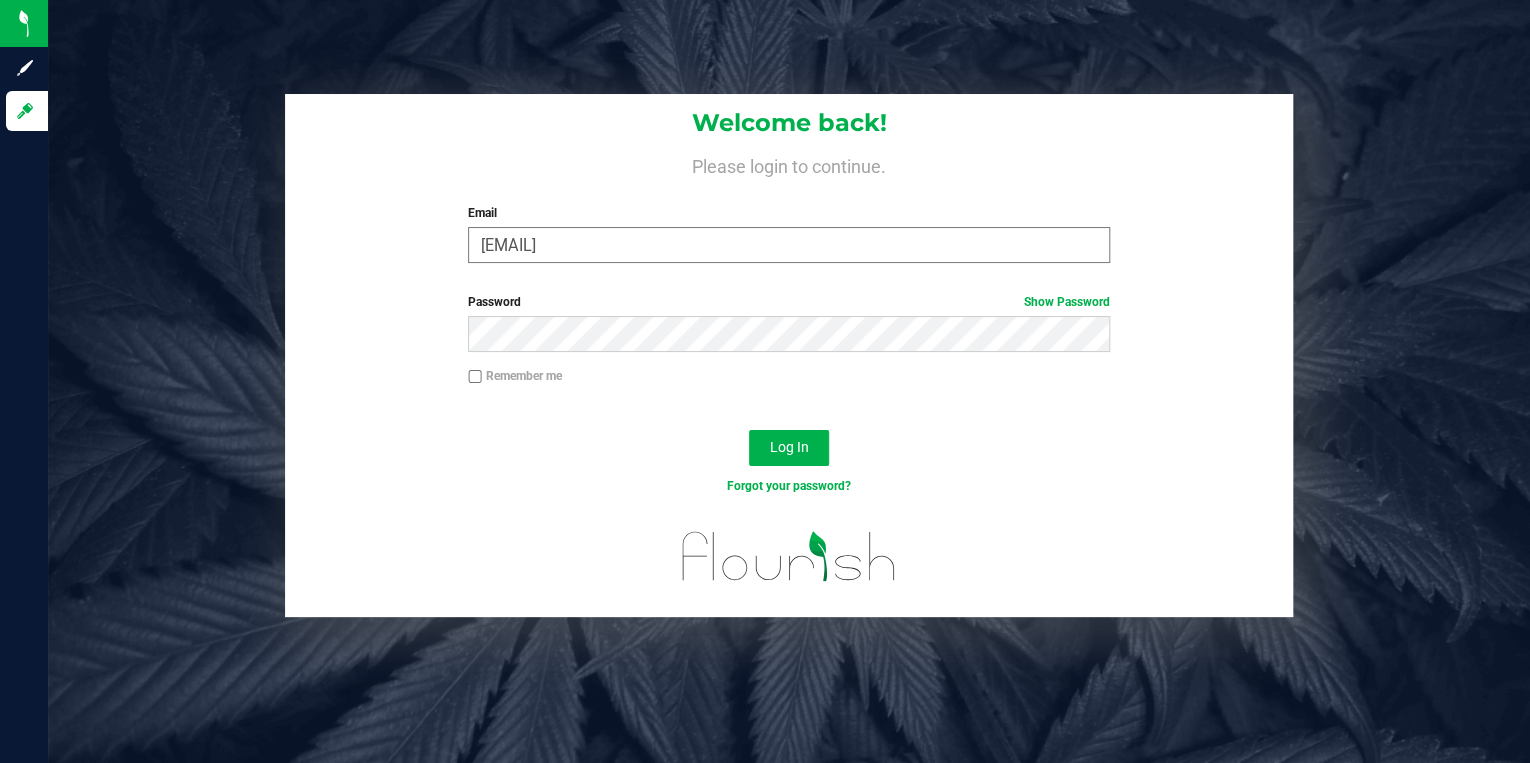 drag, startPoint x: 741, startPoint y: 224, endPoint x: 608, endPoint y: 240, distance: 133.95895 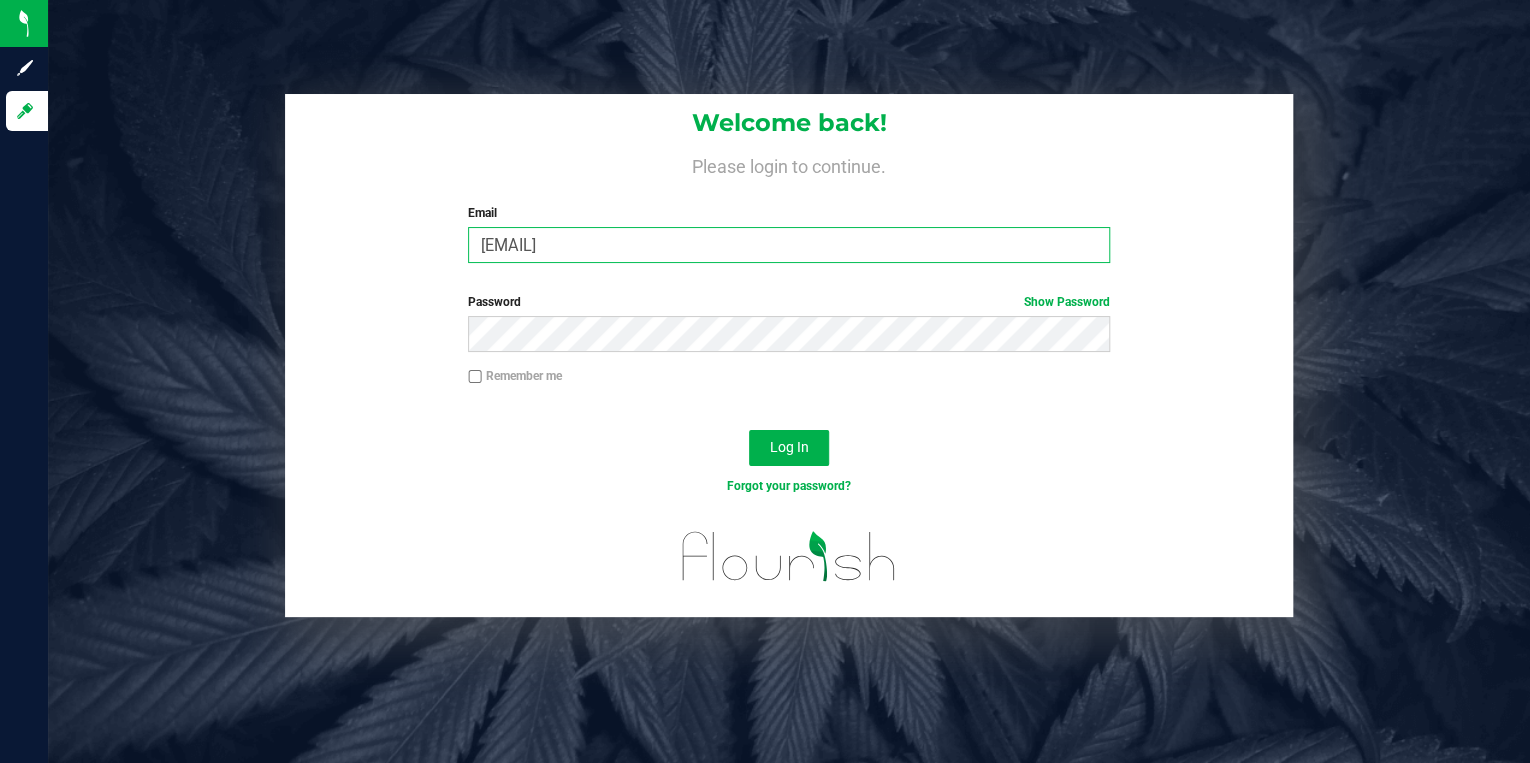 drag, startPoint x: 695, startPoint y: 250, endPoint x: 472, endPoint y: 232, distance: 223.72528 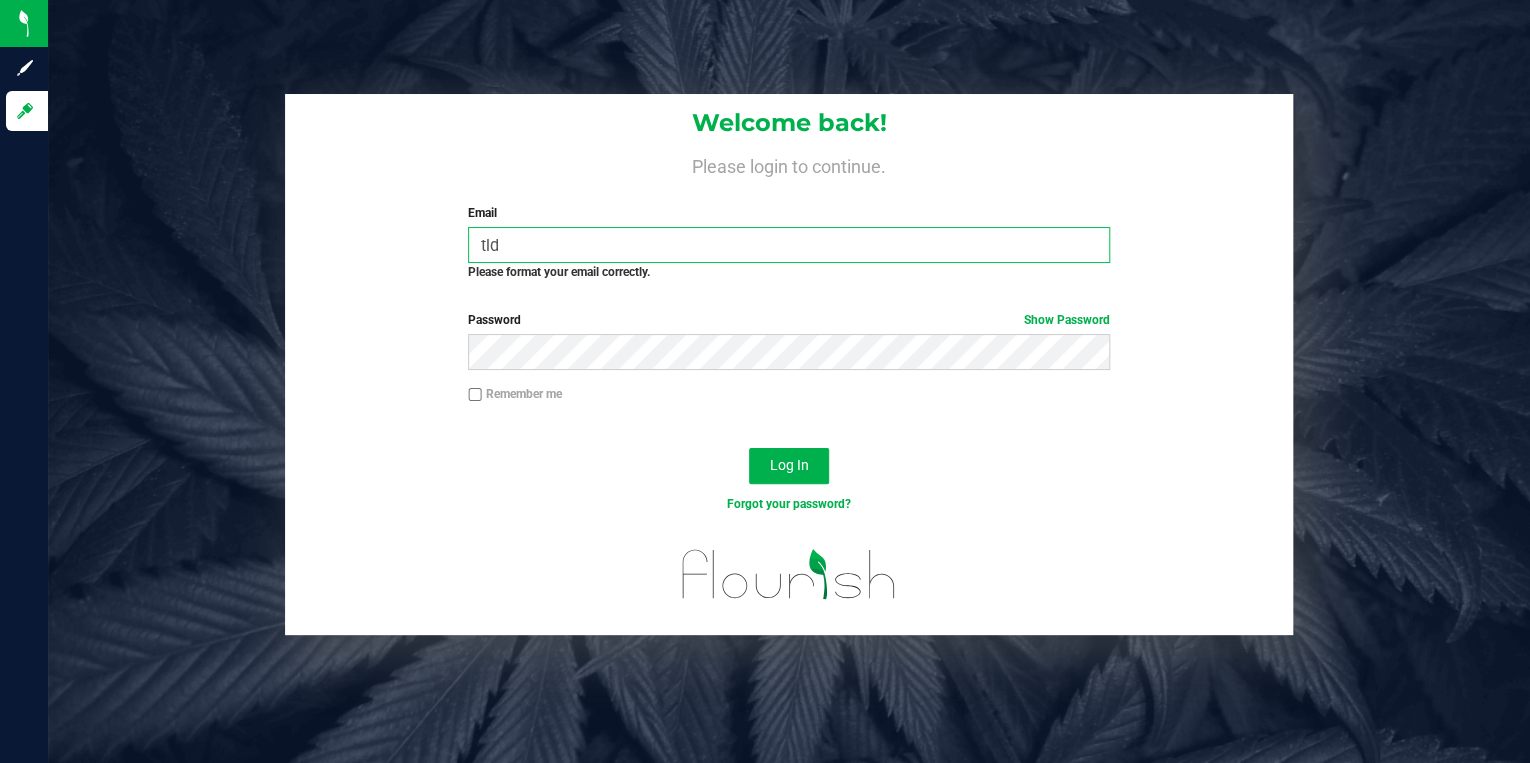 type on "[EMAIL]" 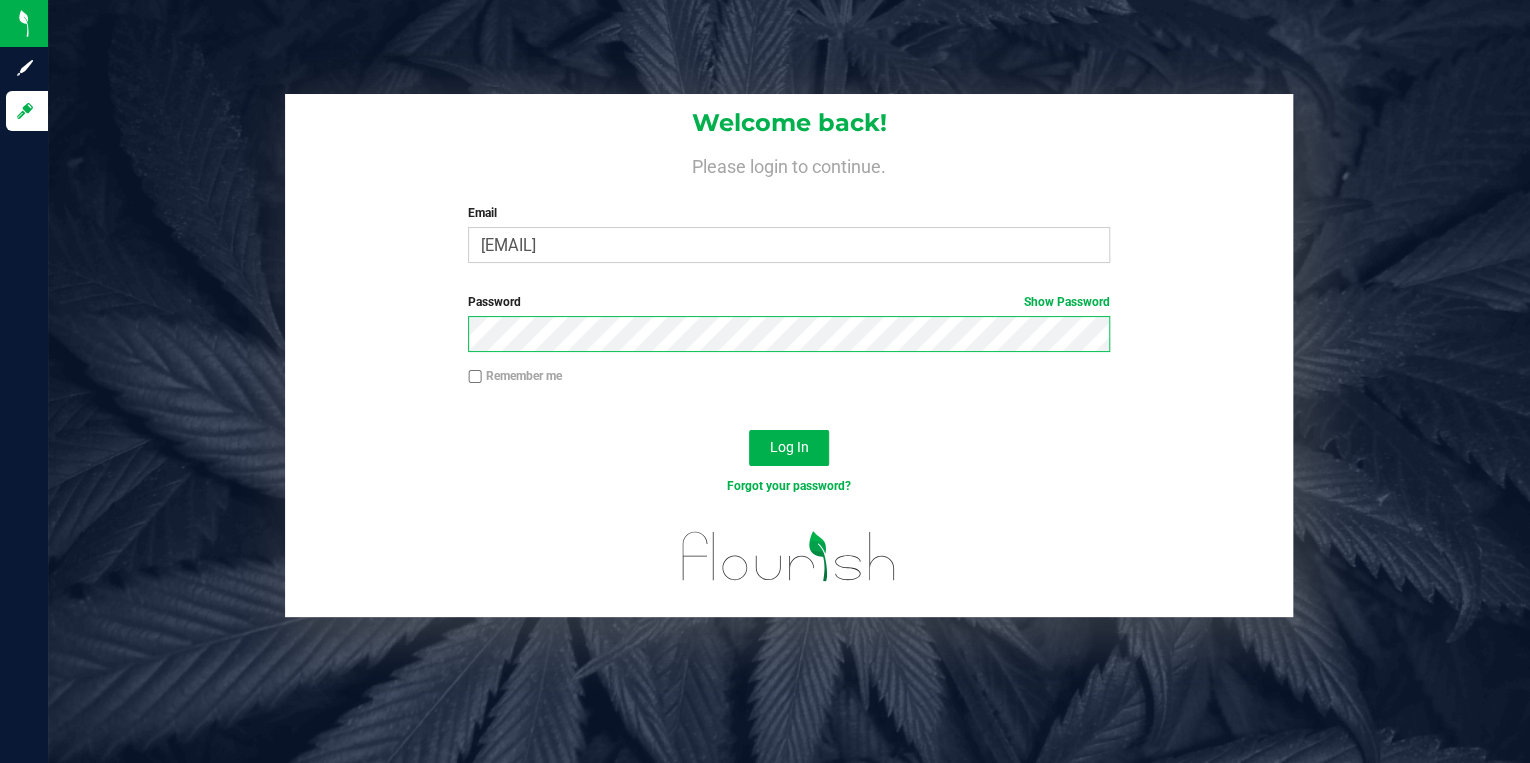 click on "Password
Show Password" at bounding box center [789, 330] 